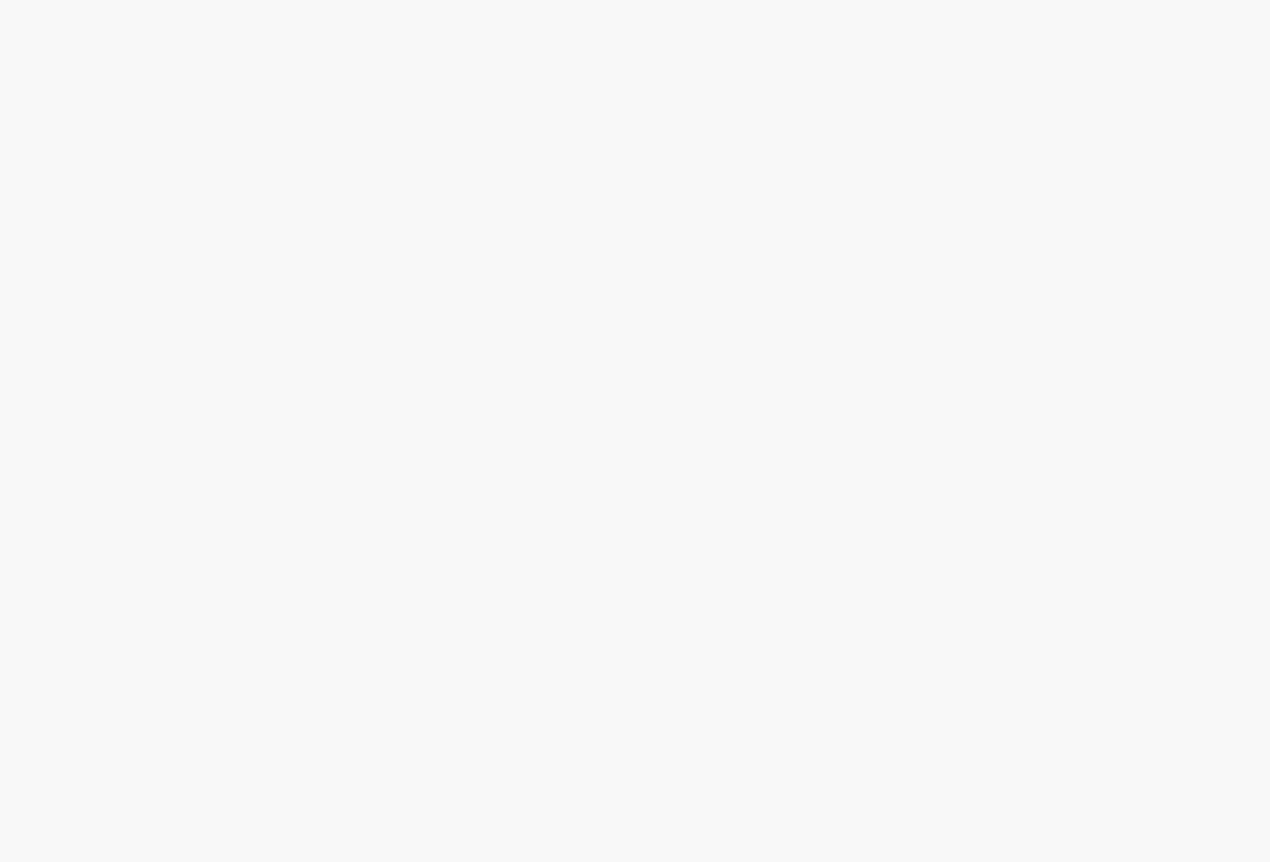 scroll, scrollTop: 0, scrollLeft: 0, axis: both 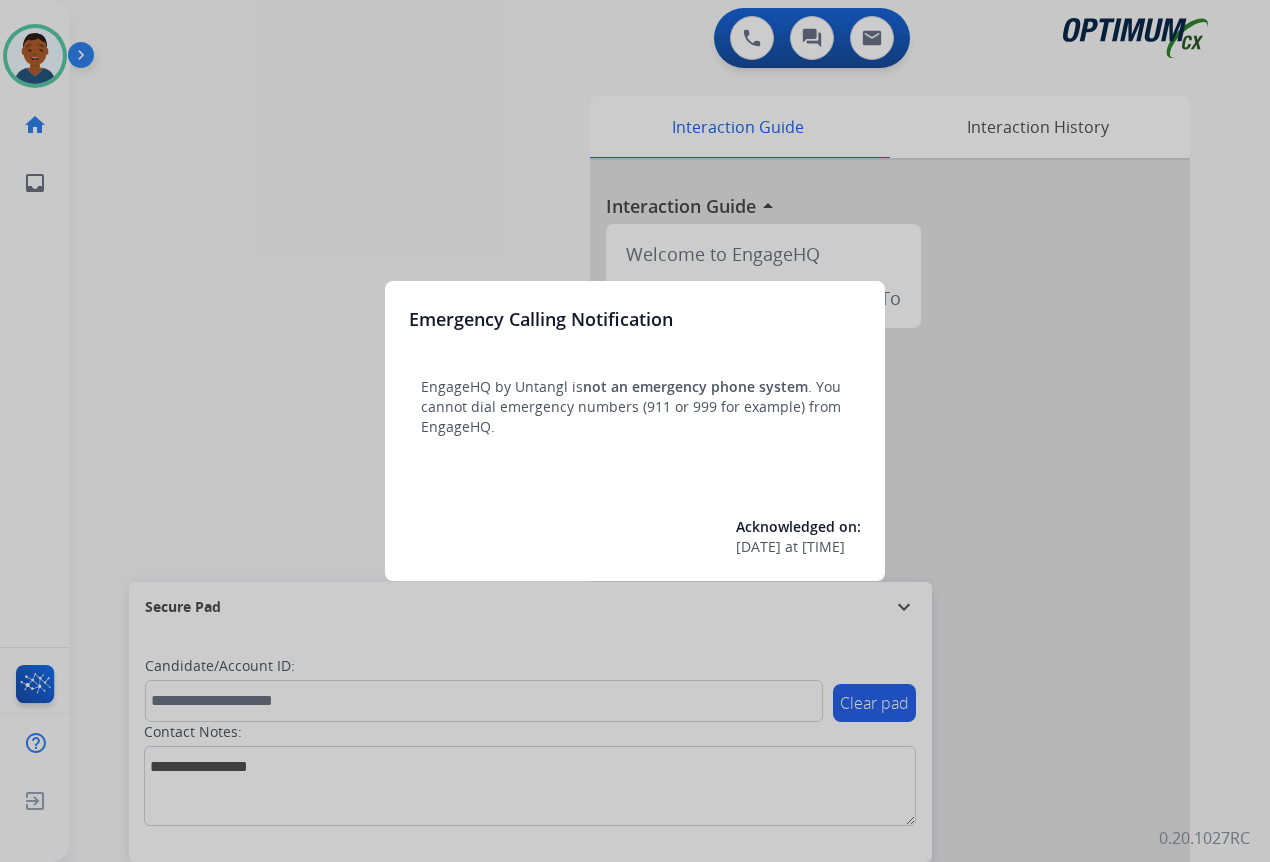 click at bounding box center (635, 431) 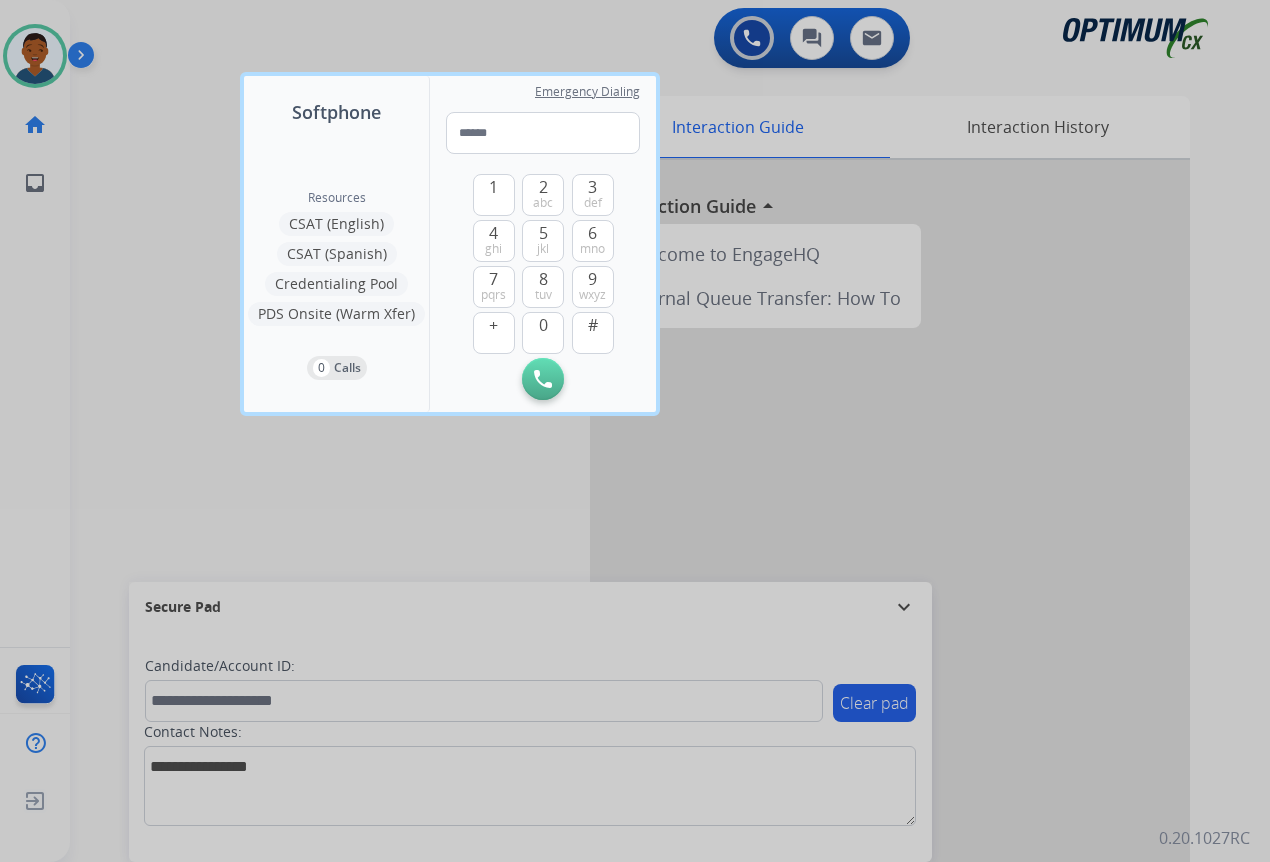 click at bounding box center (635, 431) 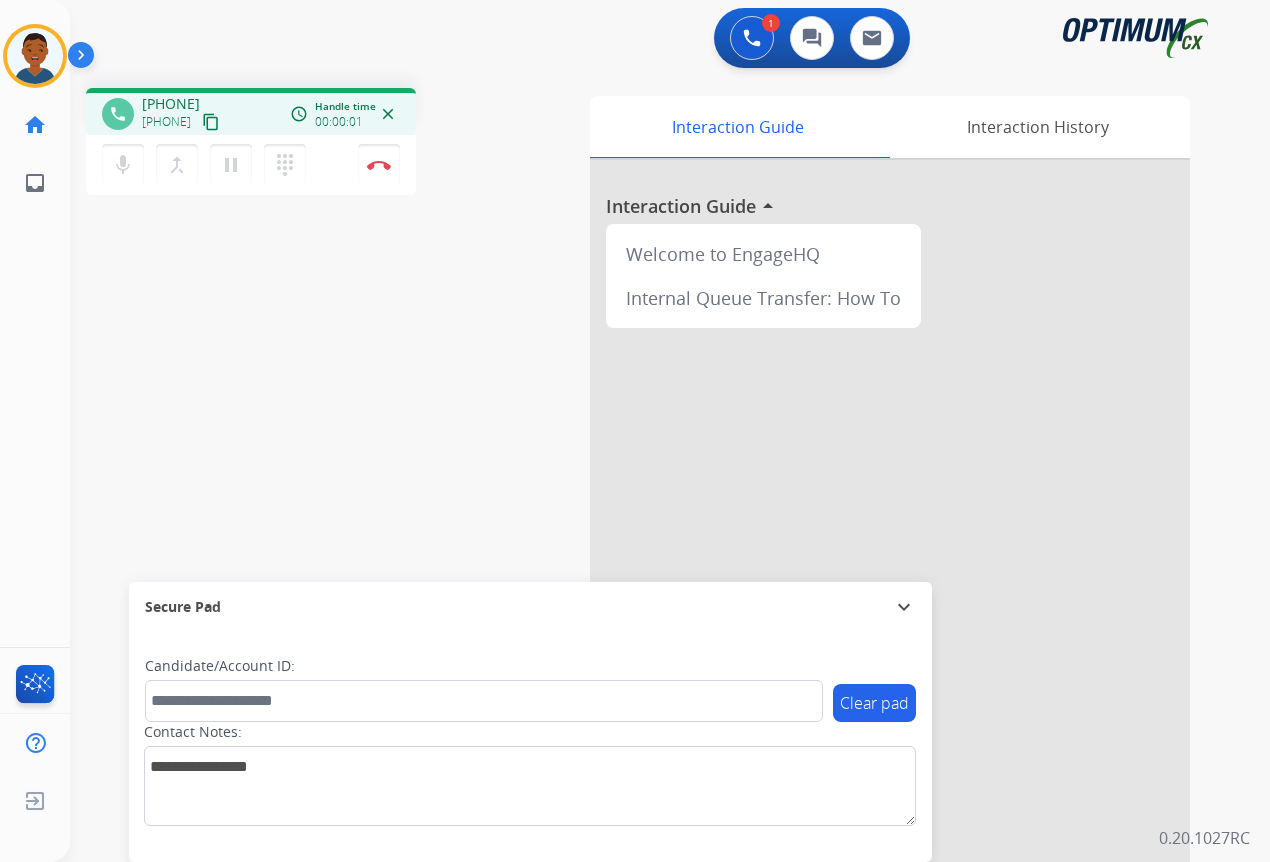 click on "content_copy" at bounding box center (211, 122) 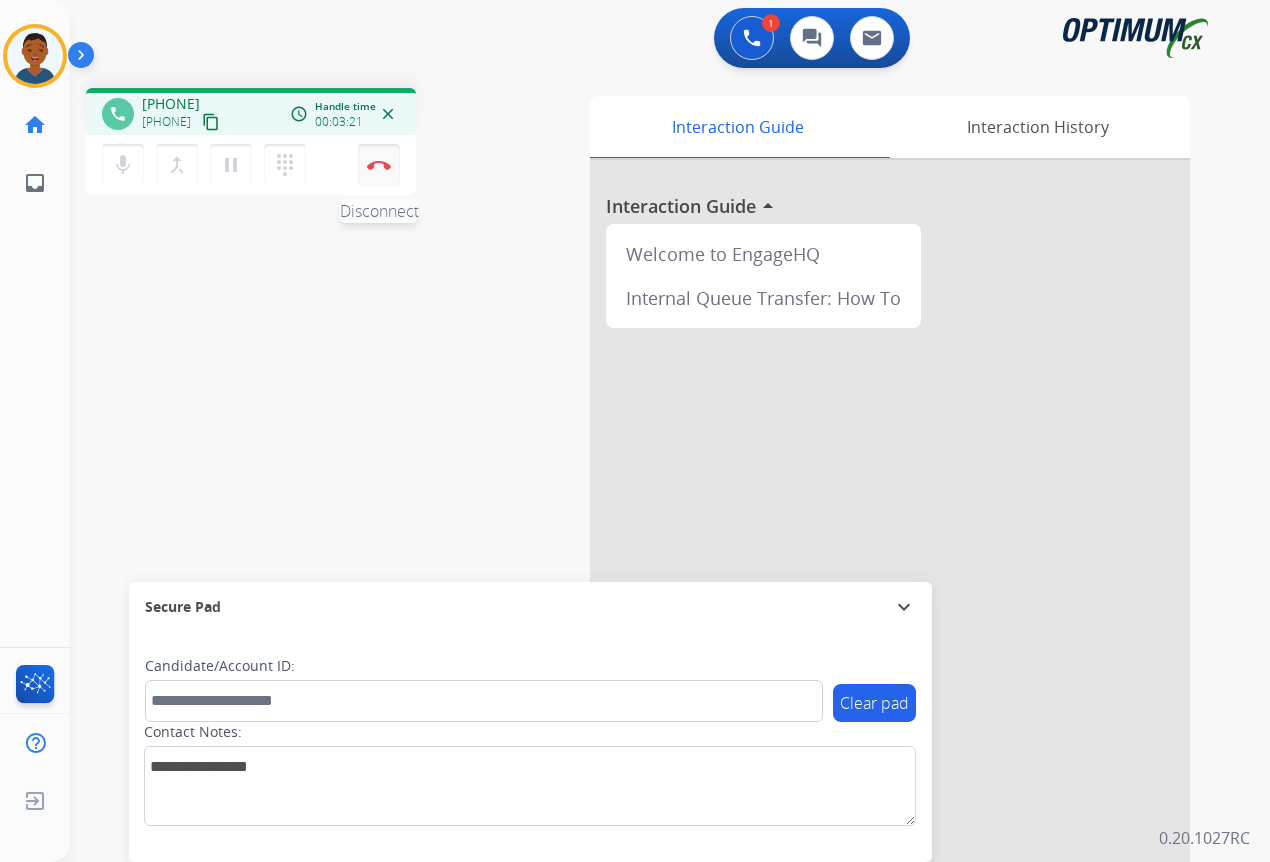 click at bounding box center (379, 165) 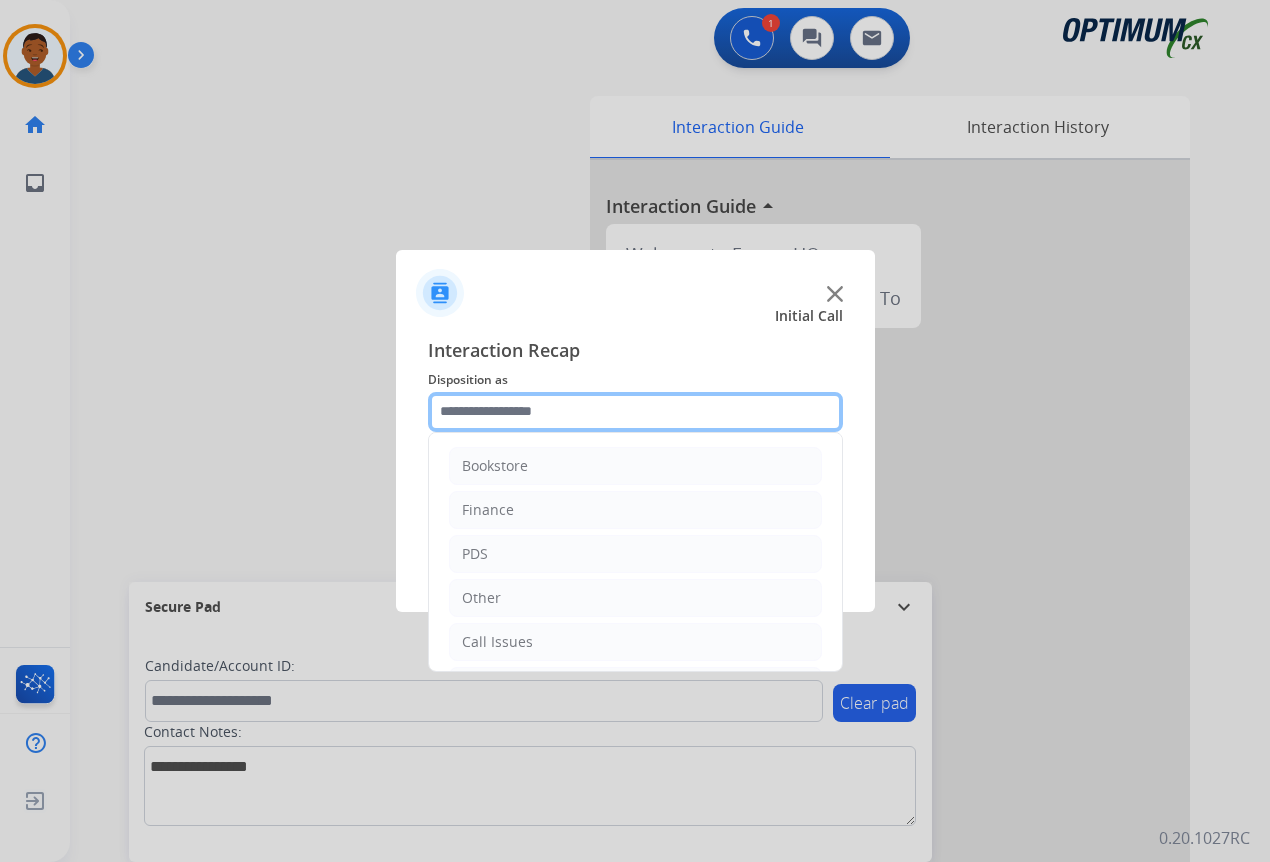 click 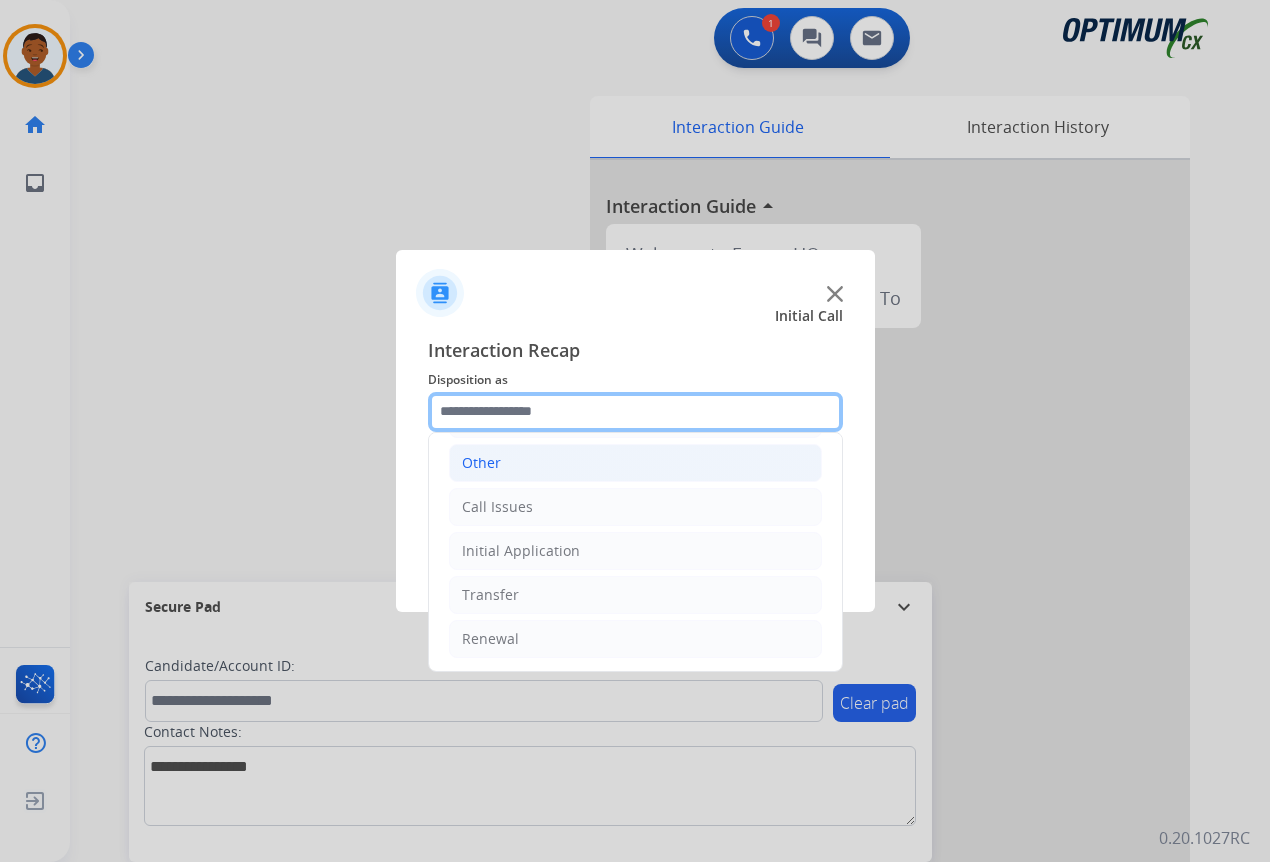 scroll, scrollTop: 136, scrollLeft: 0, axis: vertical 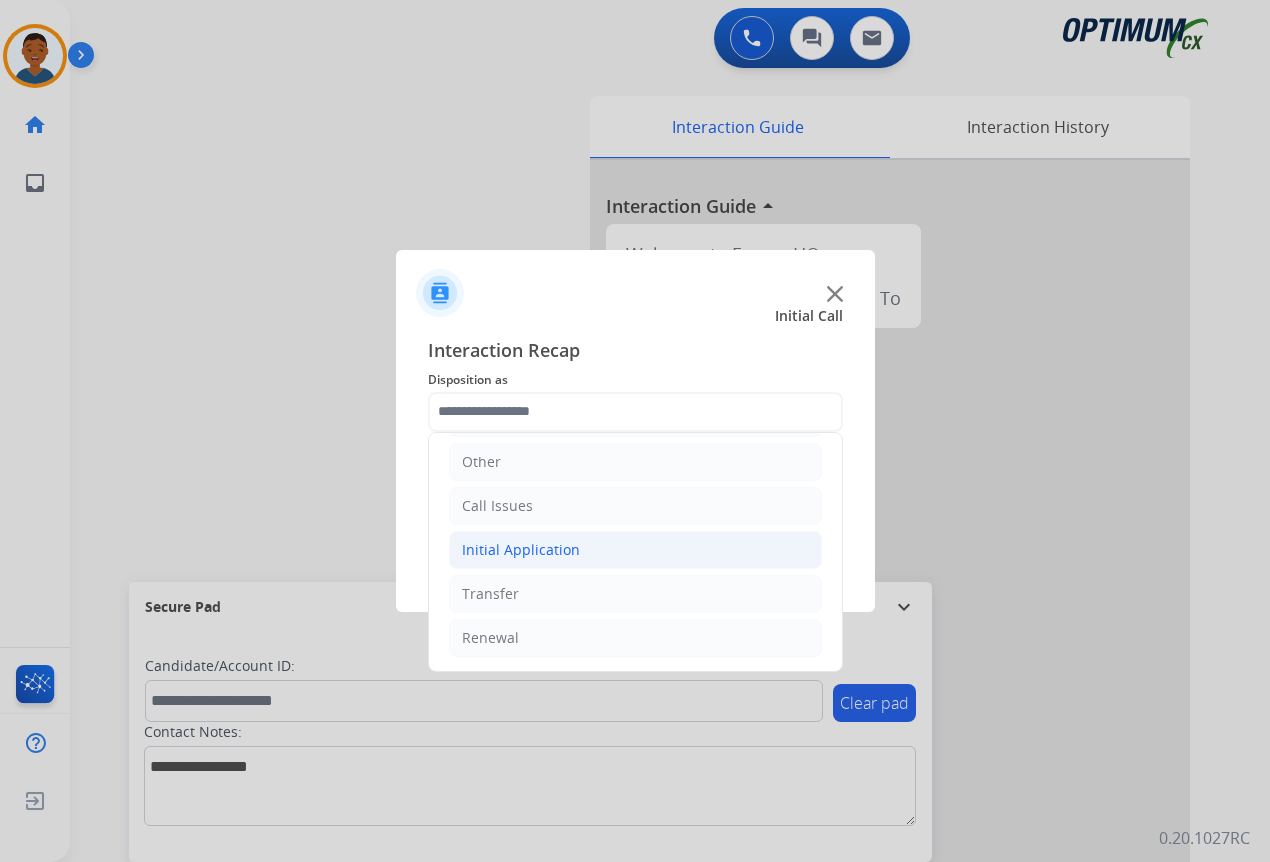 click on "Initial Application" 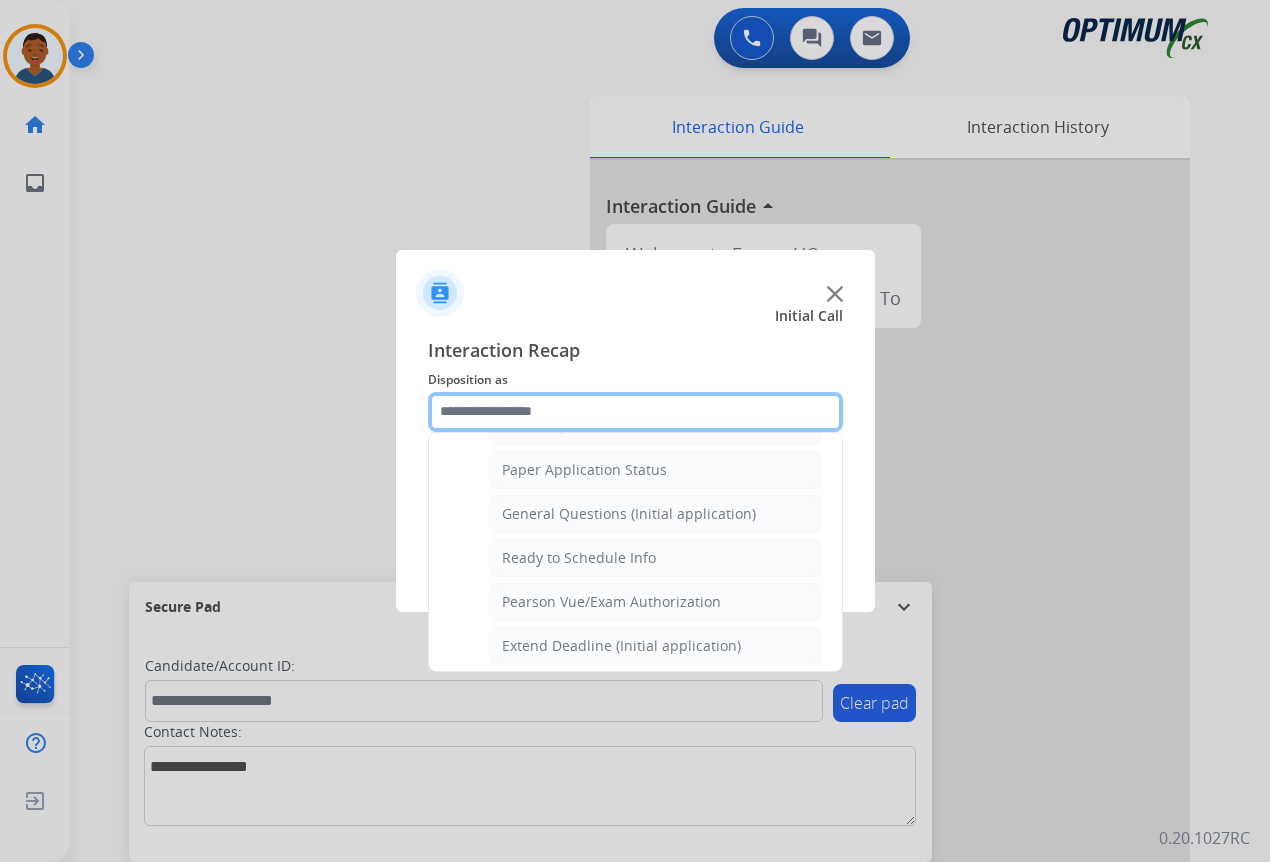 scroll, scrollTop: 1136, scrollLeft: 0, axis: vertical 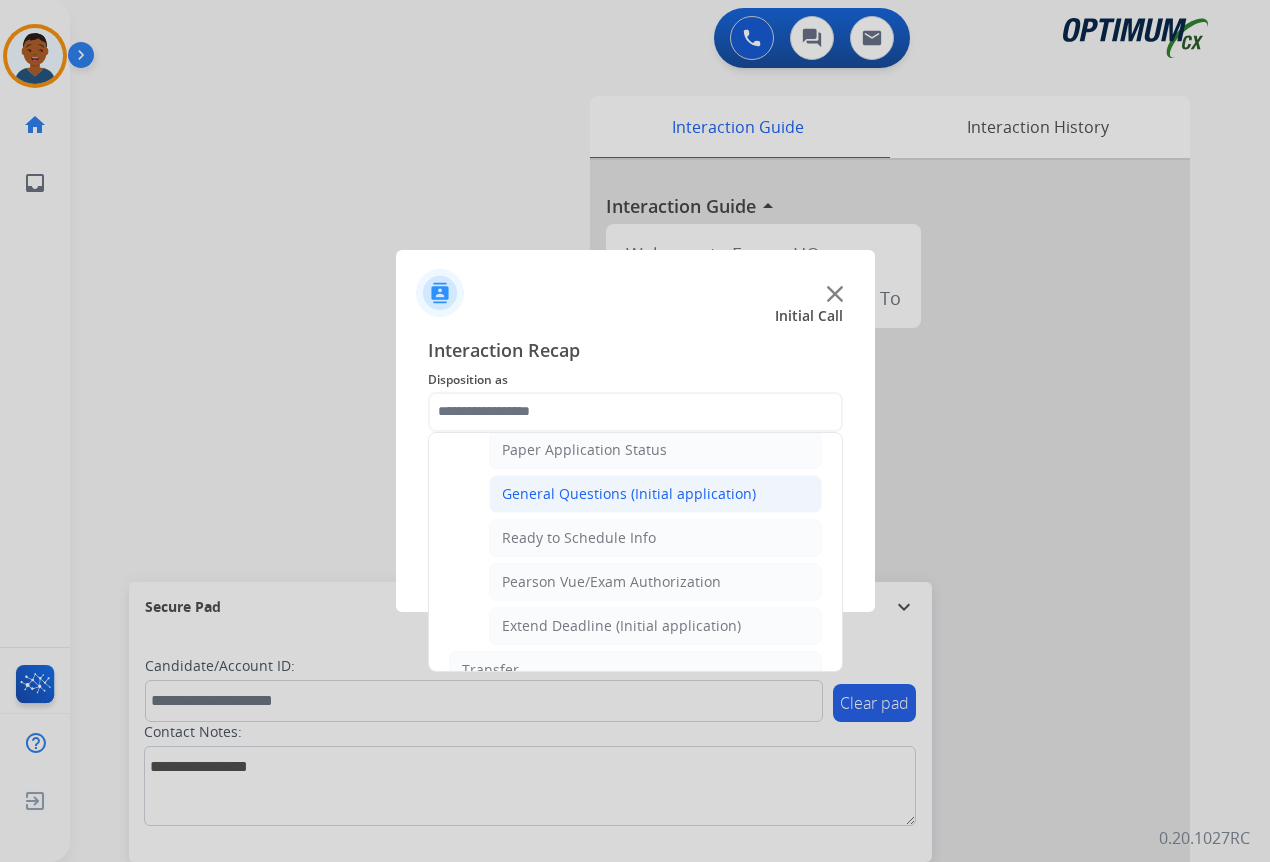 click on "General Questions (Initial application)" 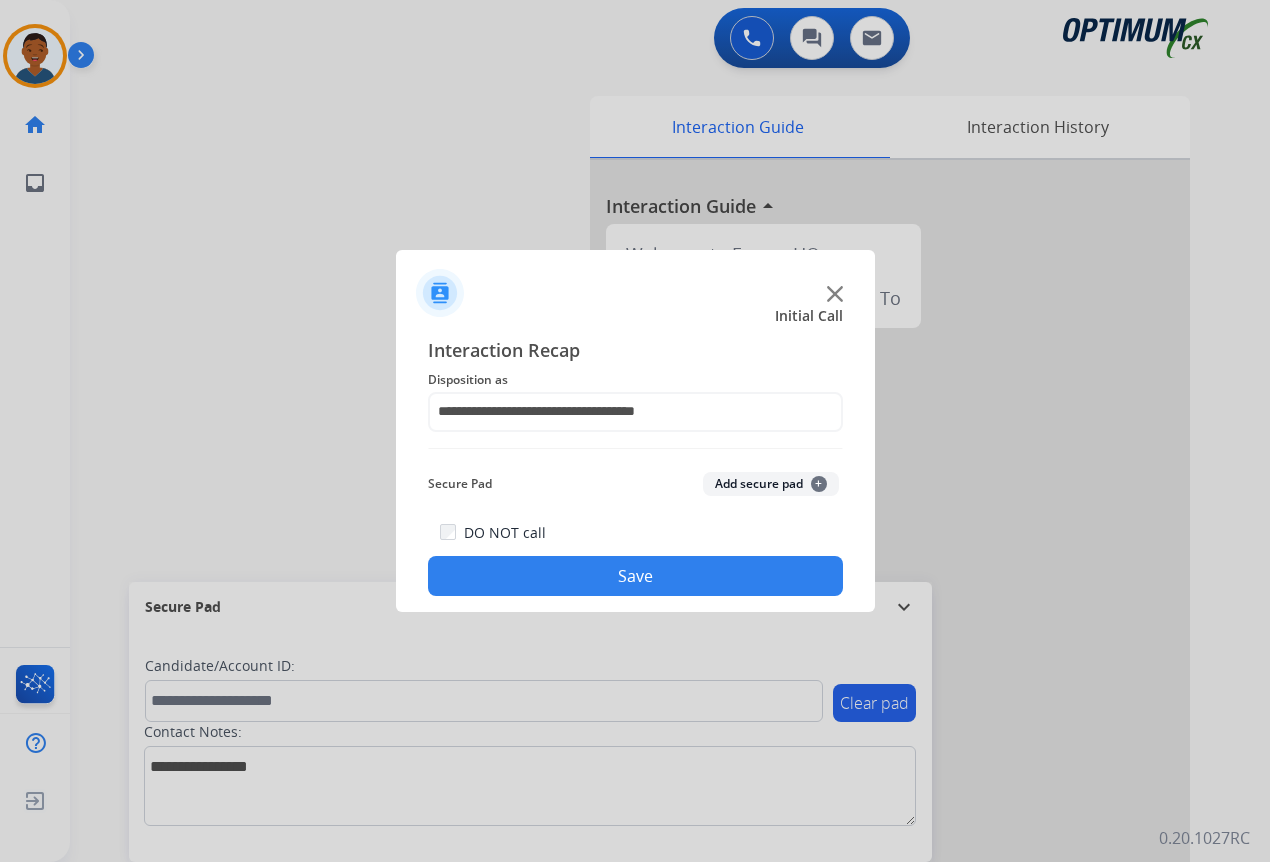 click on "Save" 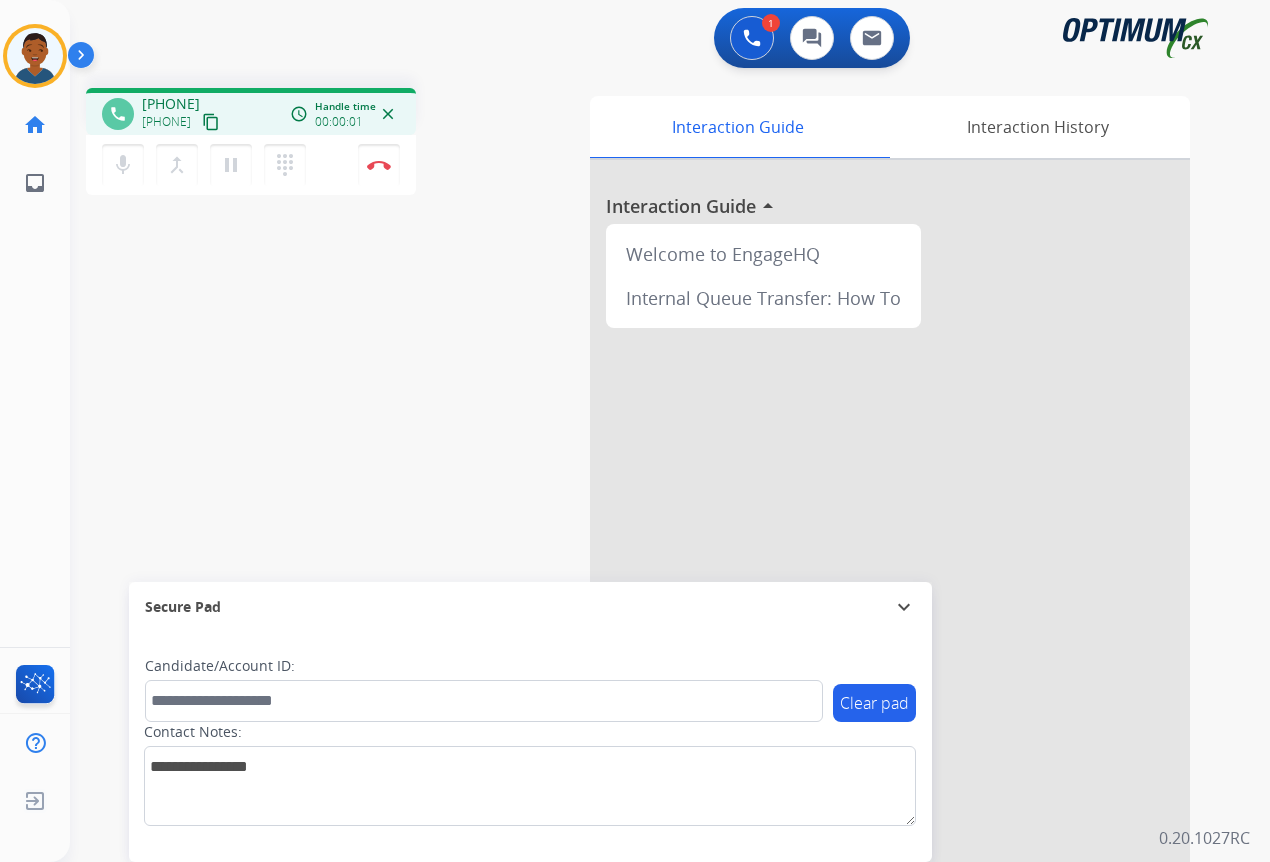click on "content_copy" at bounding box center (211, 122) 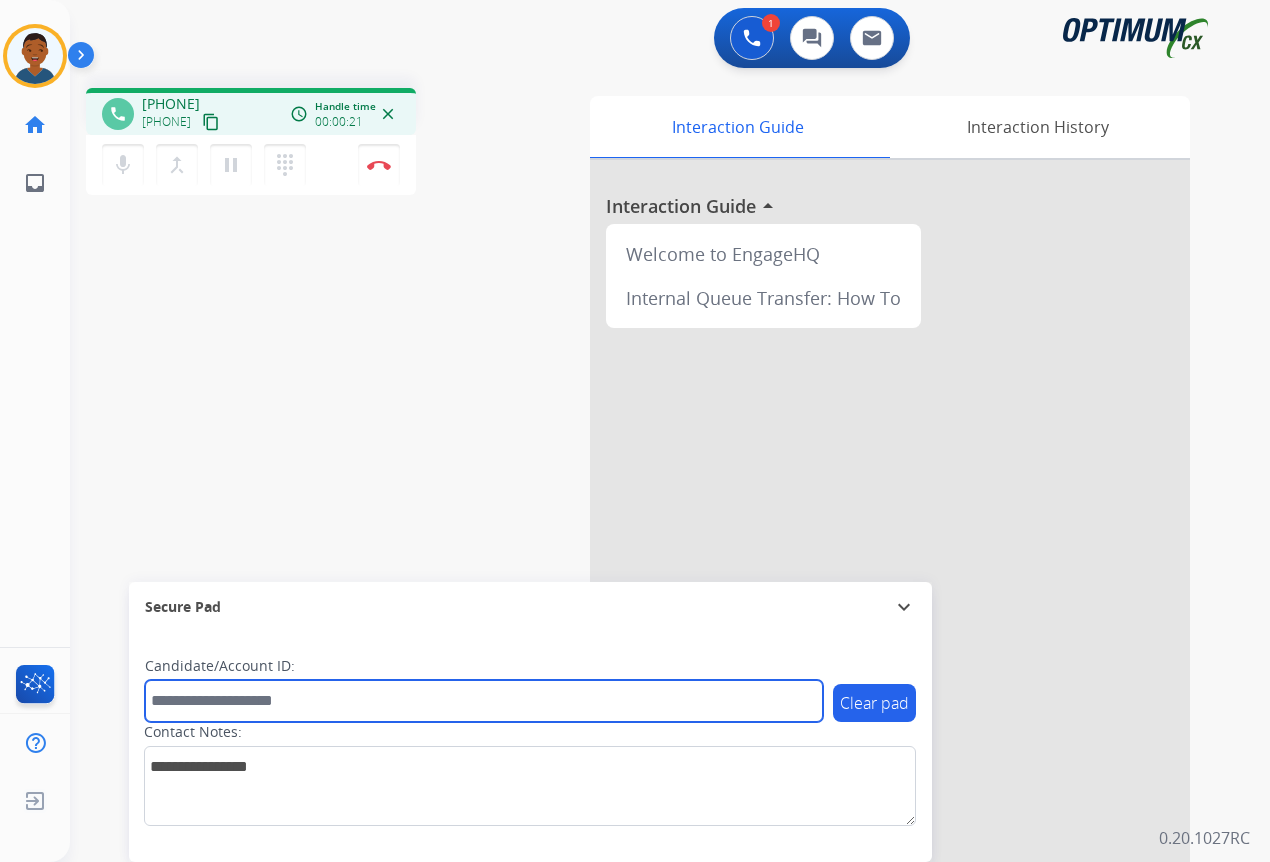 click at bounding box center [484, 701] 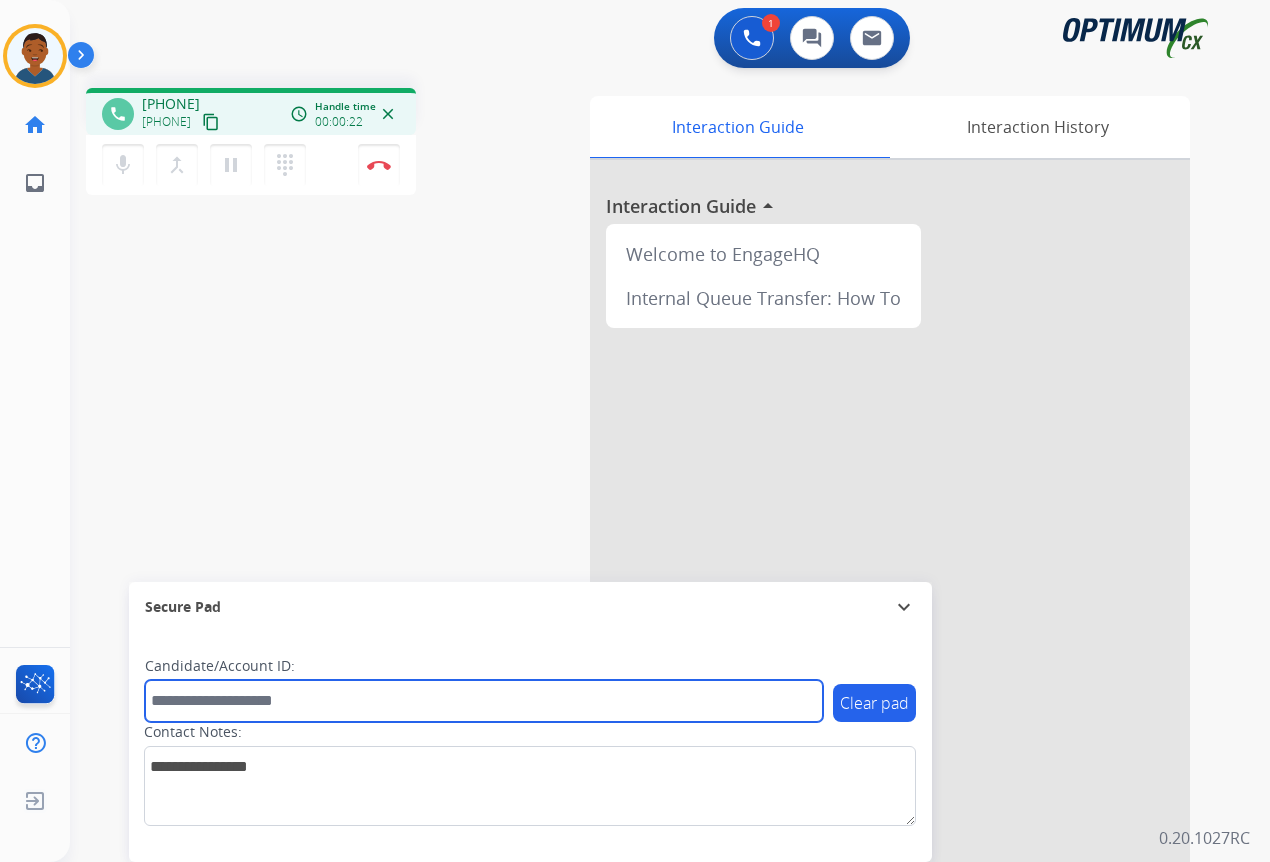 paste on "*******" 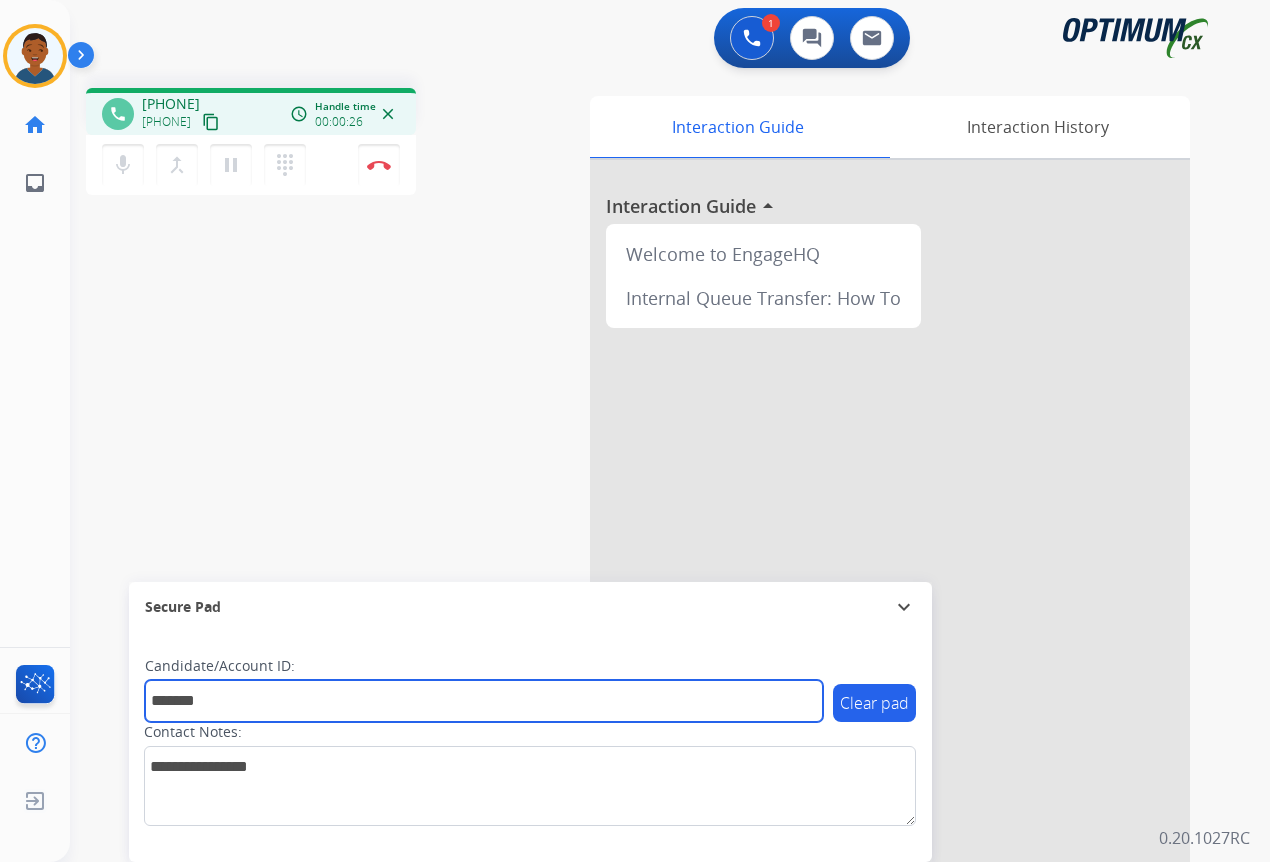 type on "*******" 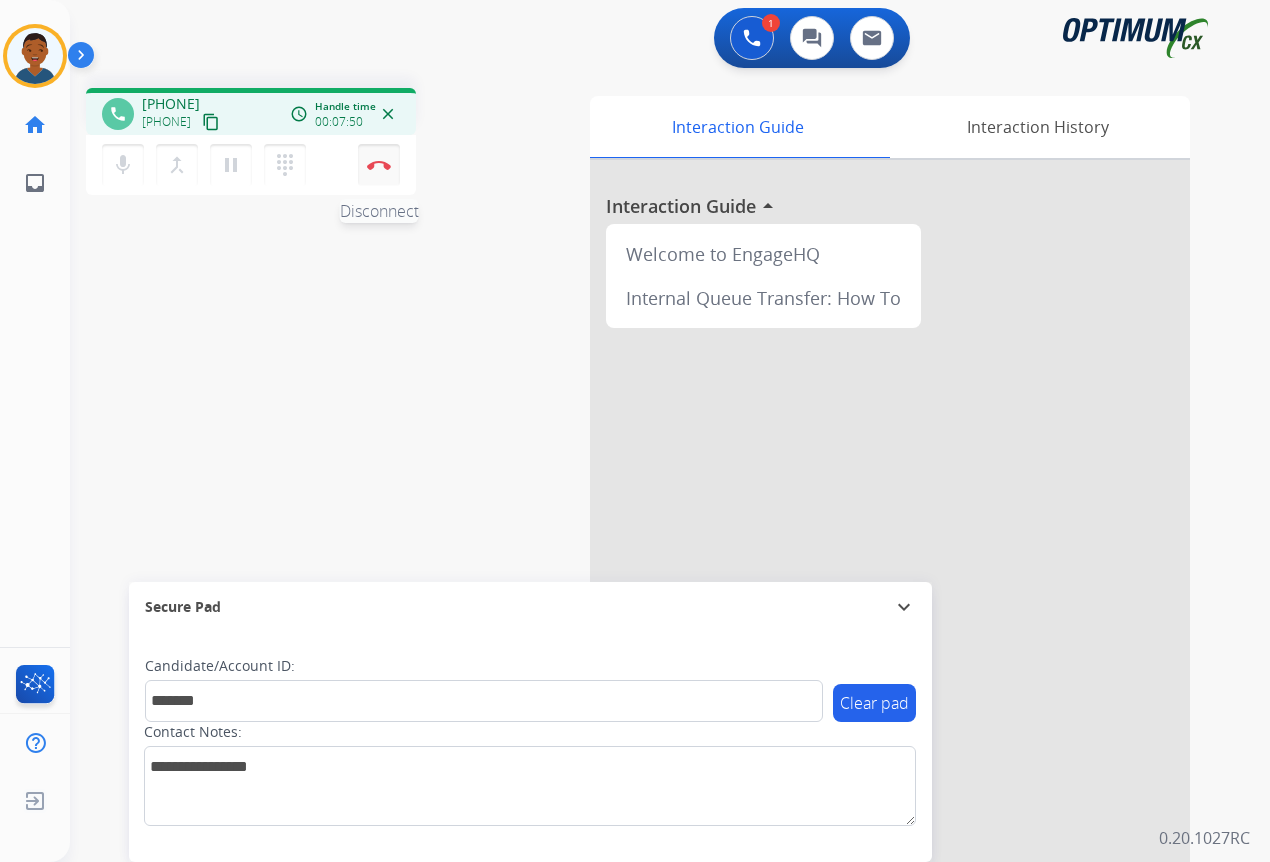 click at bounding box center [379, 165] 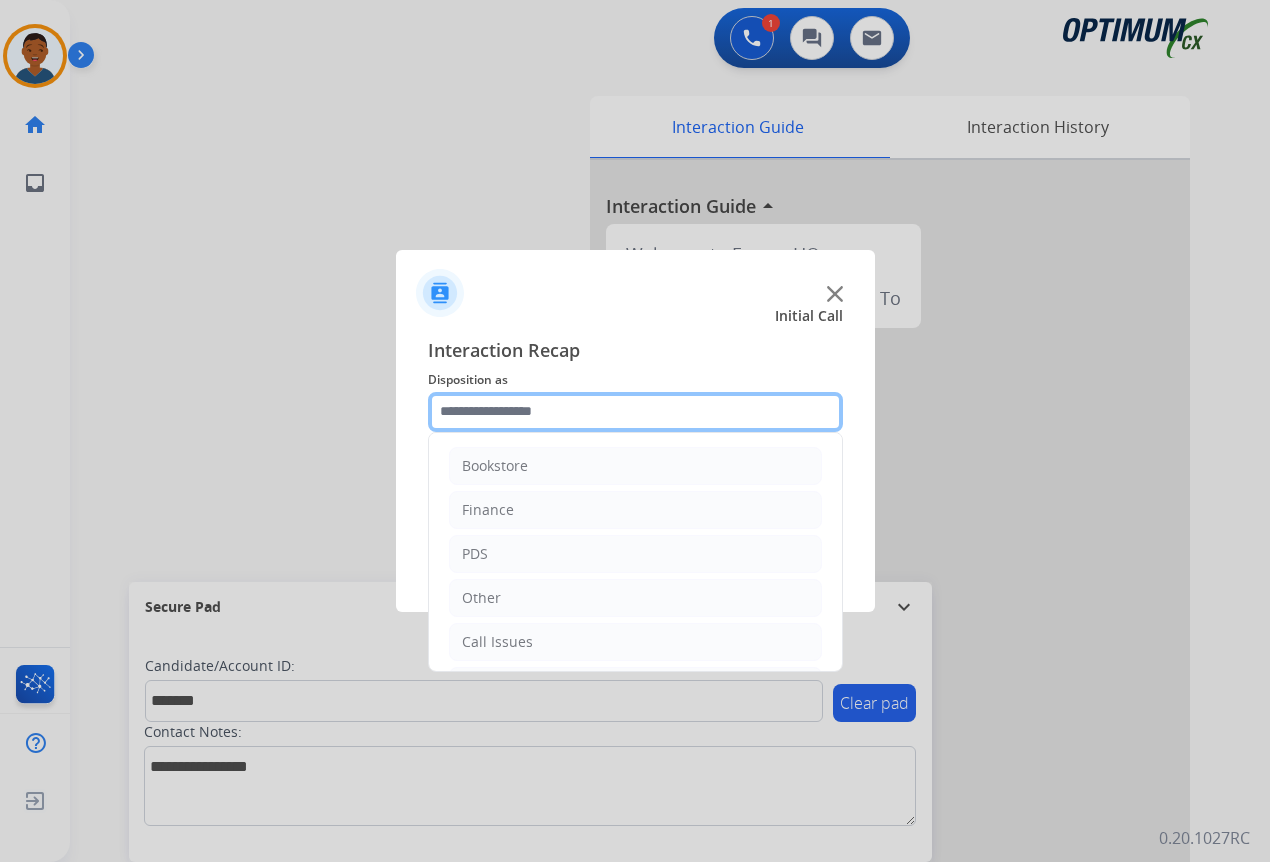 click 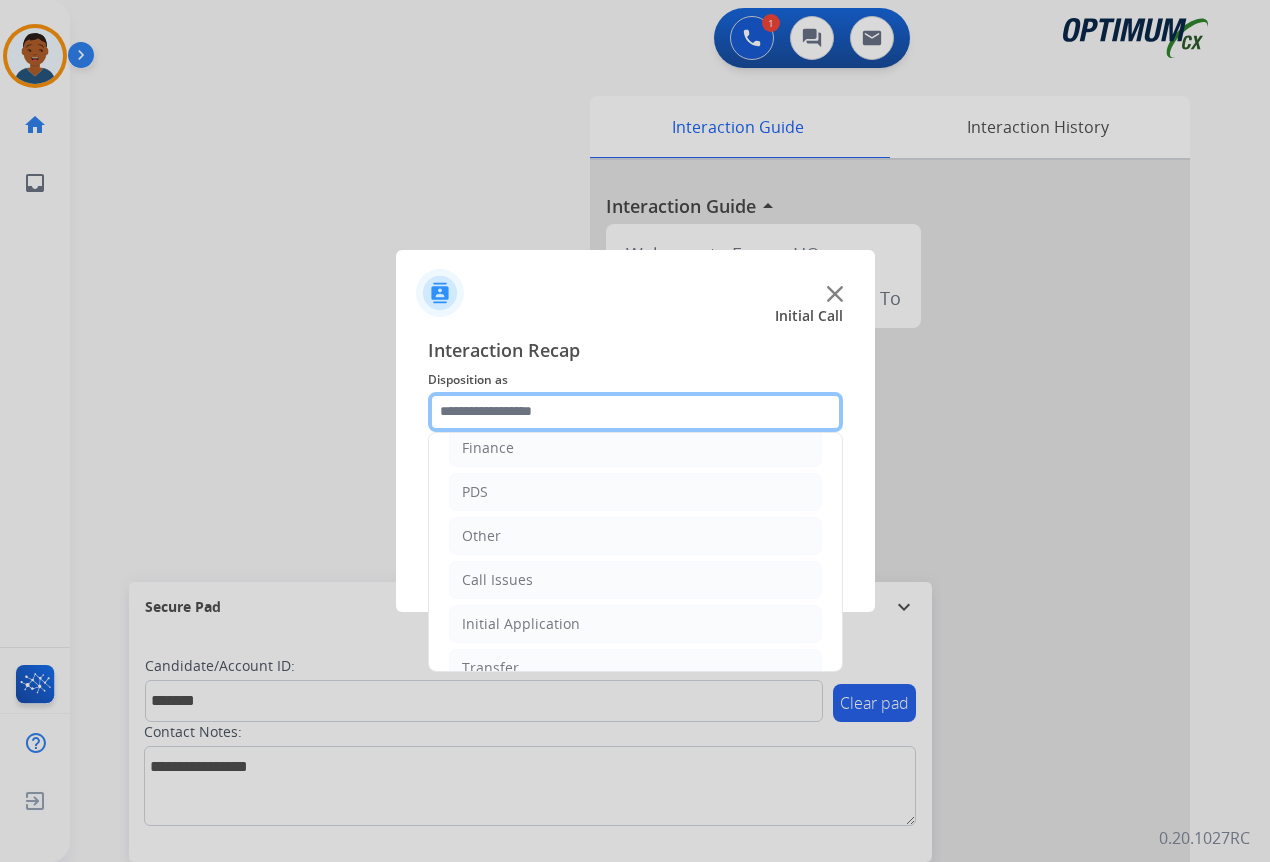 scroll, scrollTop: 136, scrollLeft: 0, axis: vertical 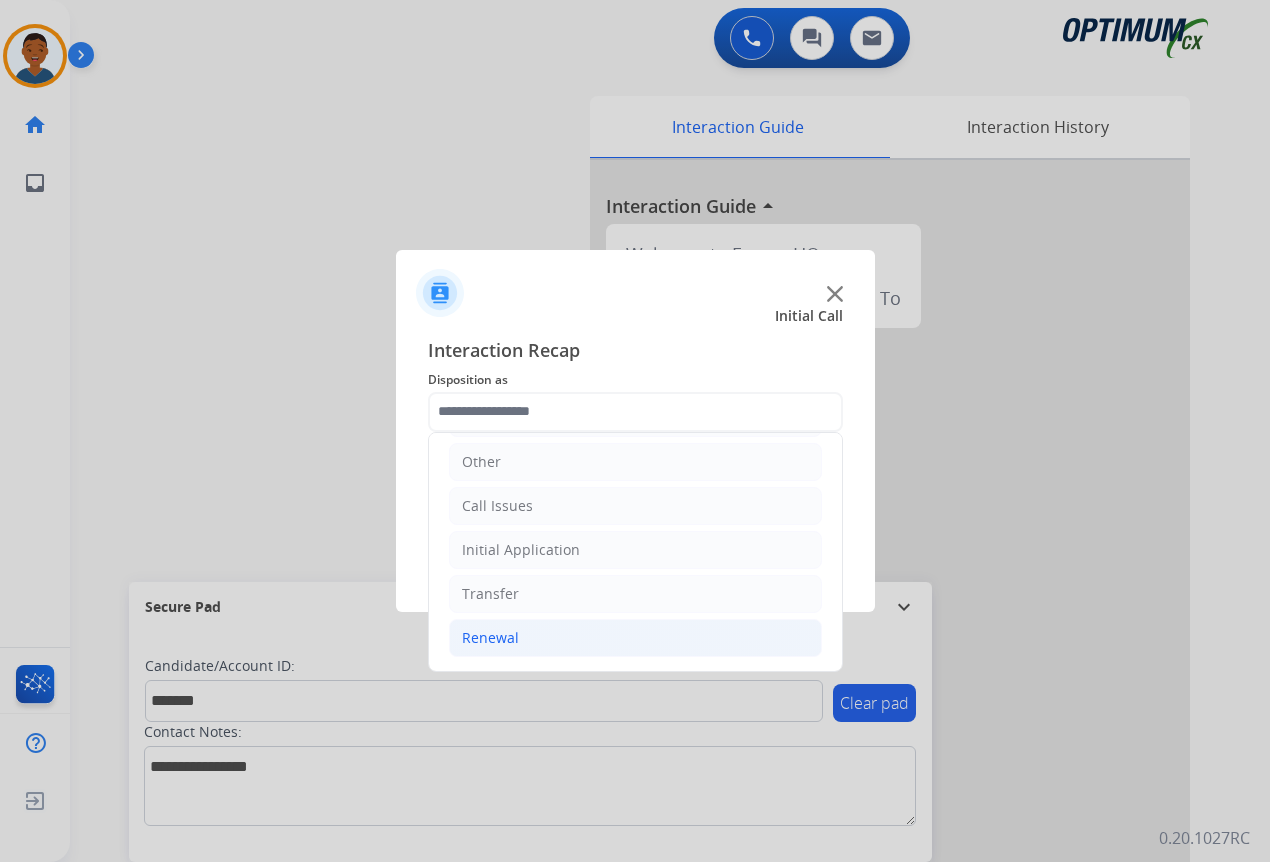 click on "Renewal" 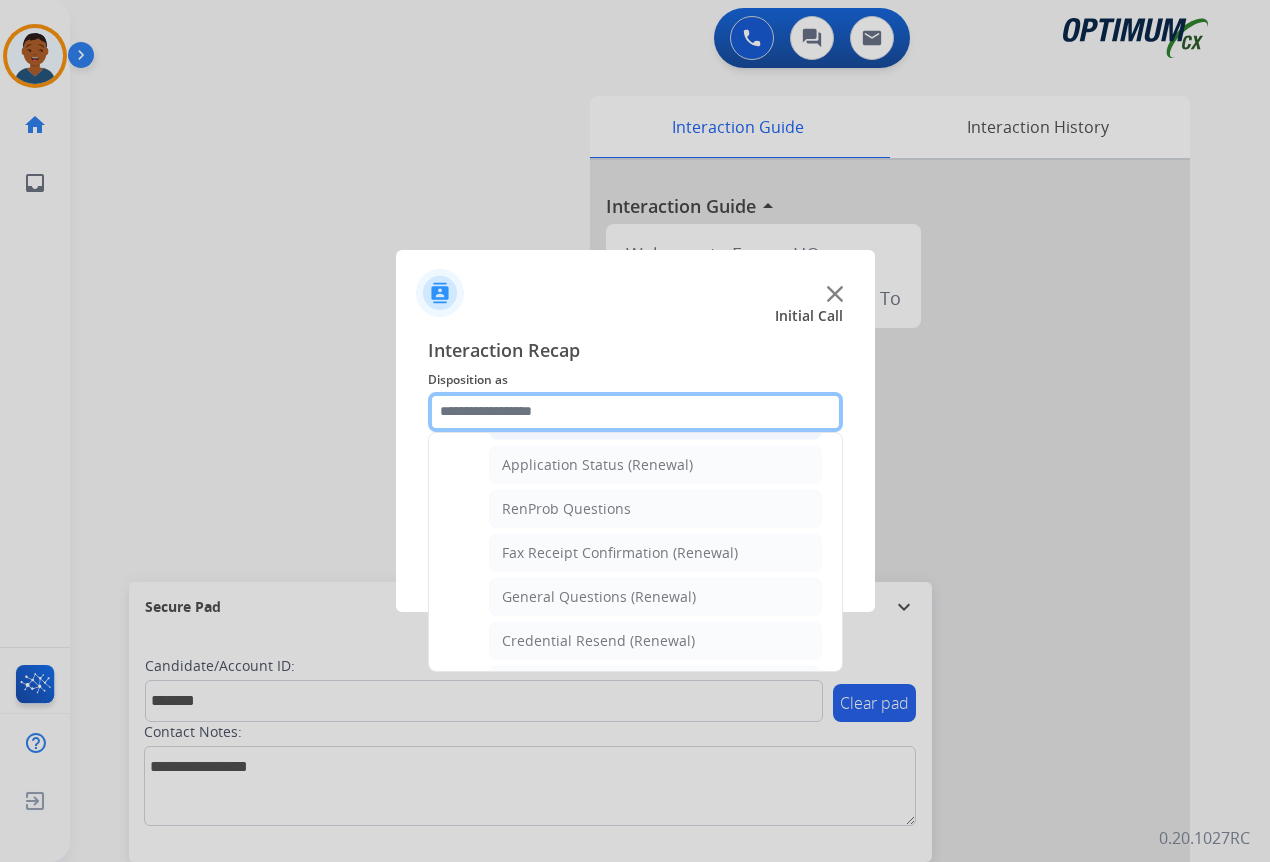 scroll, scrollTop: 536, scrollLeft: 0, axis: vertical 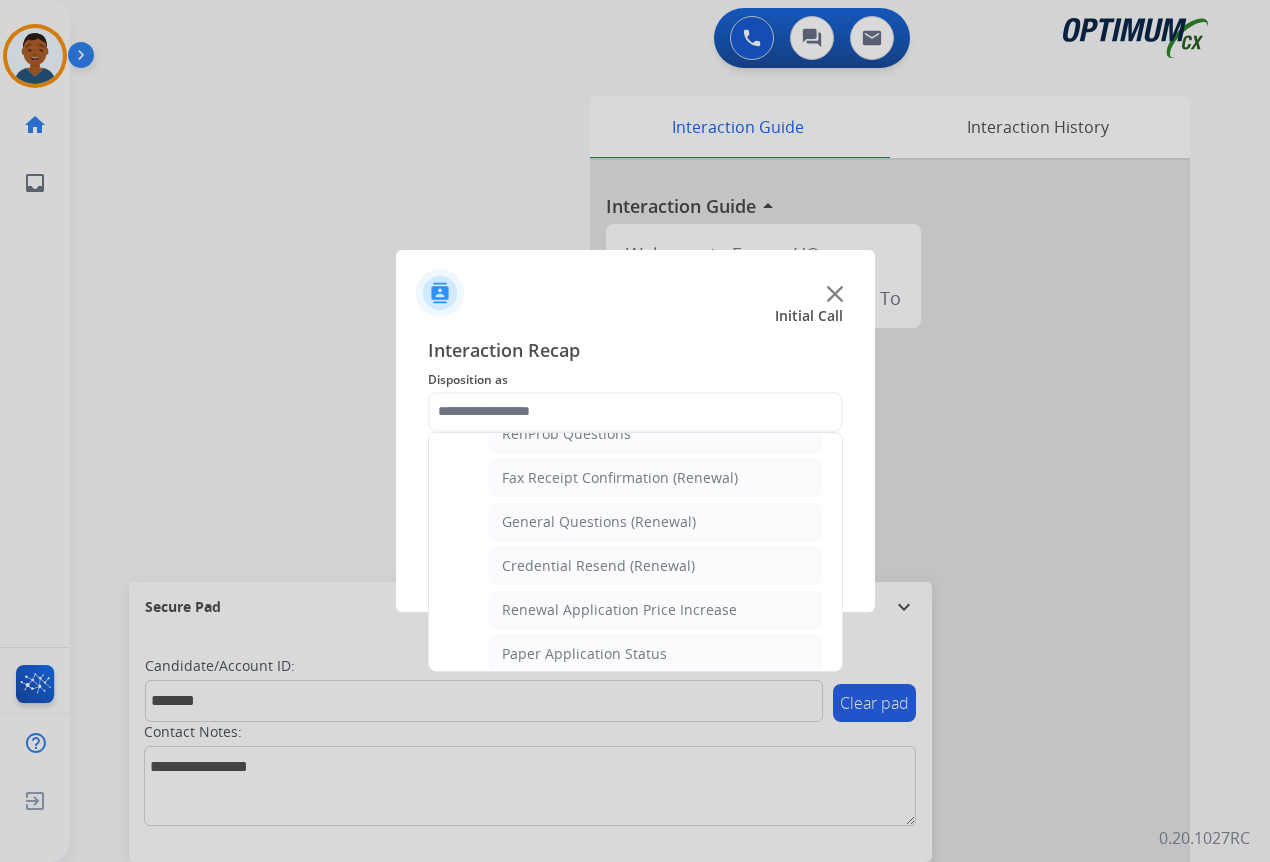 click on "General Questions (Renewal)" 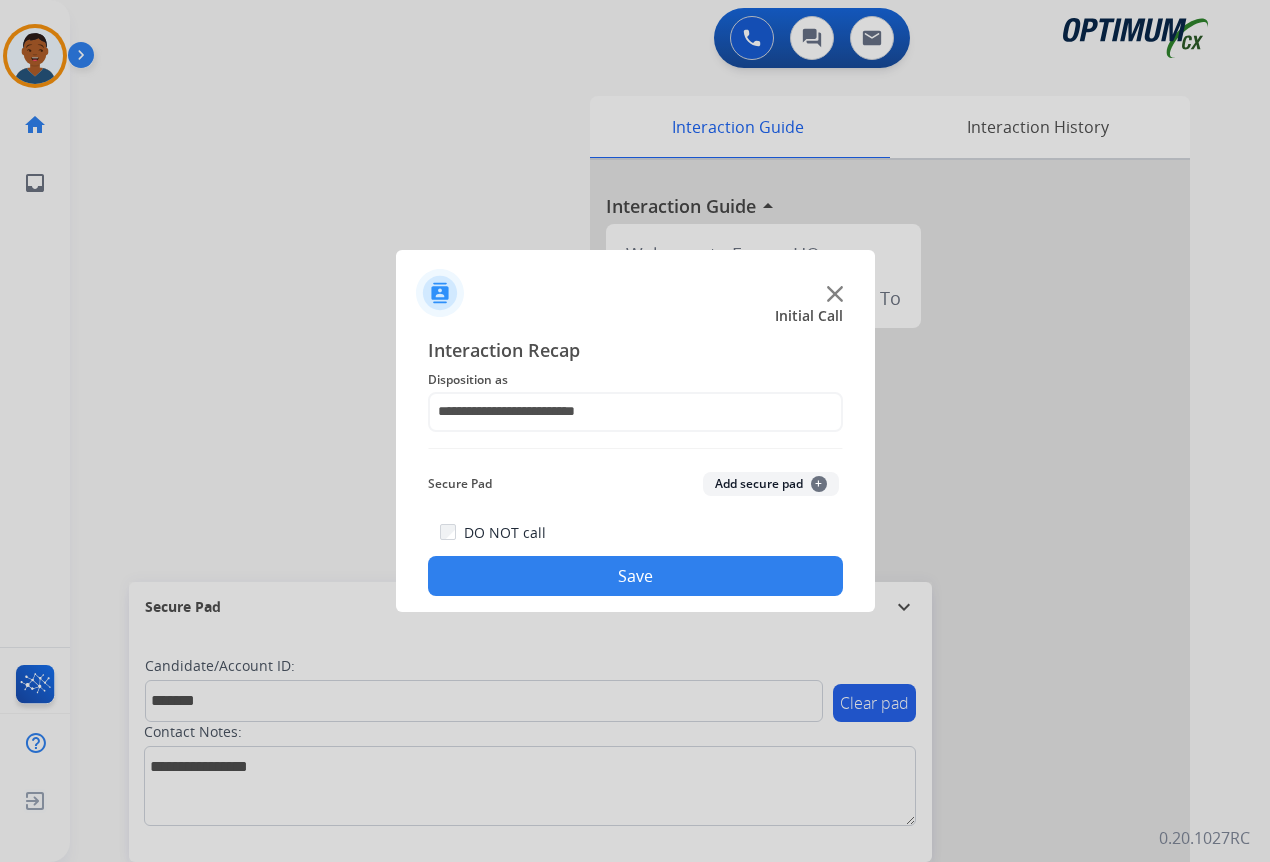 click on "Add secure pad  +" 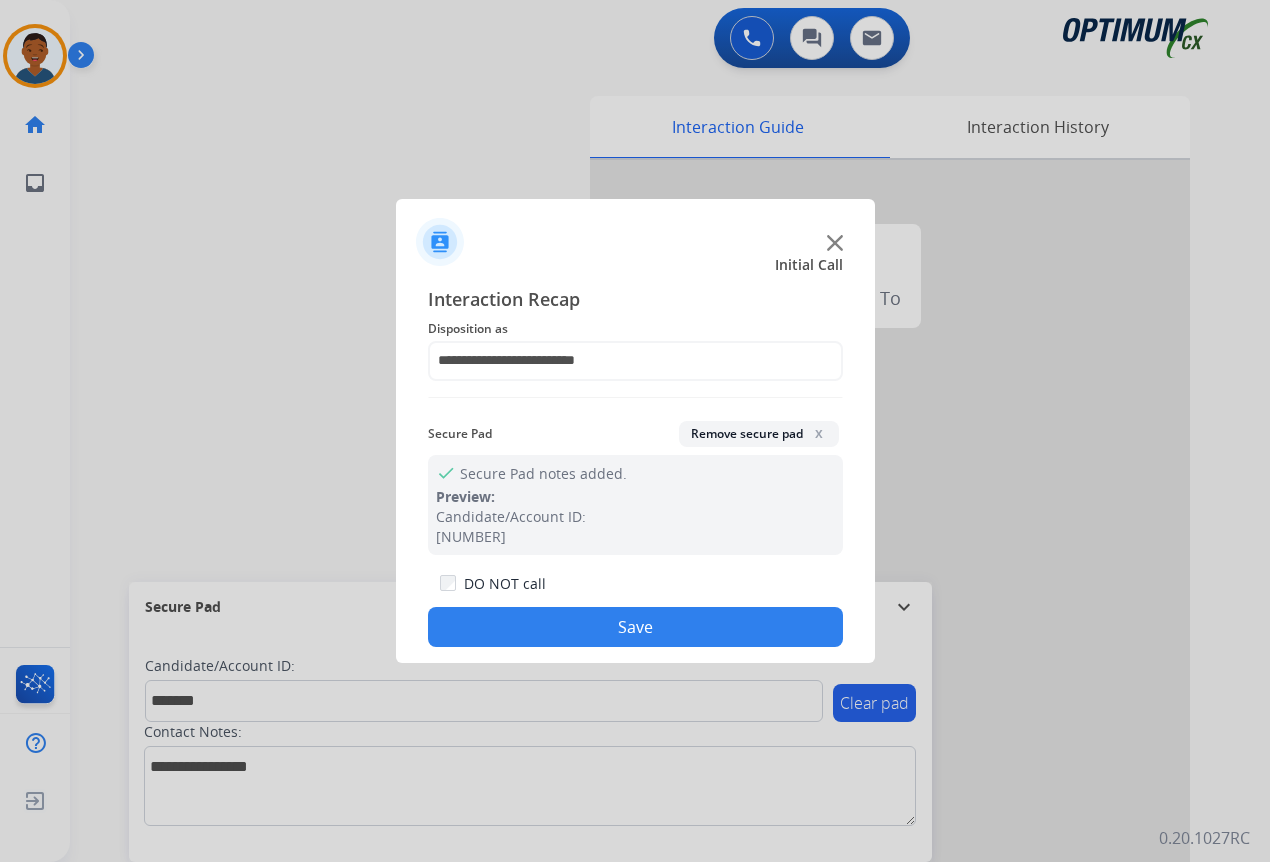 click on "Save" 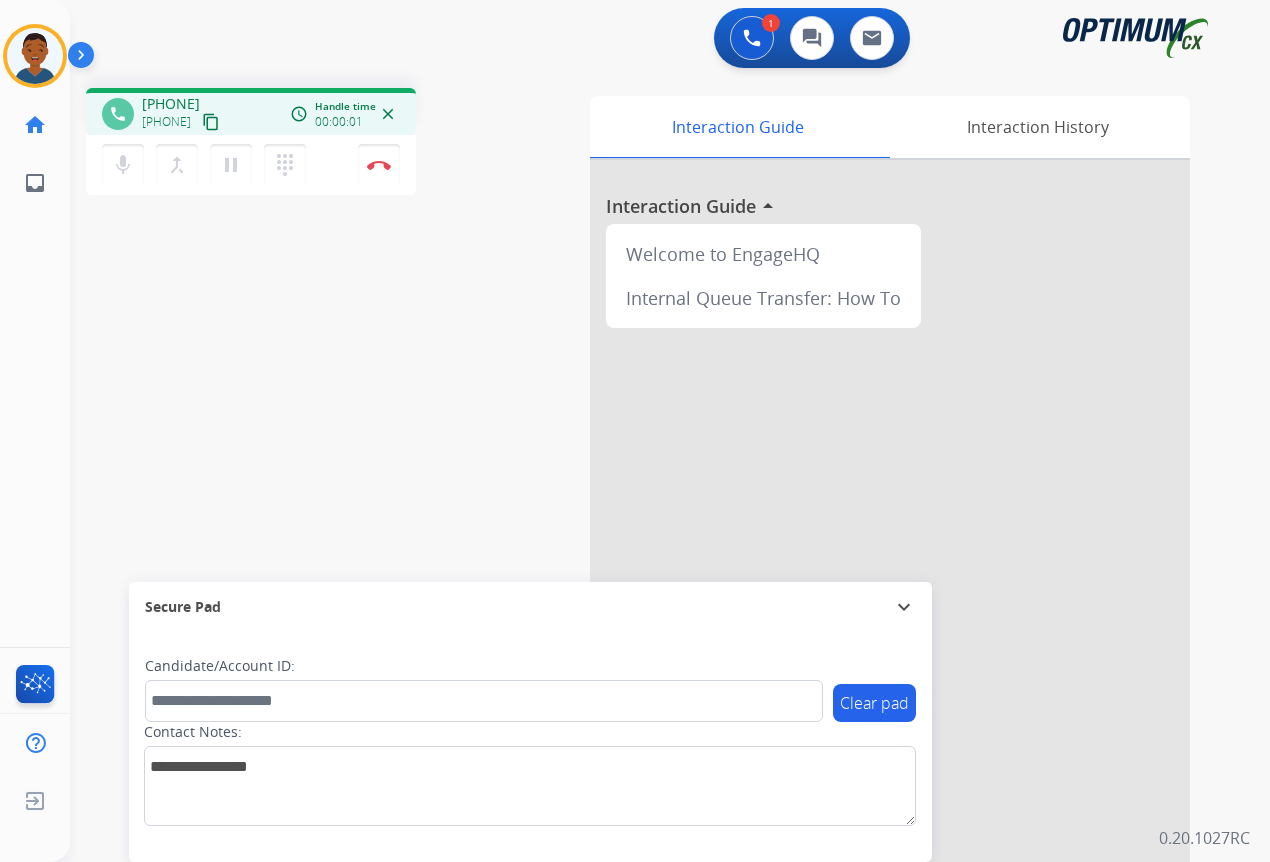 click on "content_copy" at bounding box center [211, 122] 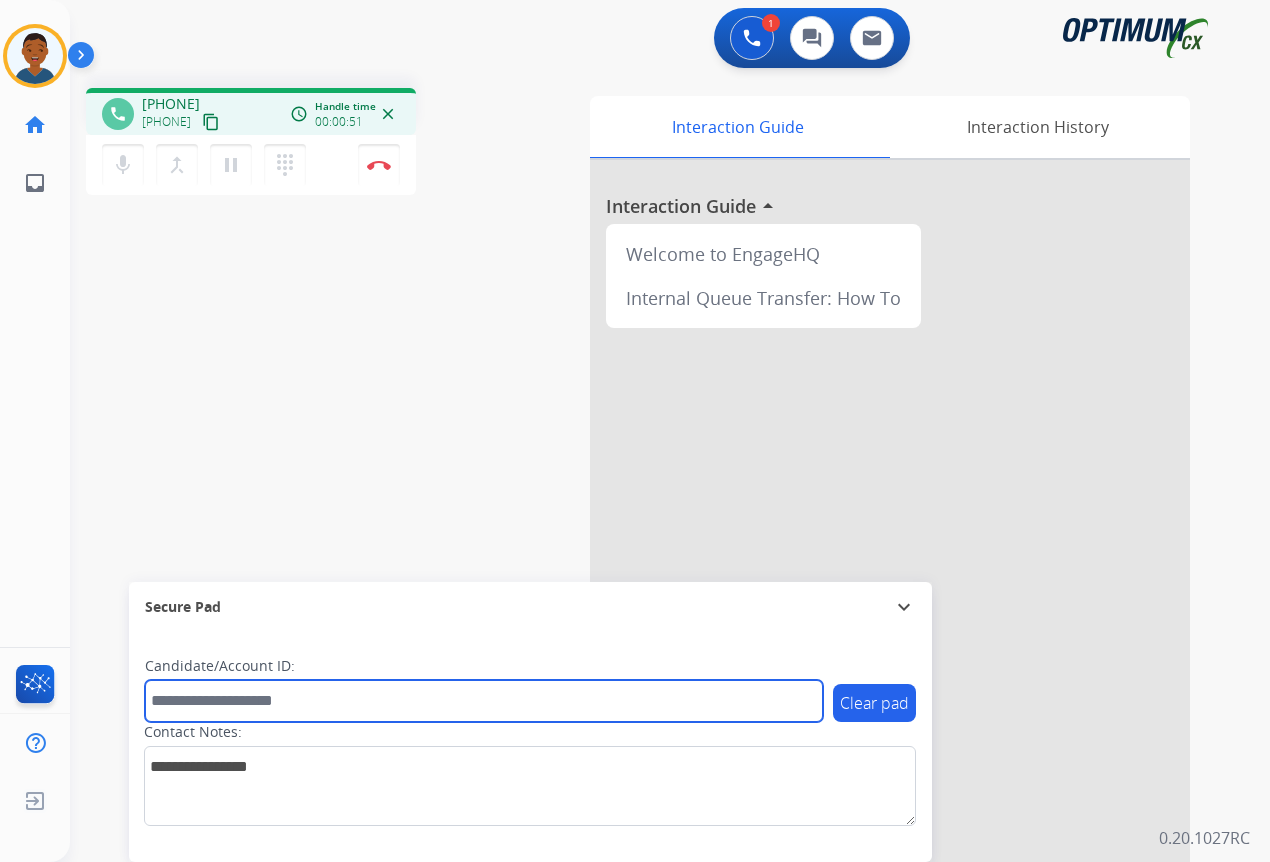 click at bounding box center (484, 701) 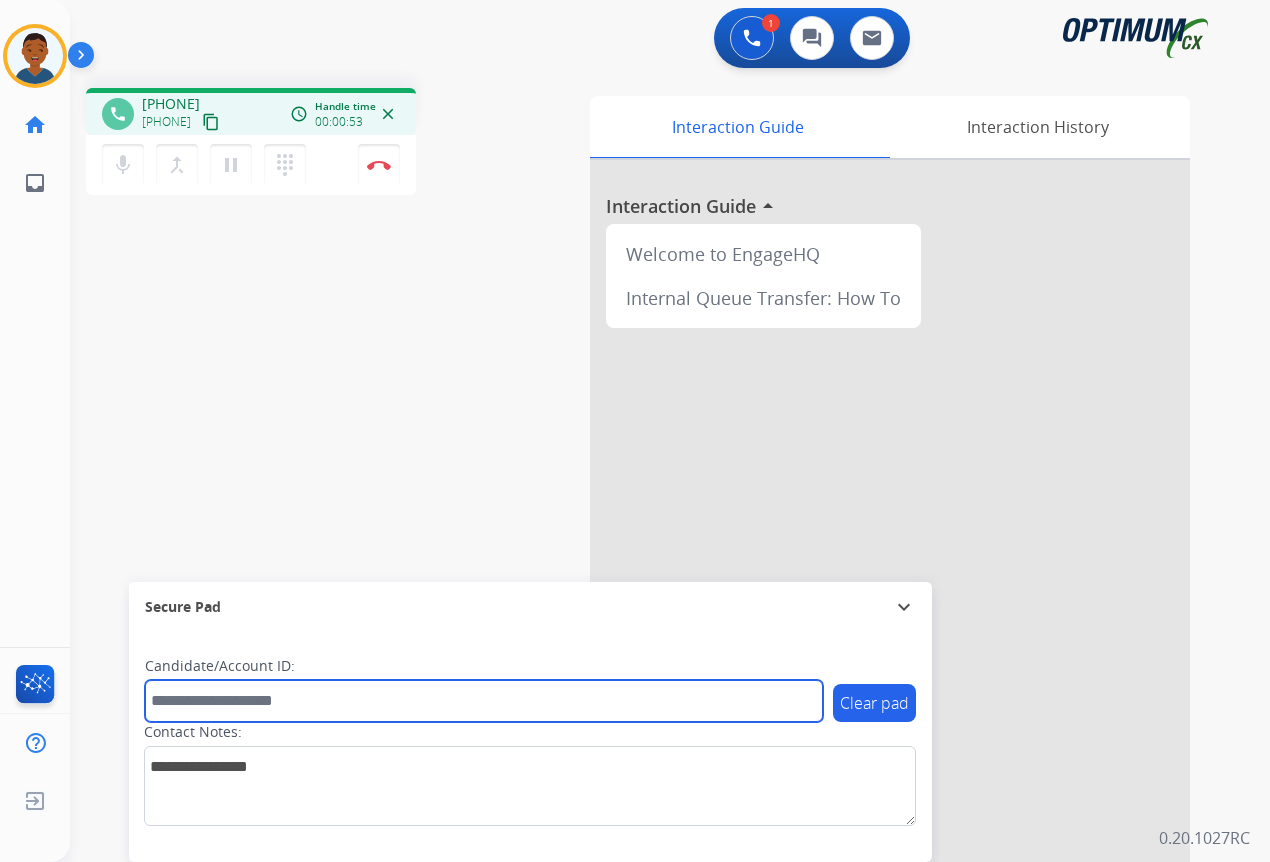 paste on "*******" 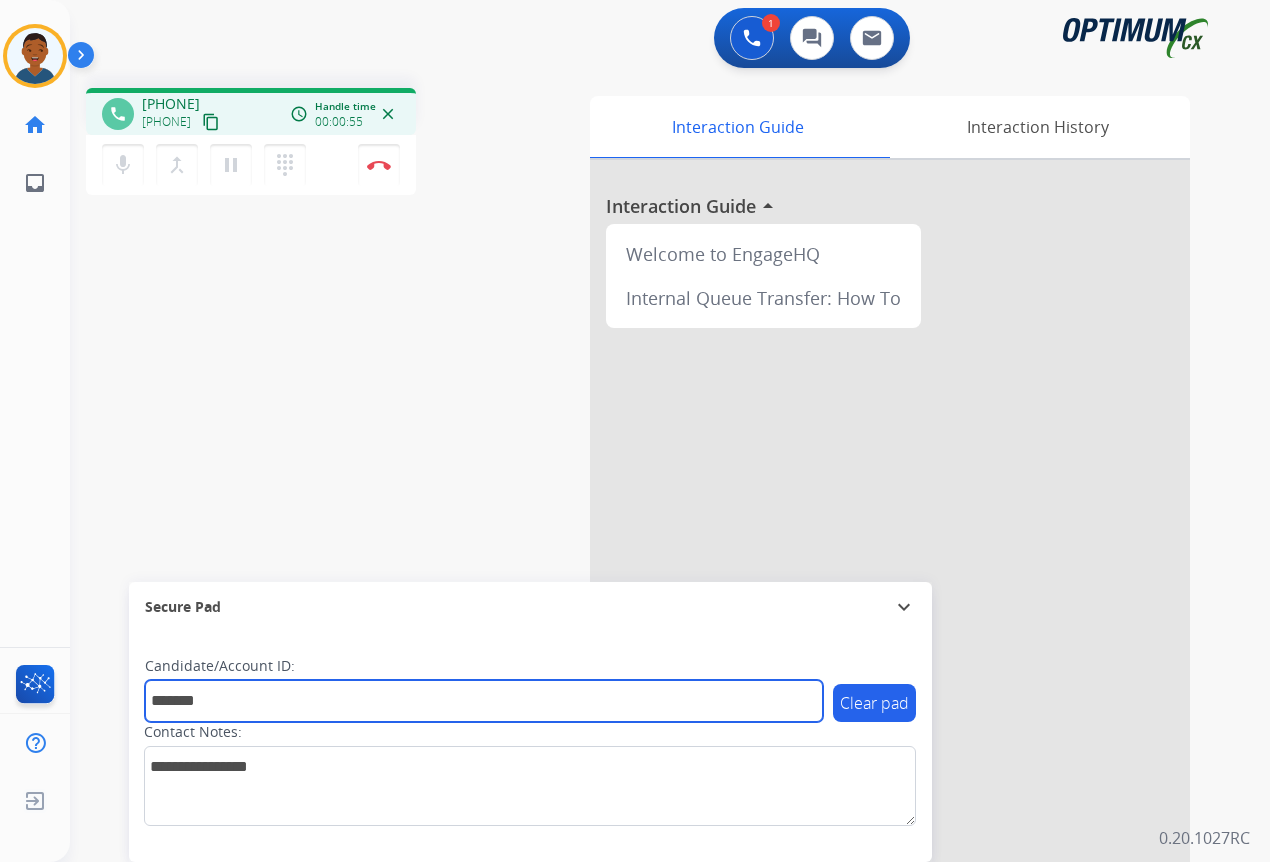 type on "*******" 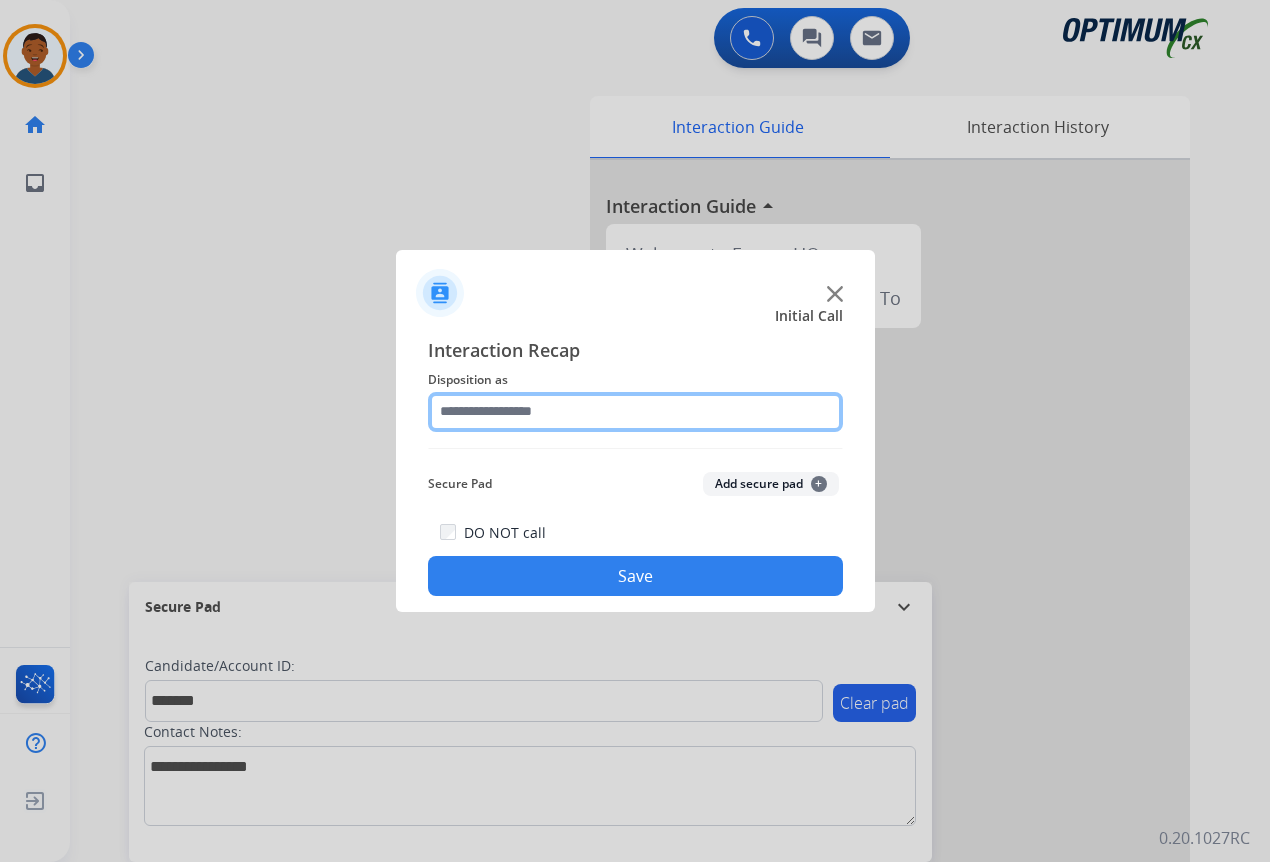 click 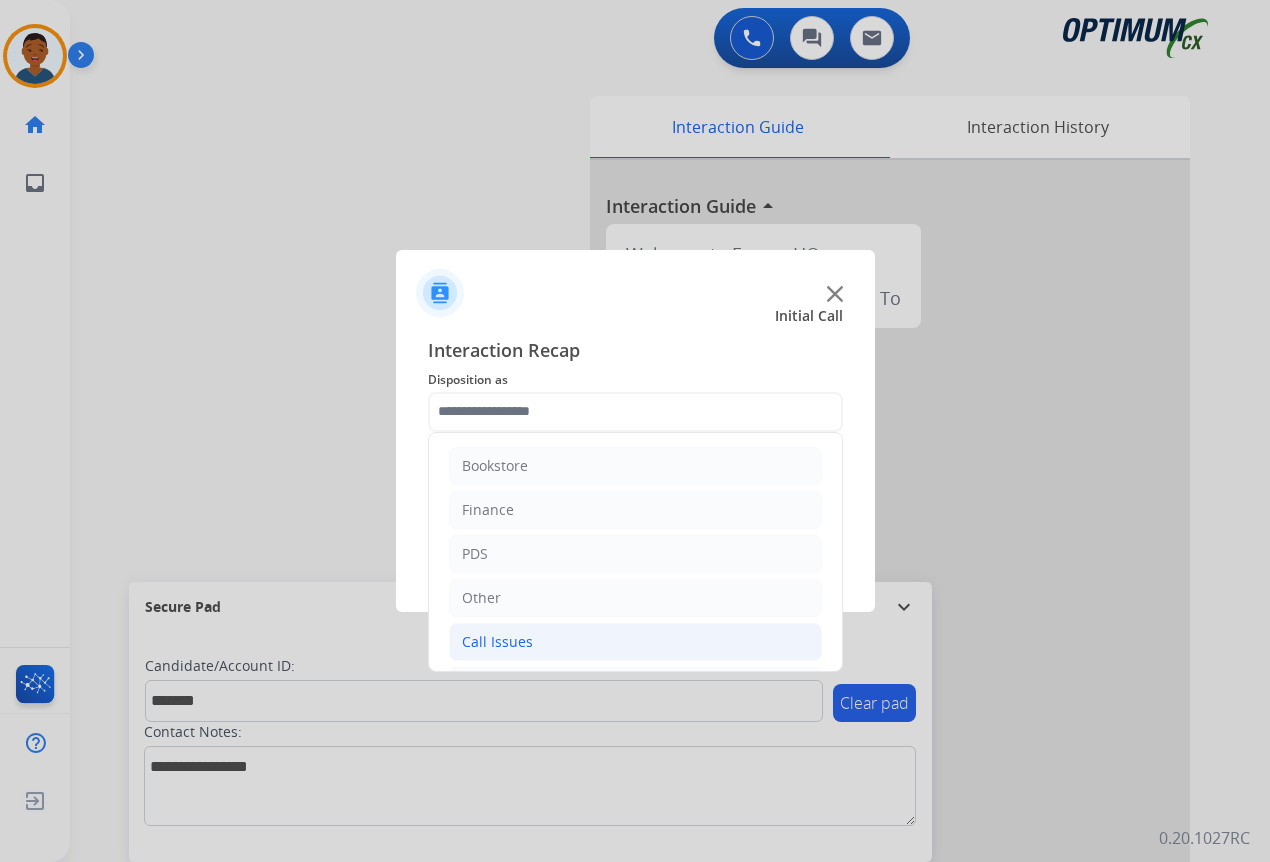 click on "Call Issues" 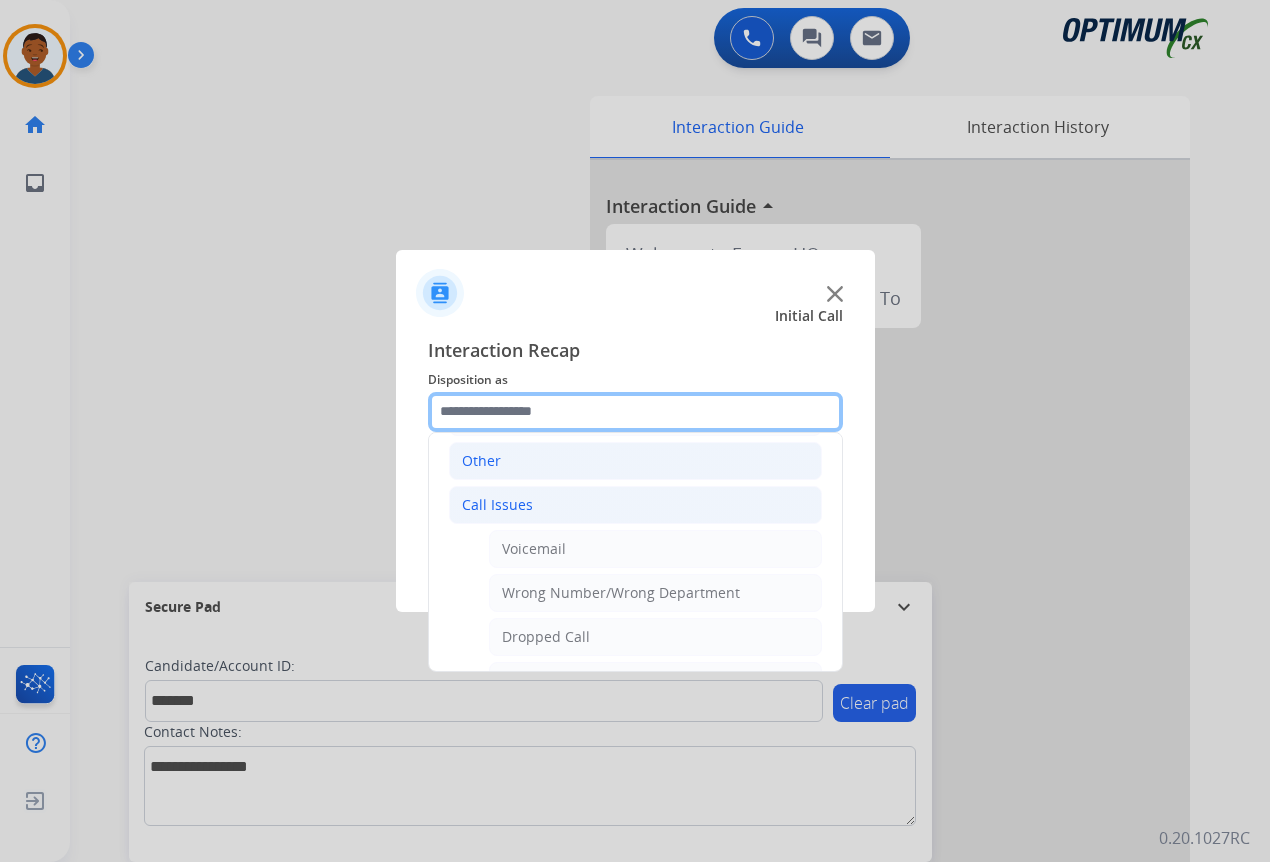 scroll, scrollTop: 200, scrollLeft: 0, axis: vertical 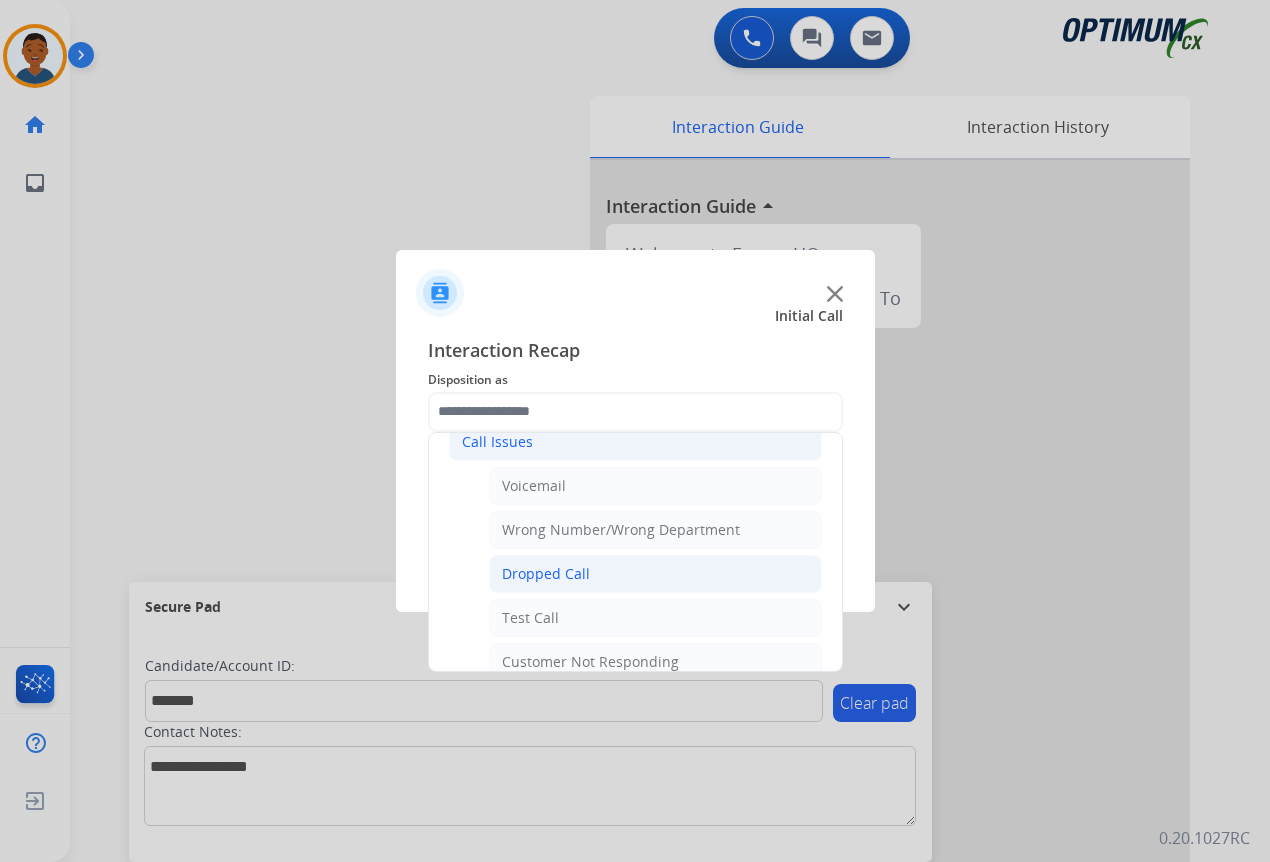 click on "Dropped Call" 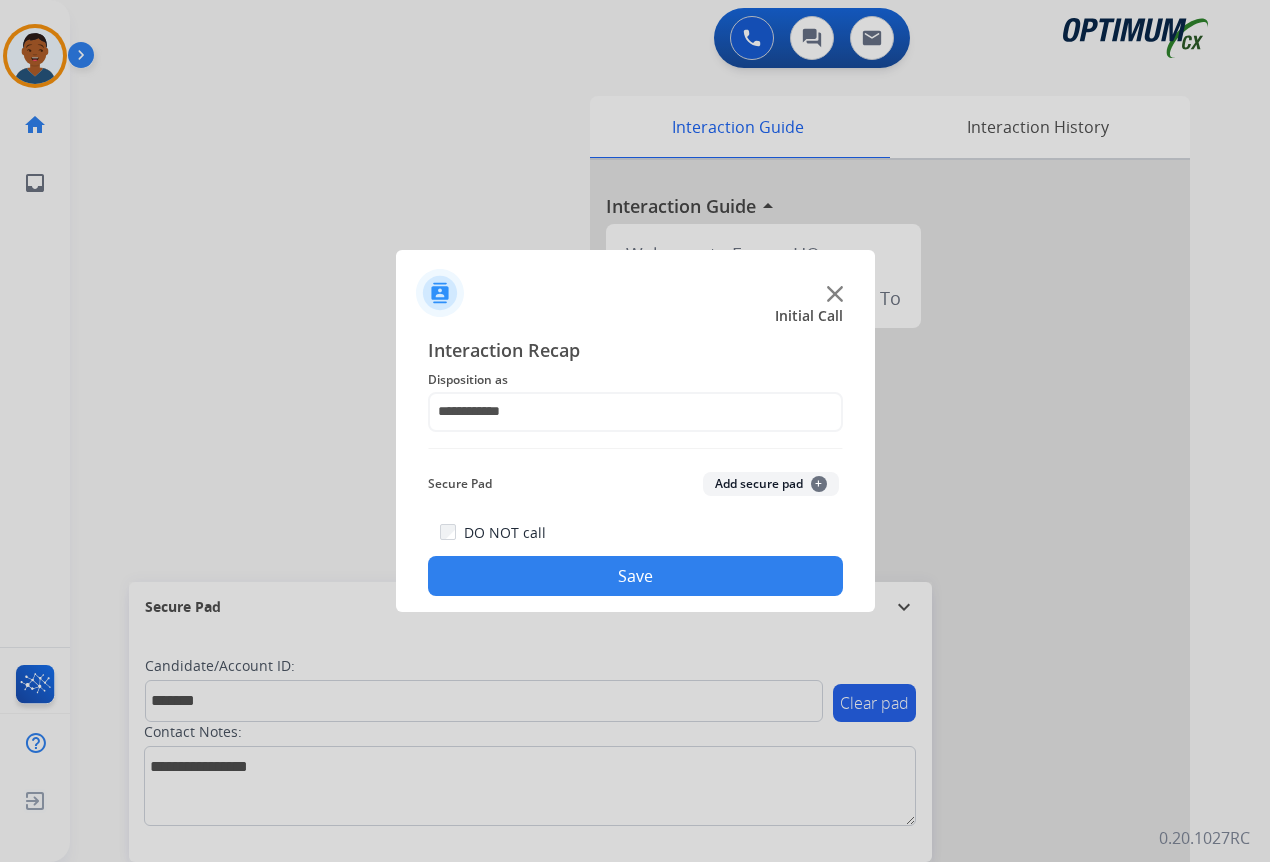 click on "Add secure pad  +" 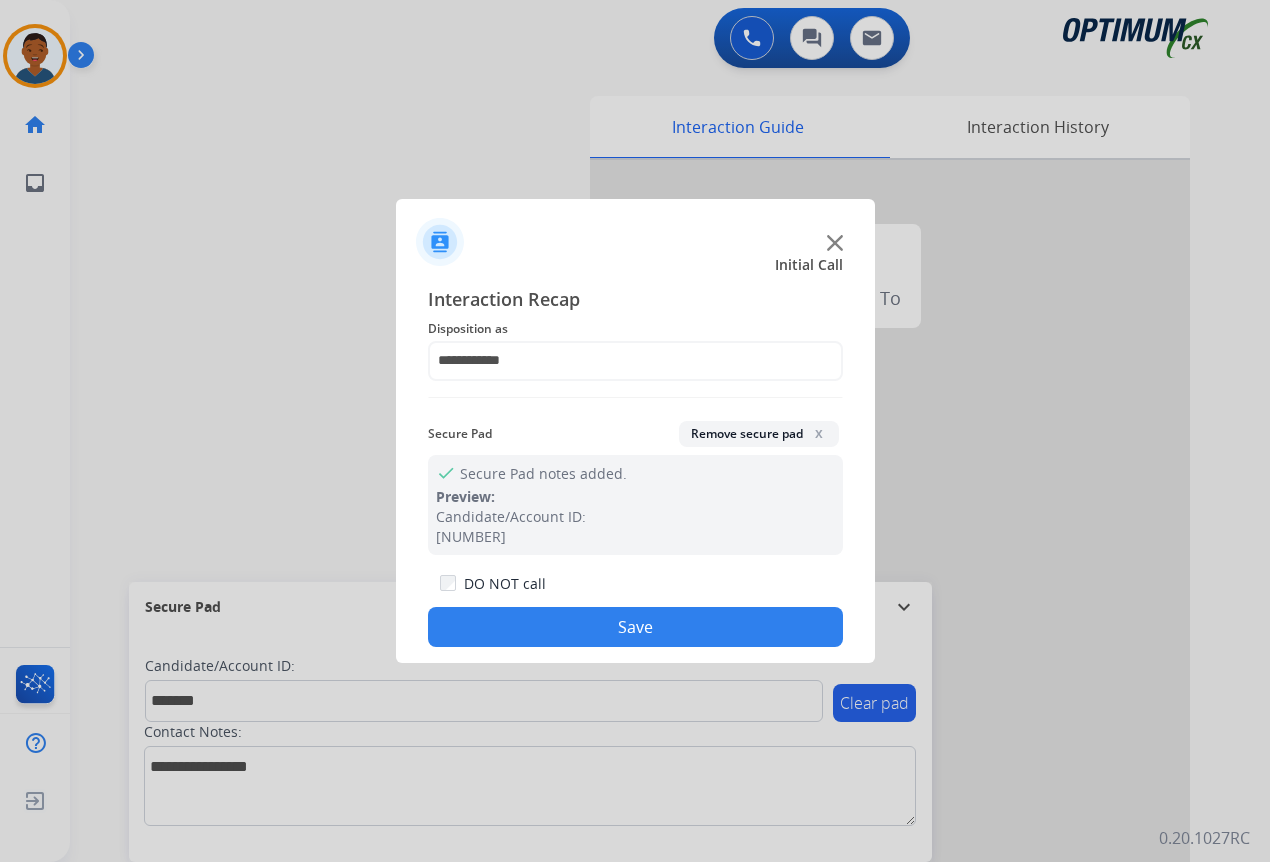 click on "Save" 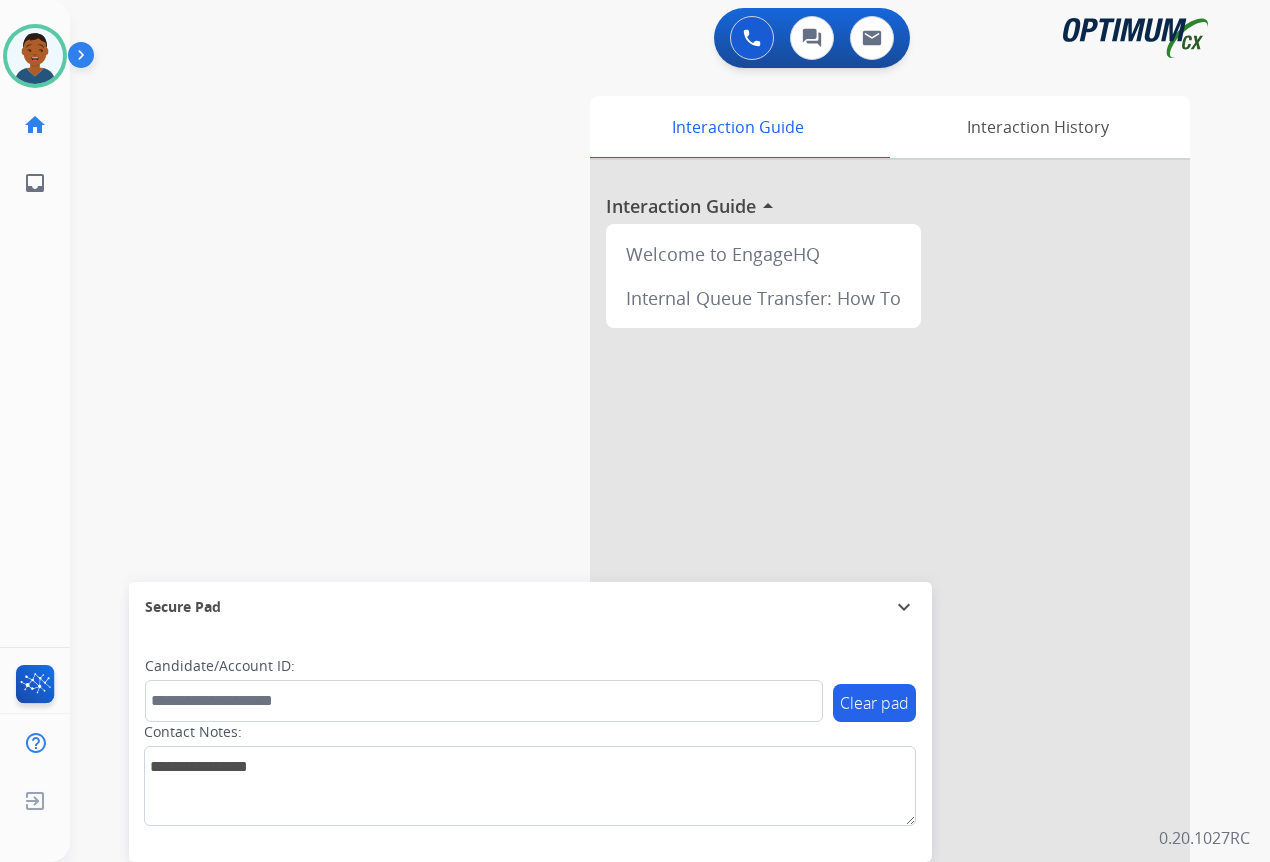 click on "swap_horiz Break voice bridge close_fullscreen Connect 3-Way Call merge_type Separate 3-Way Call  Interaction Guide   Interaction History  Interaction Guide arrow_drop_up  Welcome to EngageHQ   Internal Queue Transfer: How To  Secure Pad expand_more Clear pad Candidate/Account ID: Contact Notes:" at bounding box center [646, 489] 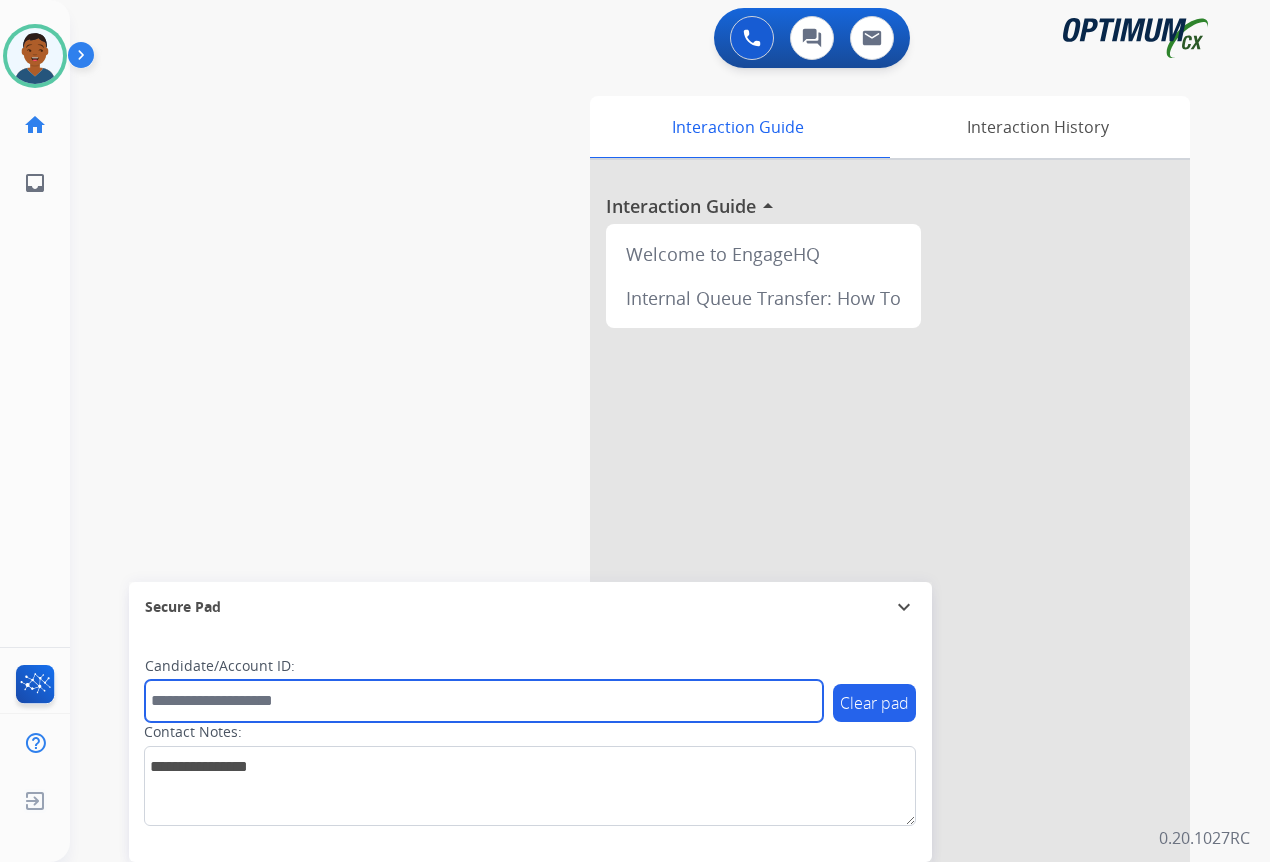 click at bounding box center (484, 701) 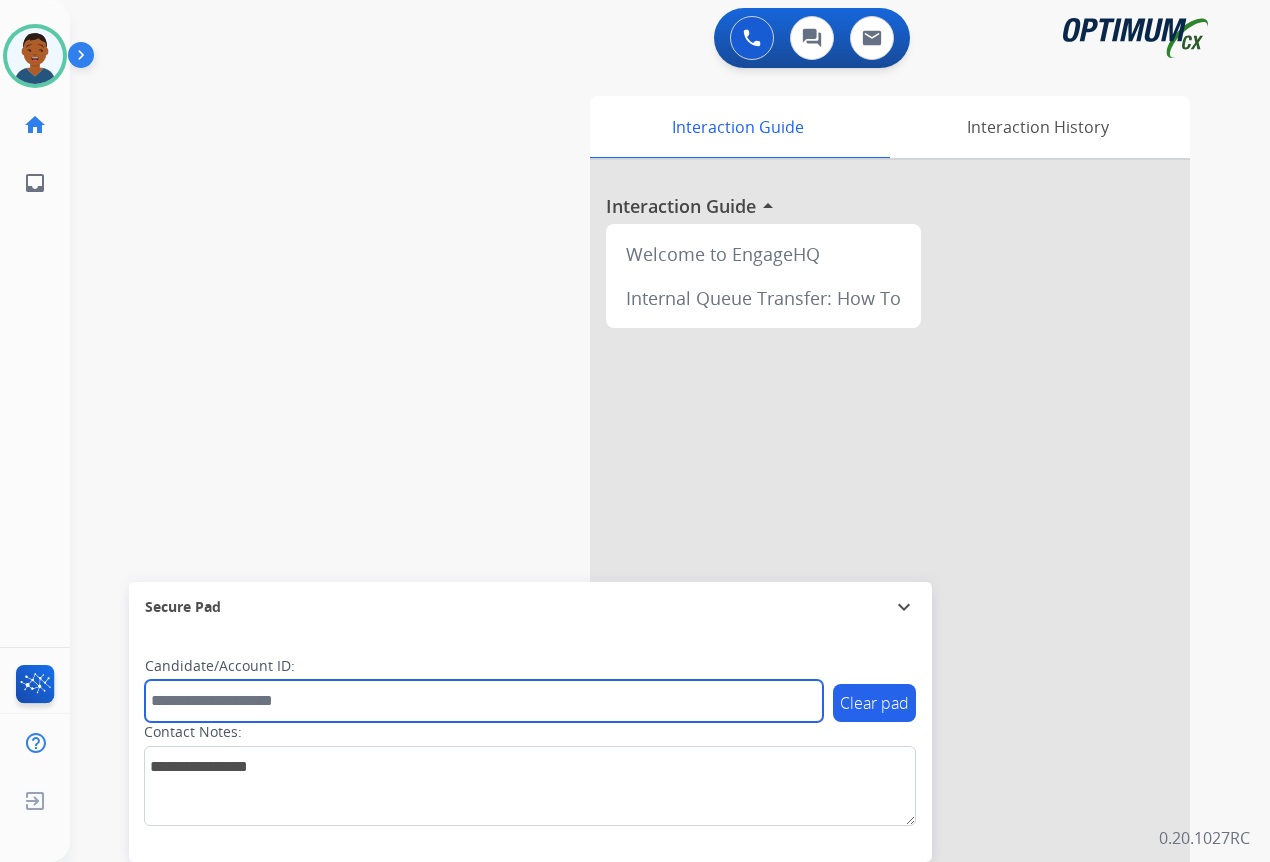 paste on "*******" 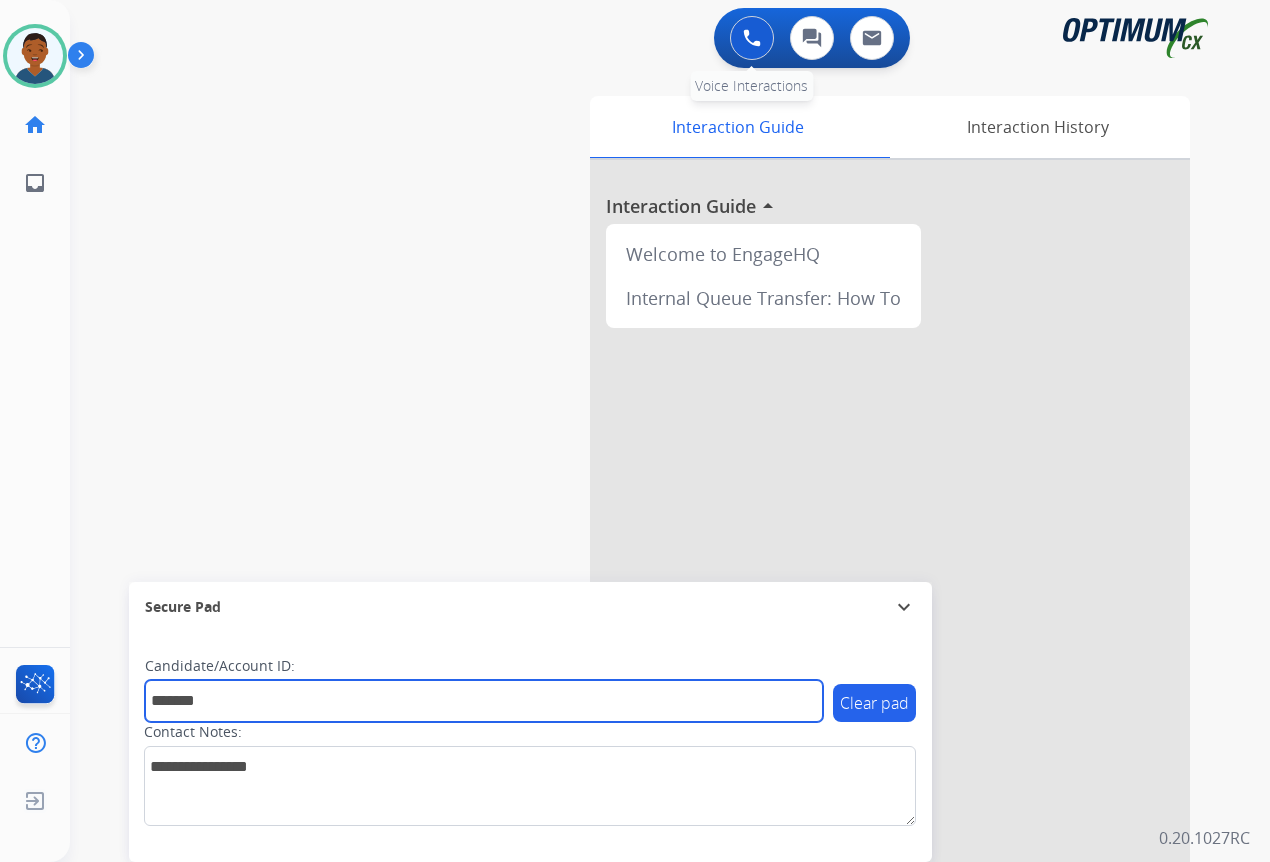 type on "*******" 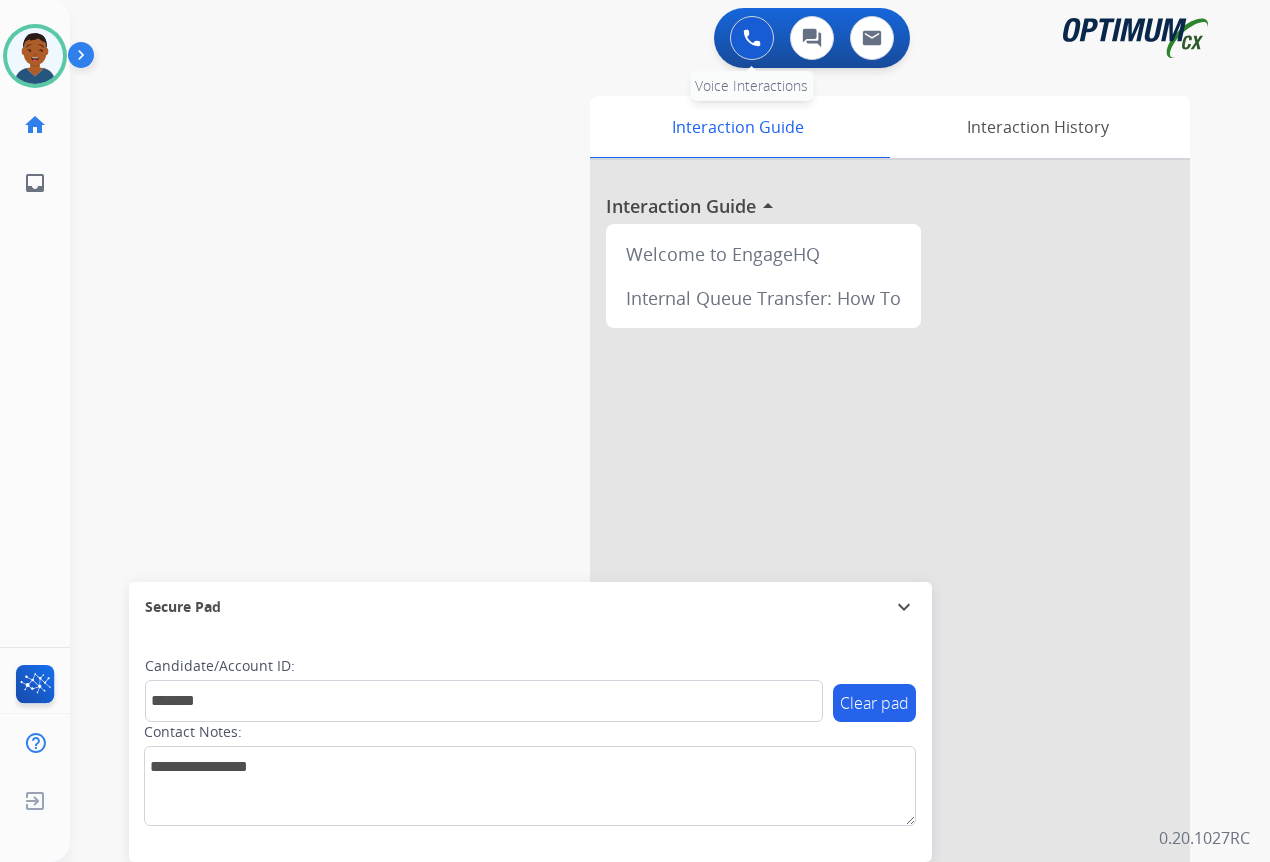 click at bounding box center (752, 38) 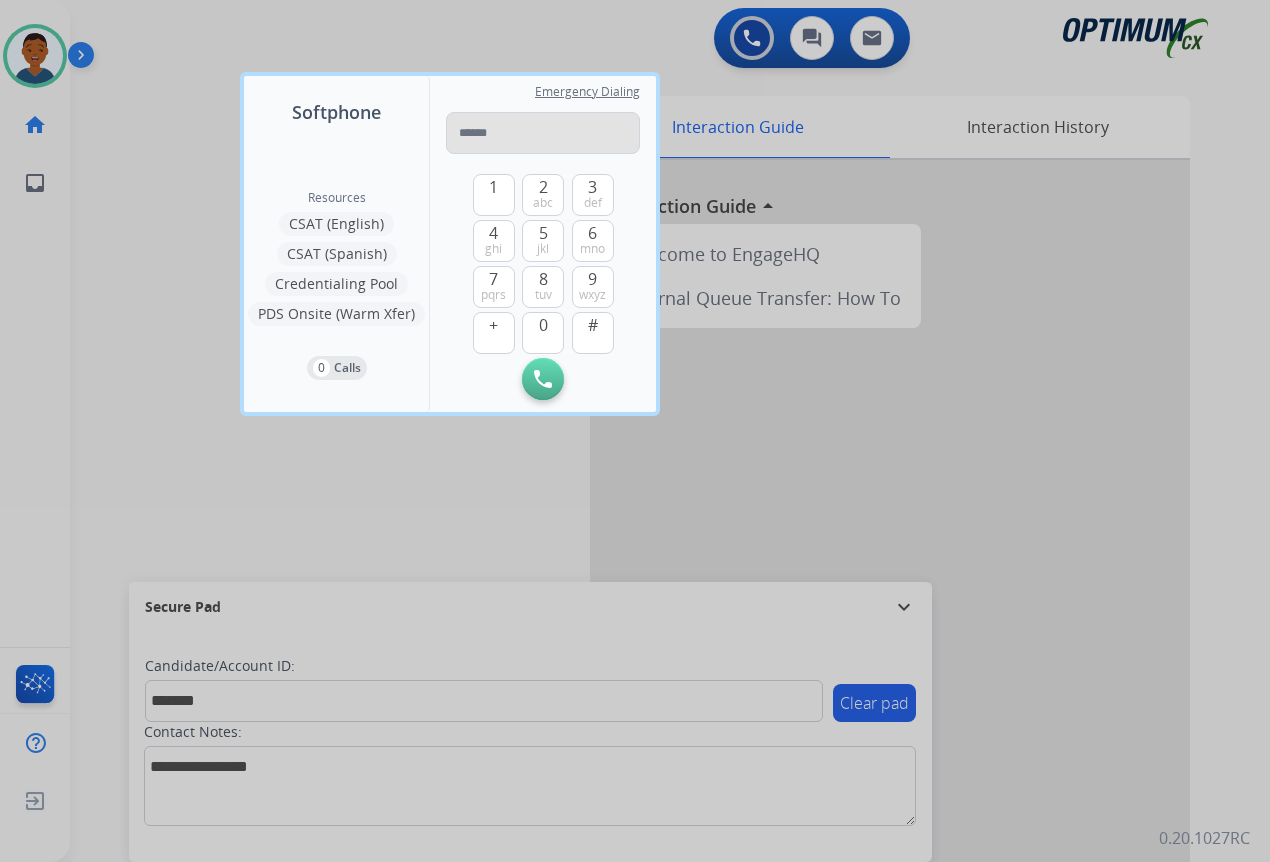 click at bounding box center (543, 133) 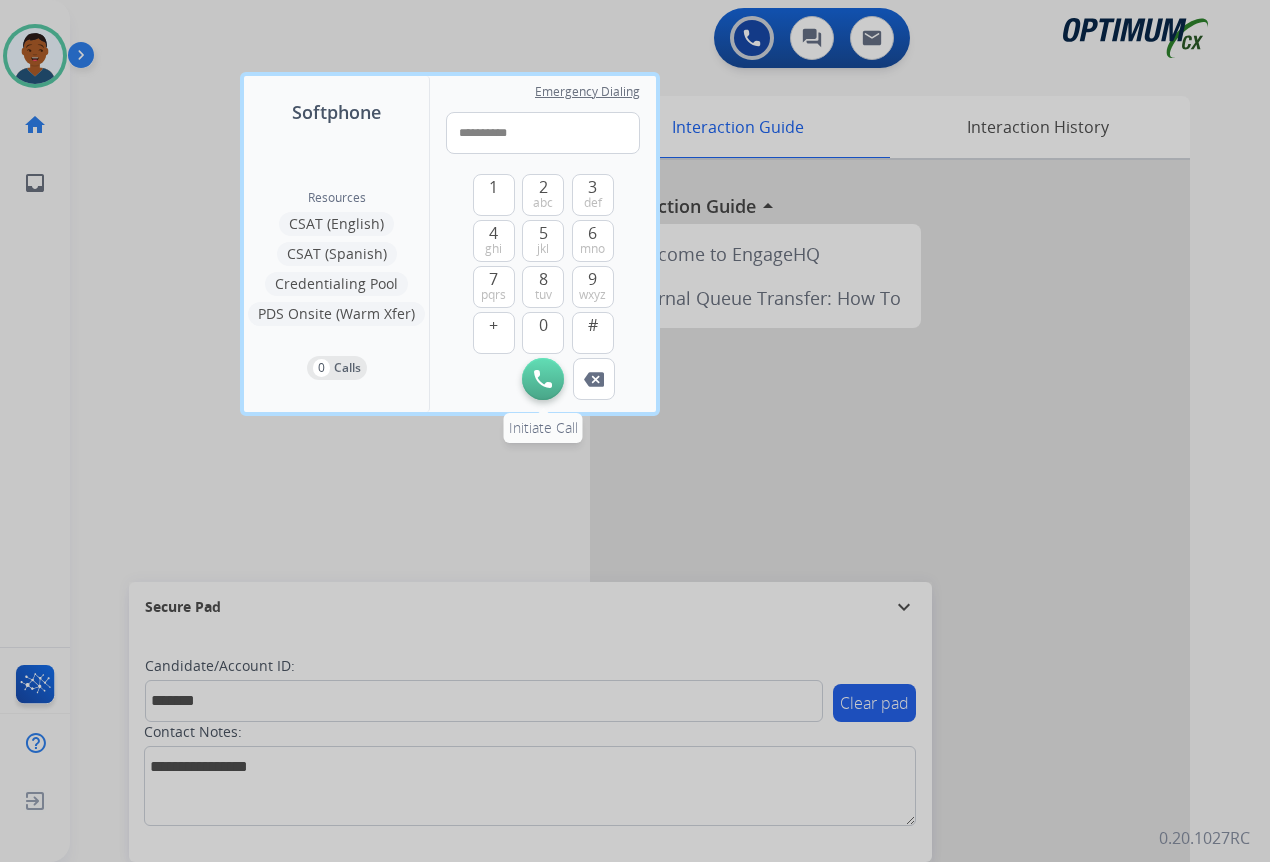 type on "**********" 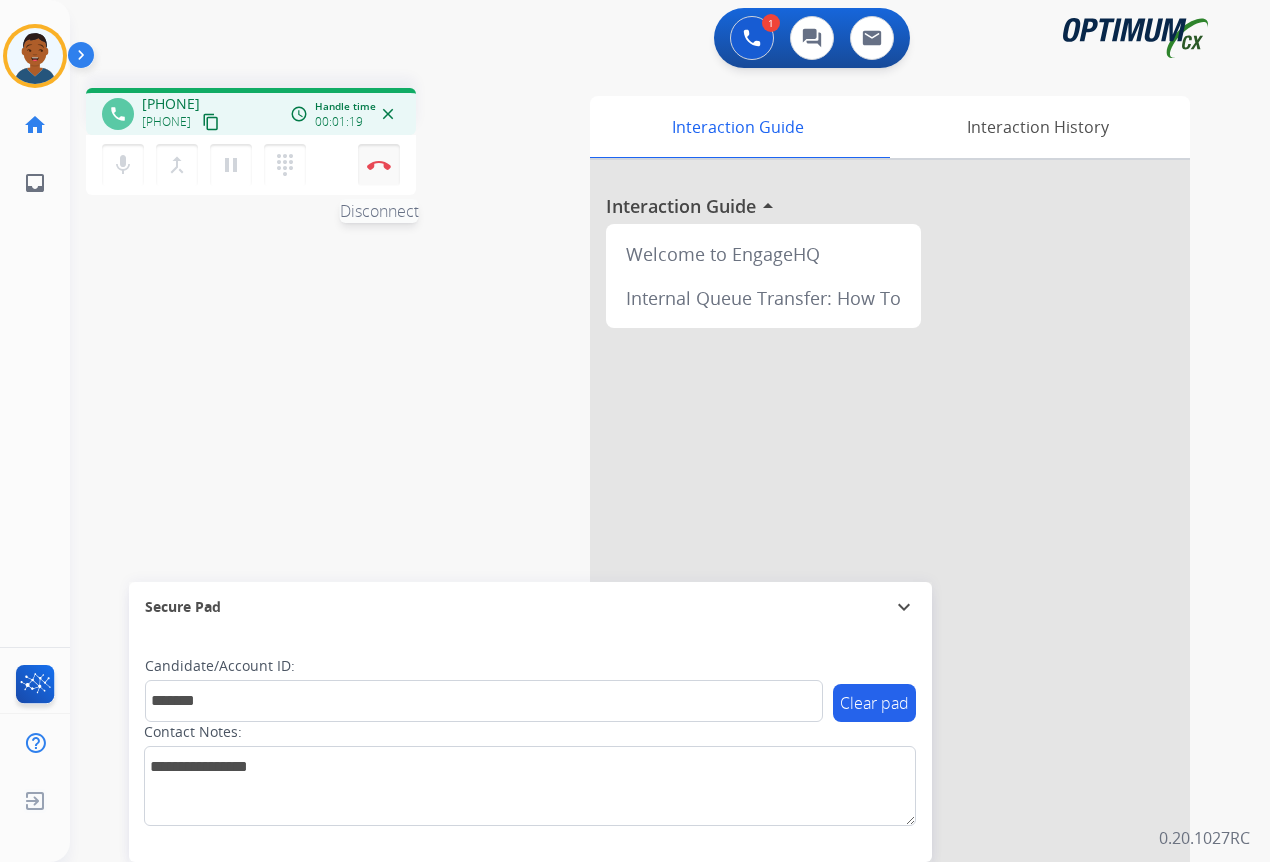click on "Disconnect" at bounding box center [379, 165] 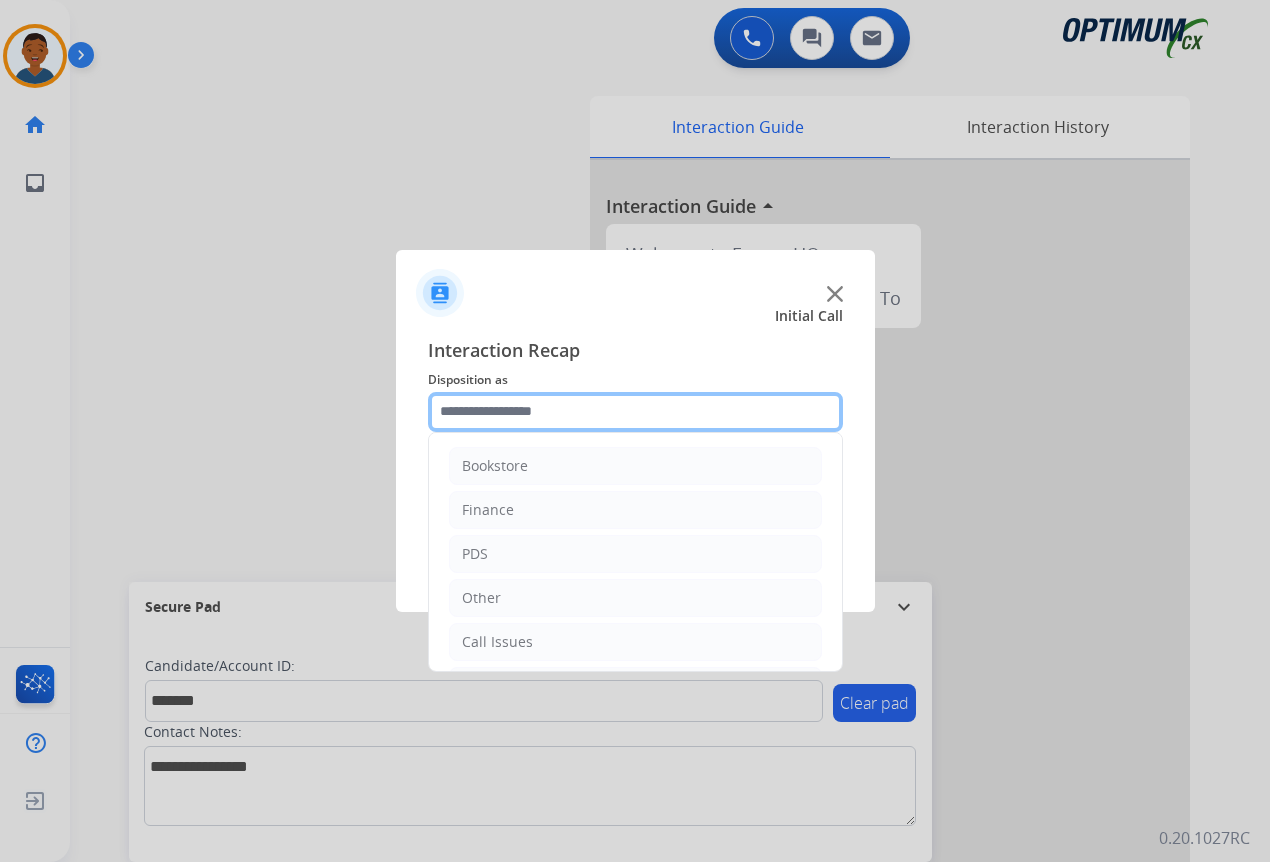 click 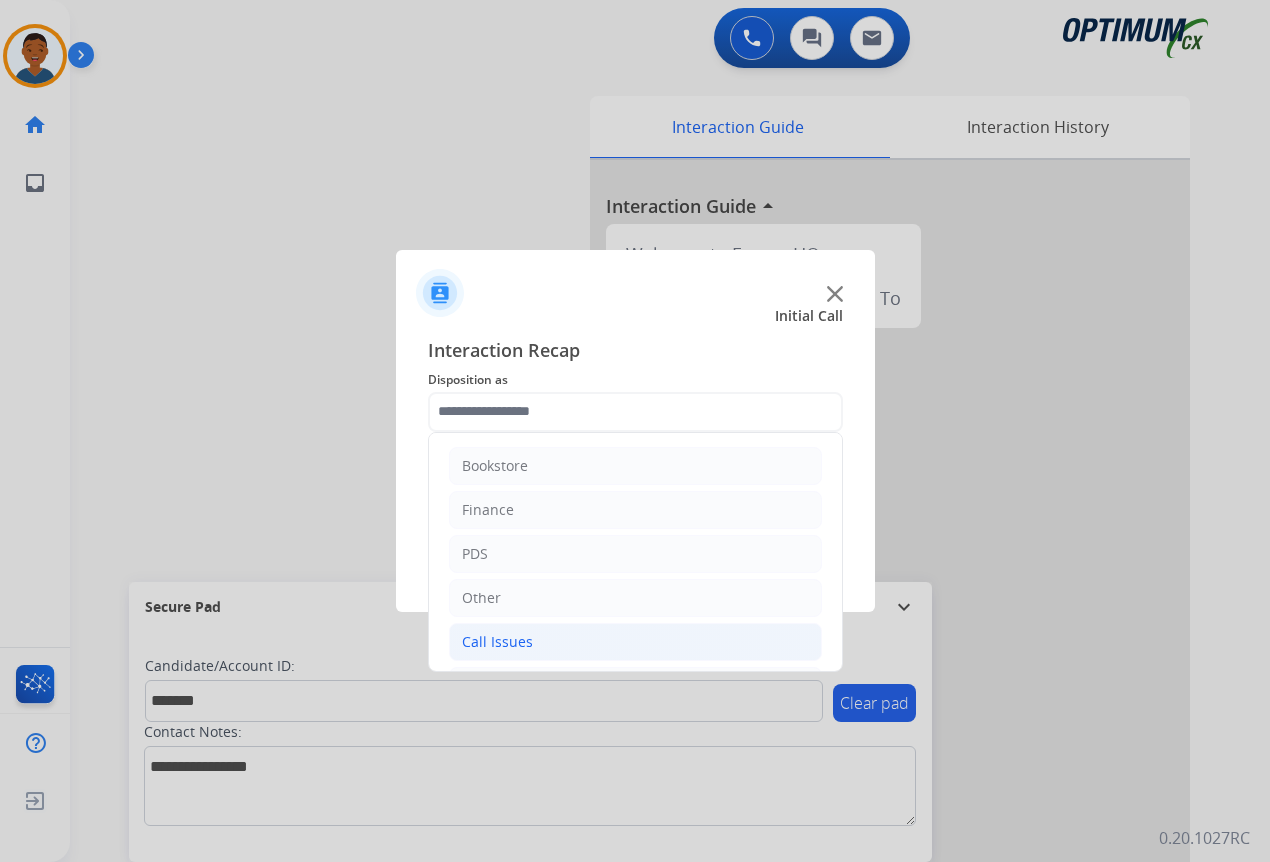 click on "Call Issues" 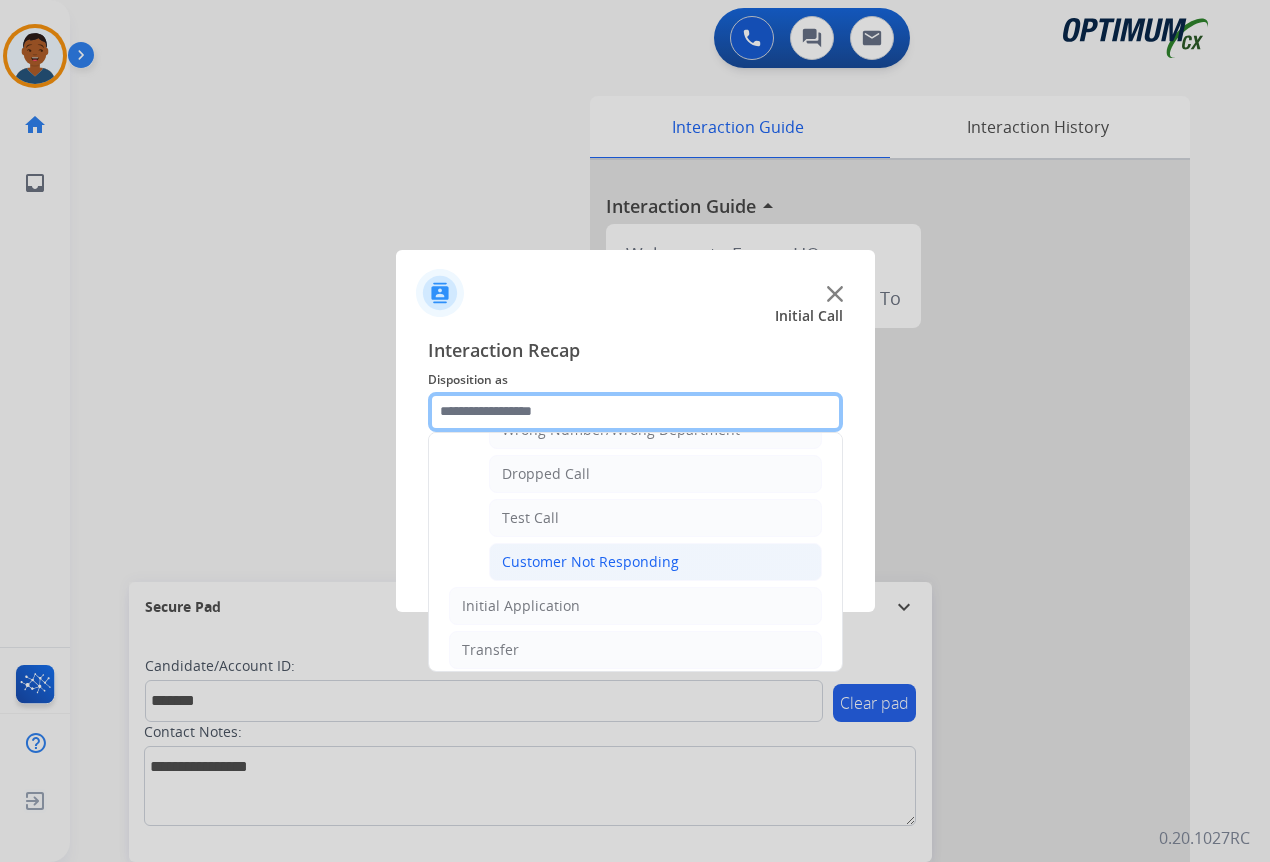 scroll, scrollTop: 200, scrollLeft: 0, axis: vertical 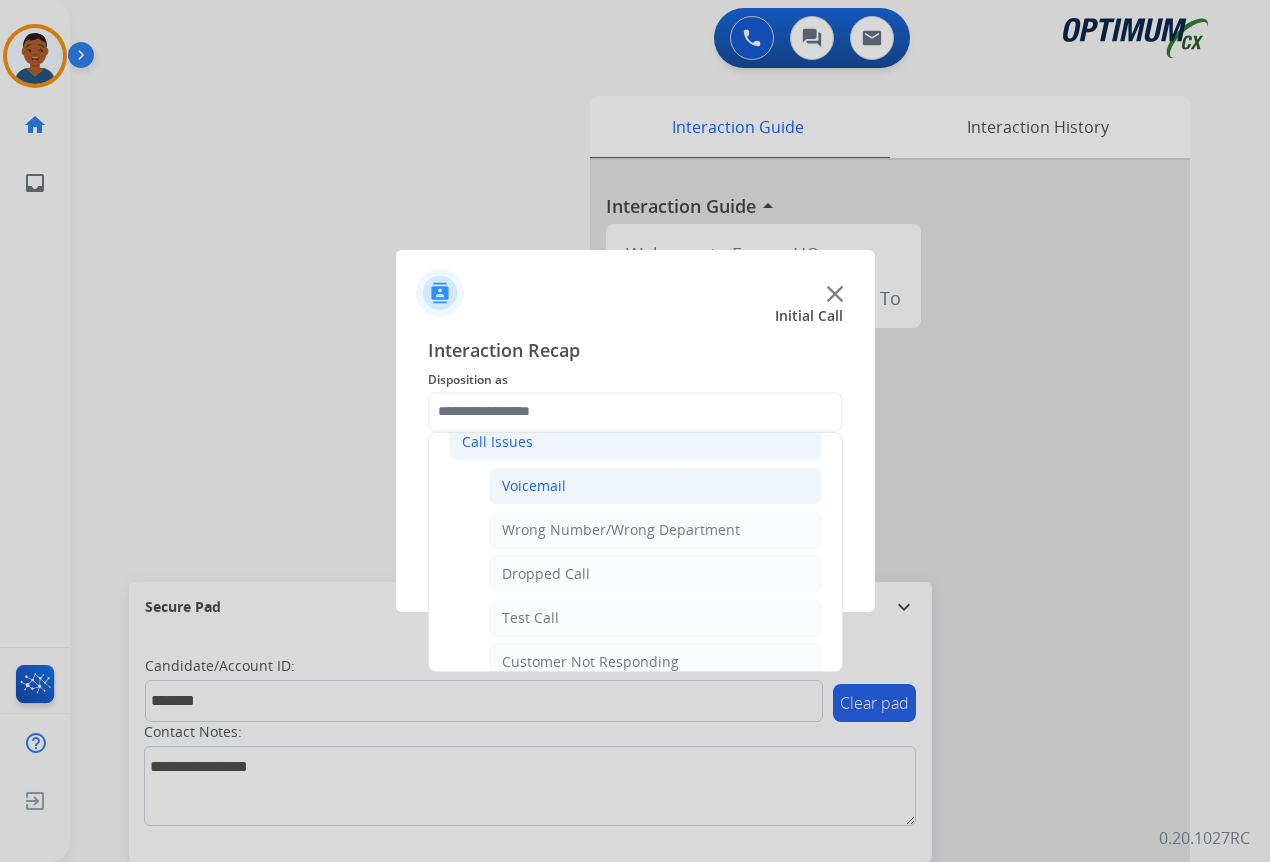 click on "Voicemail" 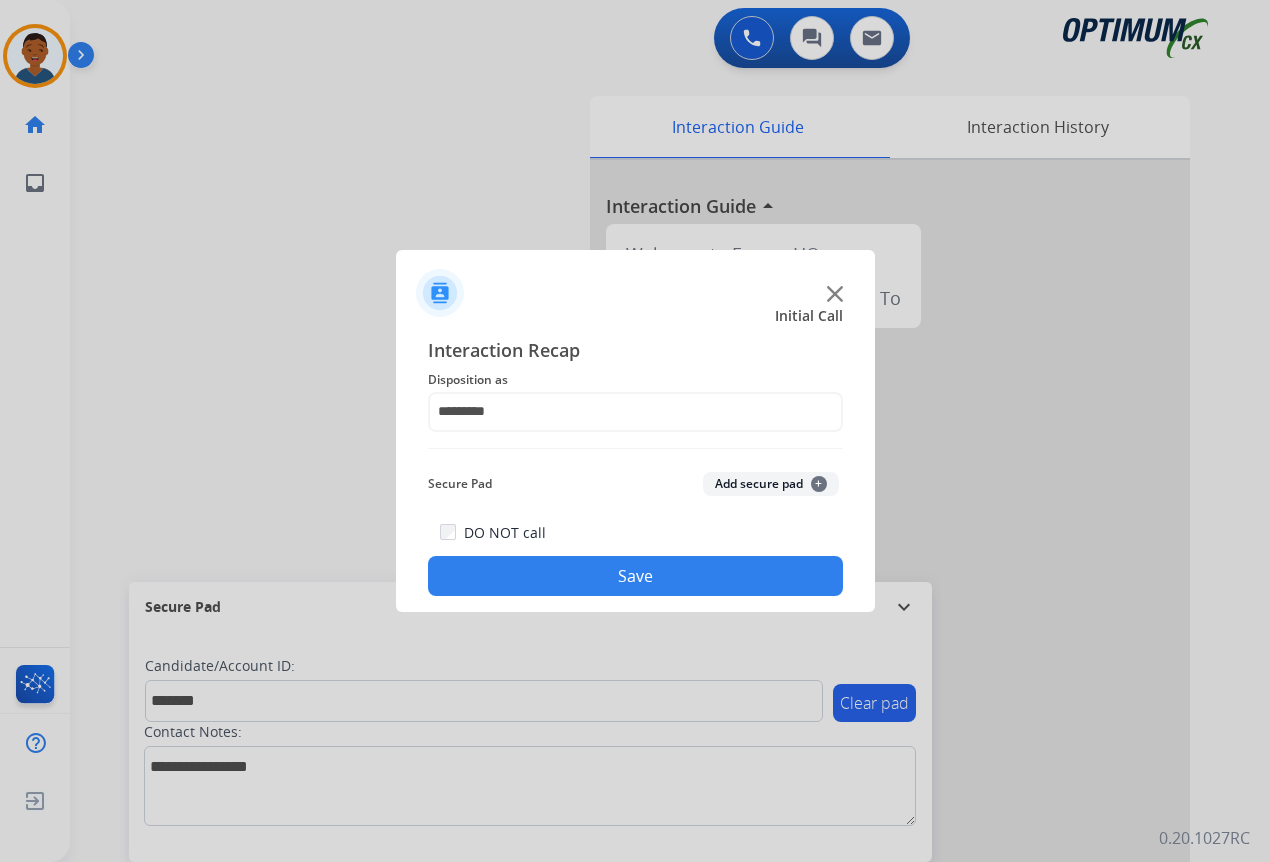click on "Add secure pad  +" 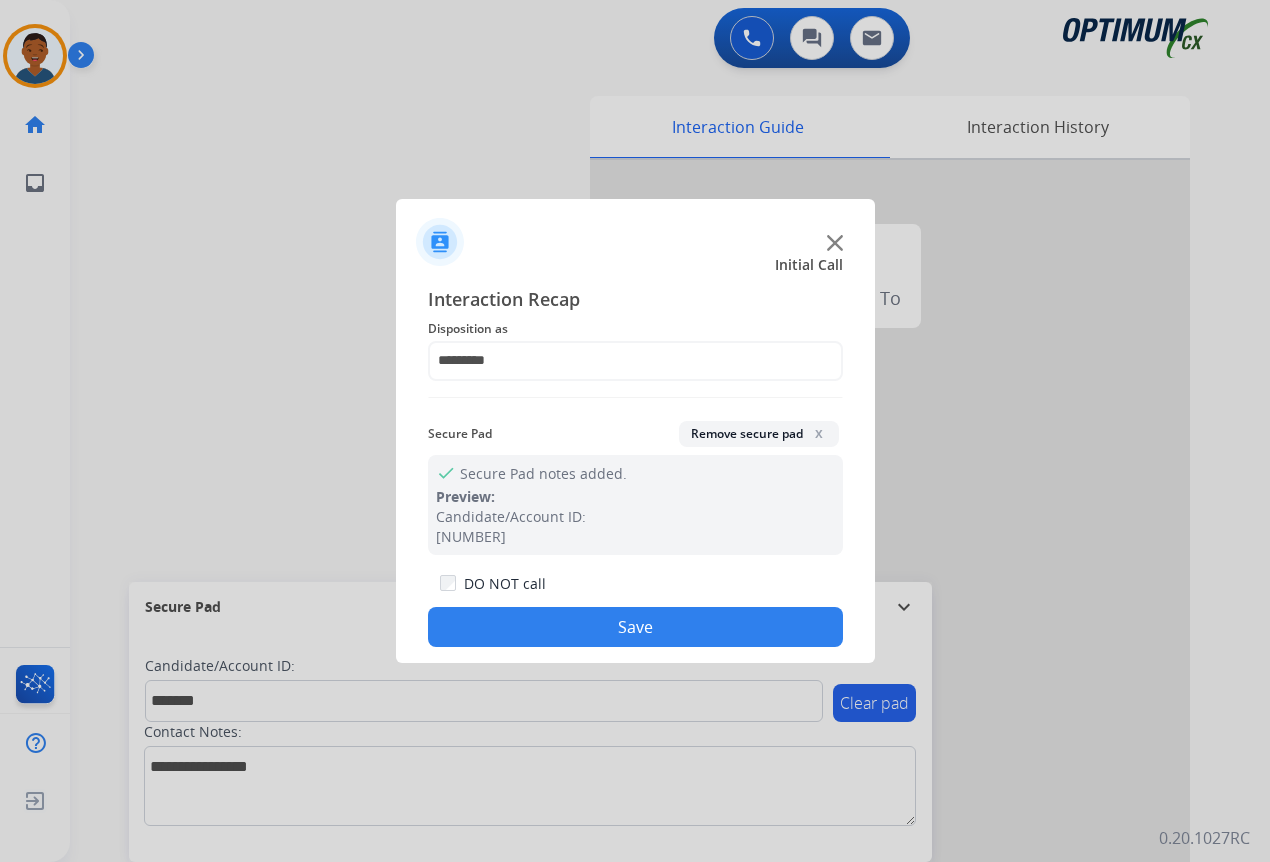 click on "Save" 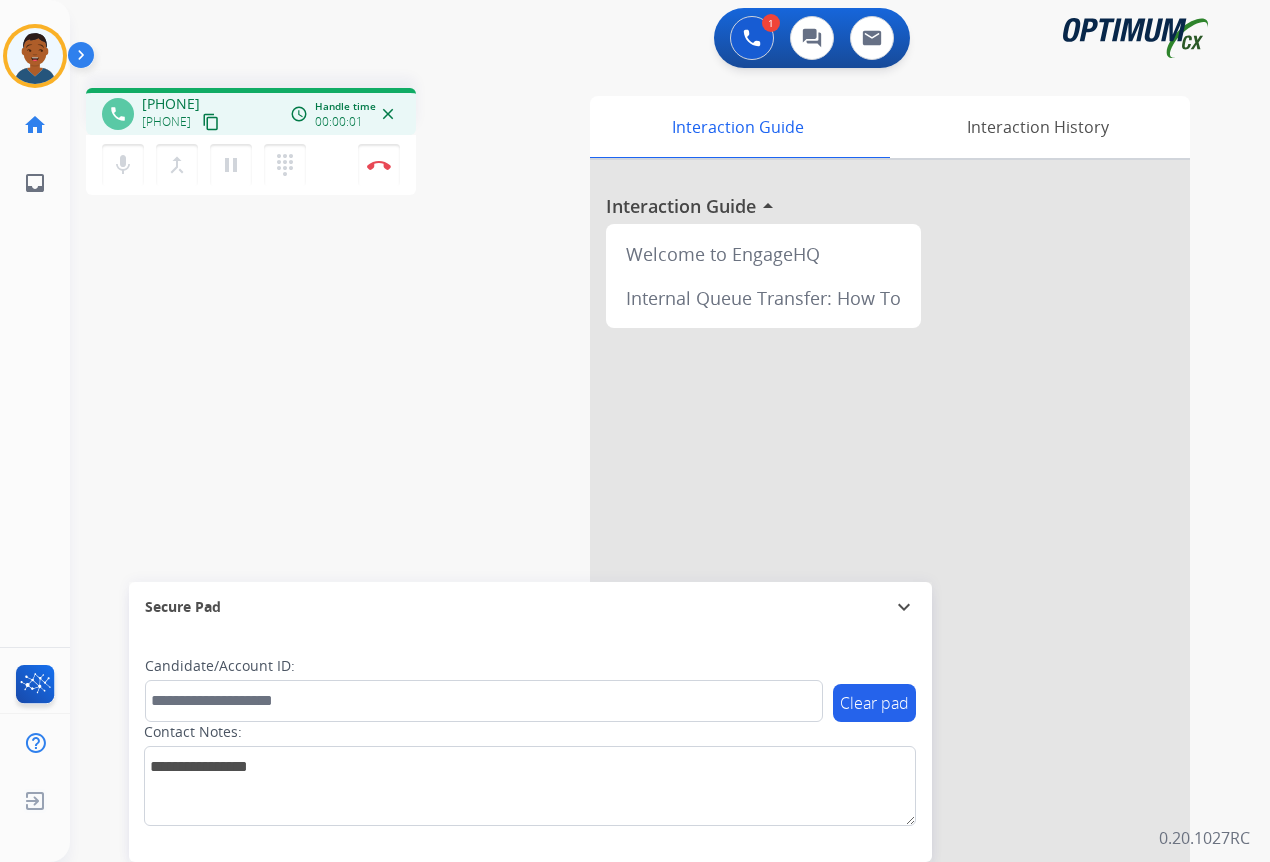 click on "content_copy" at bounding box center [211, 122] 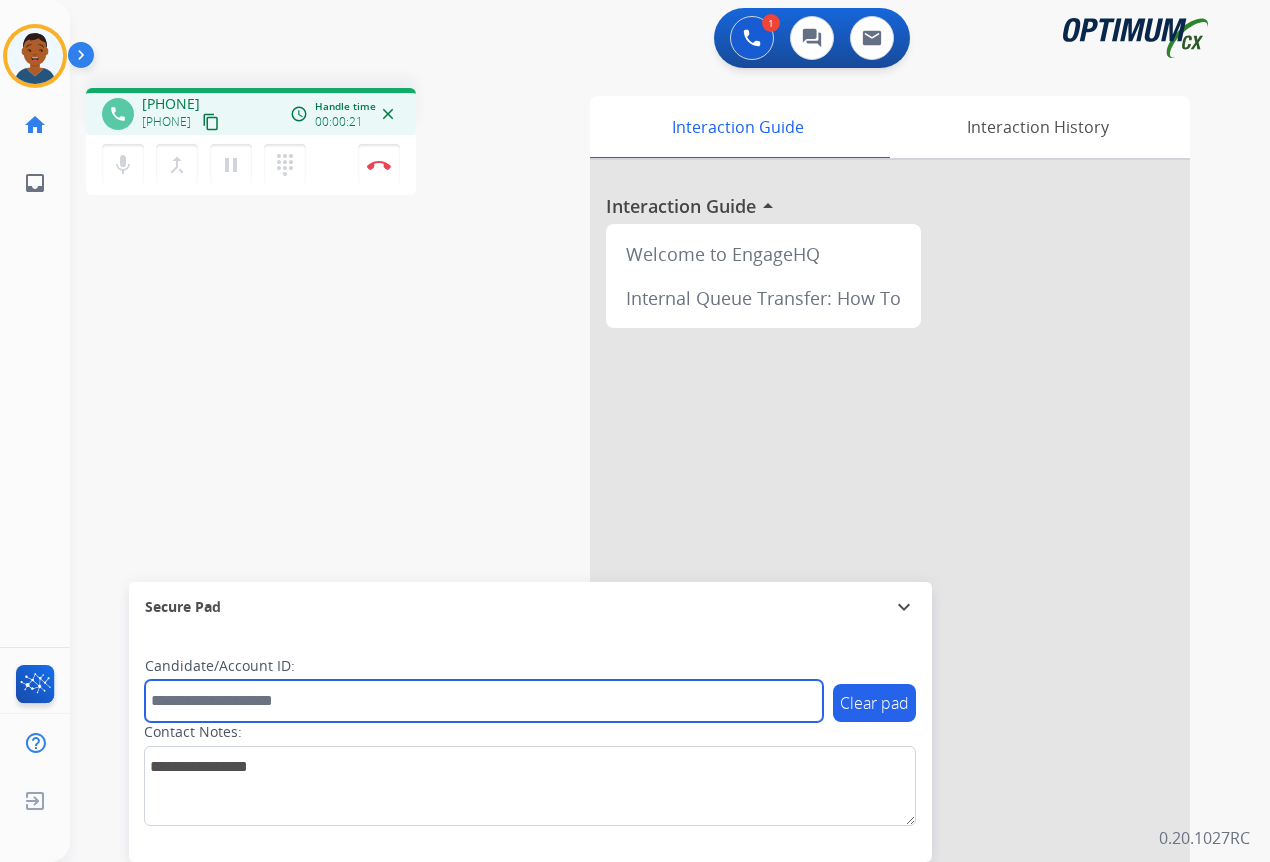 click at bounding box center (484, 701) 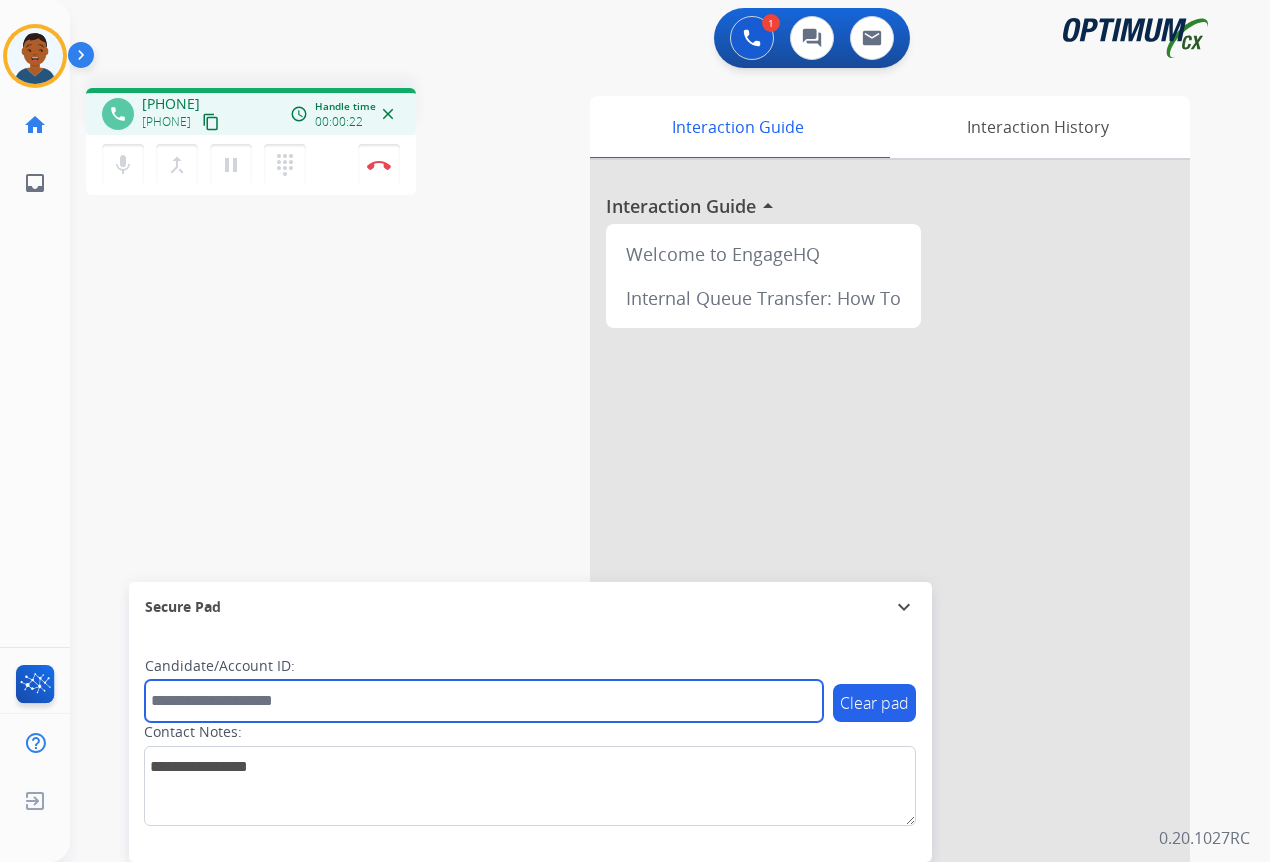paste on "*******" 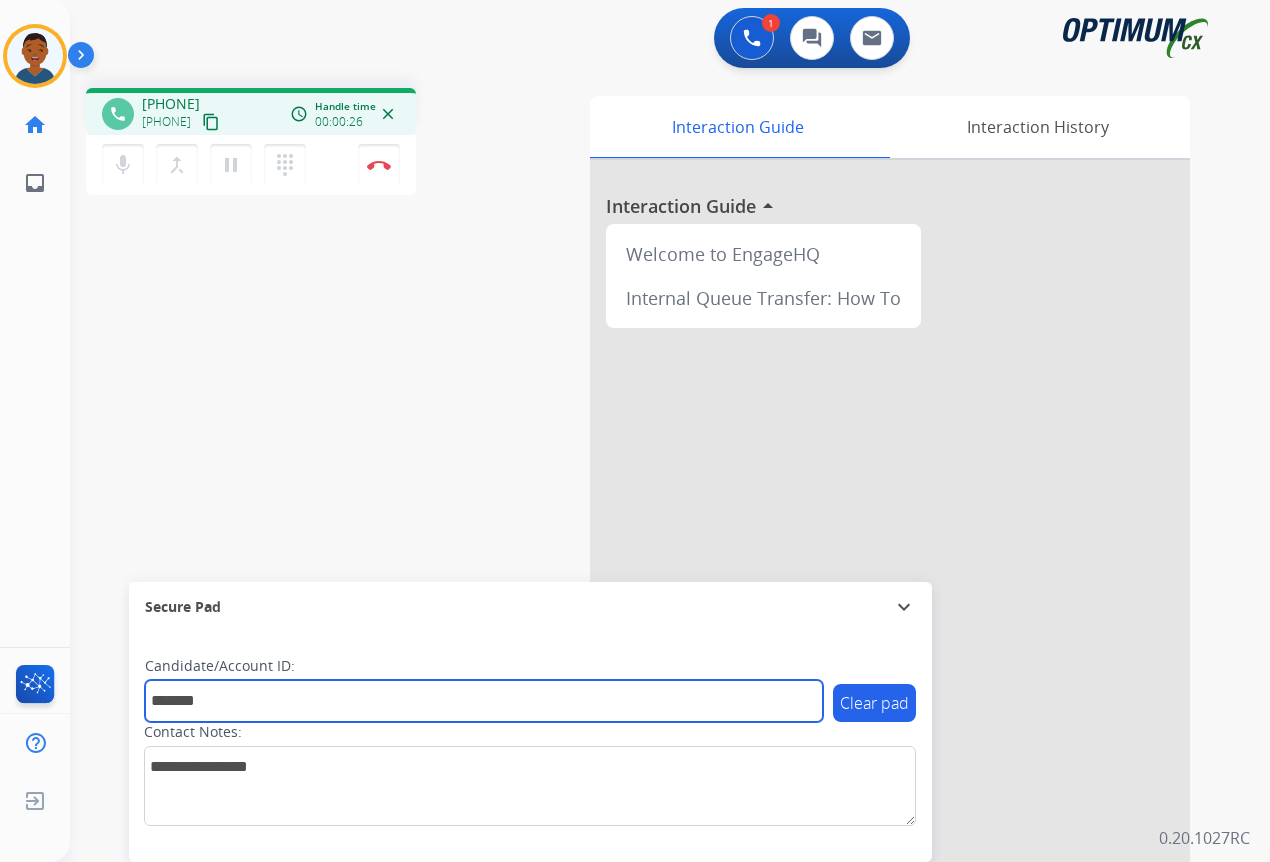 type on "*******" 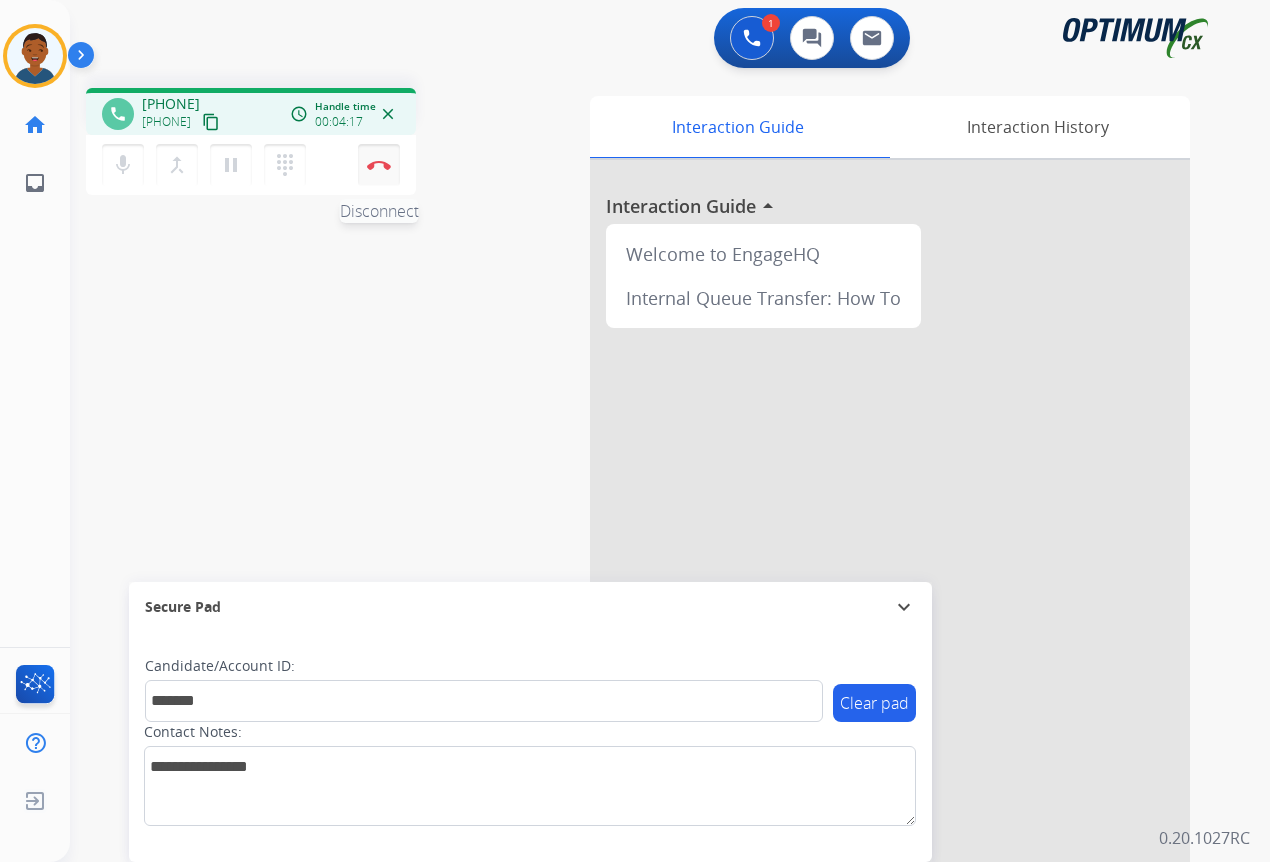 click on "Disconnect" at bounding box center [379, 165] 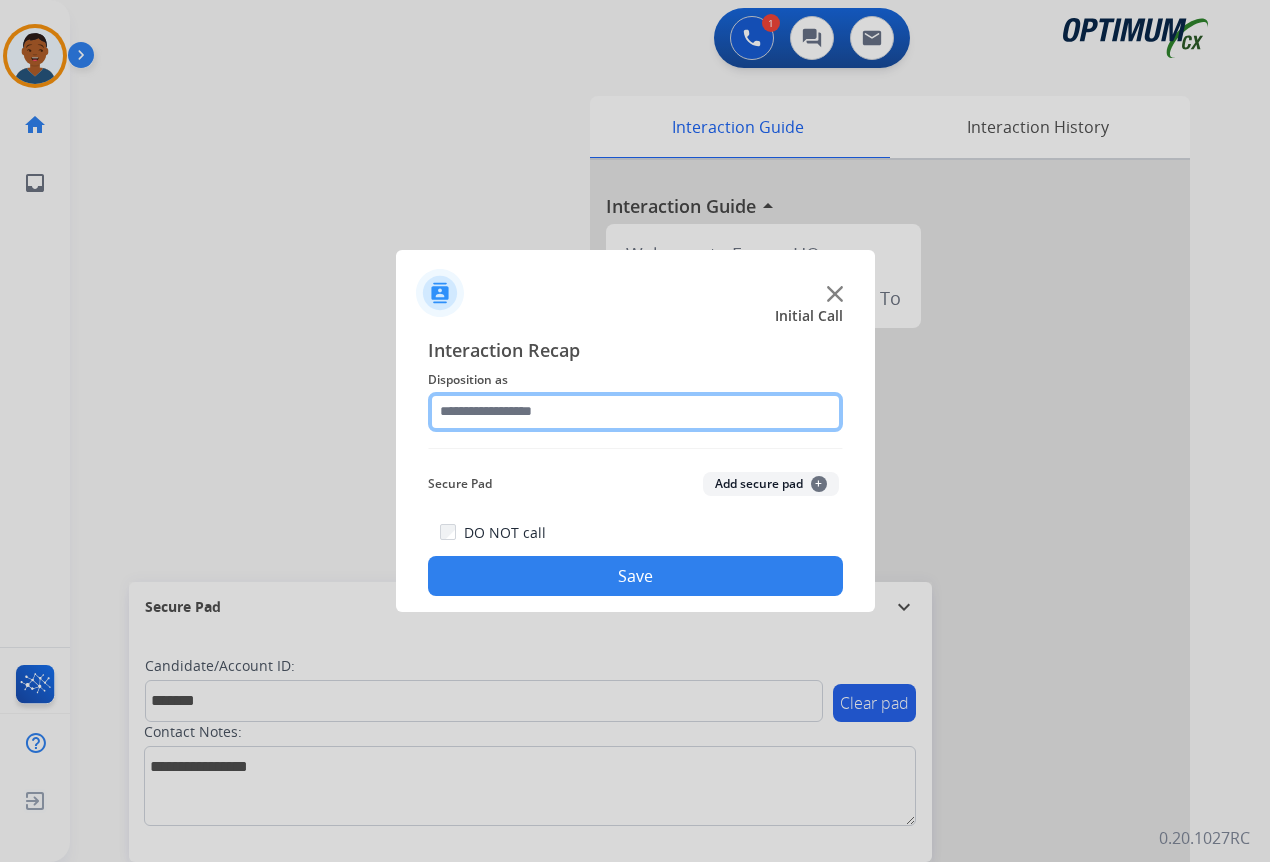 click 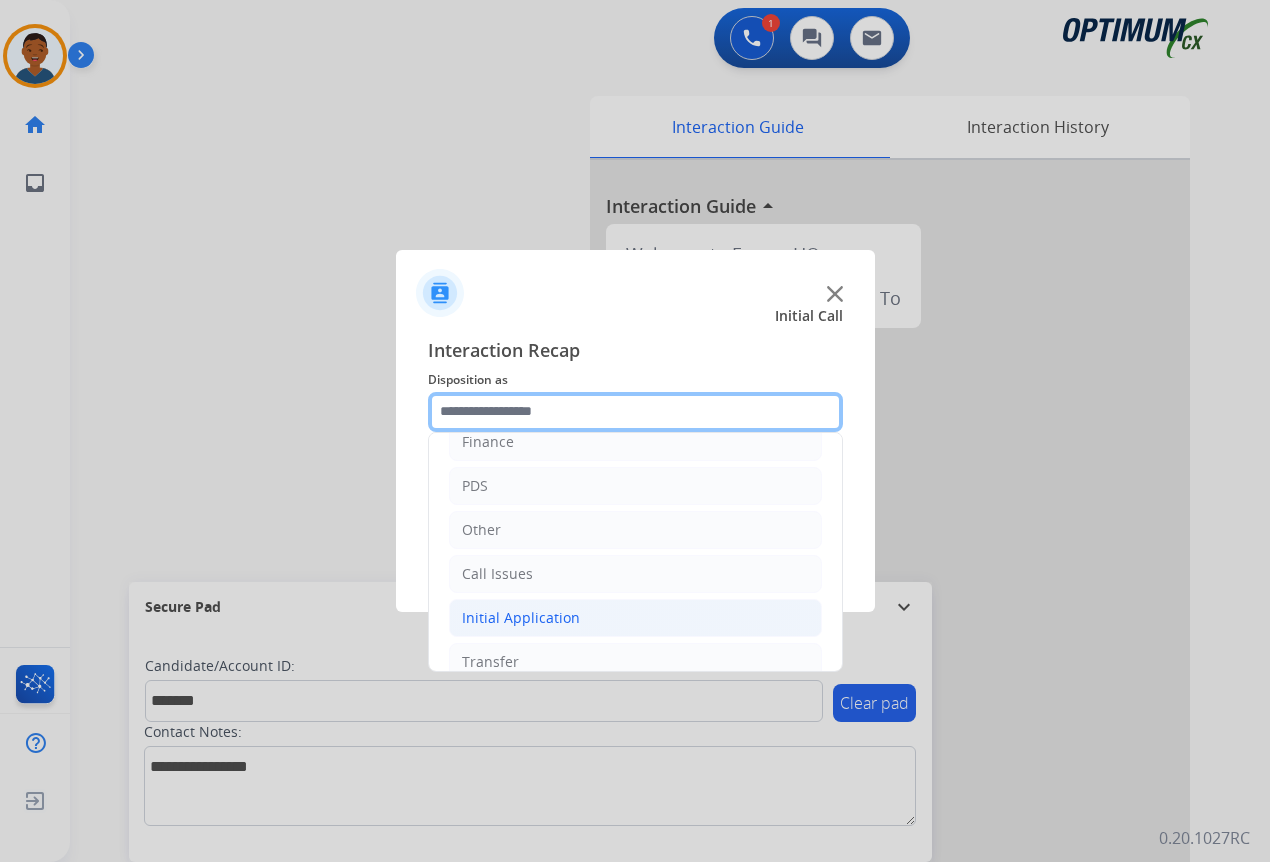 scroll, scrollTop: 136, scrollLeft: 0, axis: vertical 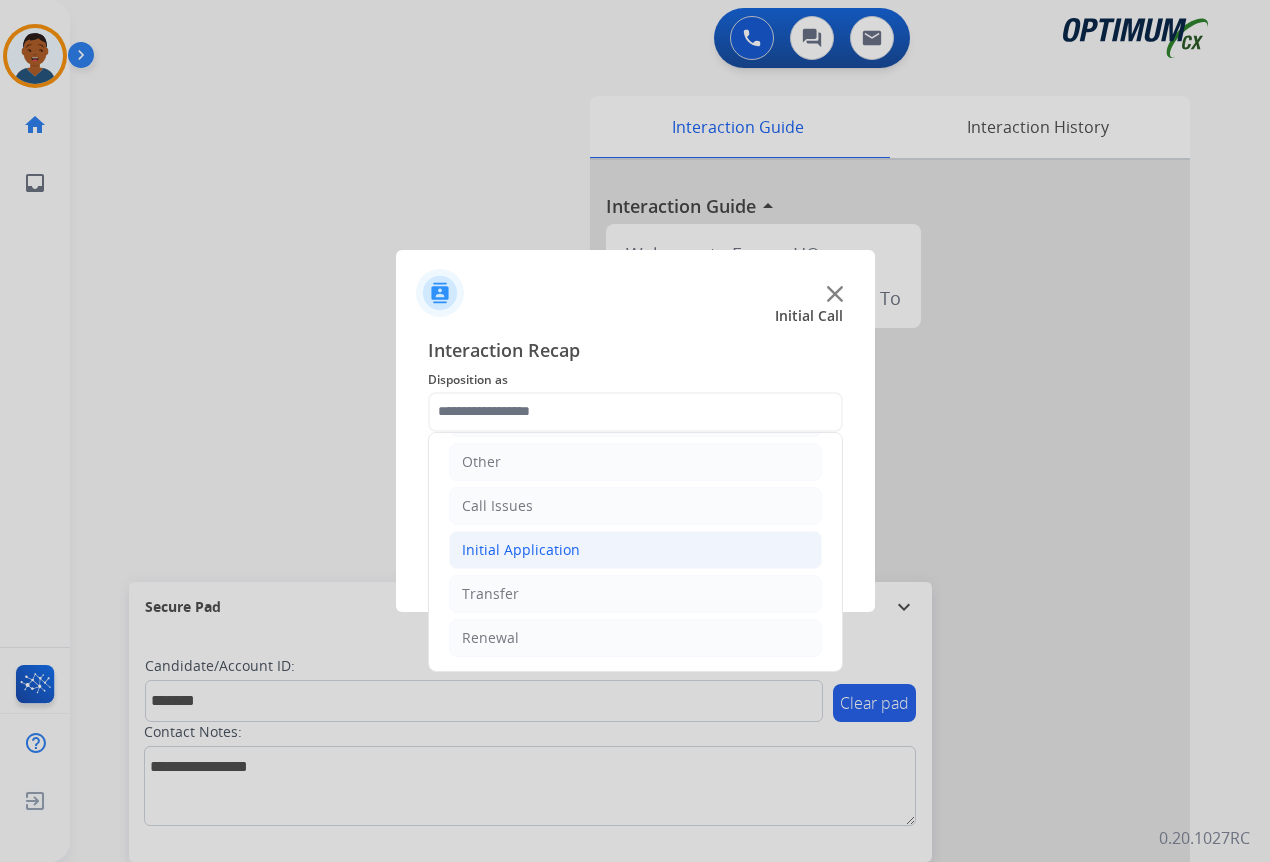 click on "Initial Application" 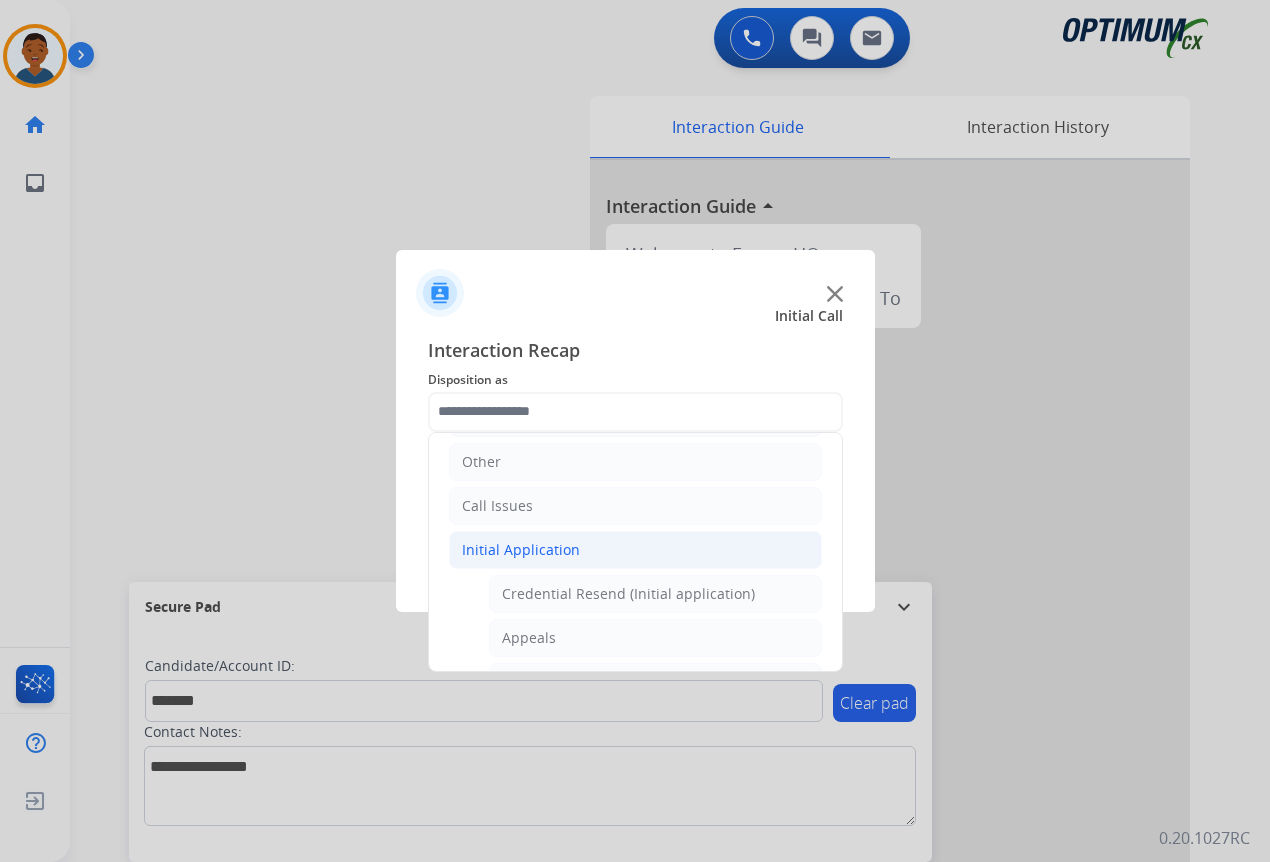 click on "Initial Application" 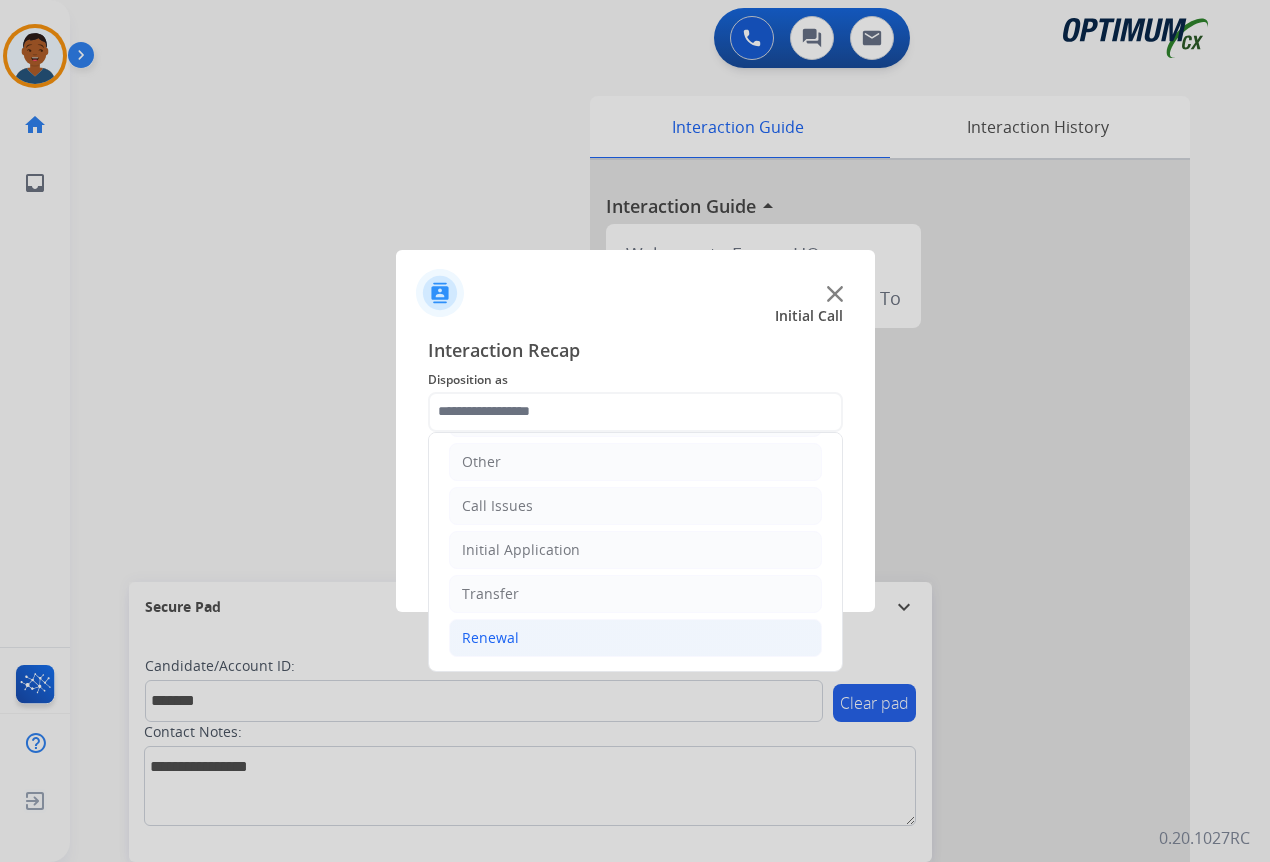 click on "Renewal" 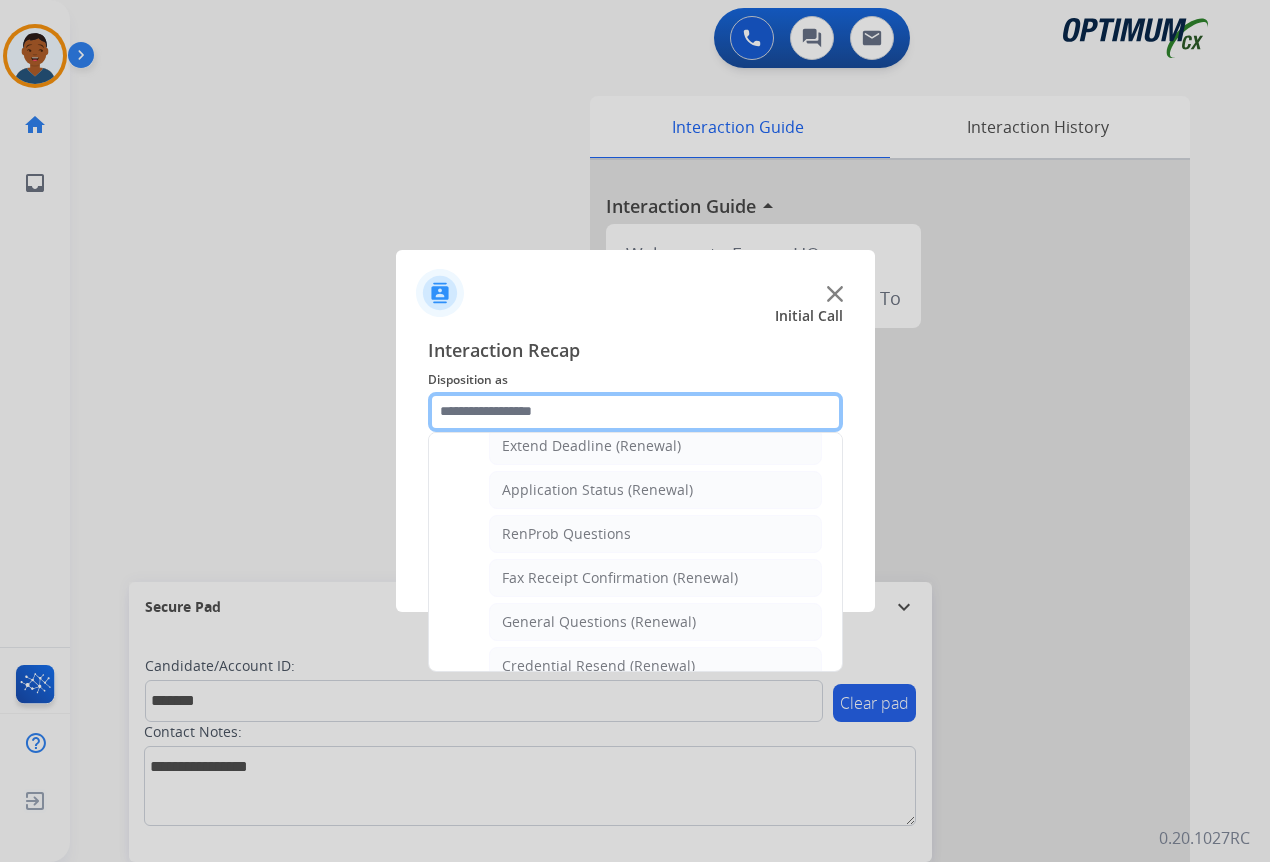 scroll, scrollTop: 536, scrollLeft: 0, axis: vertical 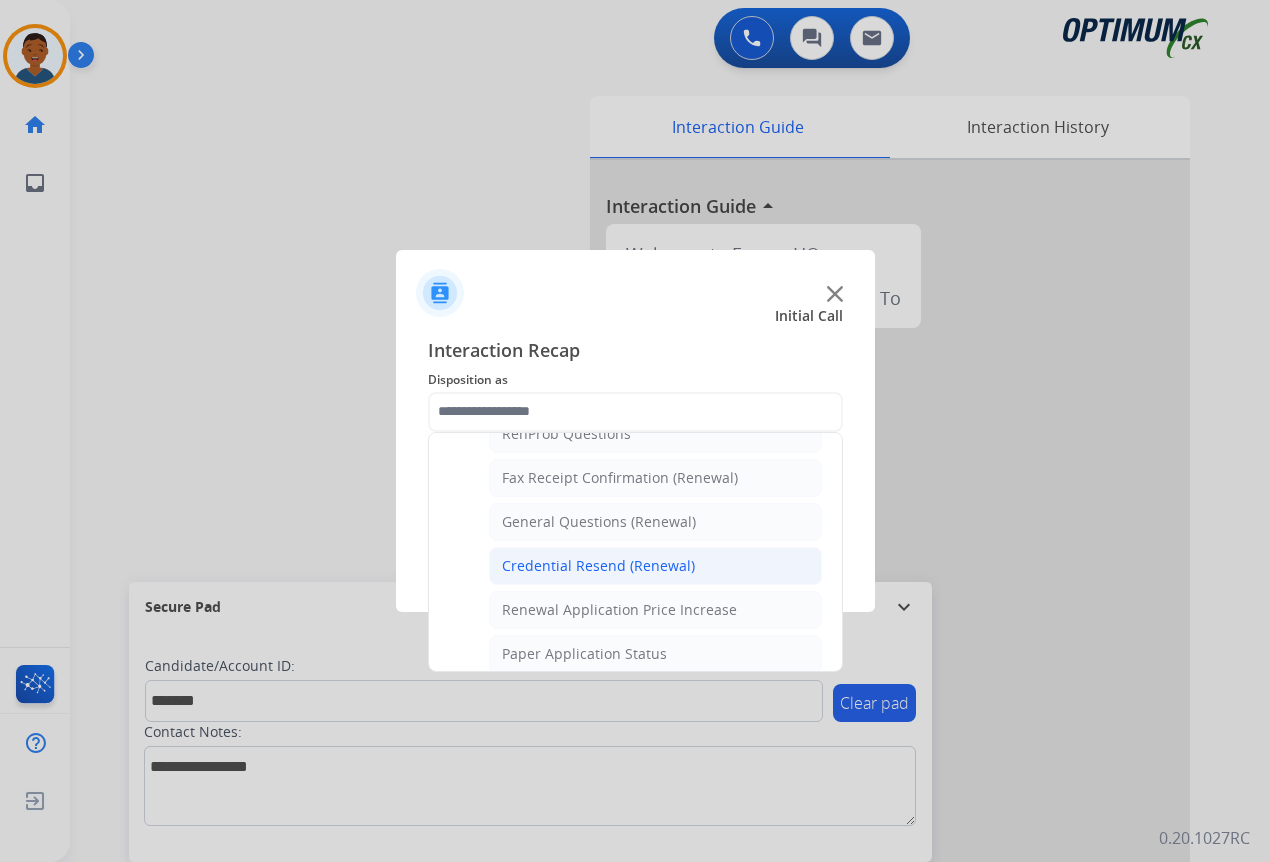 click on "Credential Resend (Renewal)" 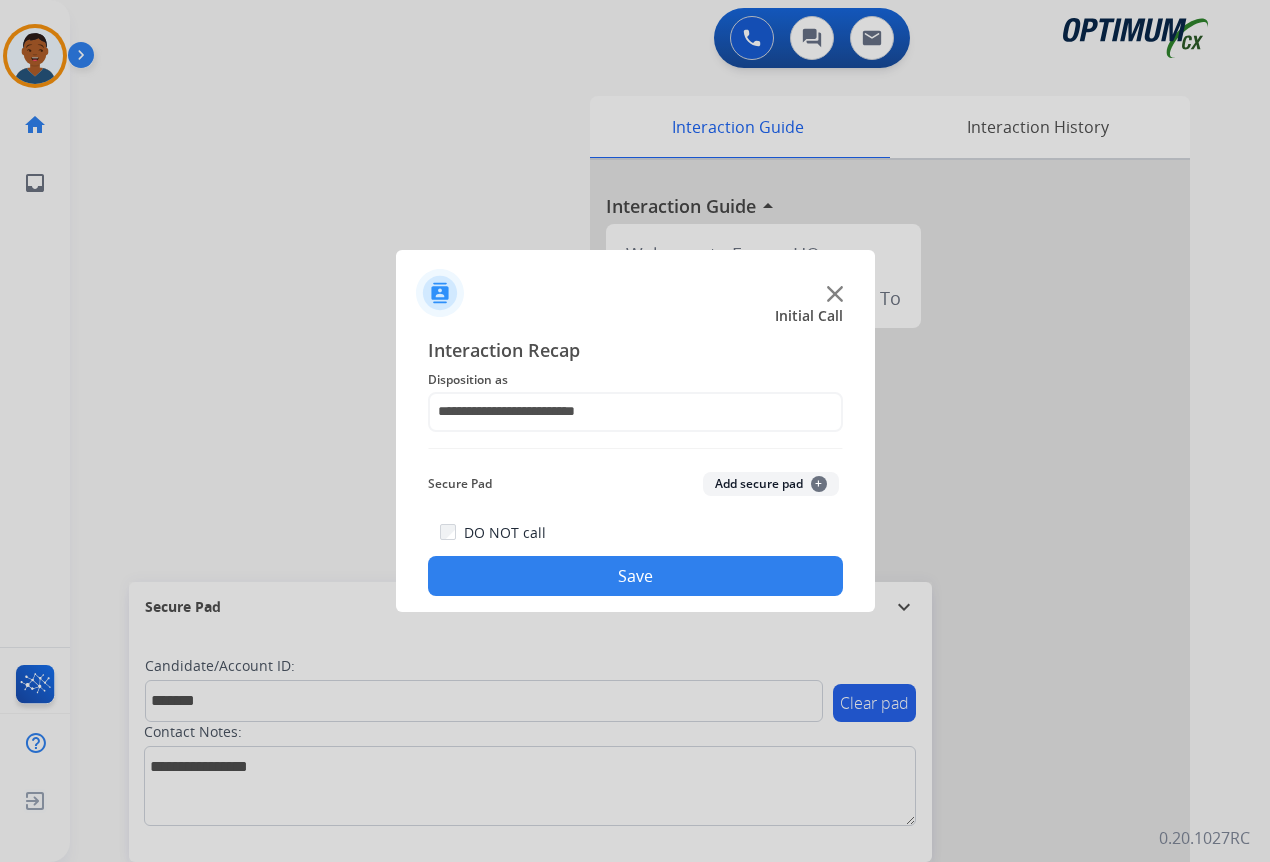 click on "Add secure pad  +" 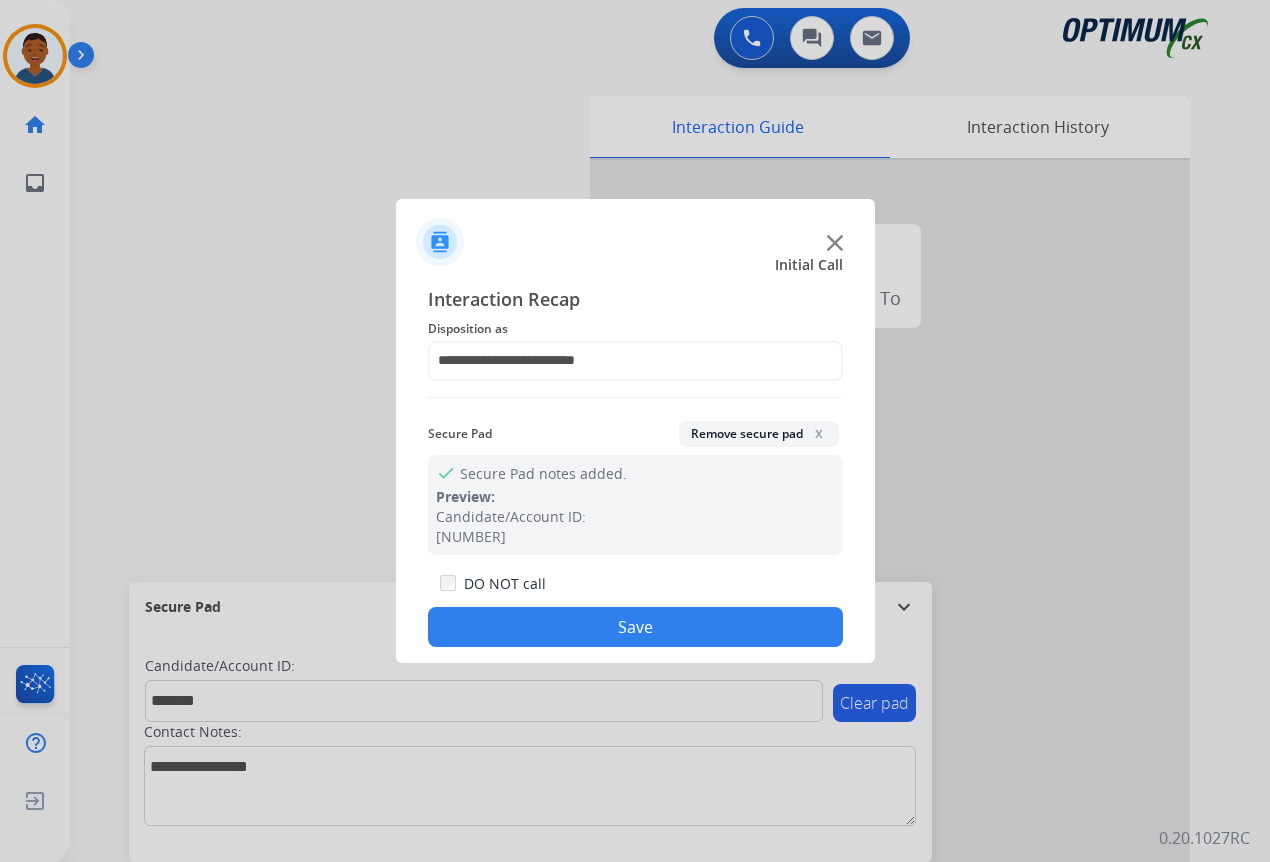 drag, startPoint x: 665, startPoint y: 615, endPoint x: 730, endPoint y: 653, distance: 75.29276 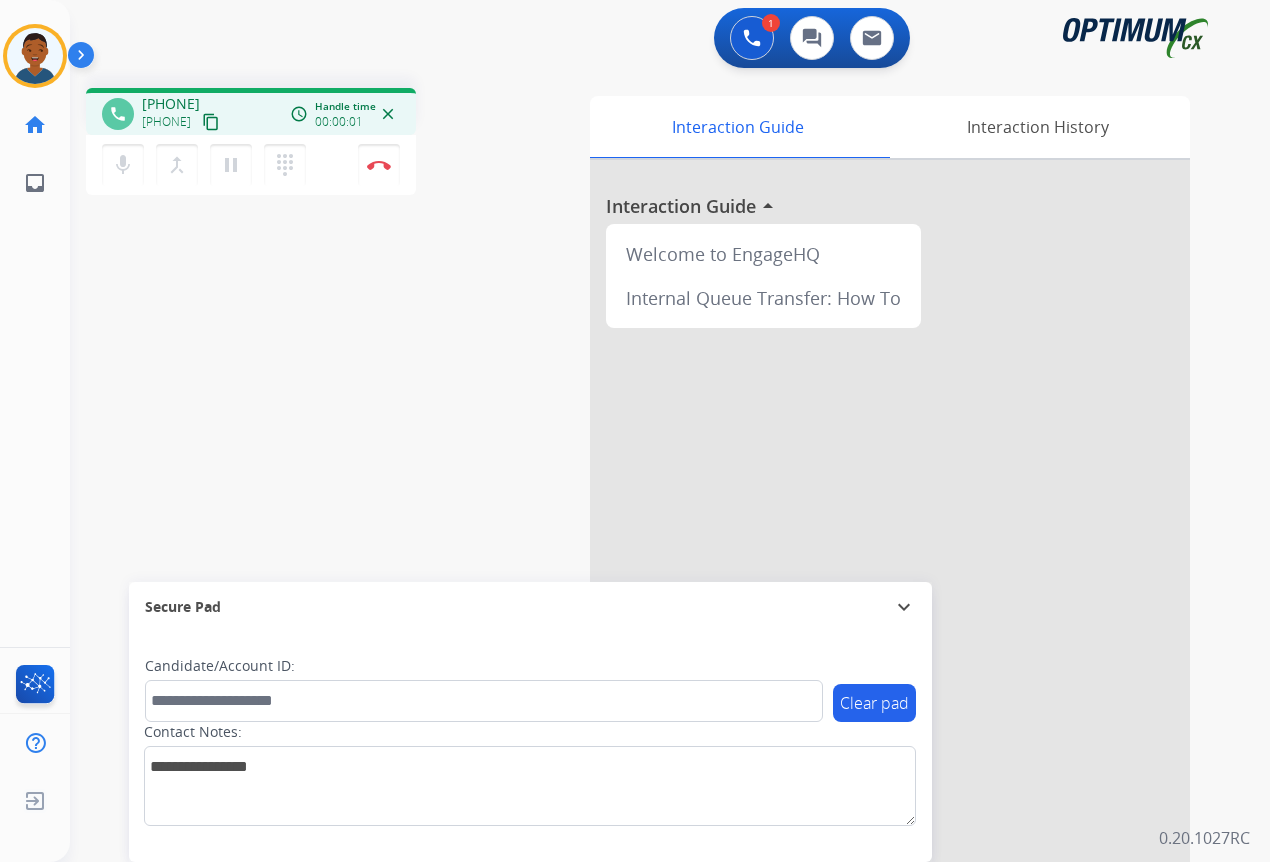 click on "content_copy" at bounding box center (211, 122) 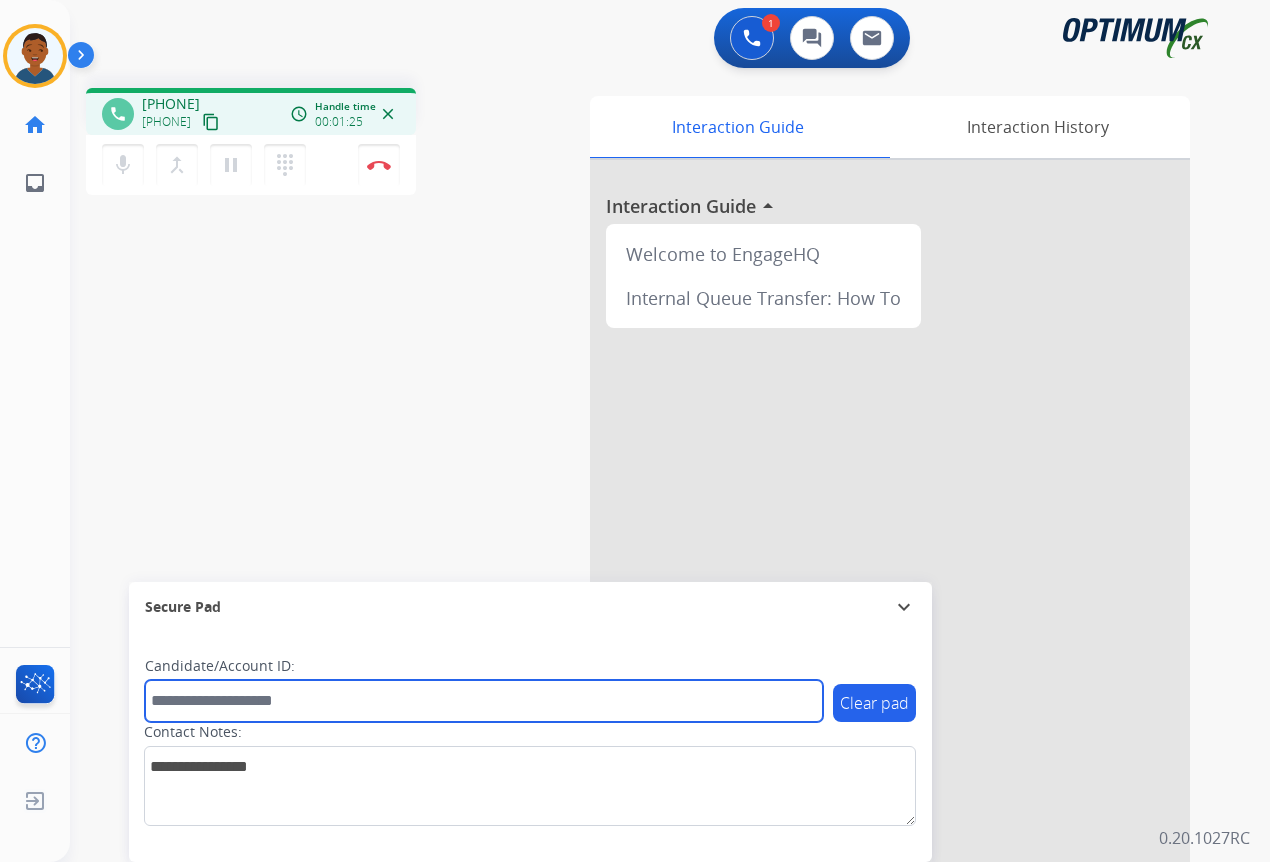click at bounding box center (484, 701) 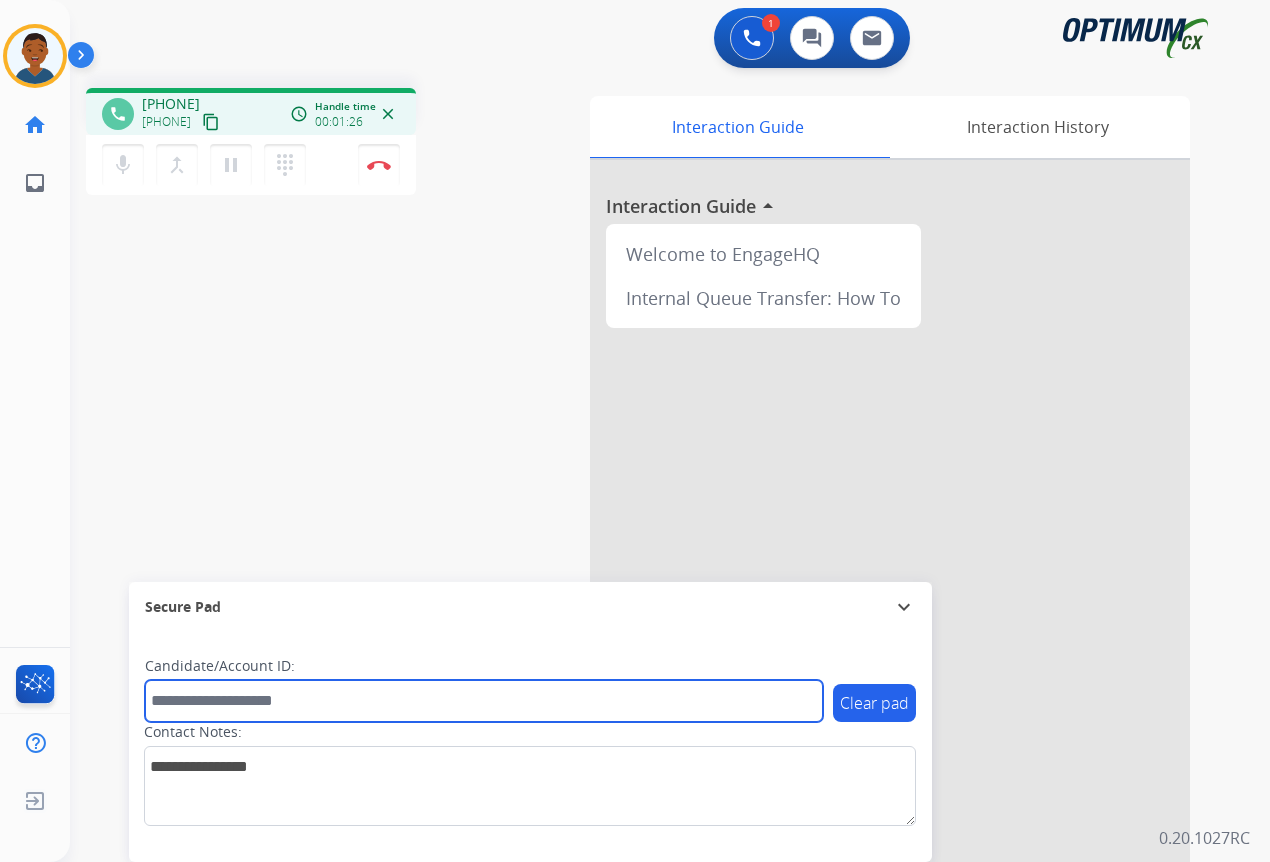 paste on "*******" 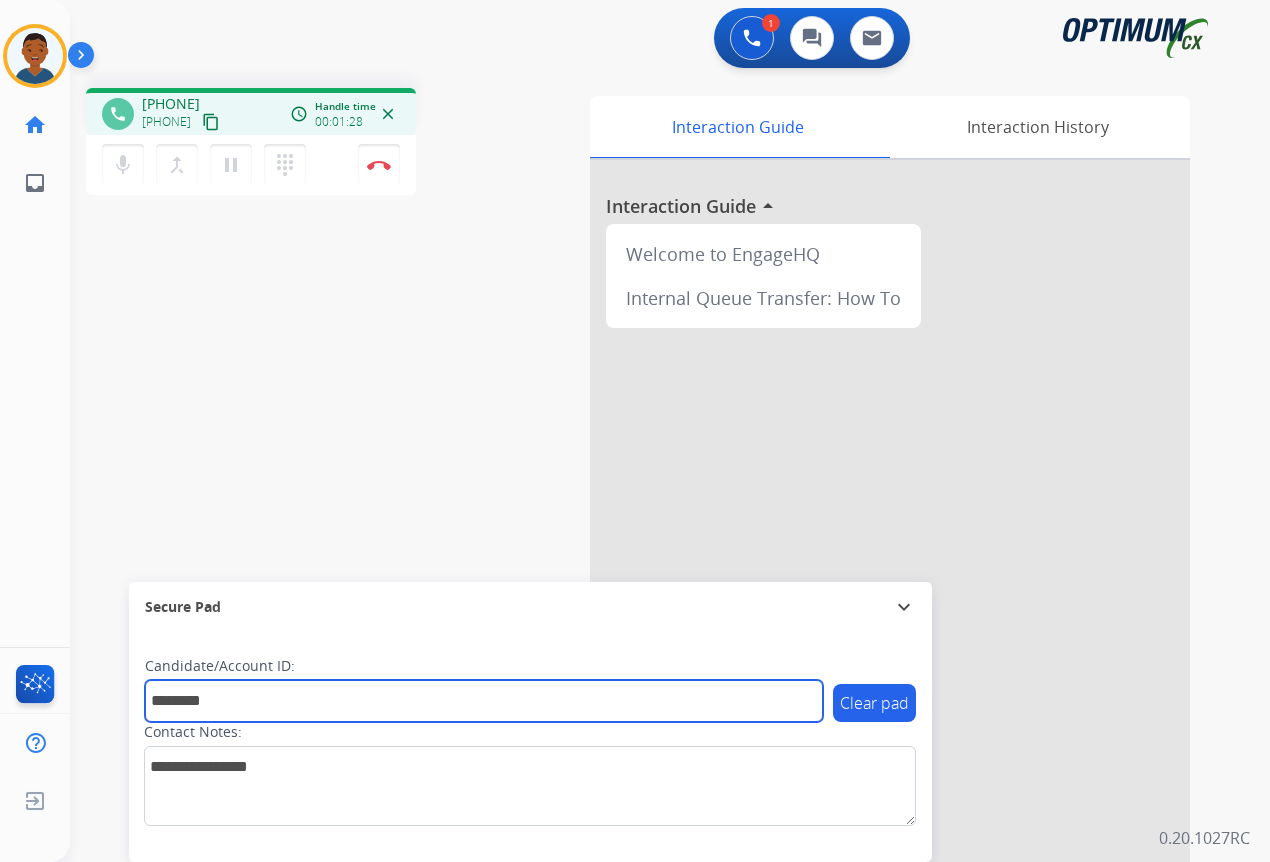 type on "*******" 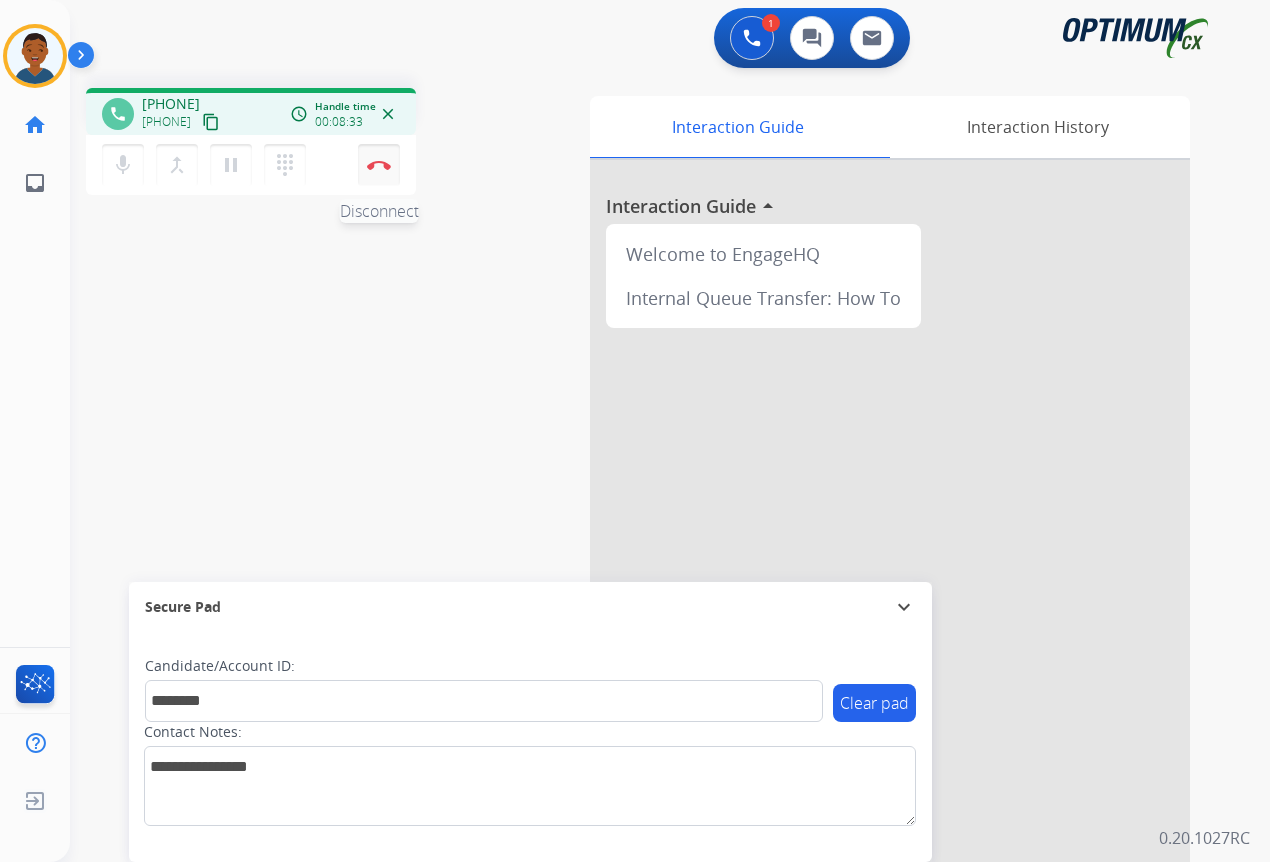 click on "Disconnect" at bounding box center (379, 165) 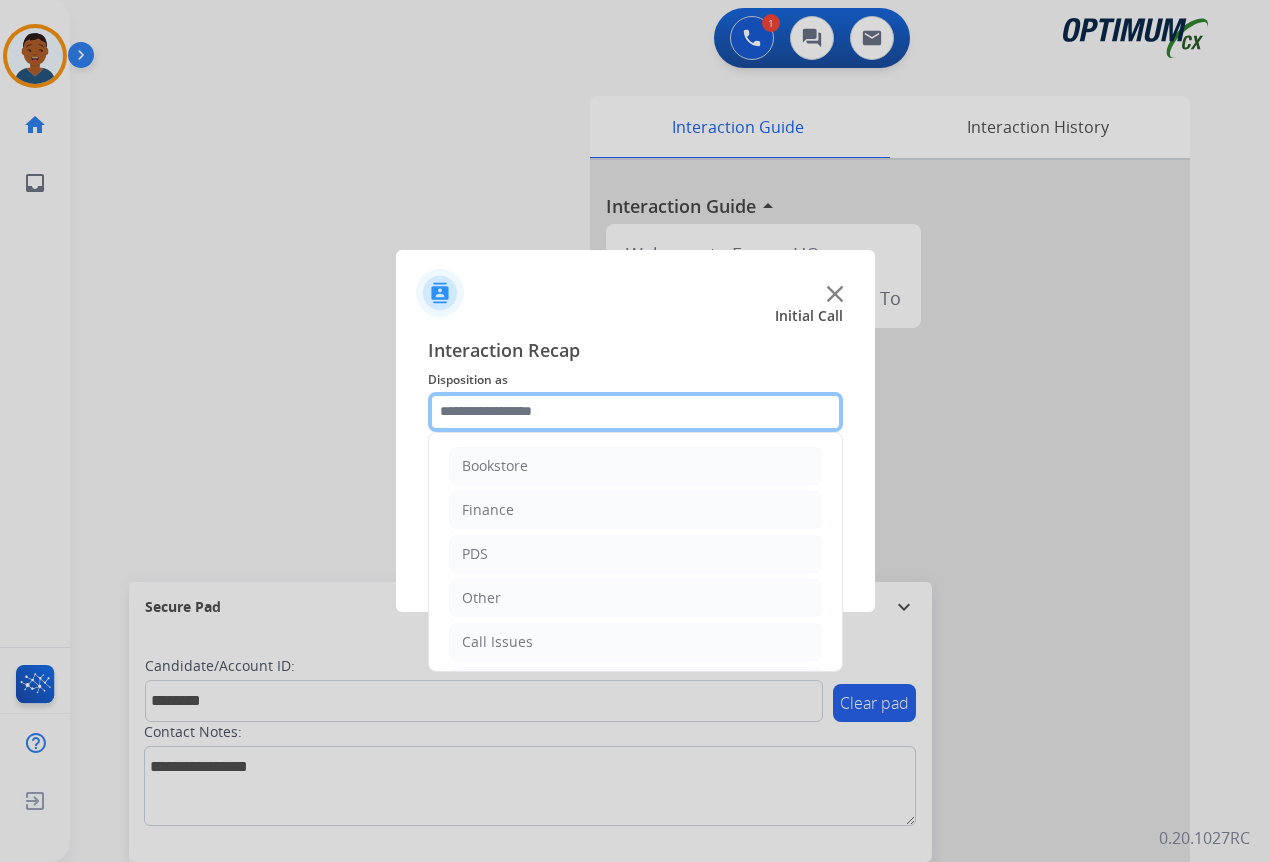 click 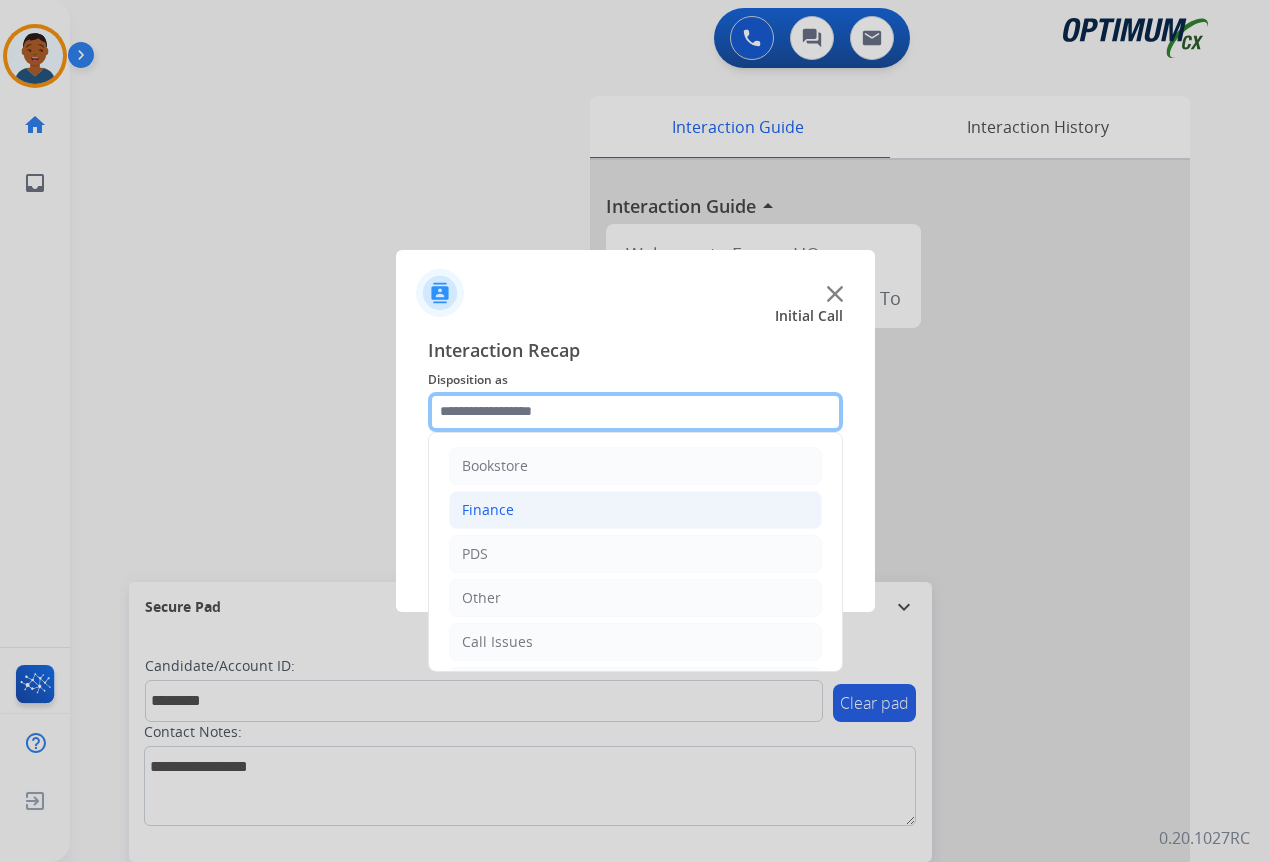 scroll, scrollTop: 100, scrollLeft: 0, axis: vertical 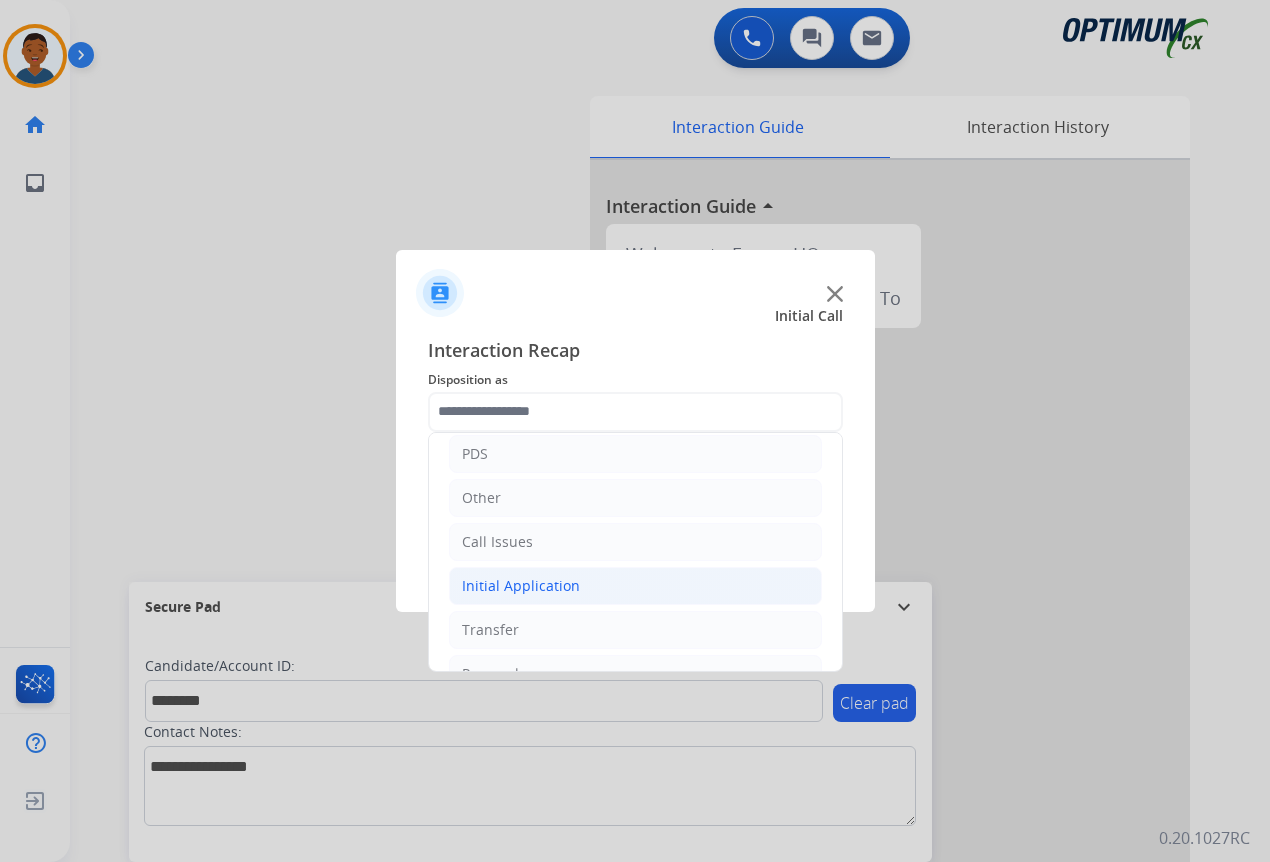 click on "Initial Application" 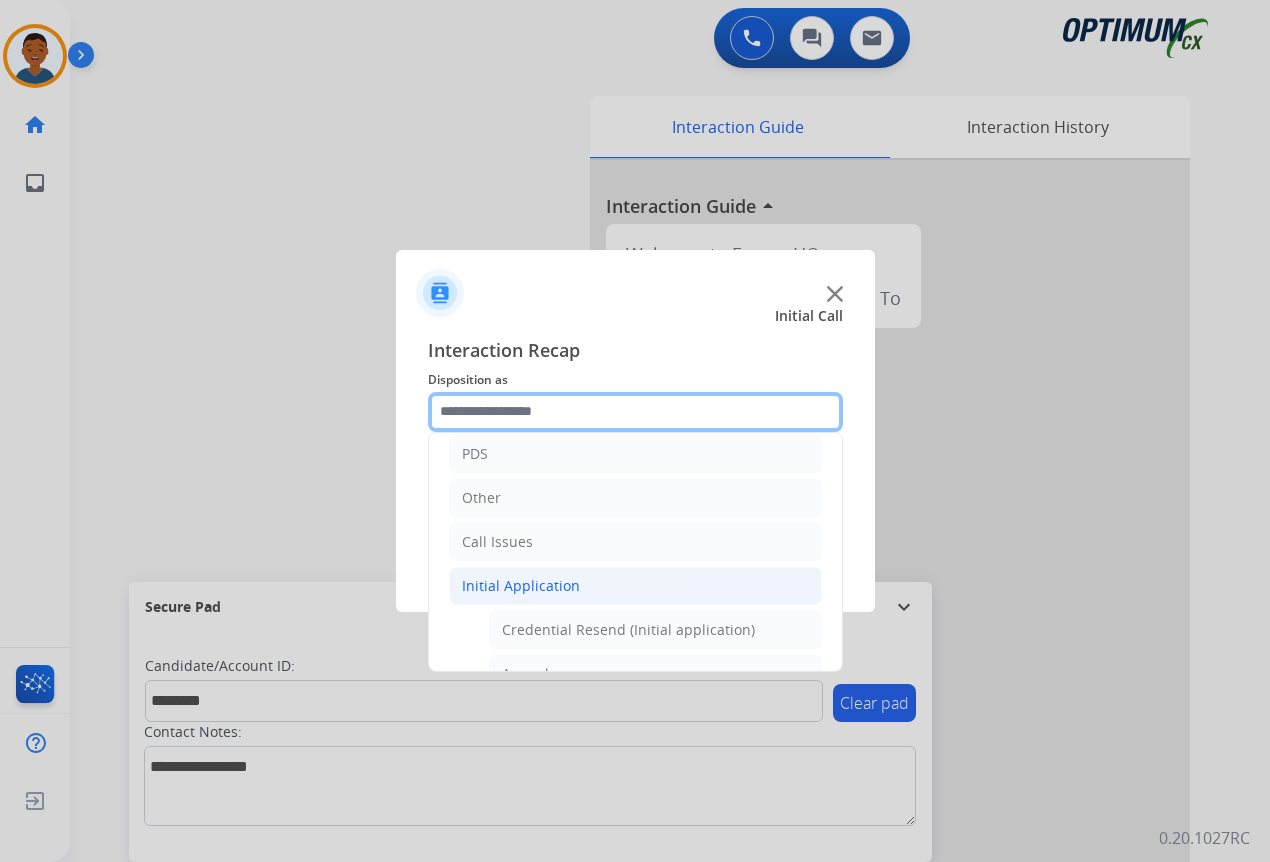 scroll, scrollTop: 200, scrollLeft: 0, axis: vertical 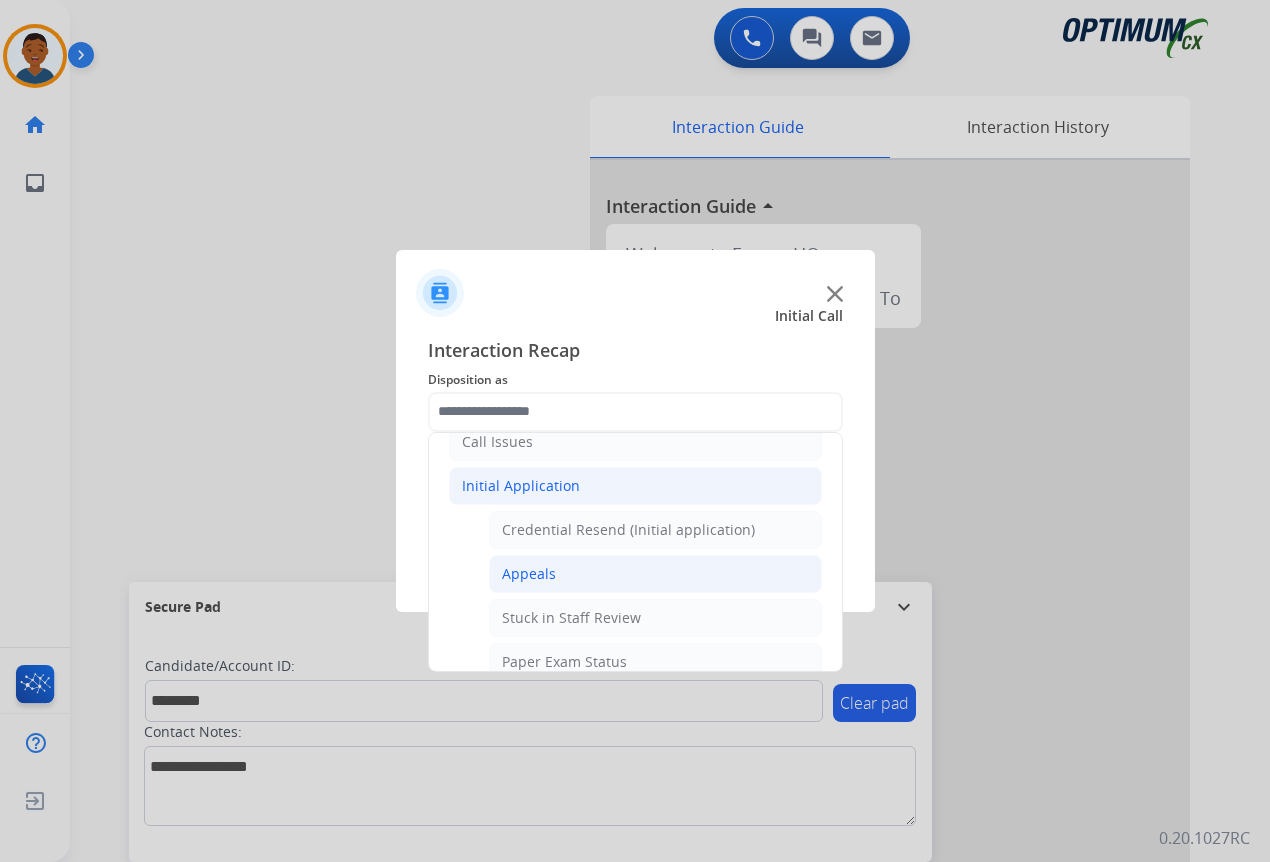 click on "Appeals" 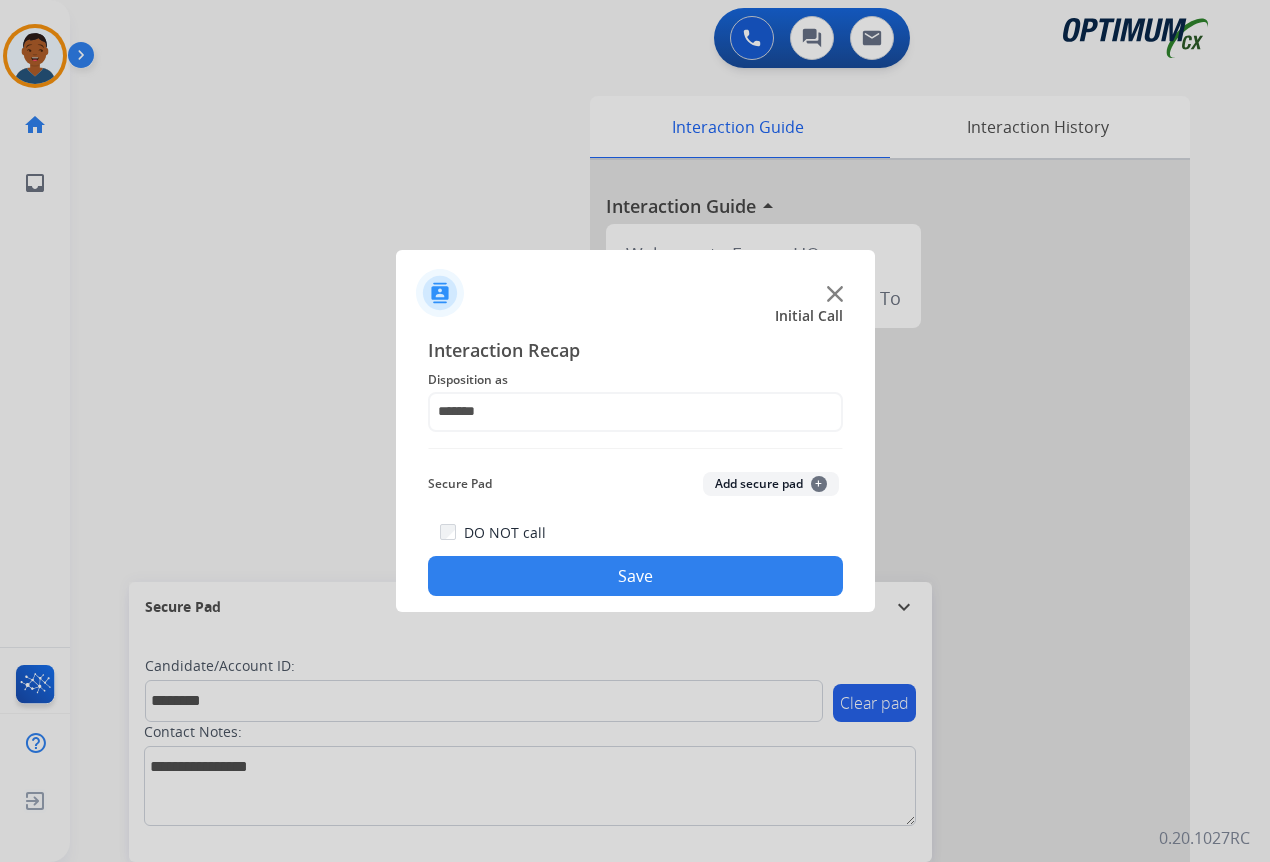 click on "Add secure pad  +" 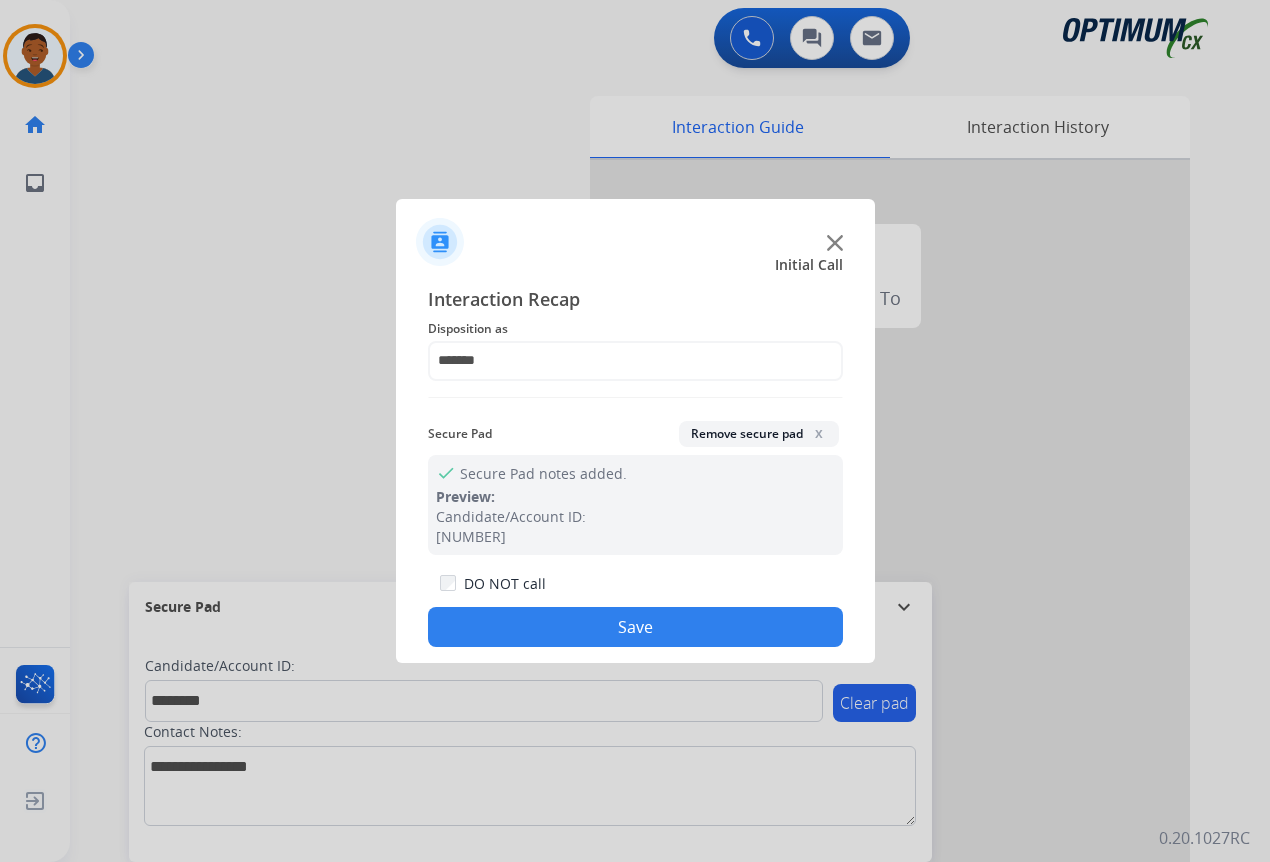 click on "Save" 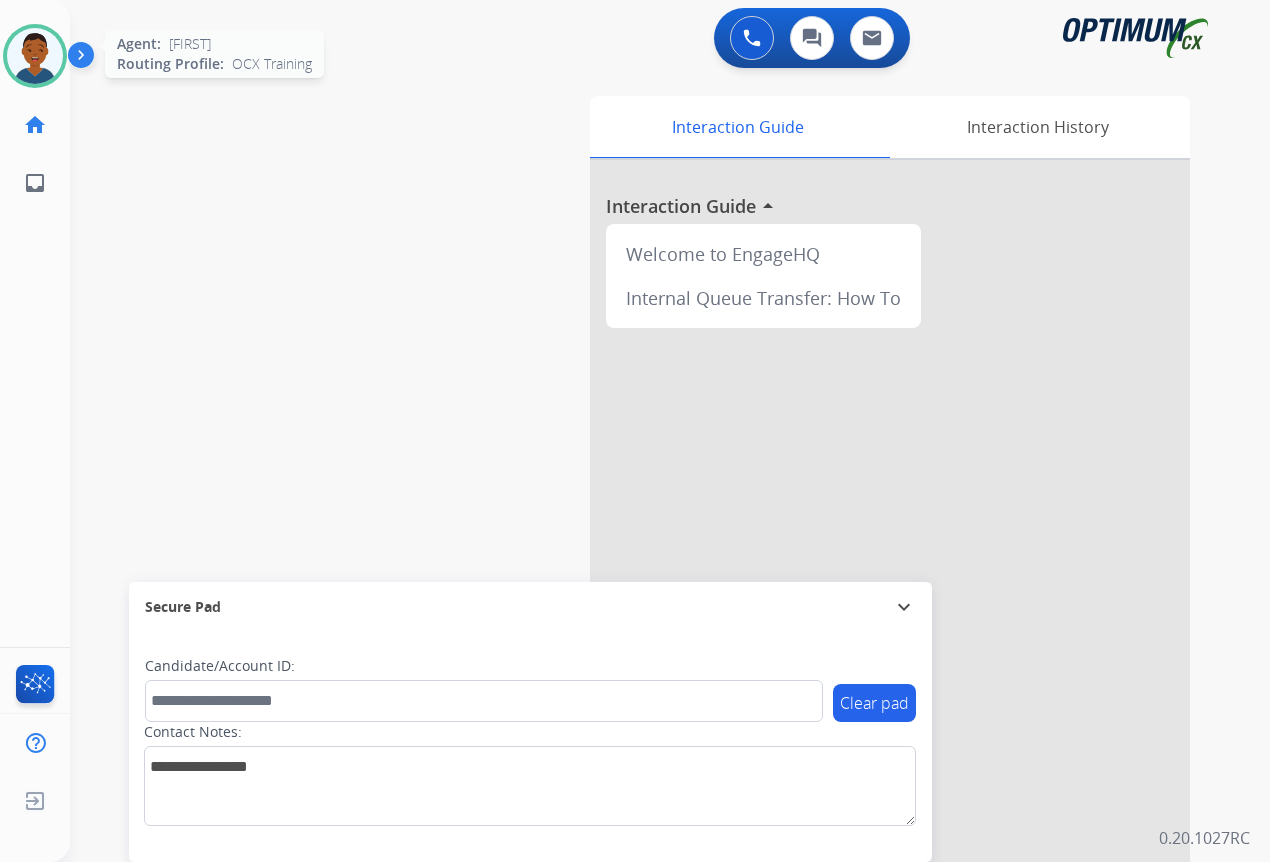 click at bounding box center (35, 56) 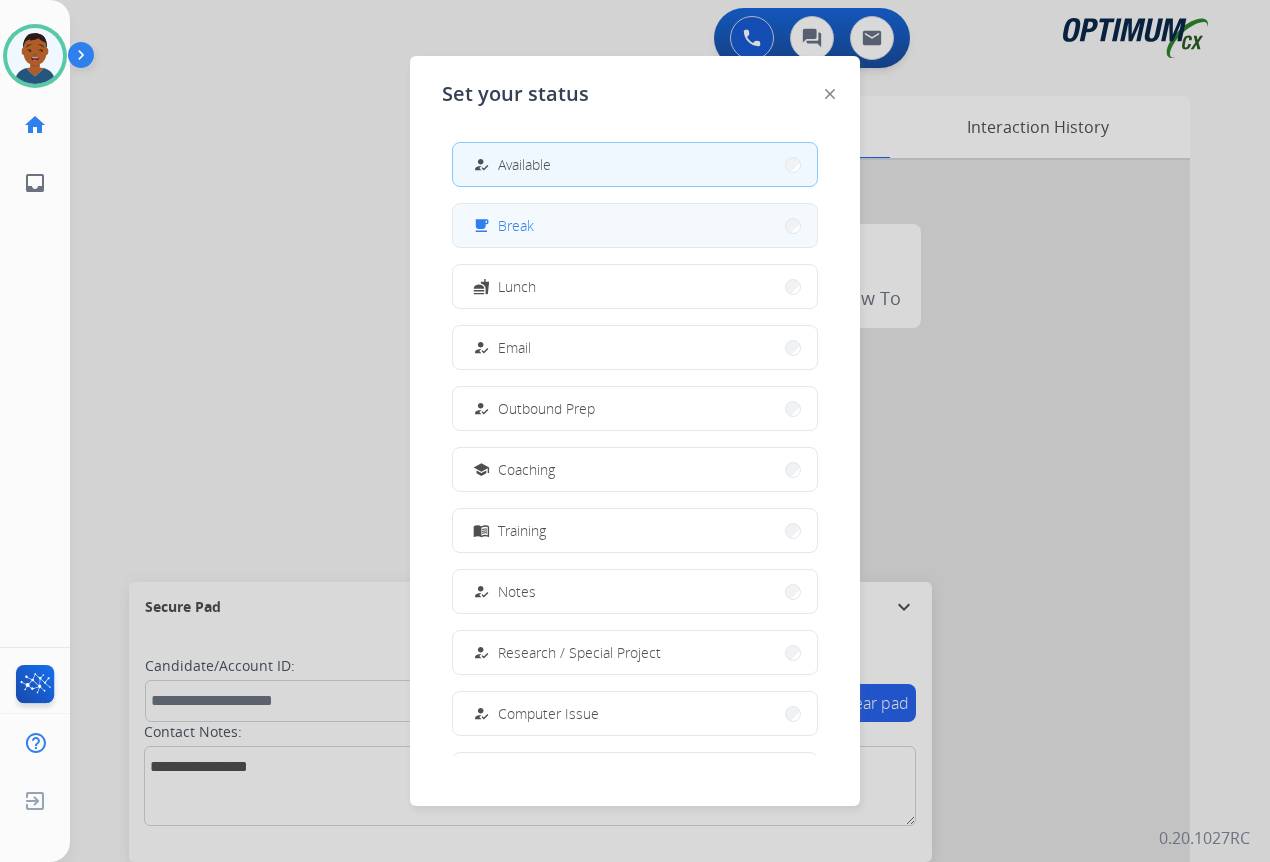 click on "Break" at bounding box center [516, 225] 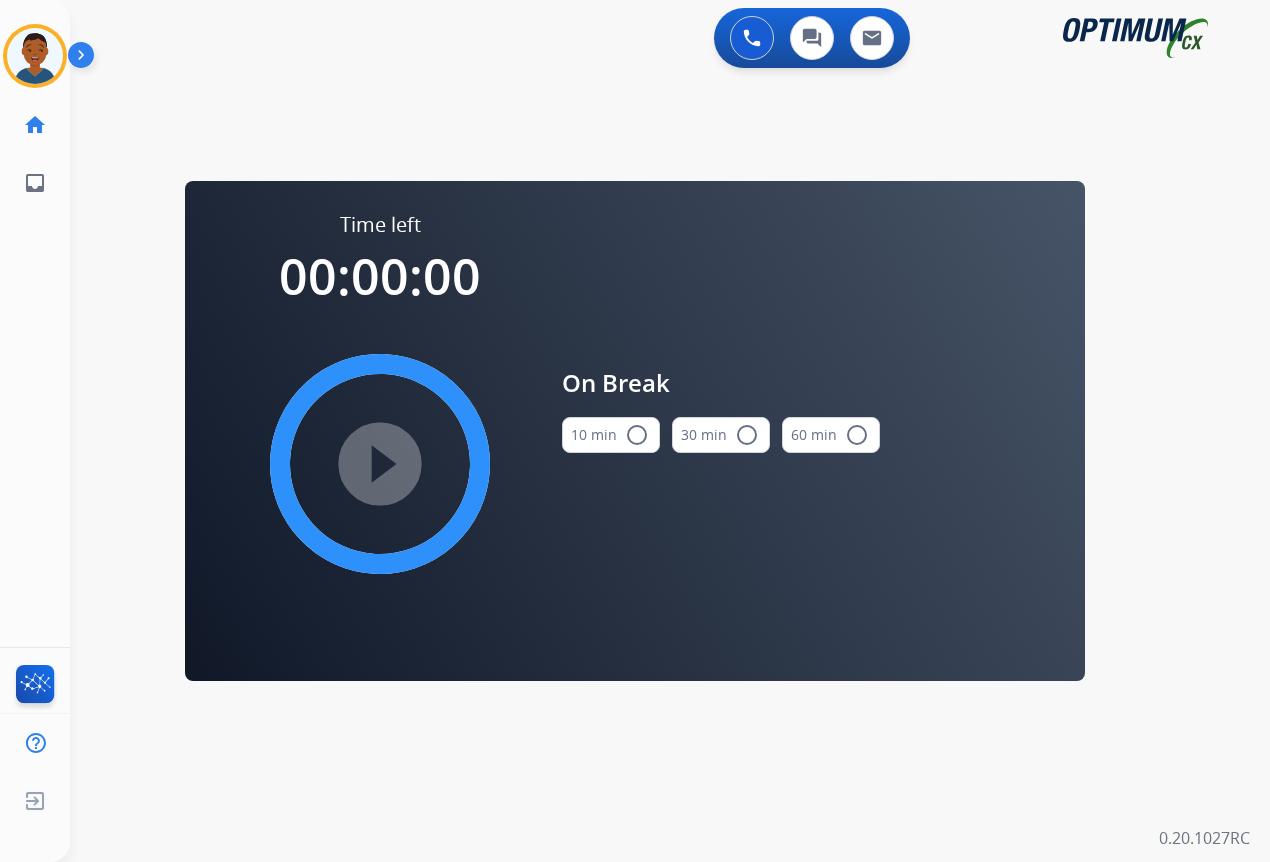 click on "radio_button_unchecked" at bounding box center (637, 435) 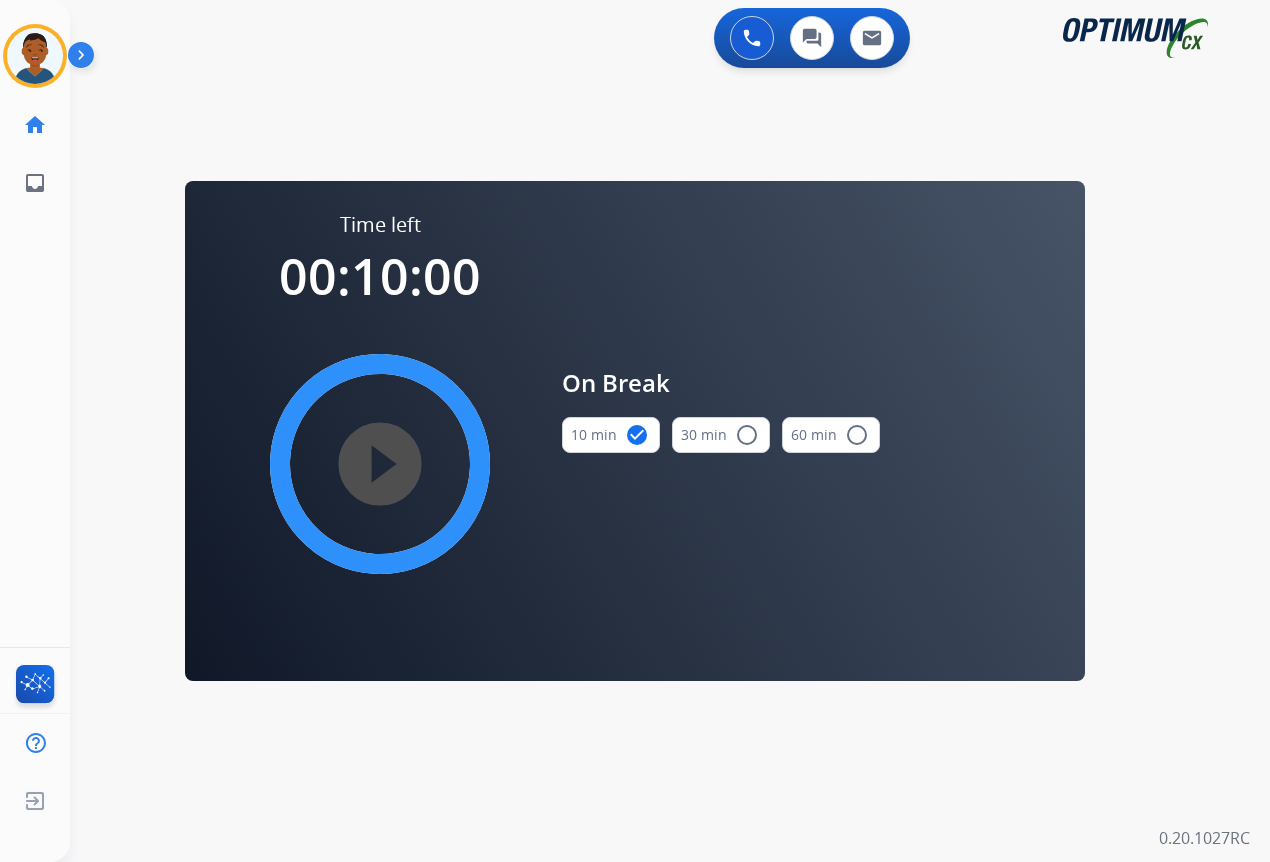 click on "play_circle_filled" at bounding box center [380, 464] 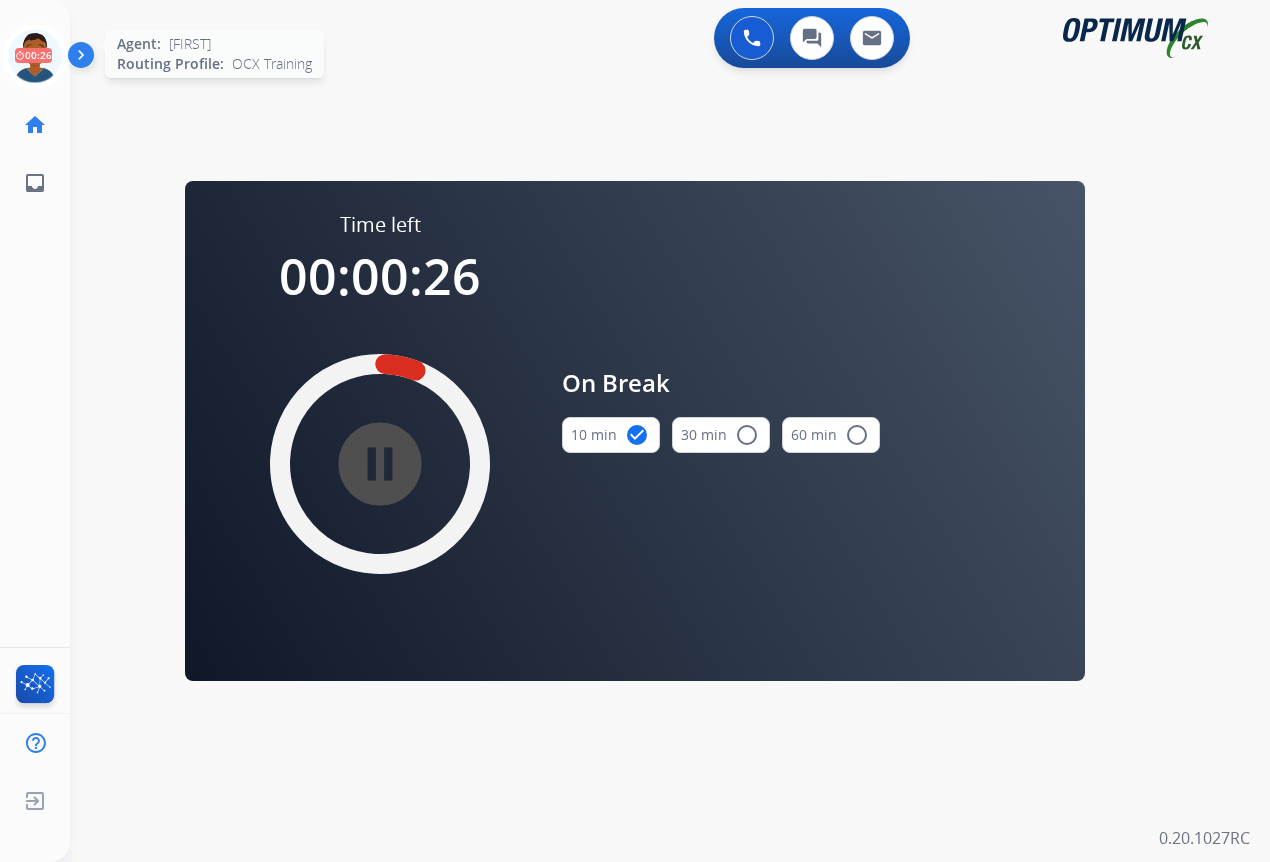 click 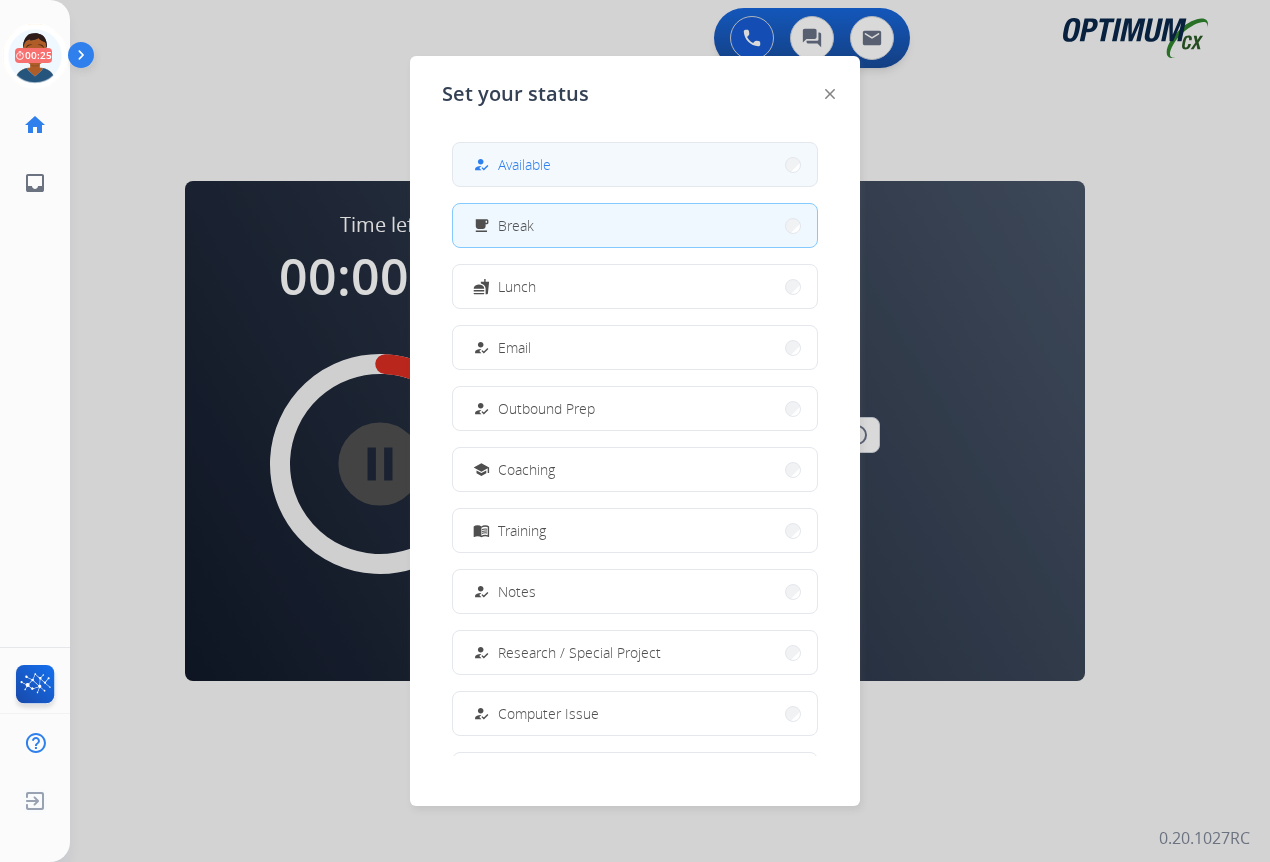 click on "how_to_reg Available" at bounding box center (635, 164) 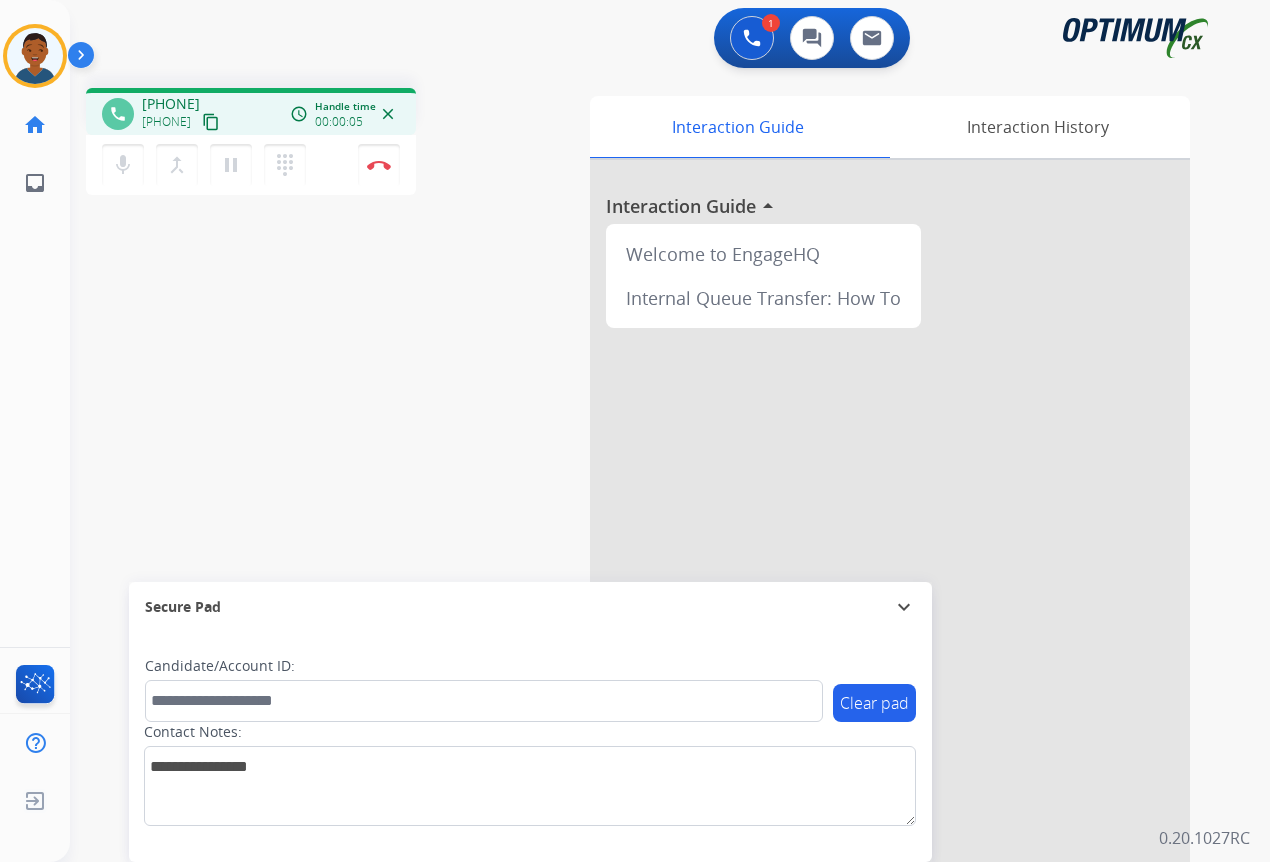 click on "content_copy" at bounding box center [211, 122] 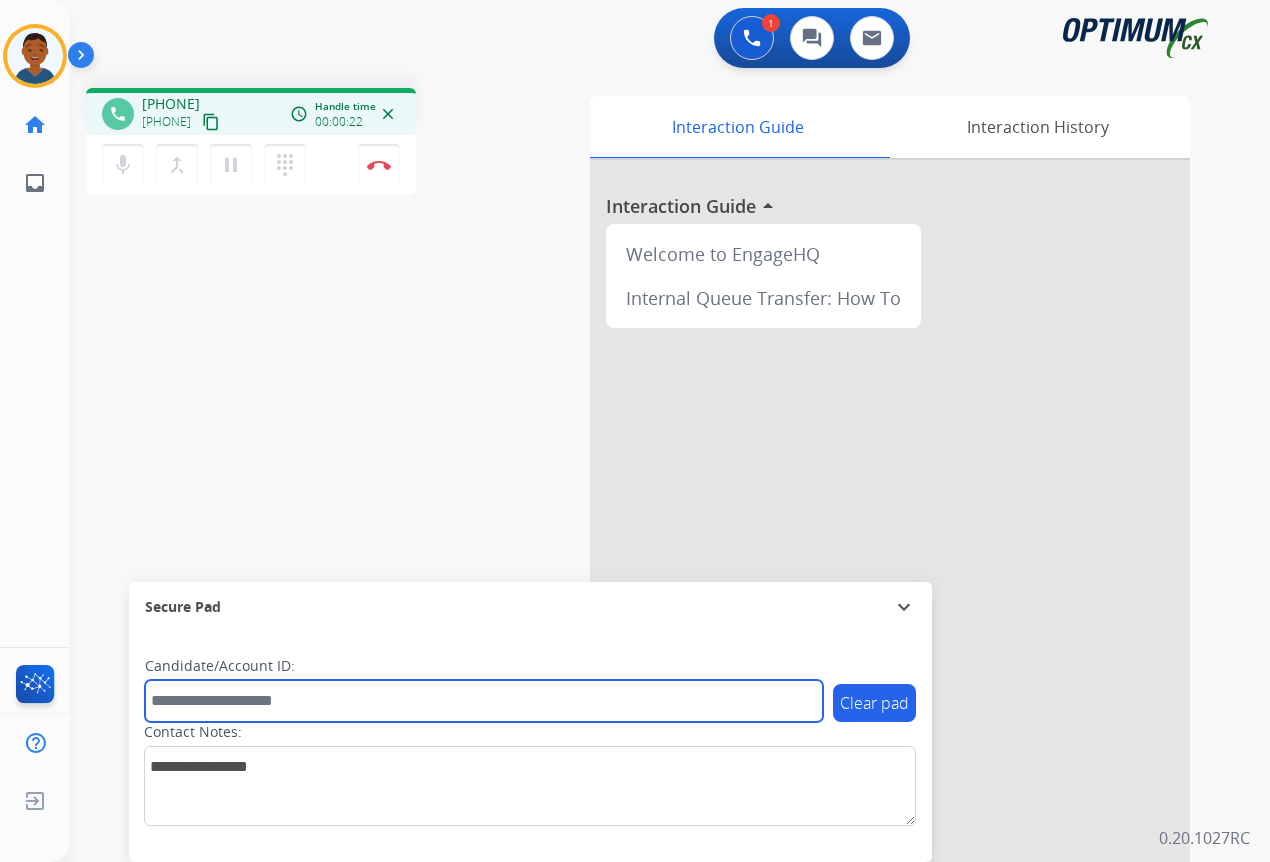 click at bounding box center [484, 701] 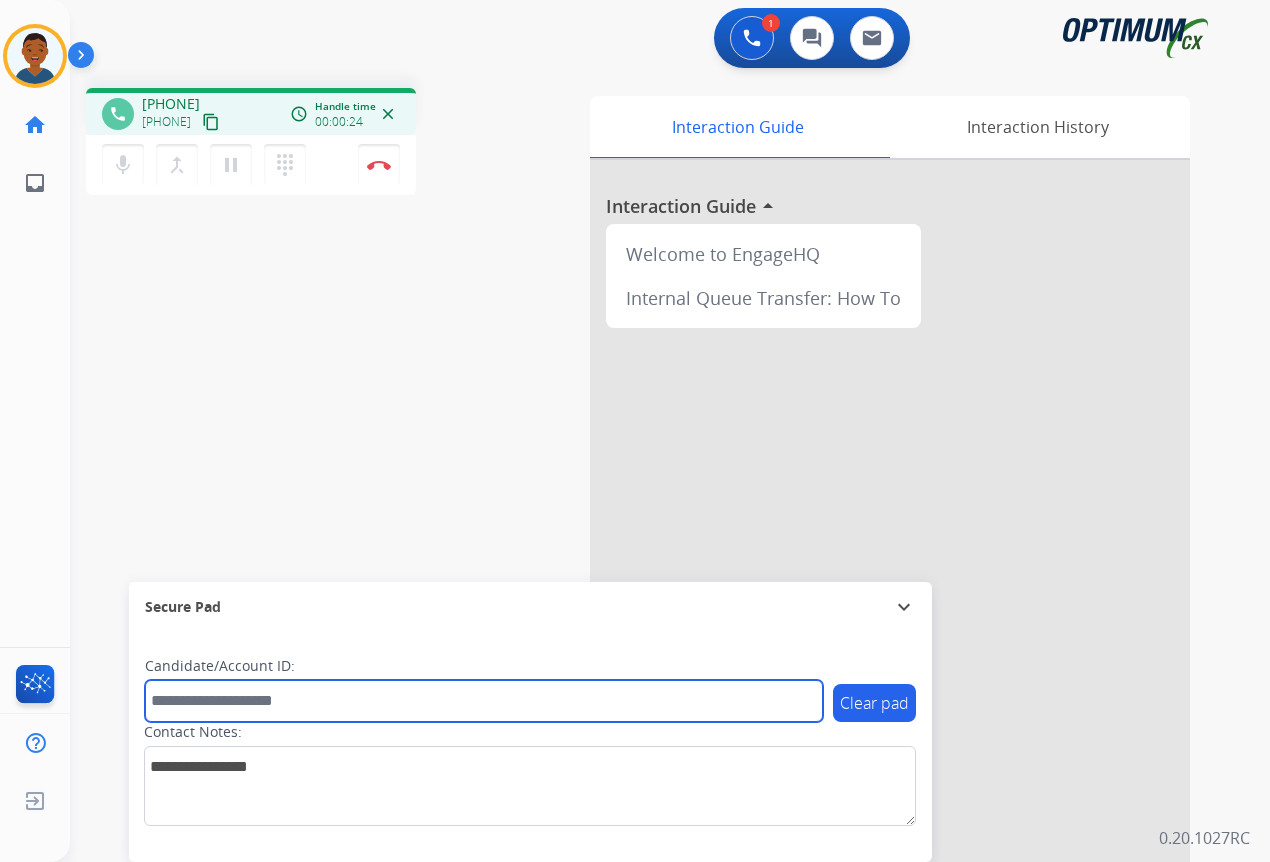 paste on "*******" 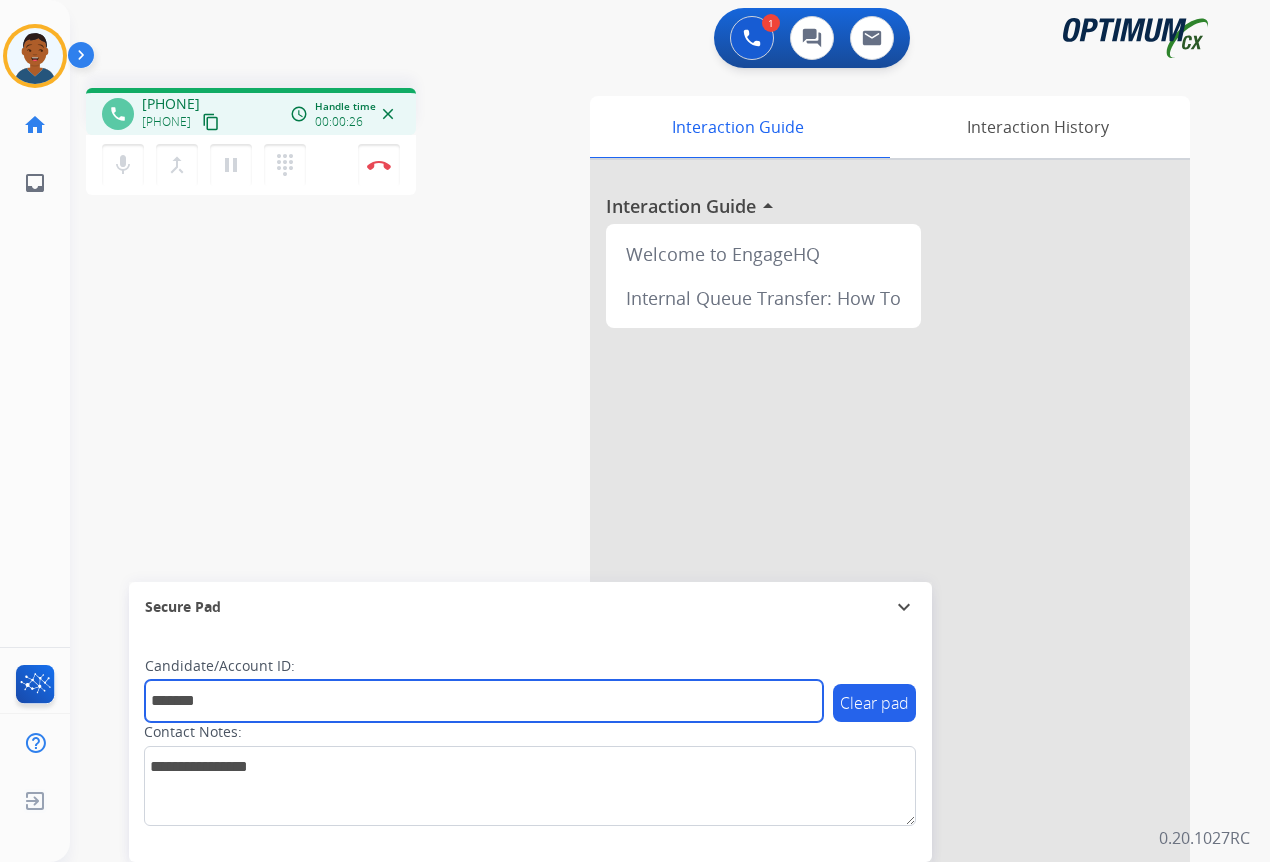 type on "*******" 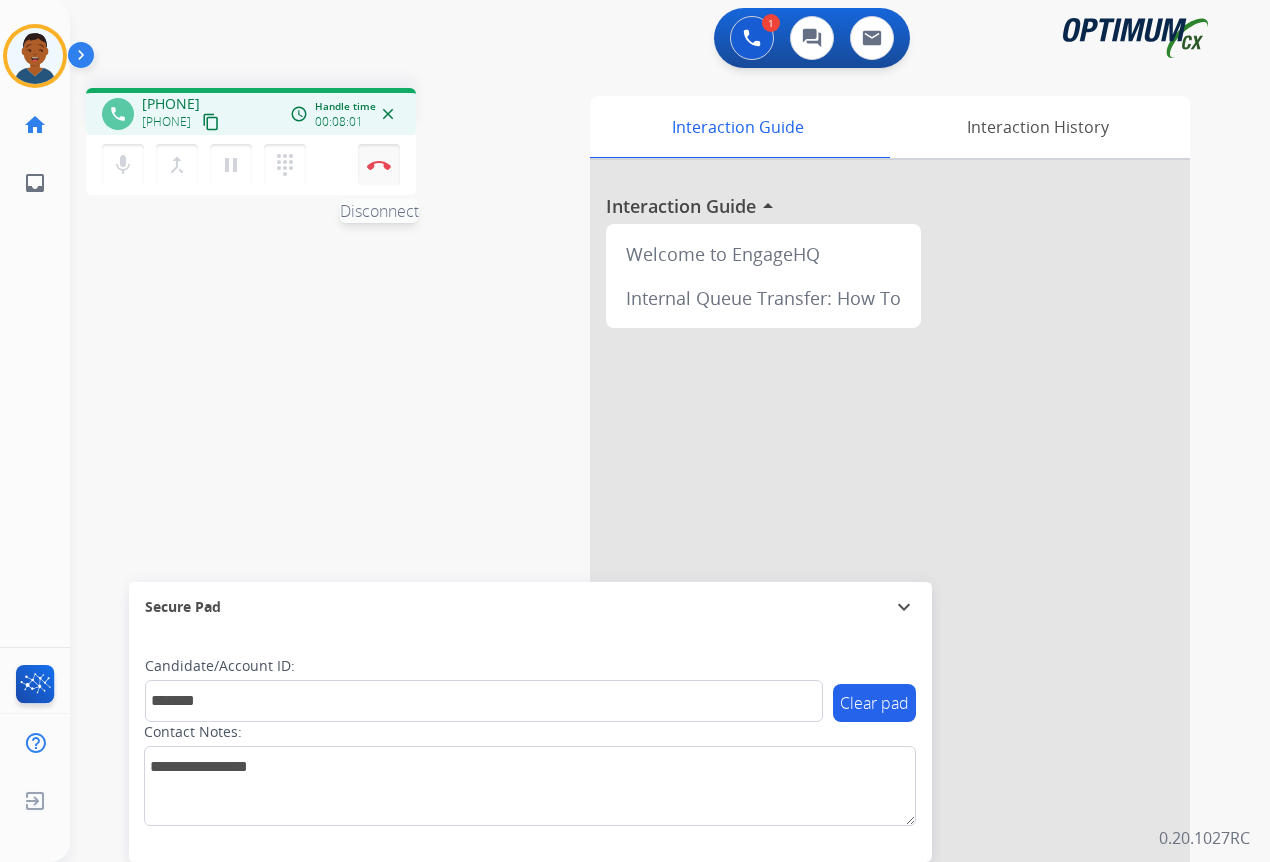 click at bounding box center [379, 165] 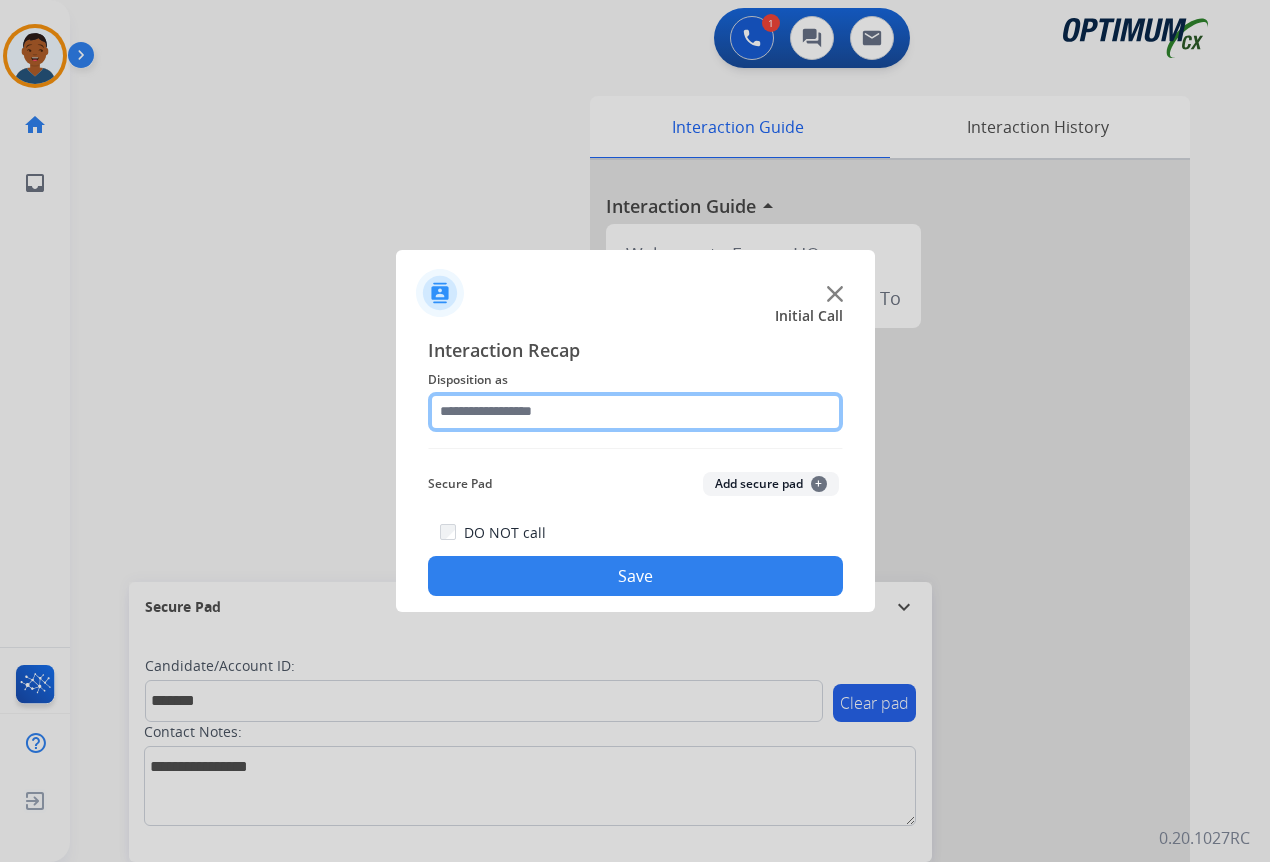 click 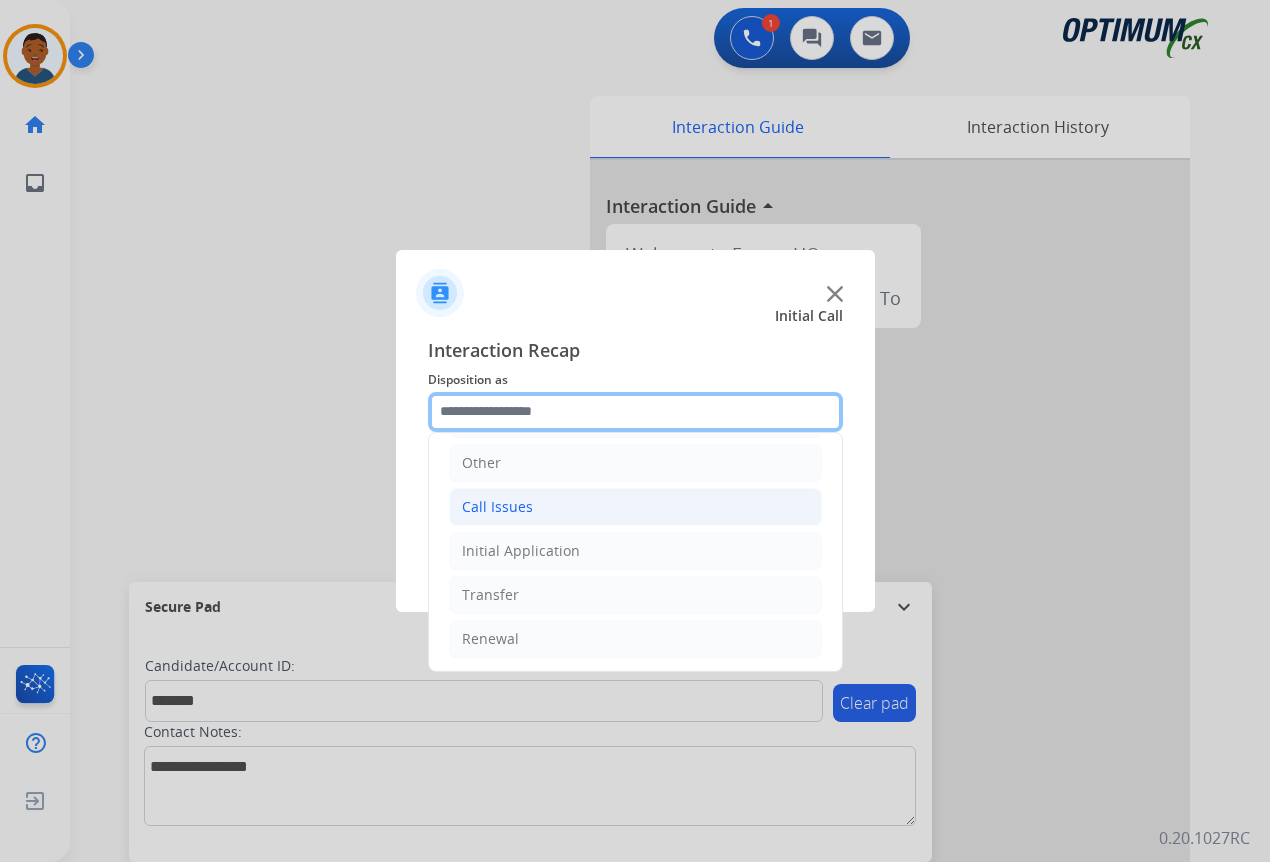 scroll, scrollTop: 136, scrollLeft: 0, axis: vertical 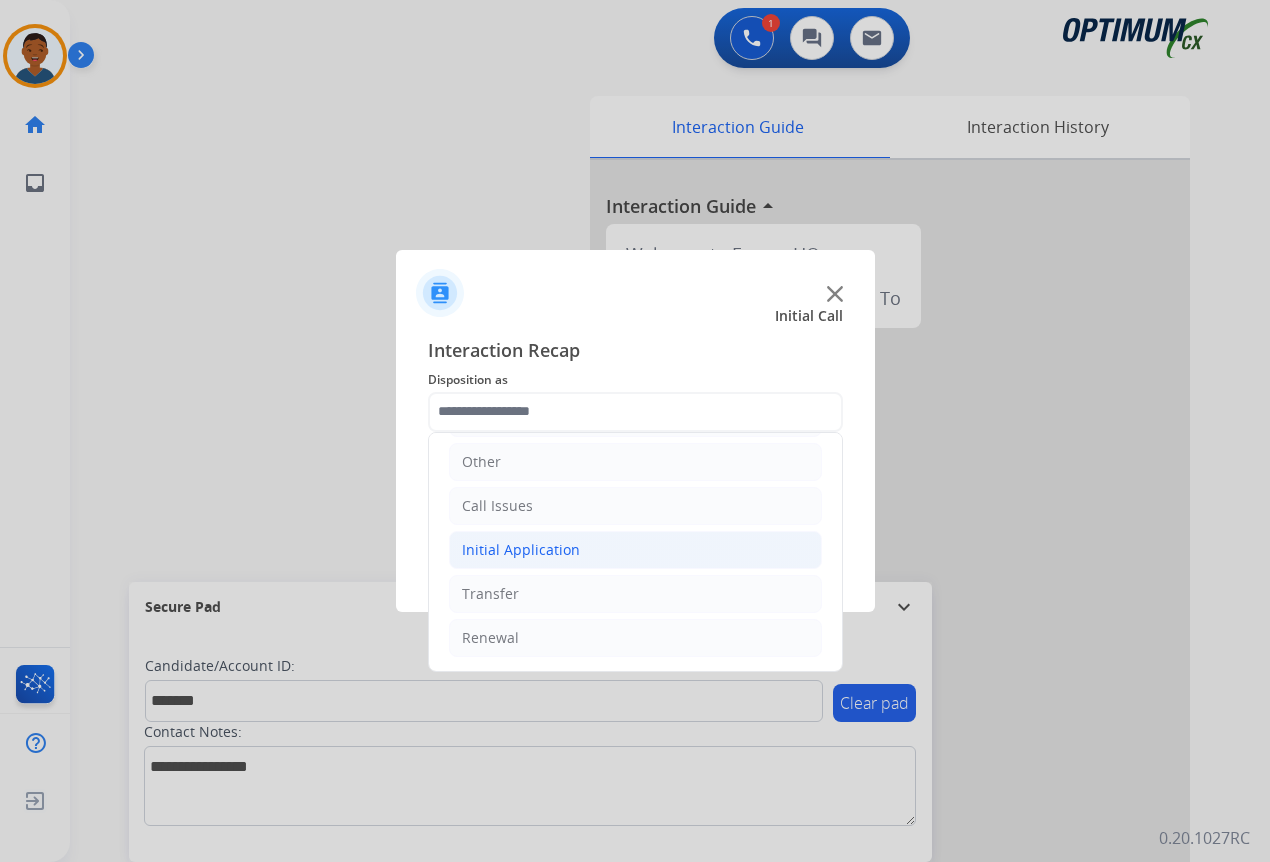 click on "Initial Application" 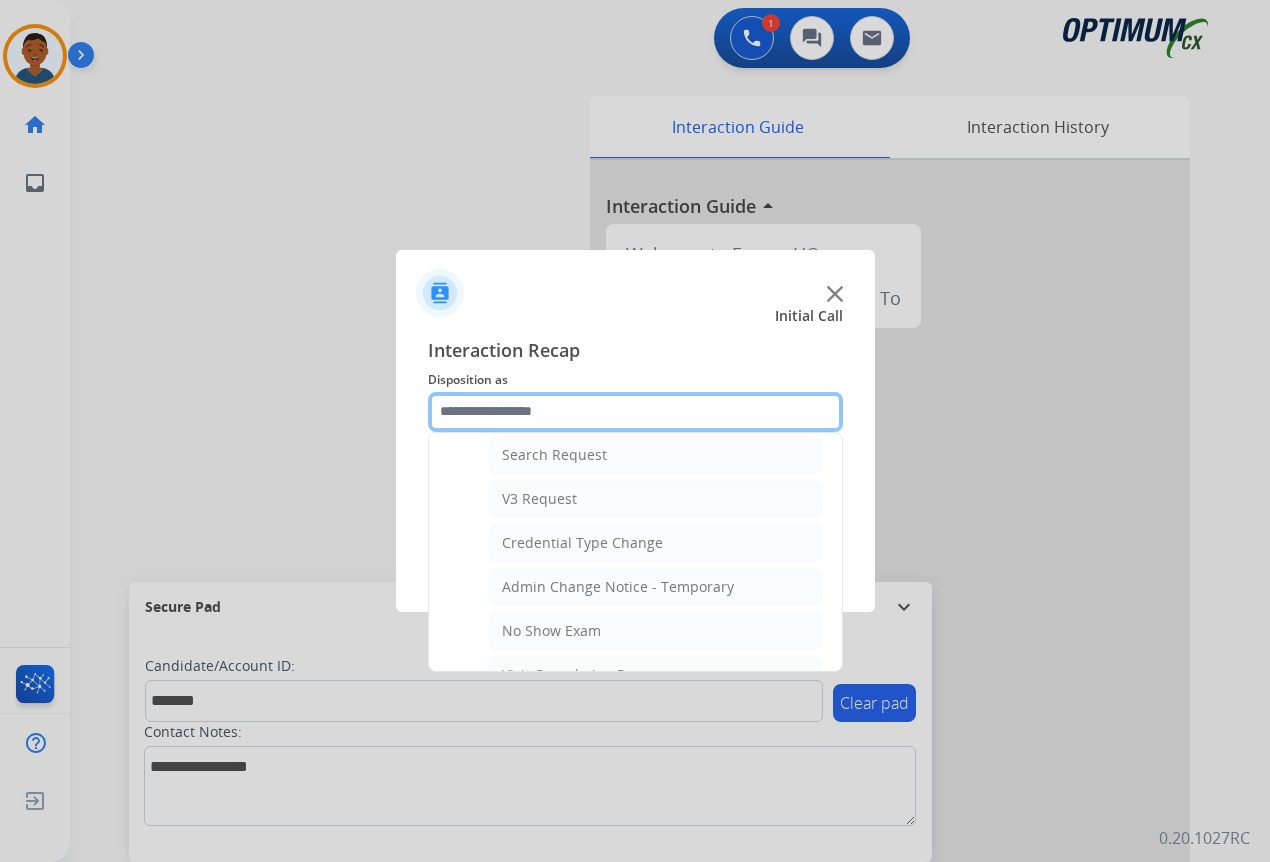 scroll, scrollTop: 736, scrollLeft: 0, axis: vertical 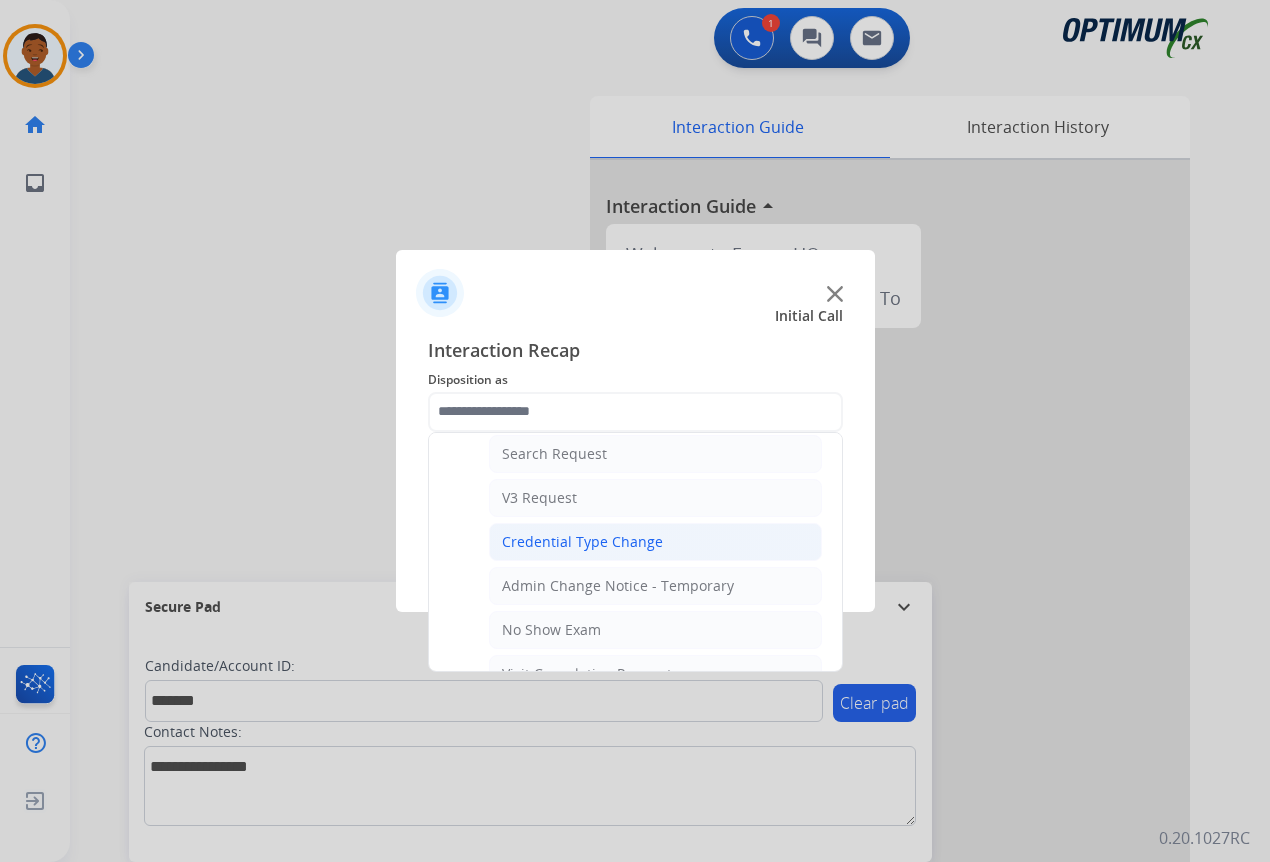 click on "Credential Type Change" 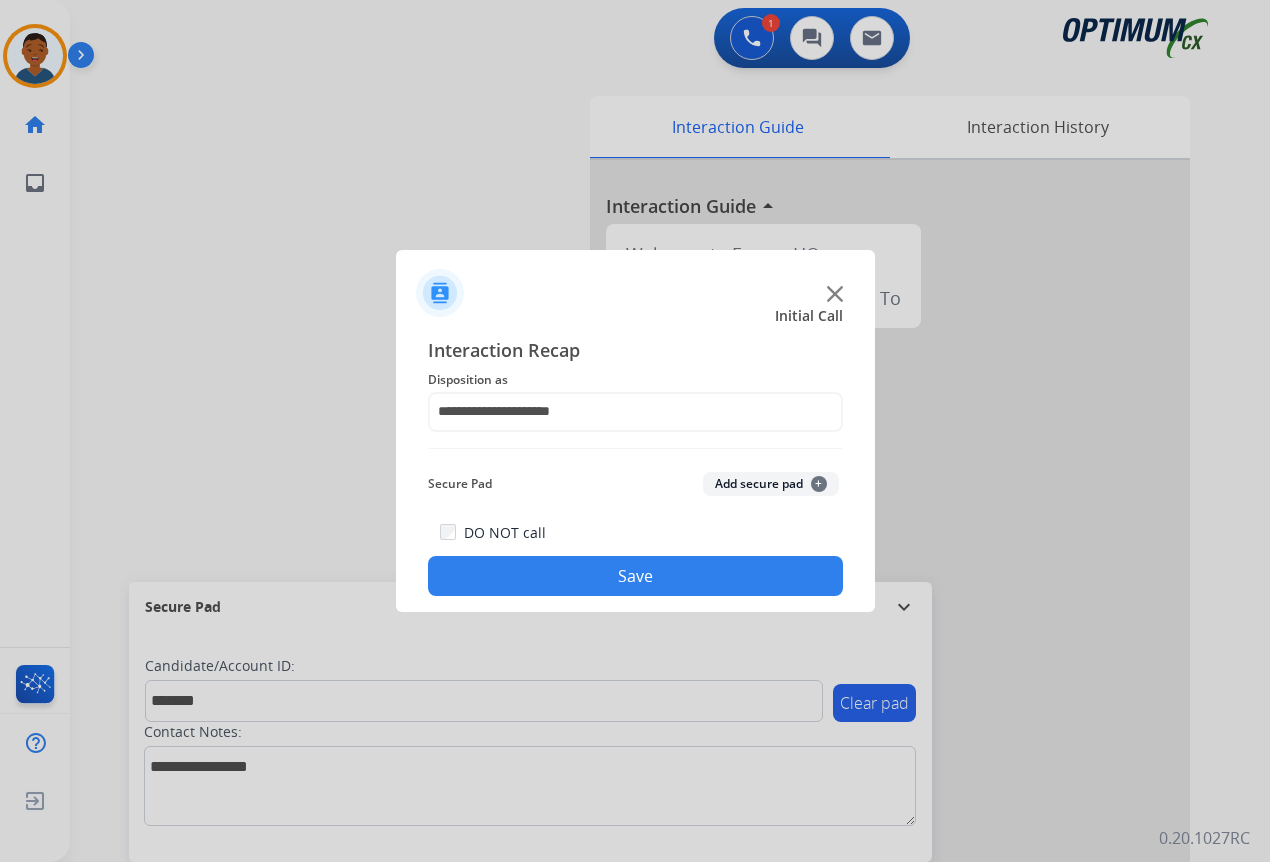 click on "Add secure pad  +" 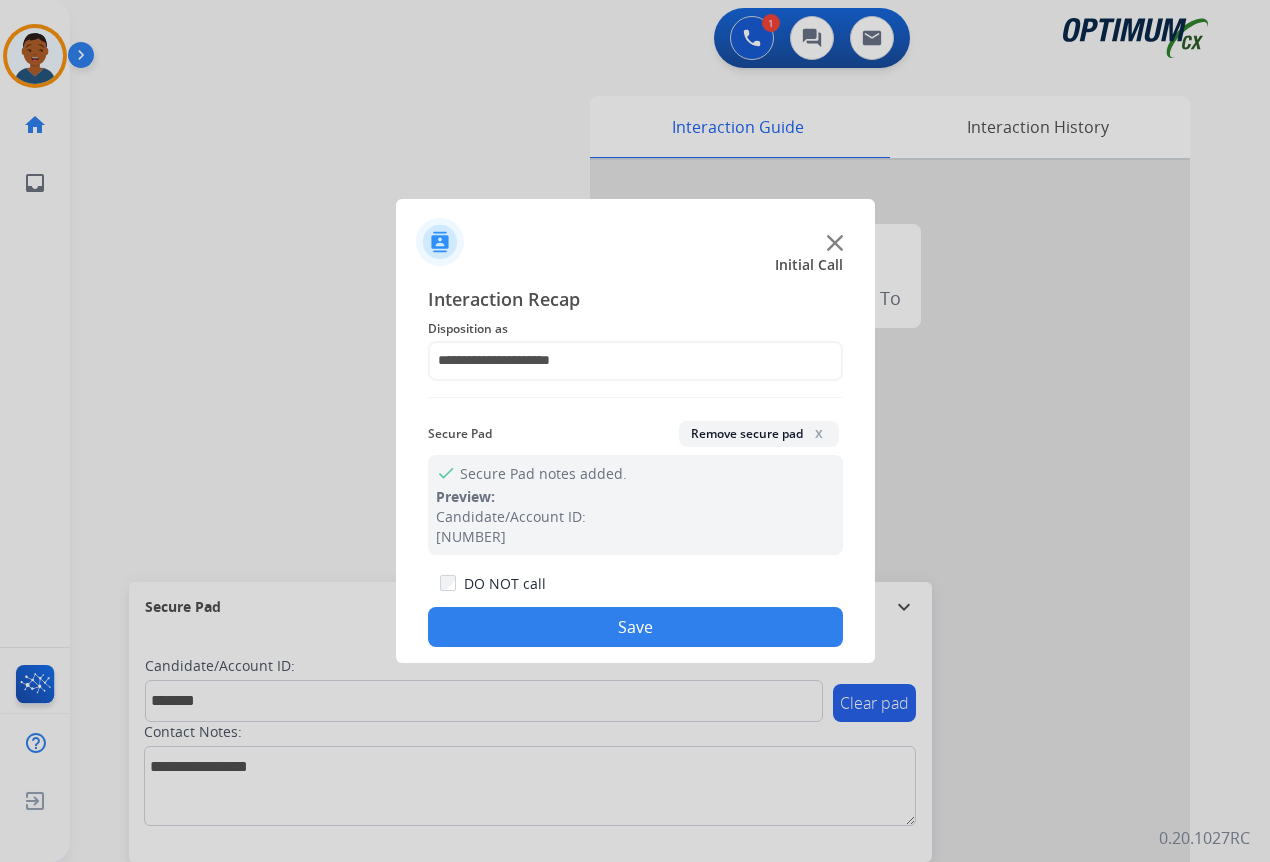 click on "Save" 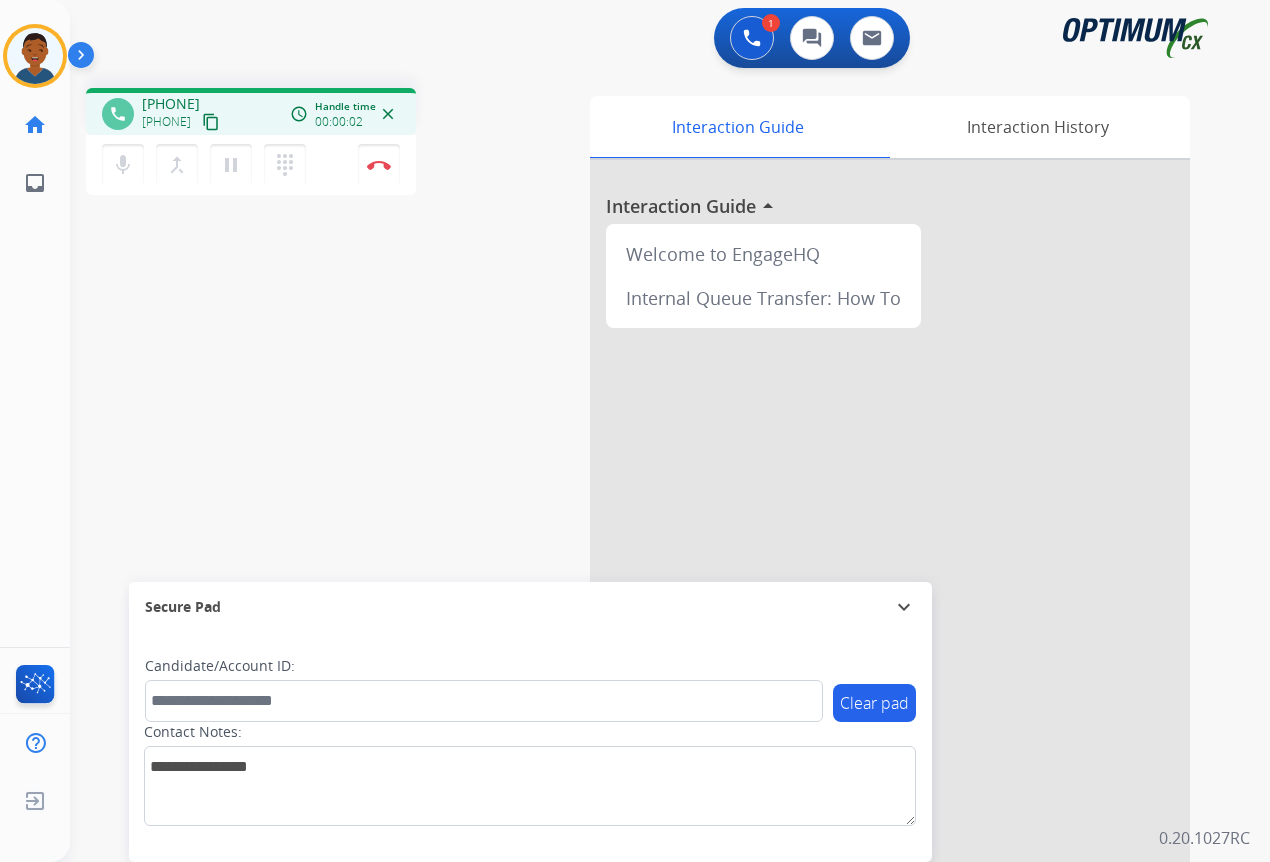 click on "content_copy" at bounding box center [211, 122] 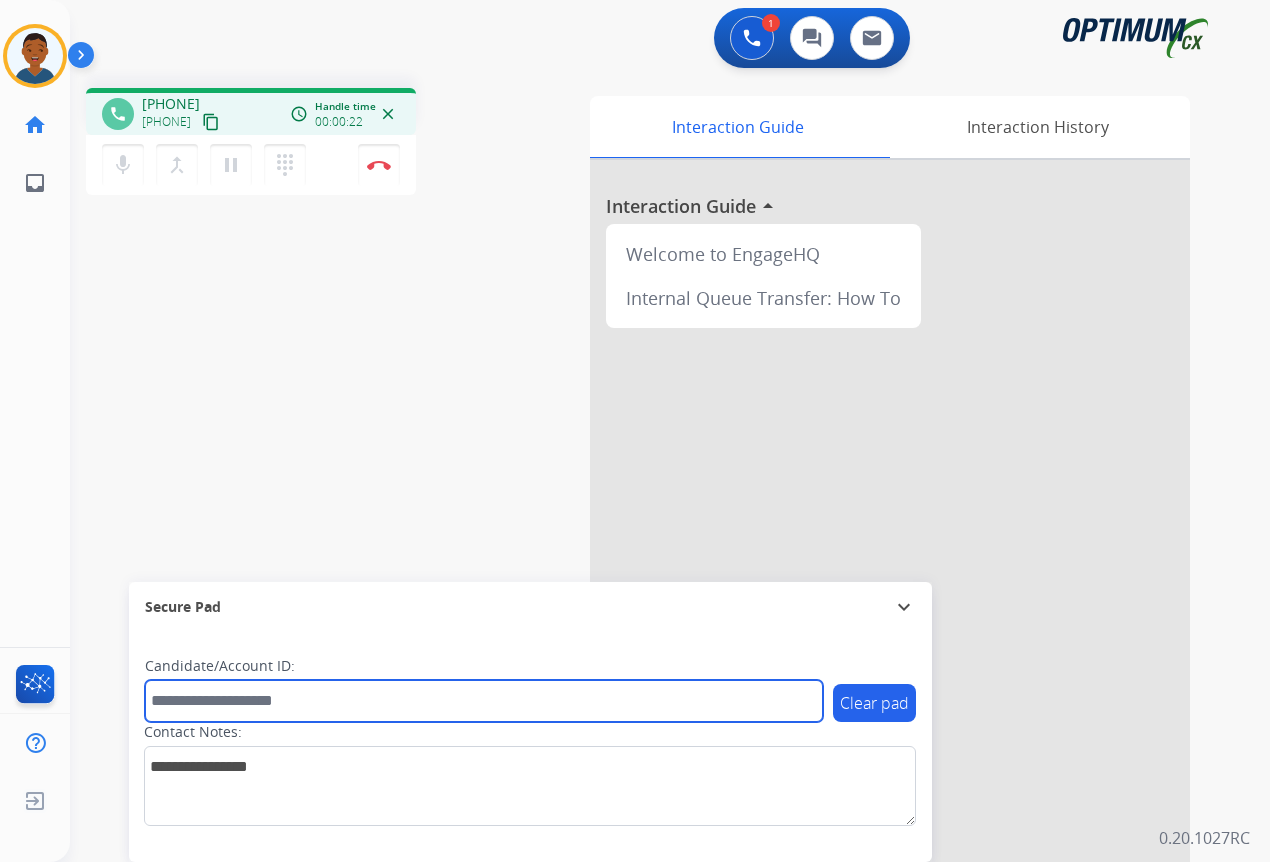 click at bounding box center (484, 701) 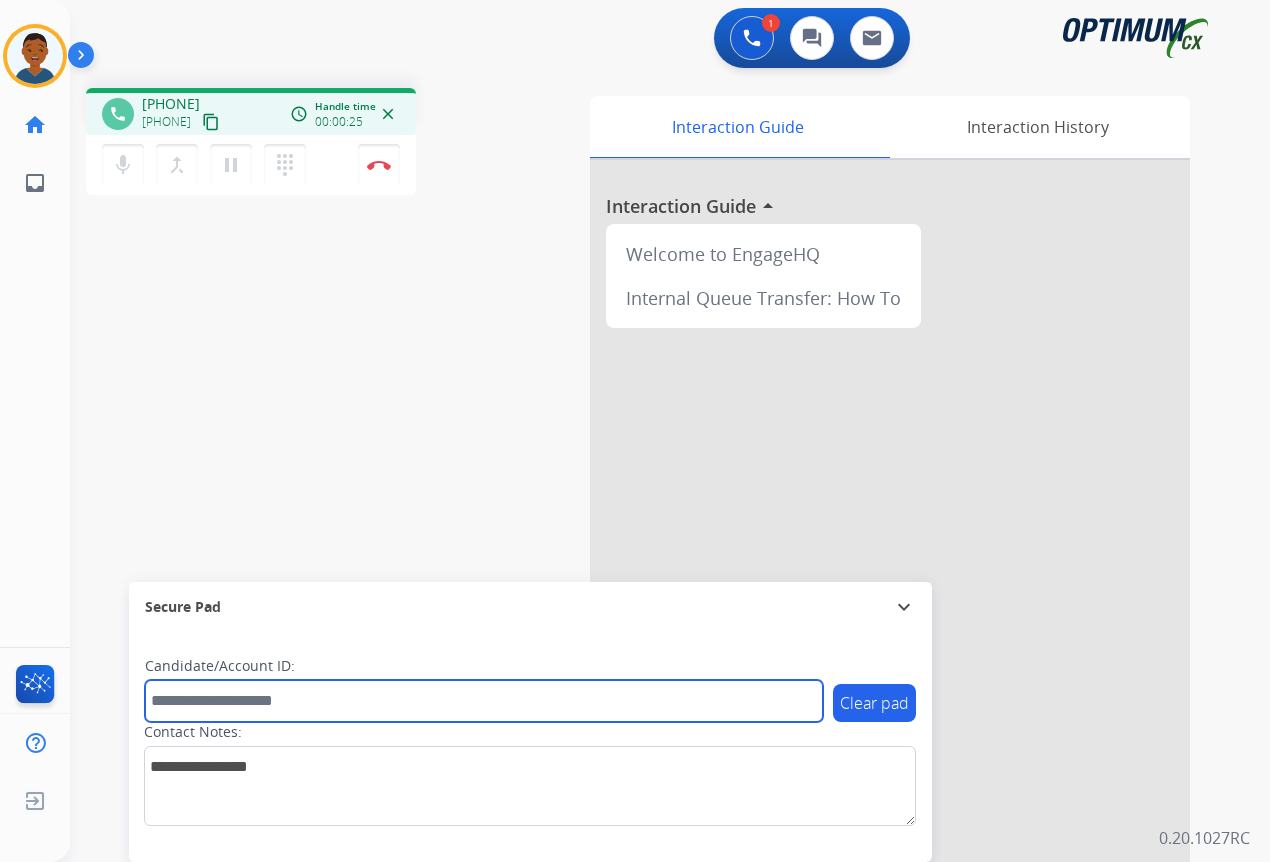 paste on "*******" 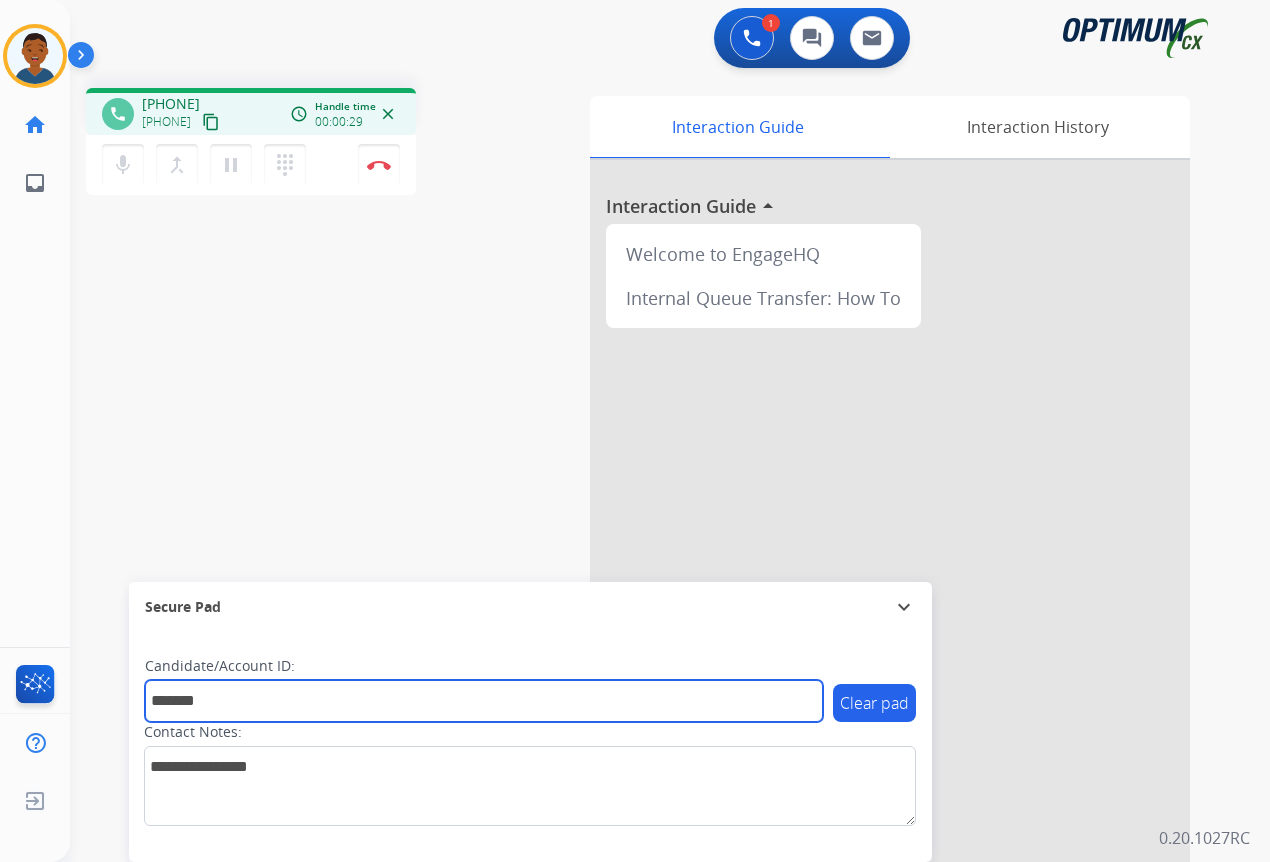type on "*******" 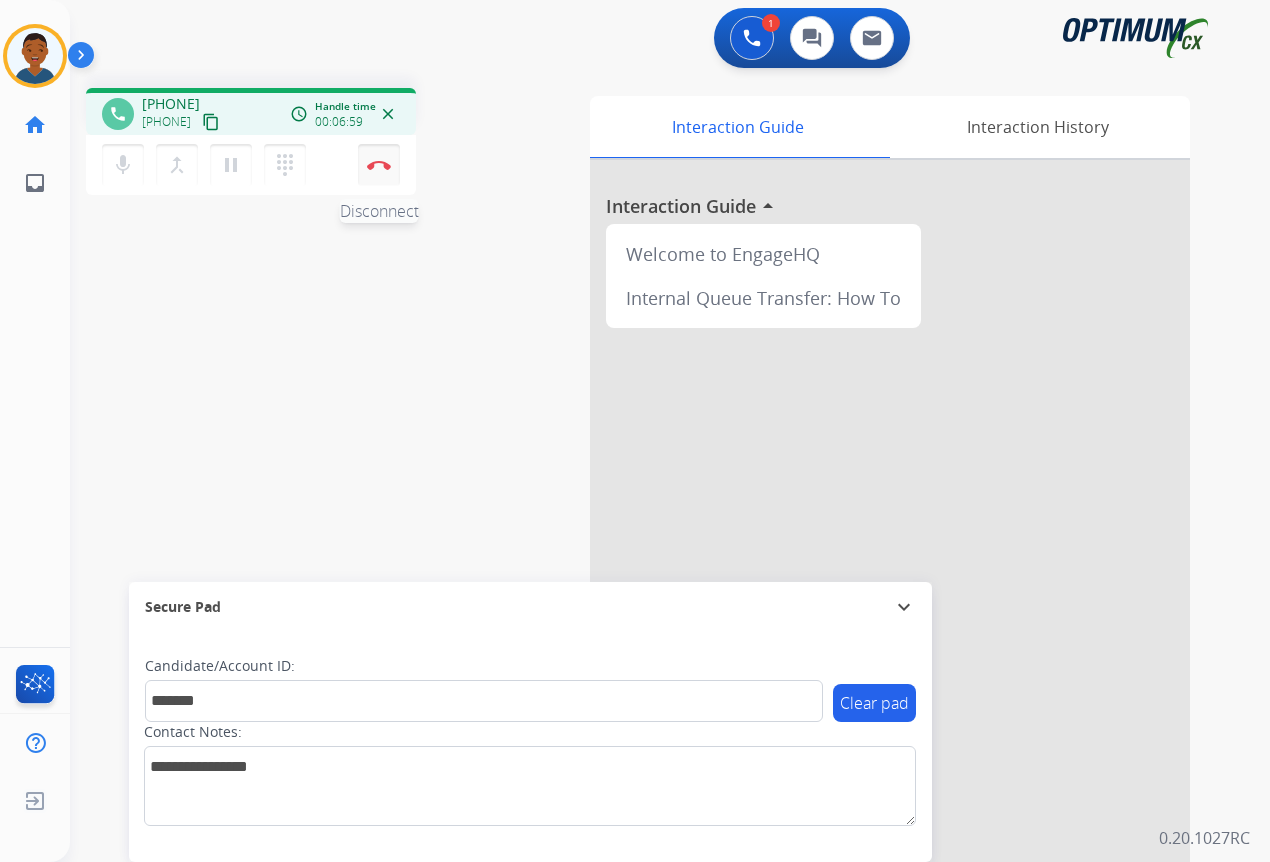 click at bounding box center [379, 165] 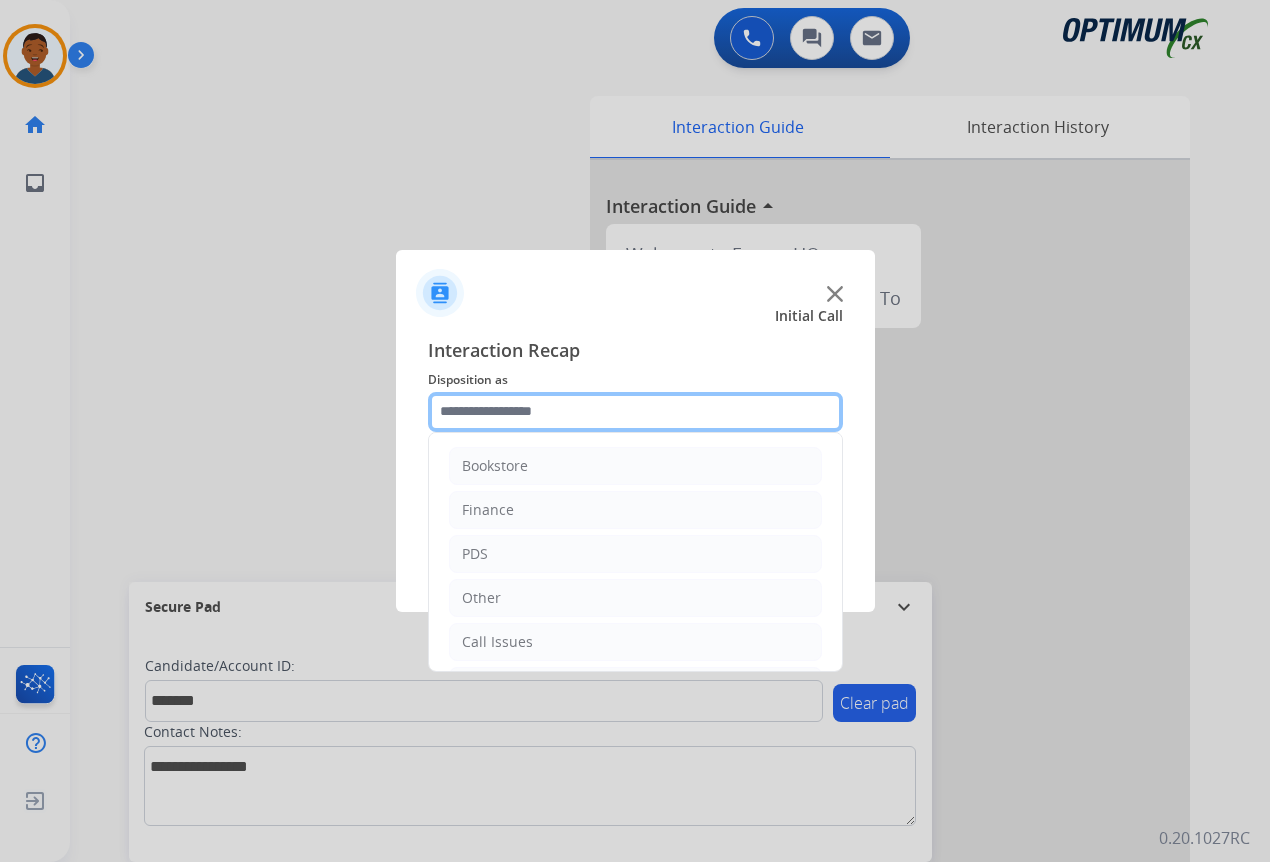 click 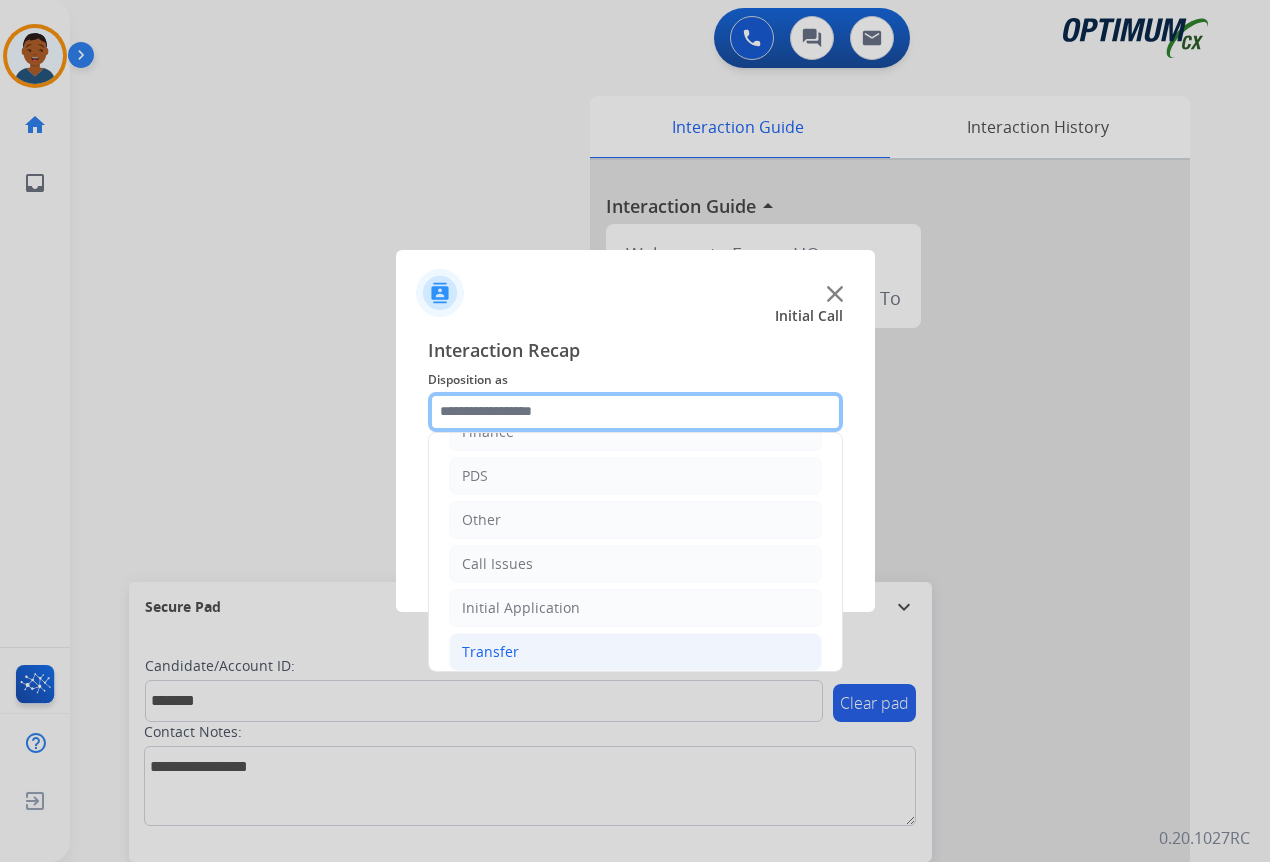 scroll, scrollTop: 136, scrollLeft: 0, axis: vertical 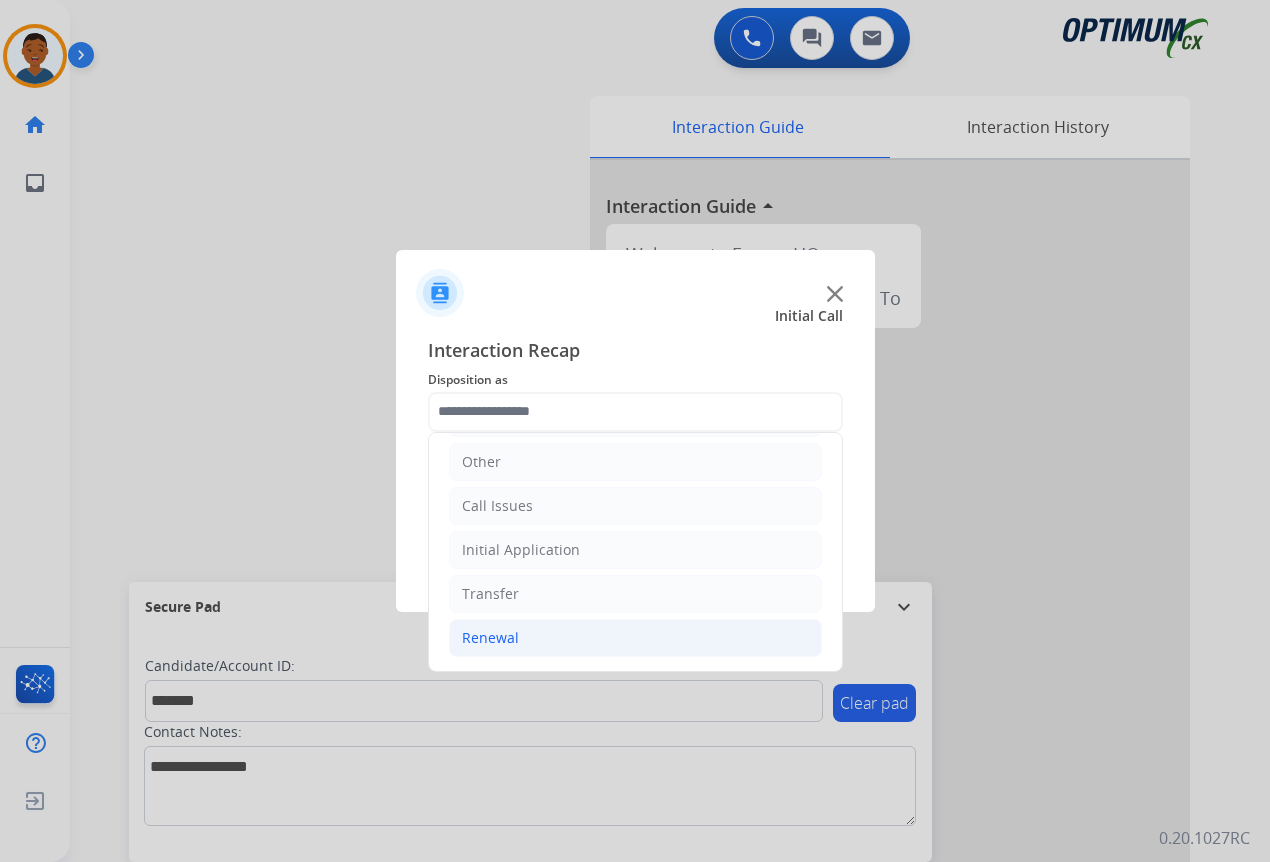 click on "Renewal" 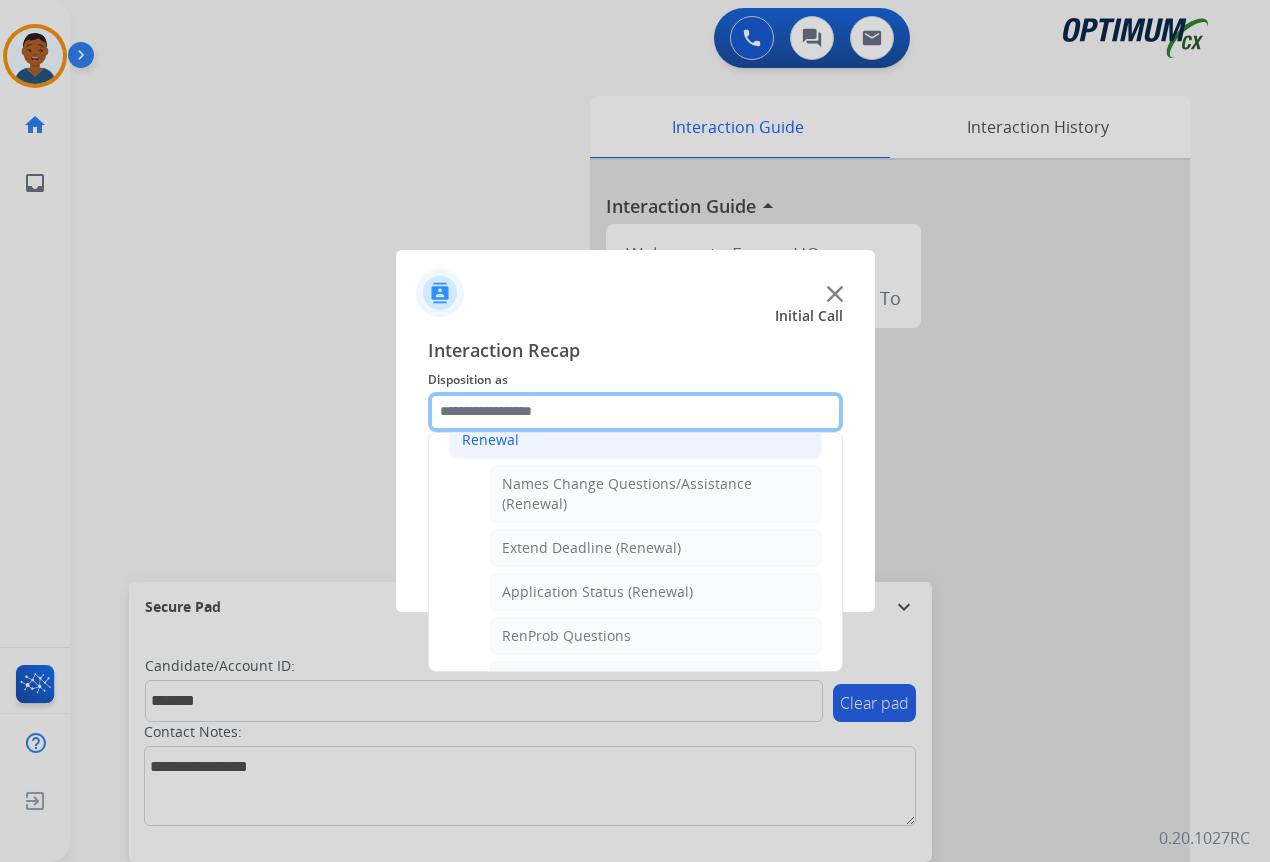 scroll, scrollTop: 336, scrollLeft: 0, axis: vertical 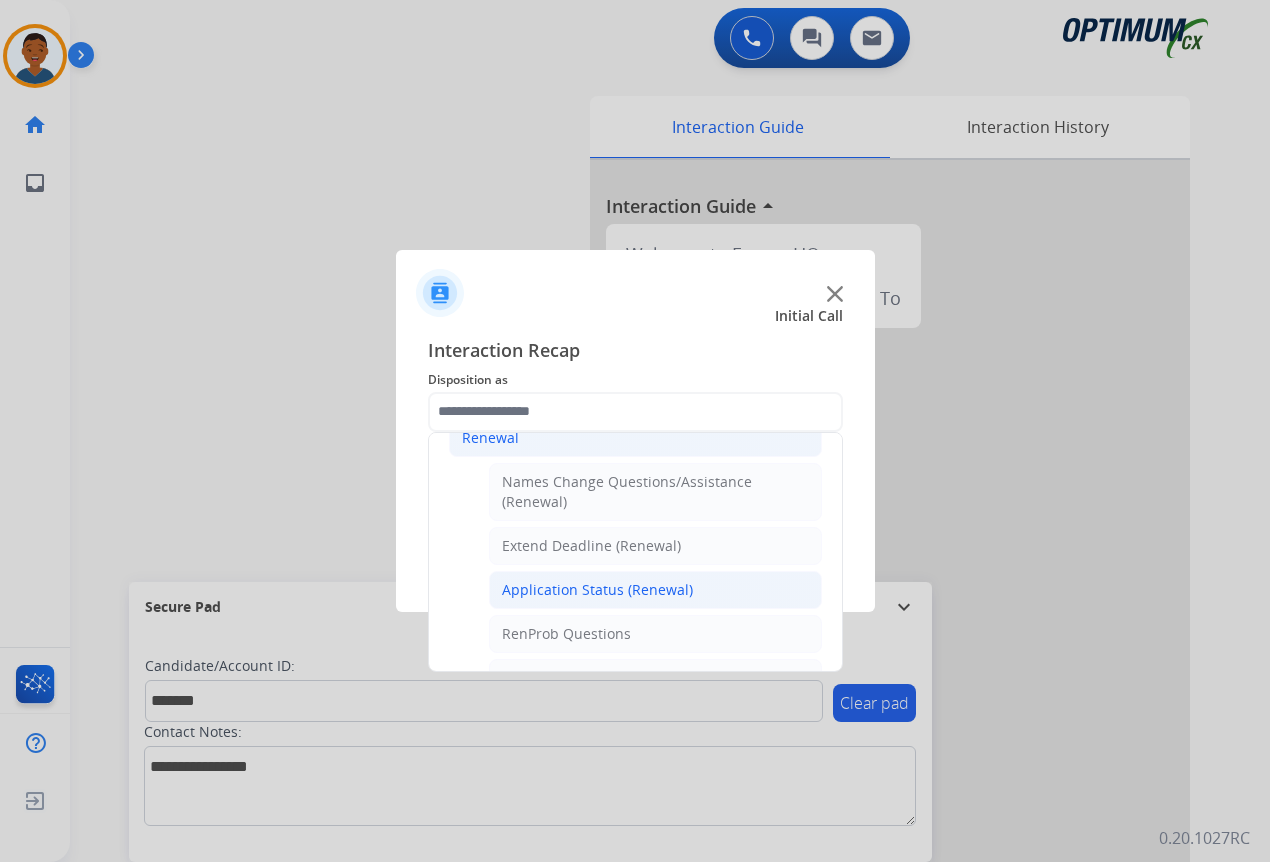 click on "Application Status (Renewal)" 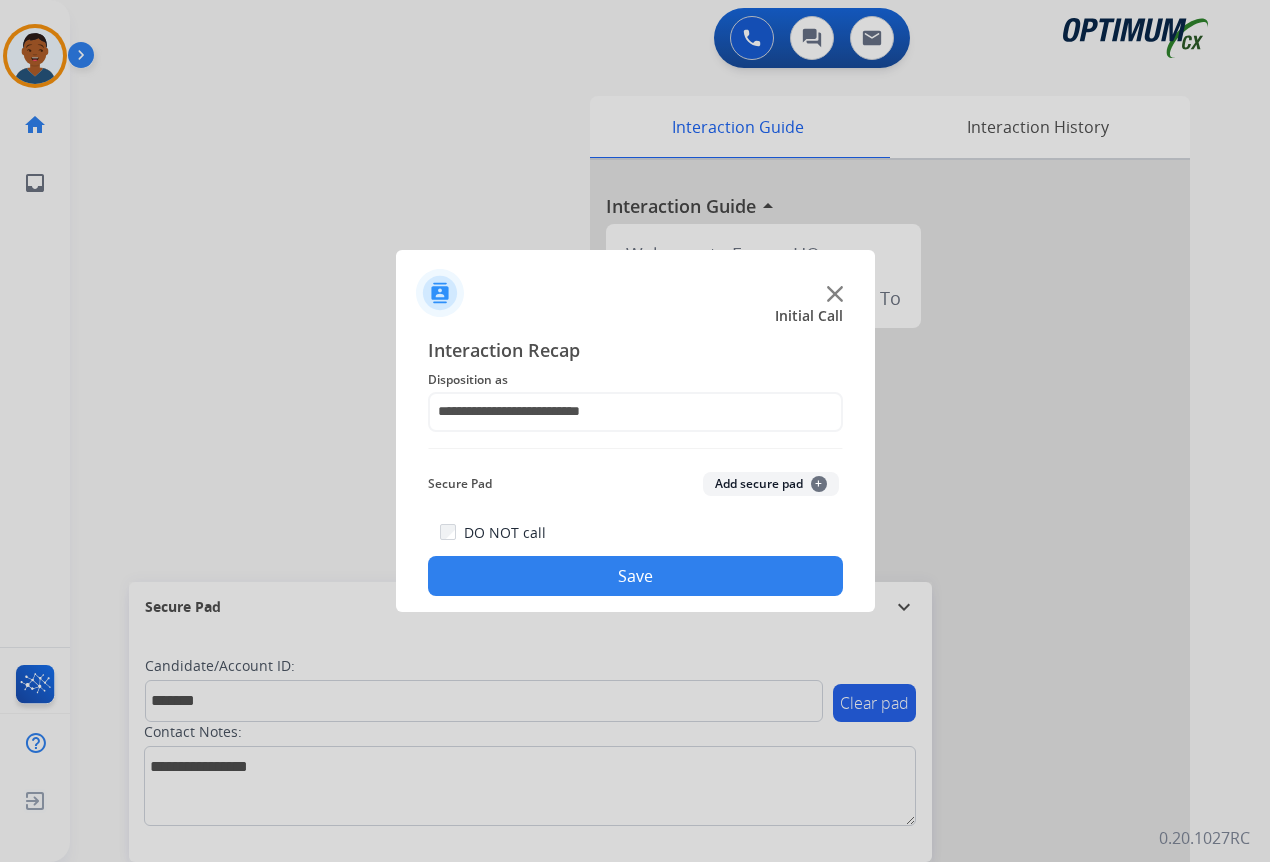 click on "Add secure pad  +" 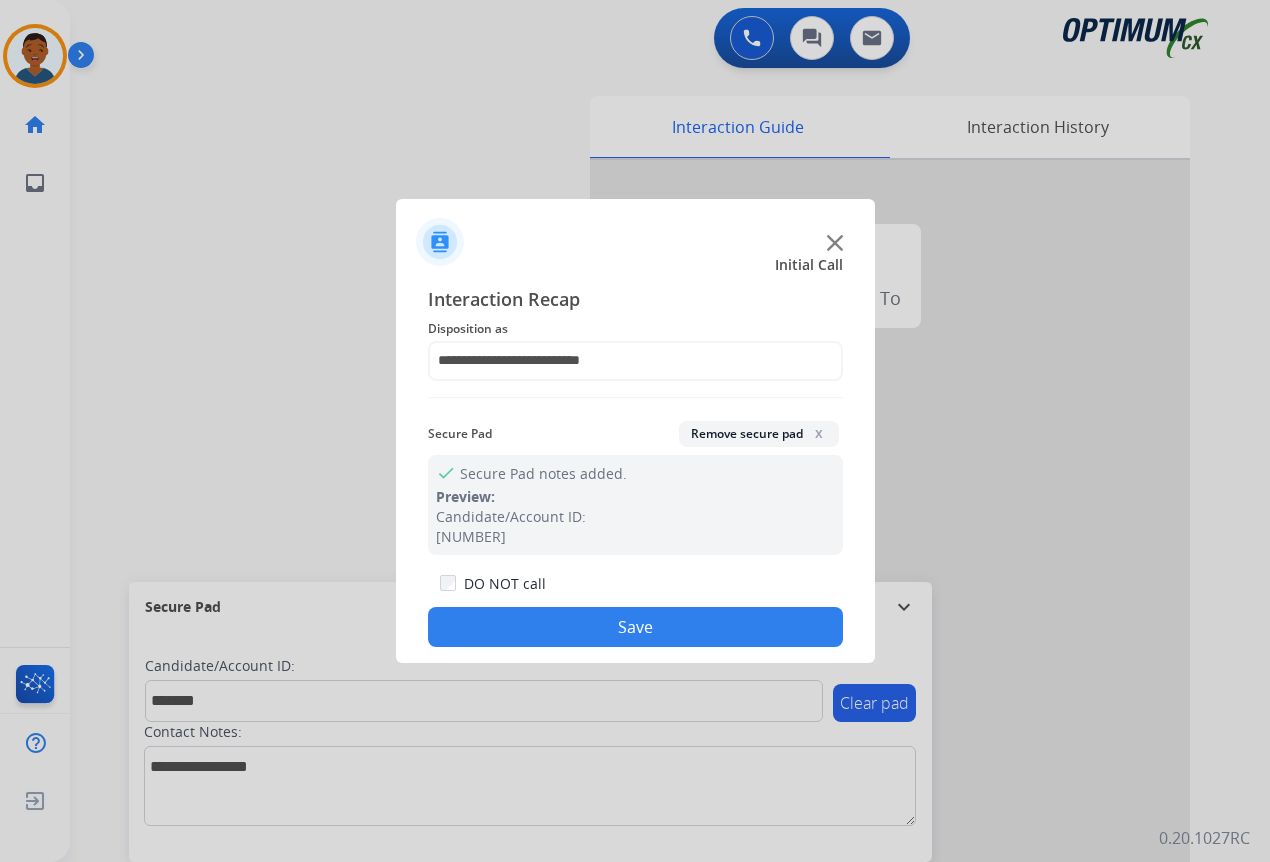 drag, startPoint x: 676, startPoint y: 624, endPoint x: 1055, endPoint y: 644, distance: 379.52734 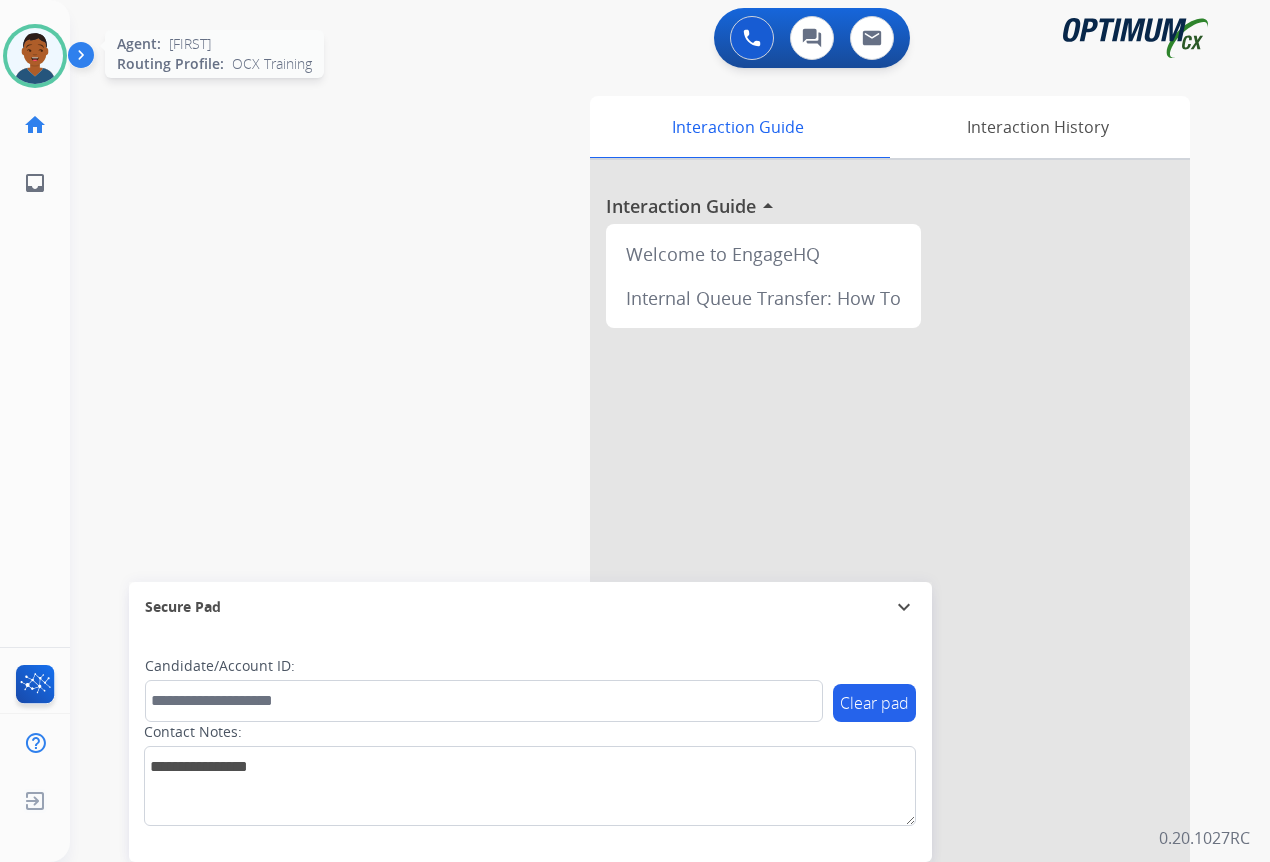 click at bounding box center [35, 56] 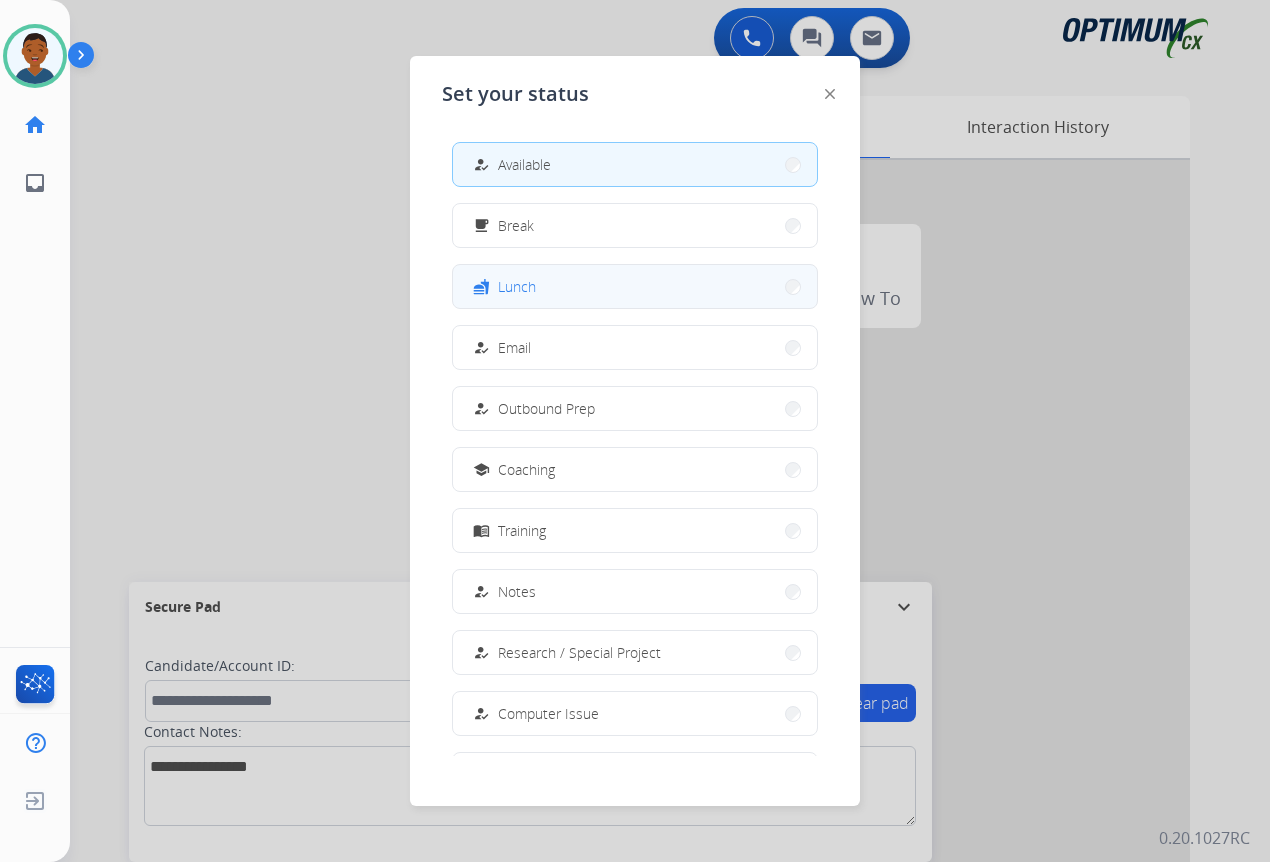 click on "Lunch" at bounding box center [517, 286] 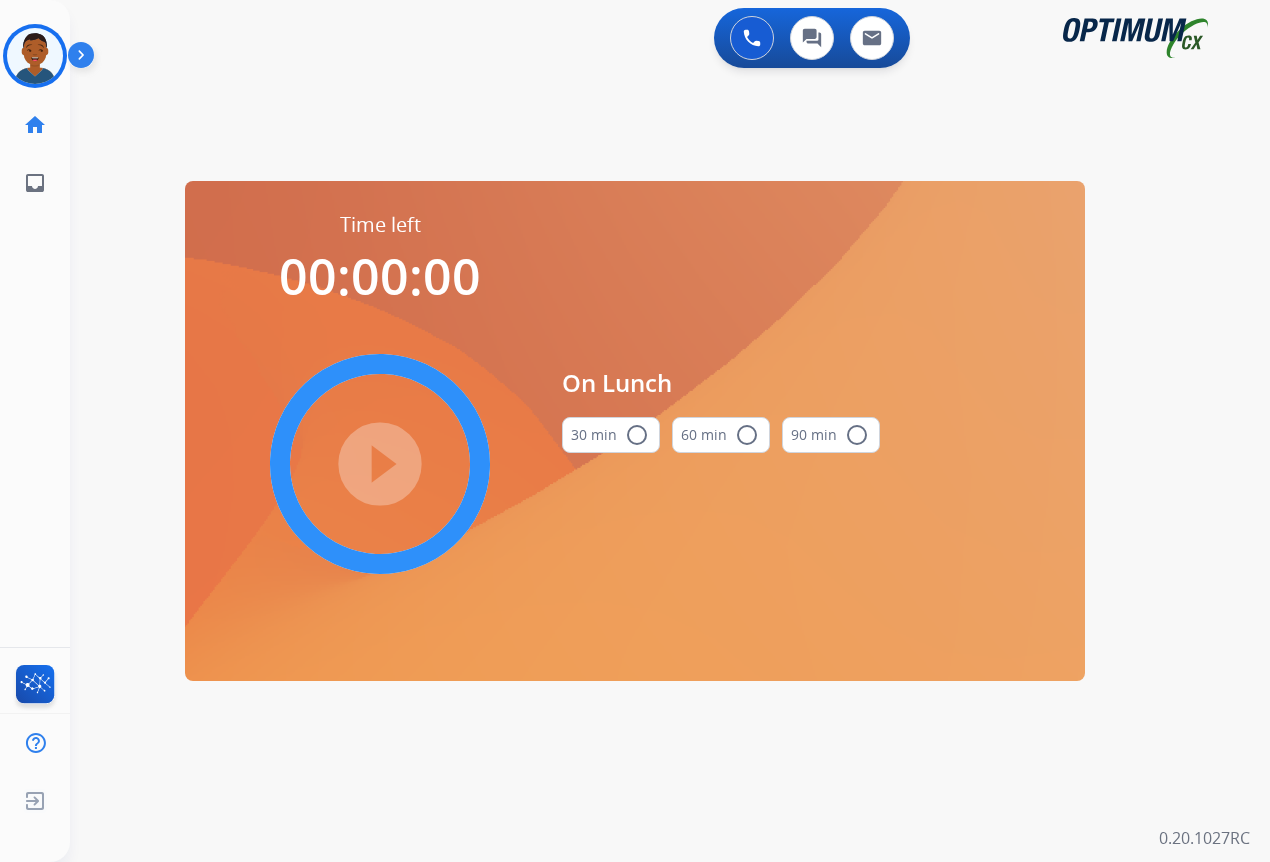 click on "radio_button_unchecked" at bounding box center (637, 435) 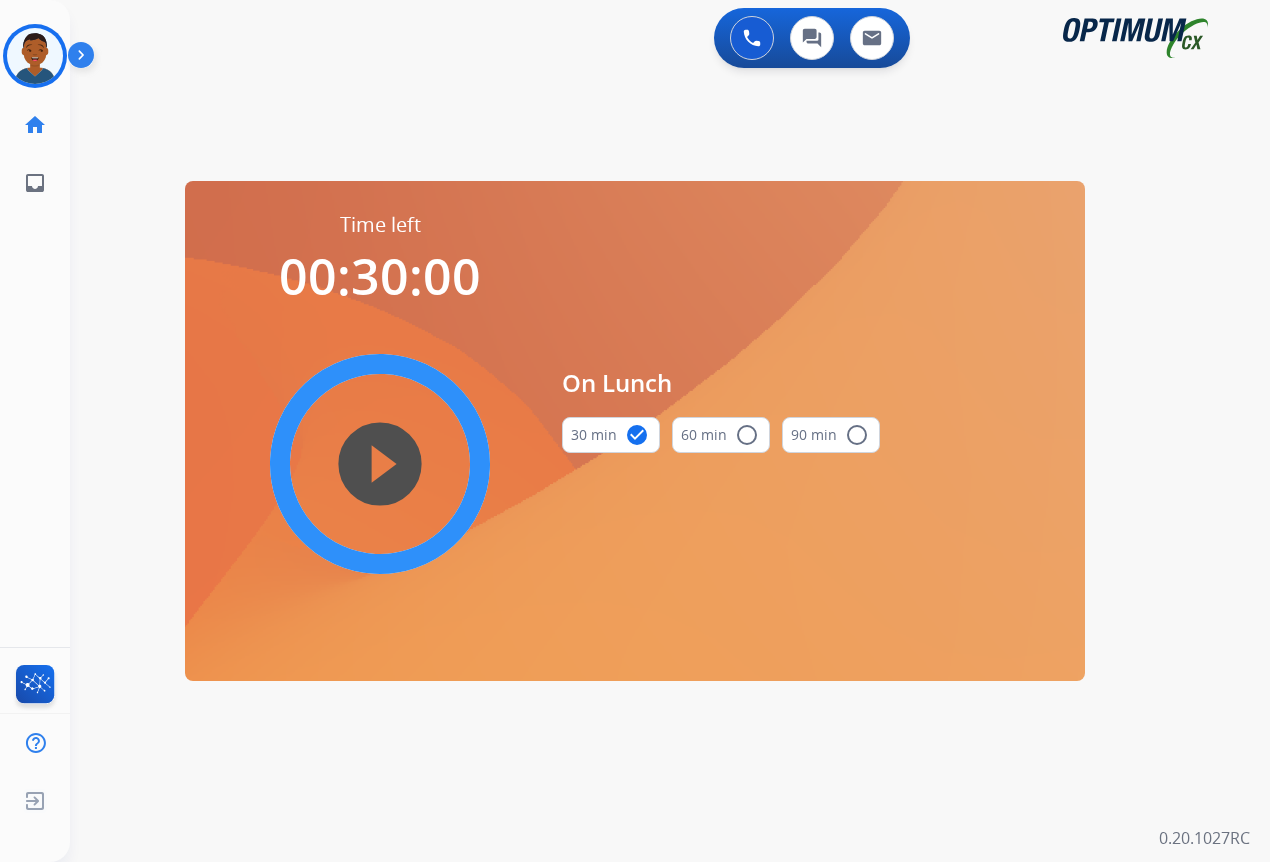 click on "play_circle_filled" at bounding box center [380, 464] 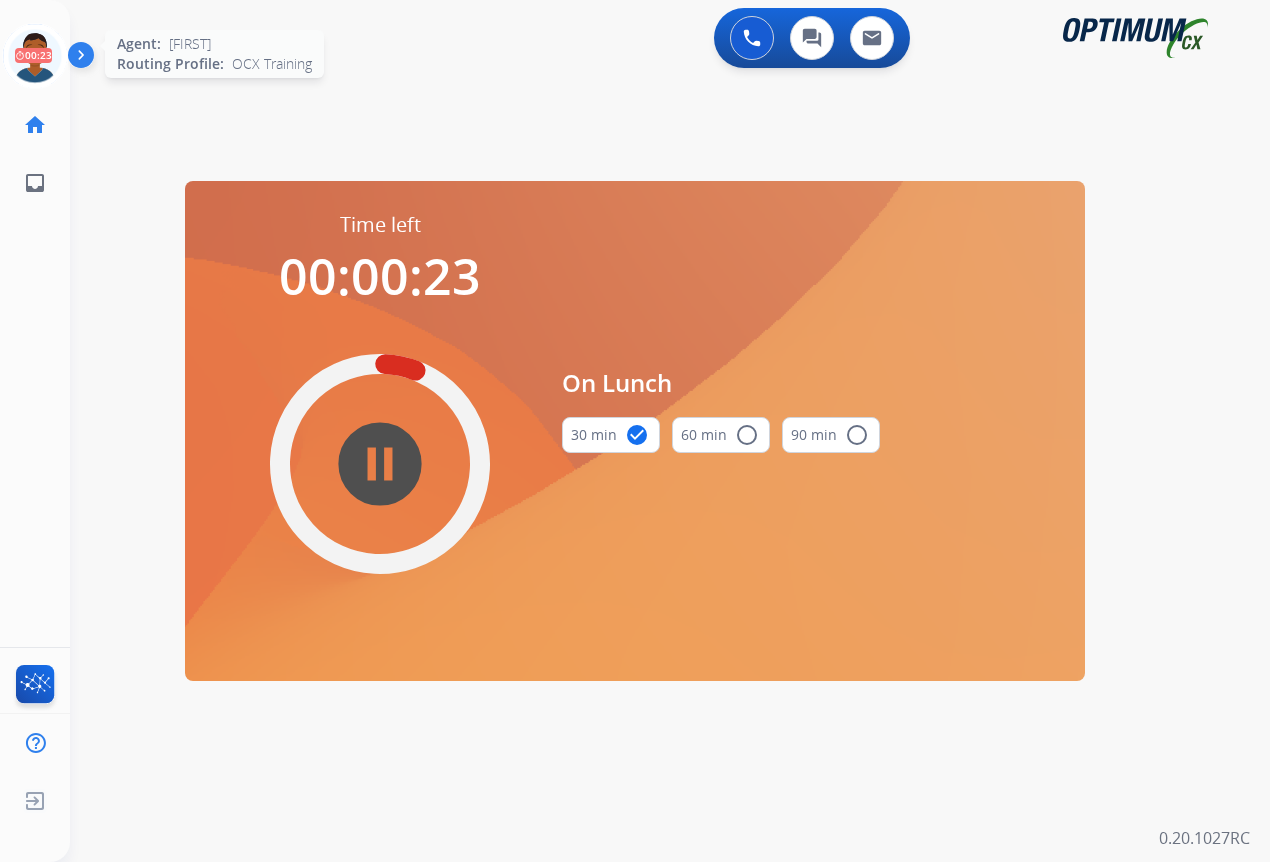 click 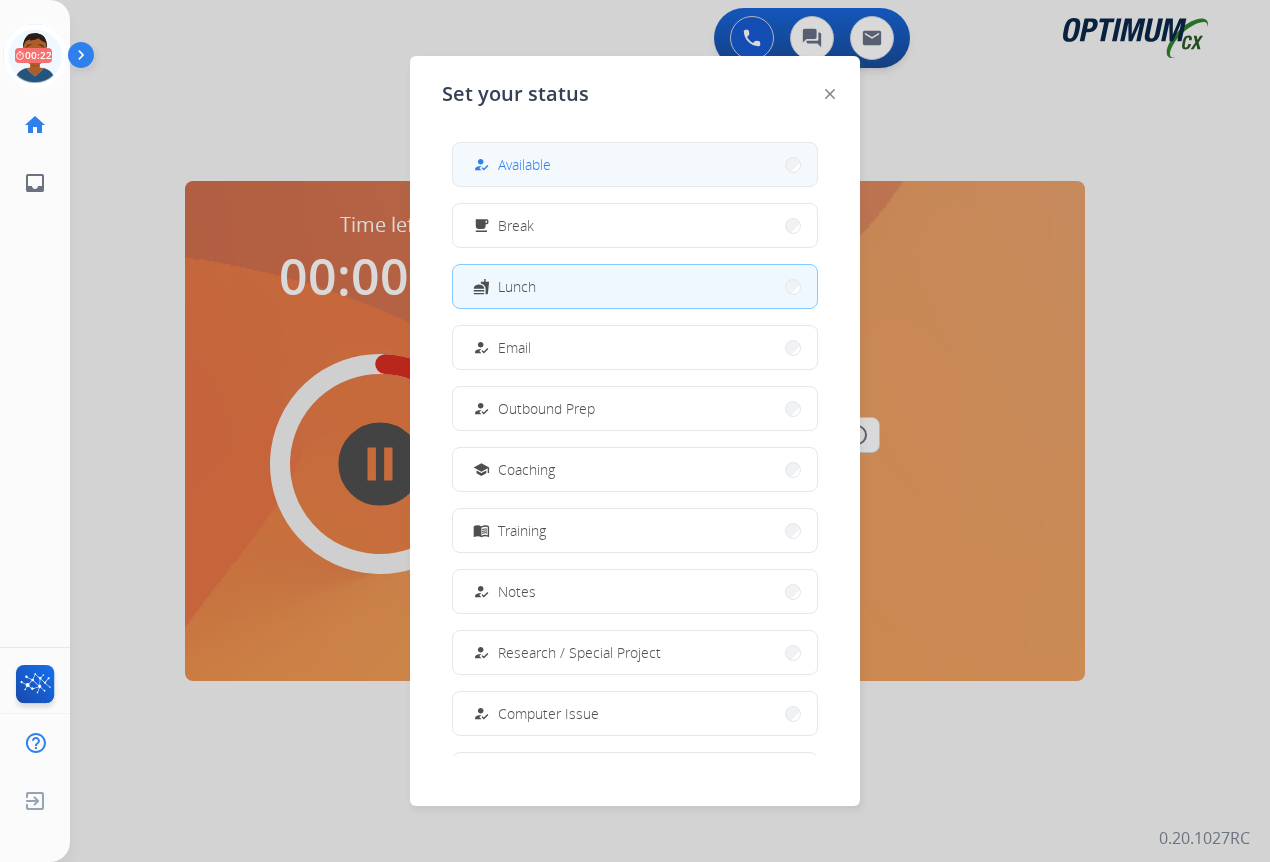 click on "Available" at bounding box center (524, 164) 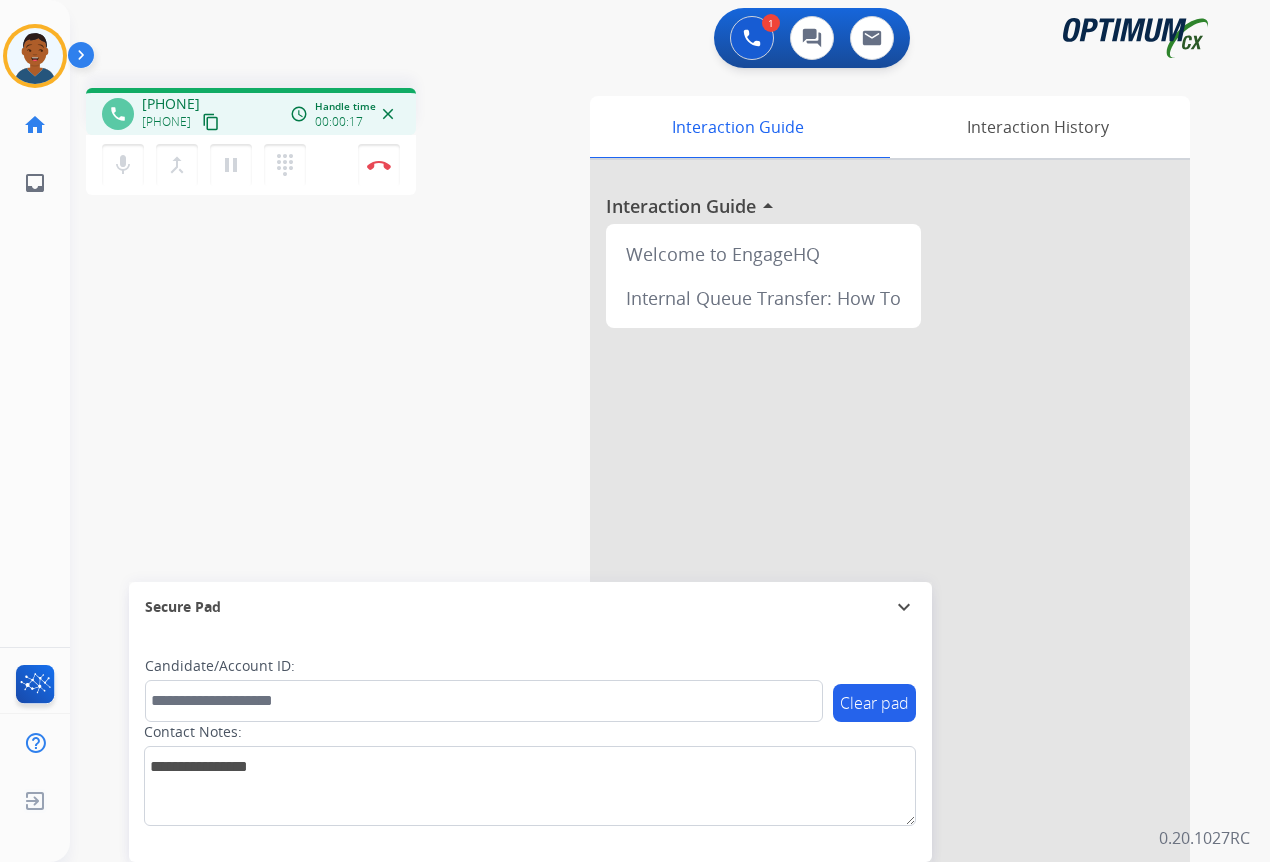 click on "content_copy" at bounding box center [211, 122] 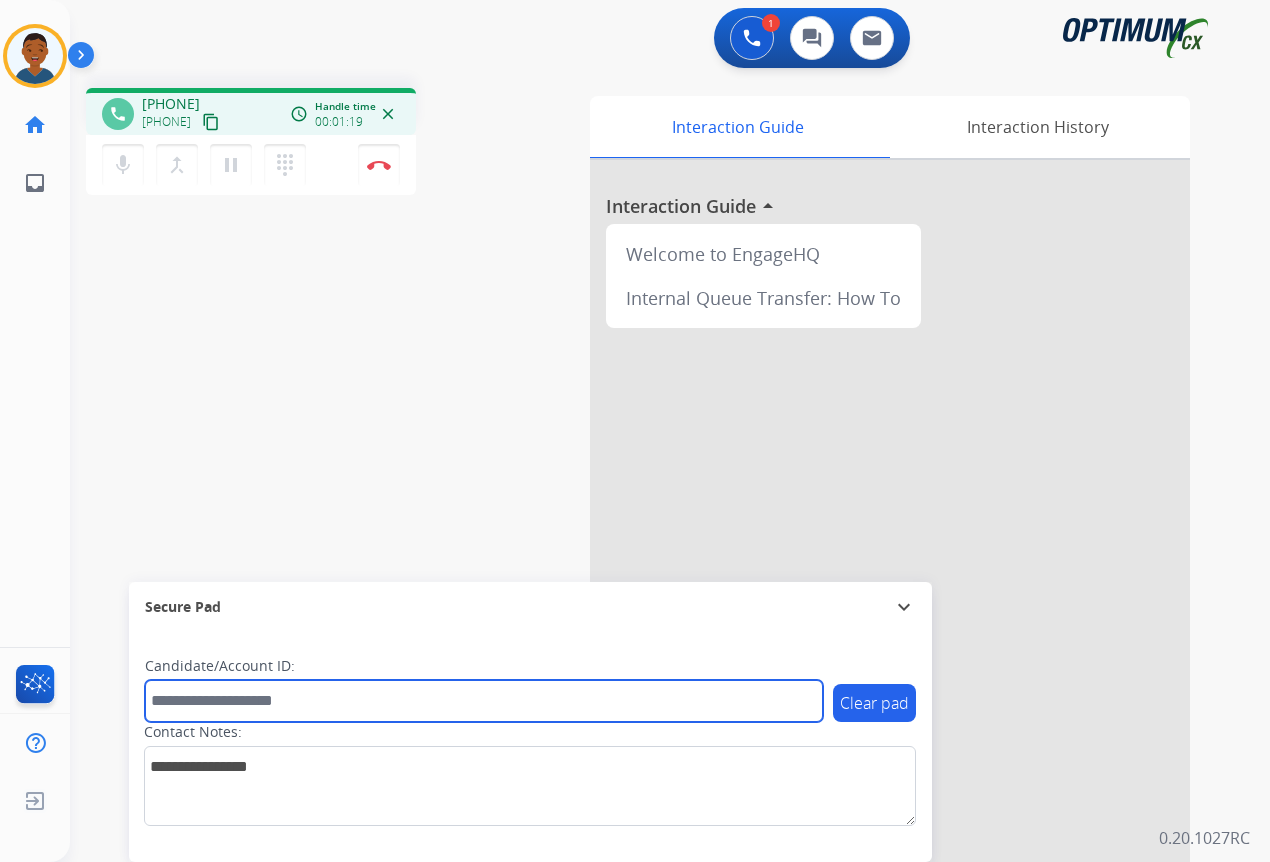 click at bounding box center [484, 701] 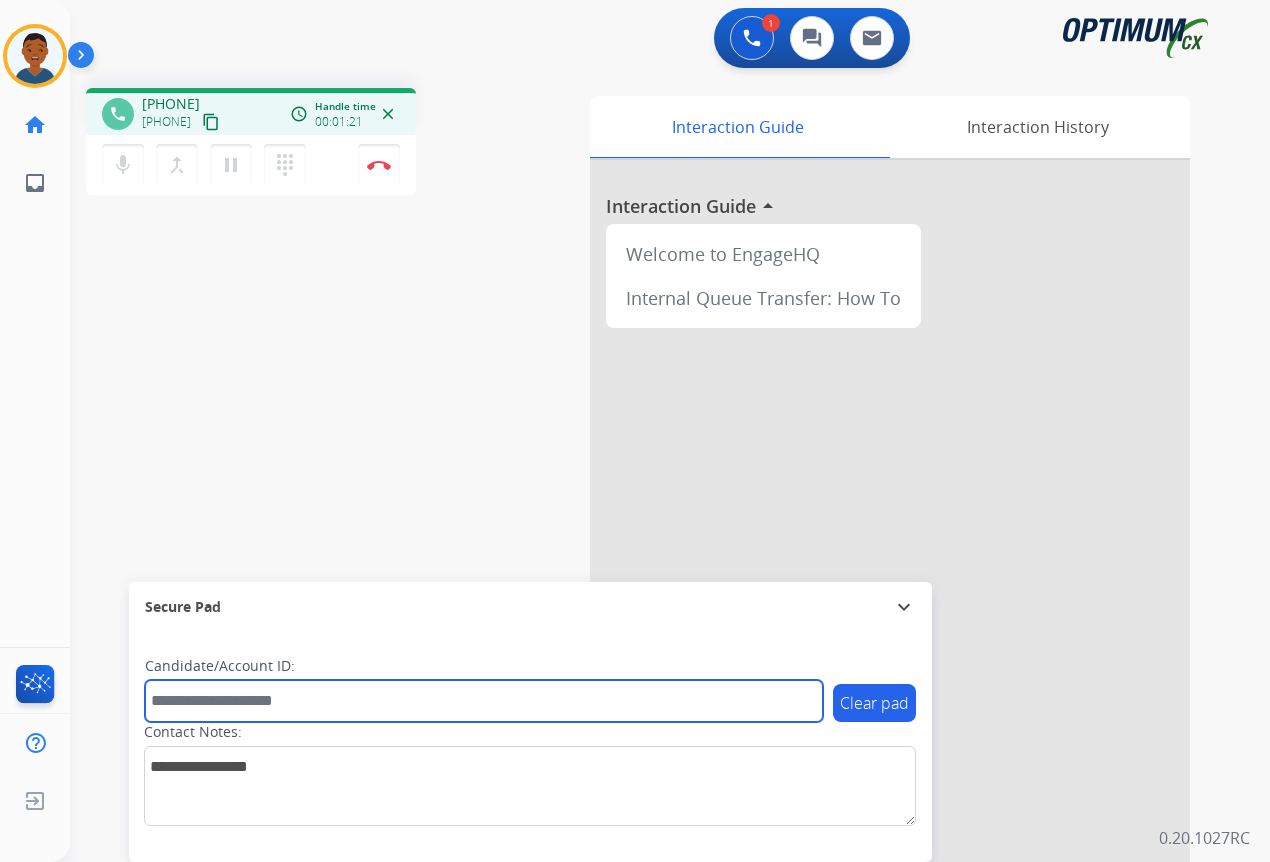 paste on "*******" 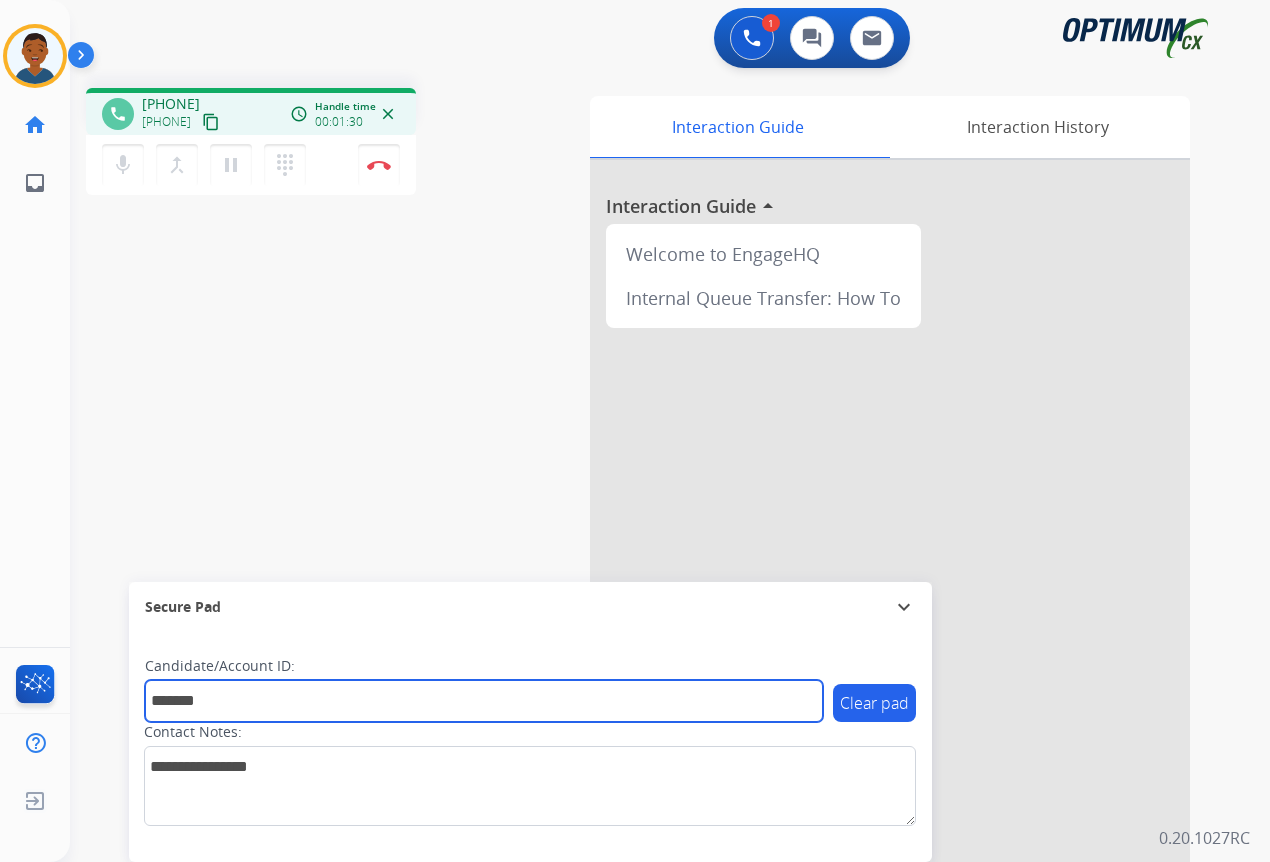 type on "*******" 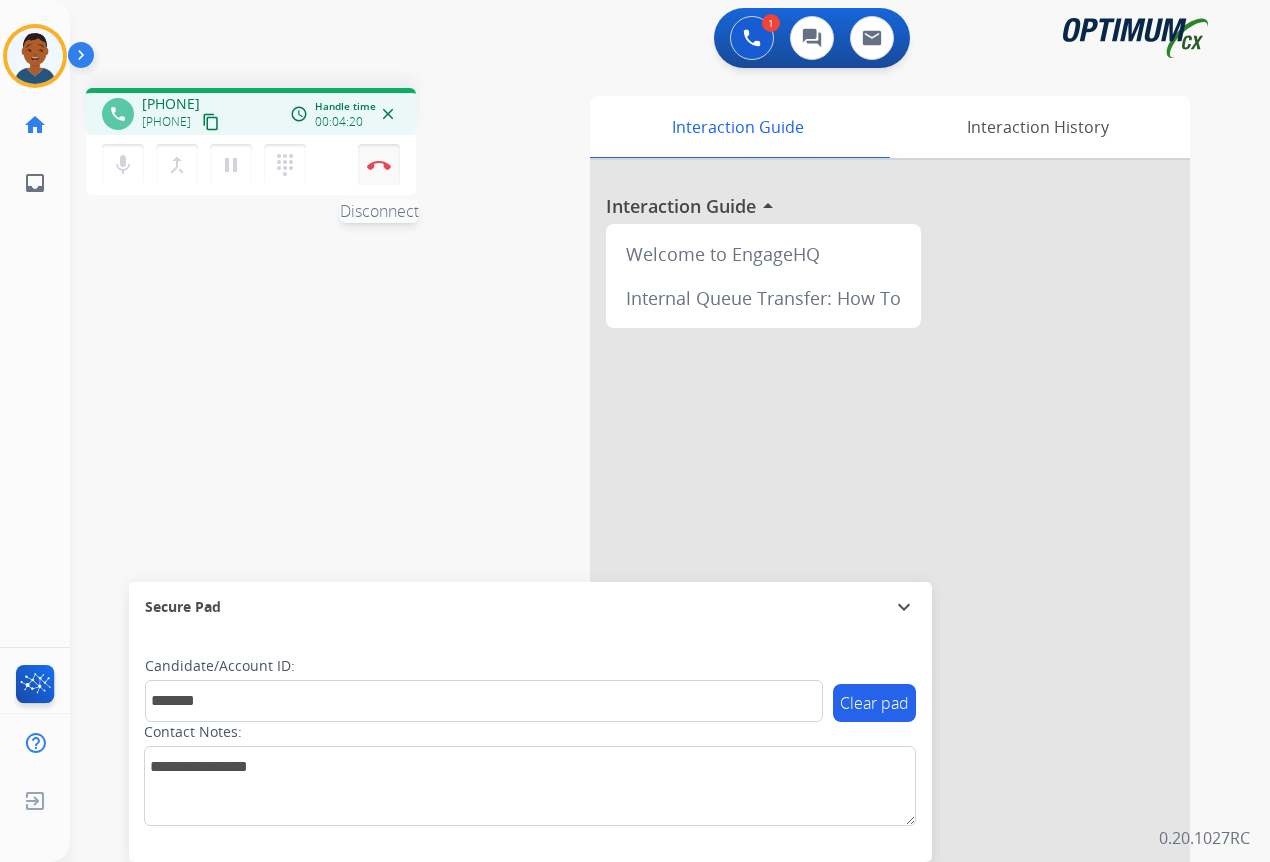 click at bounding box center [379, 165] 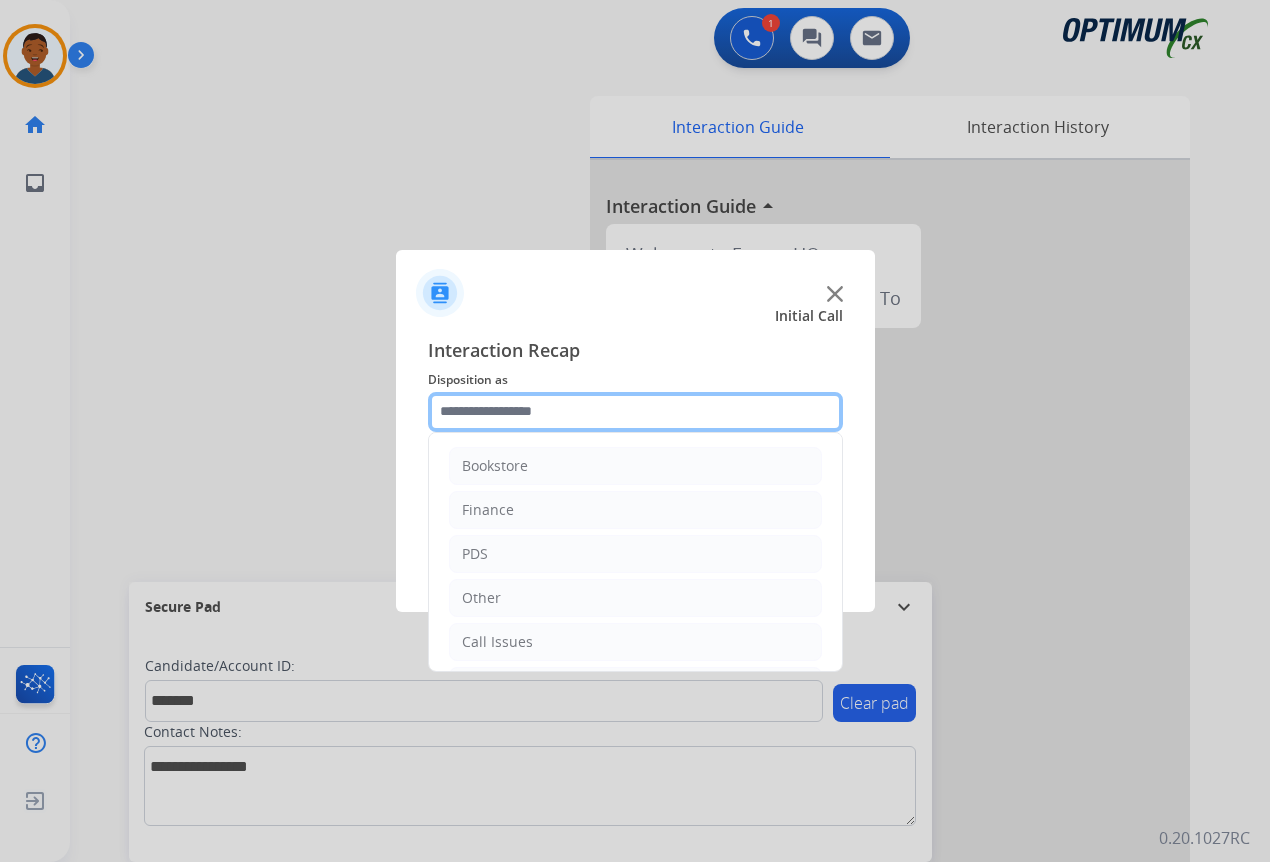 click 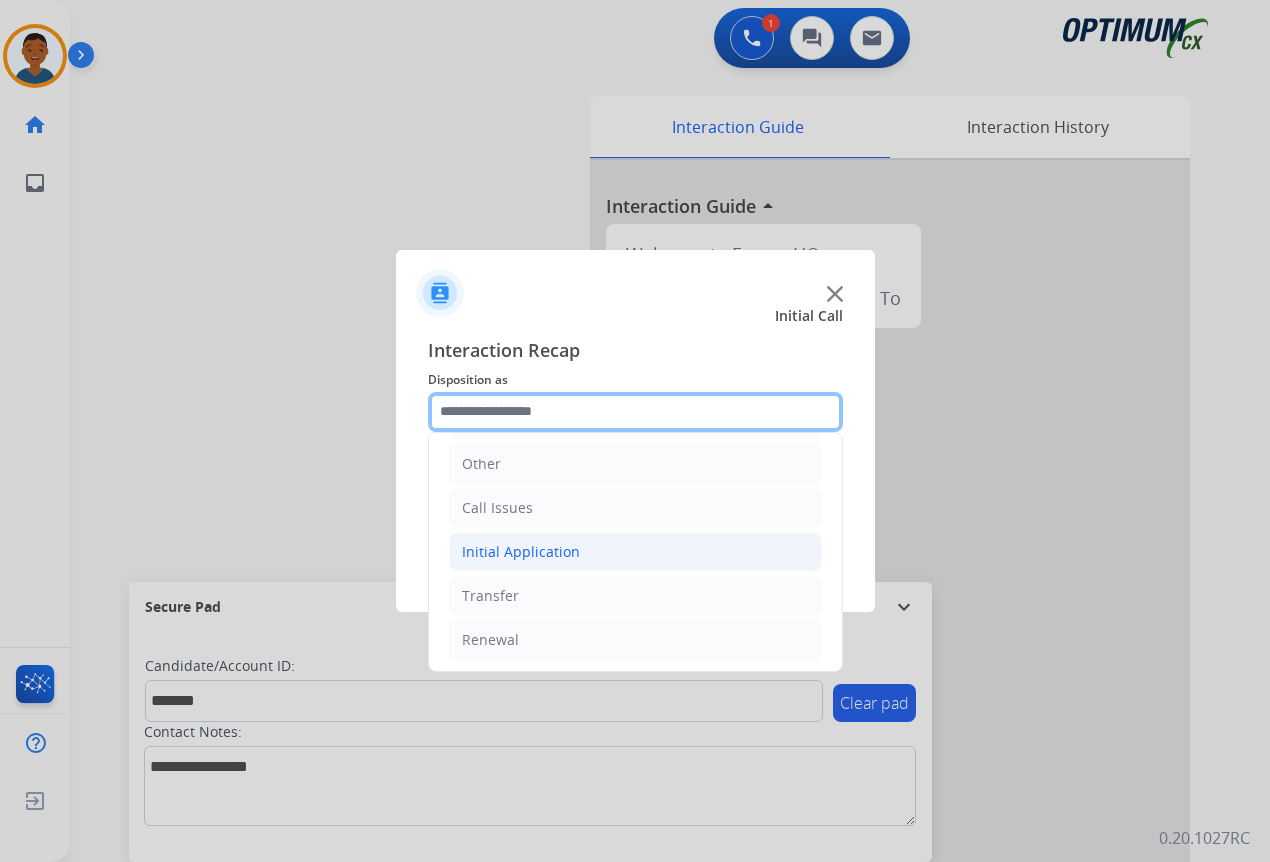 scroll, scrollTop: 136, scrollLeft: 0, axis: vertical 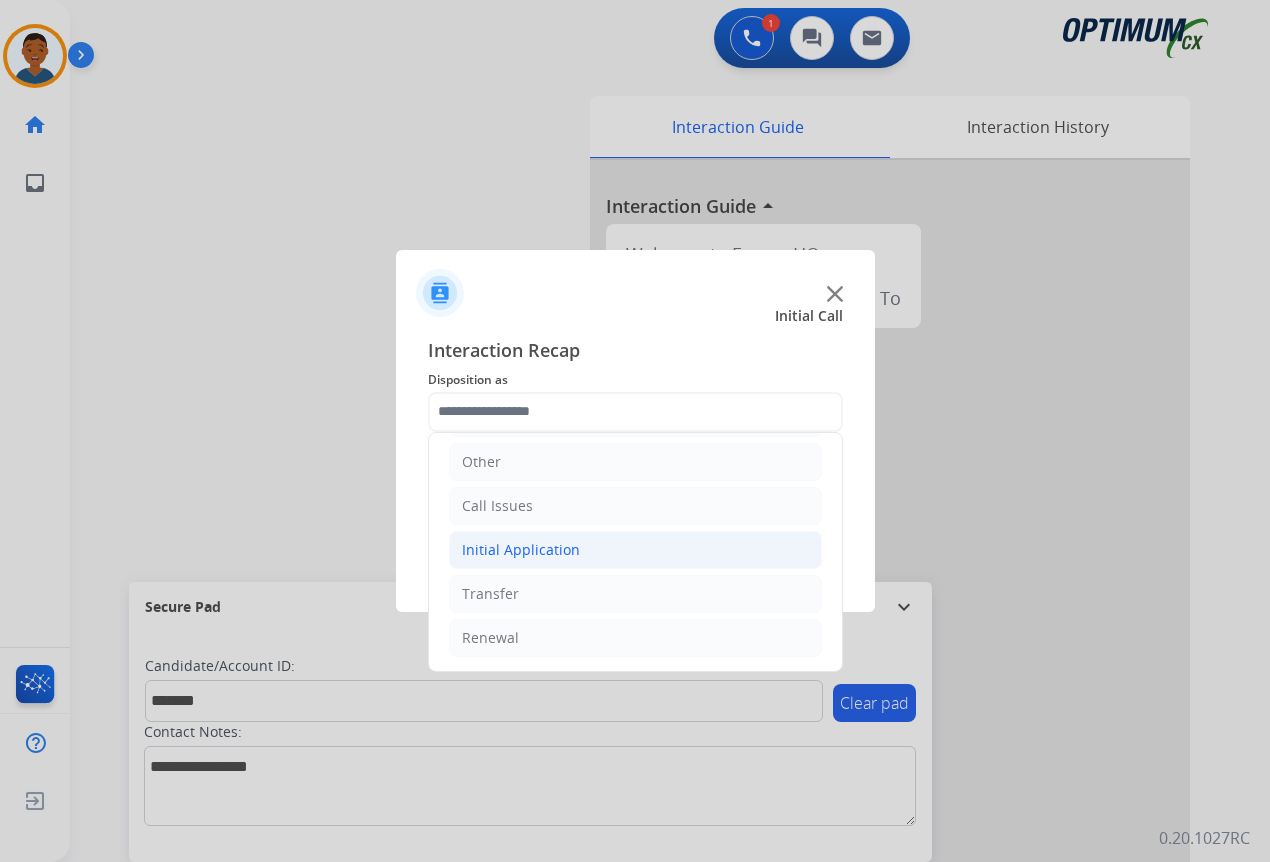 click on "Initial Application" 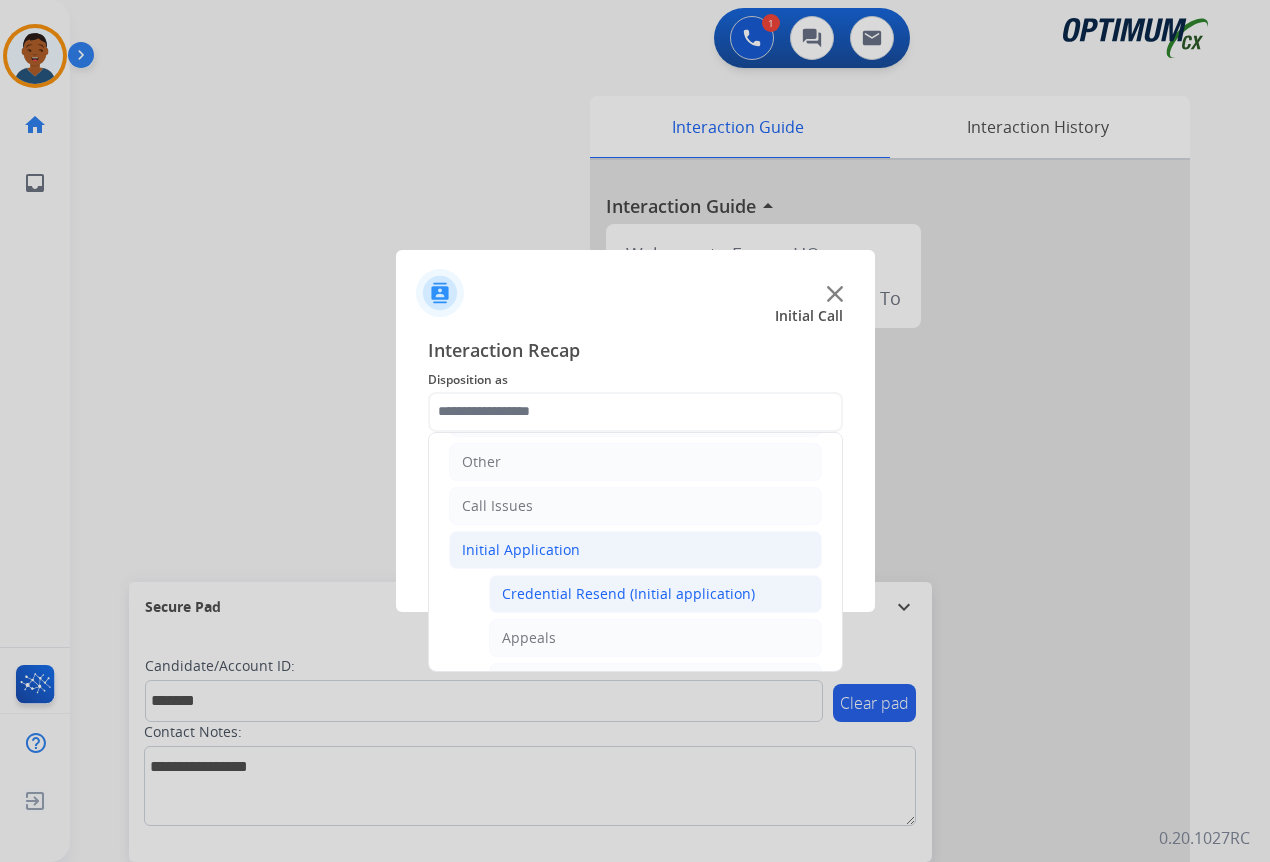 click on "Credential Resend (Initial application)" 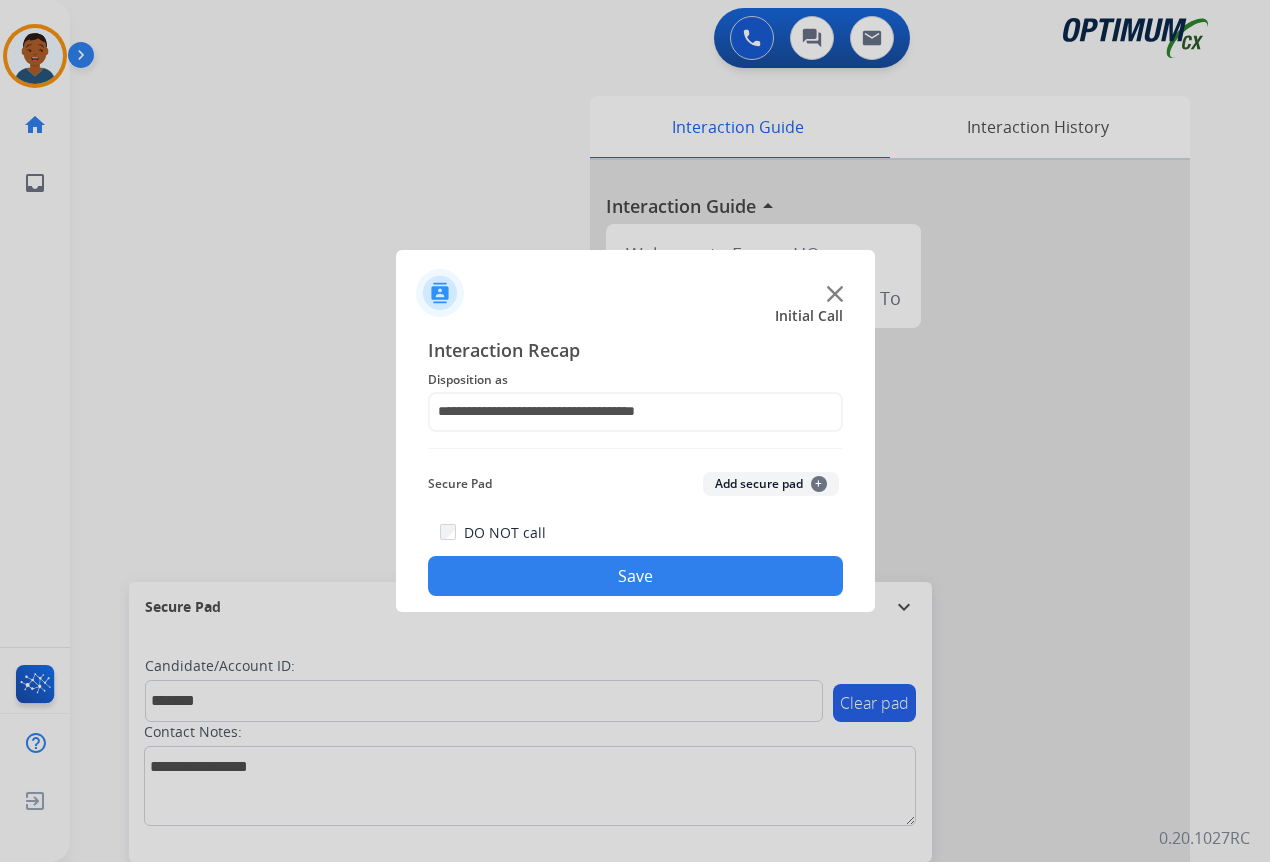 click on "Add secure pad  +" 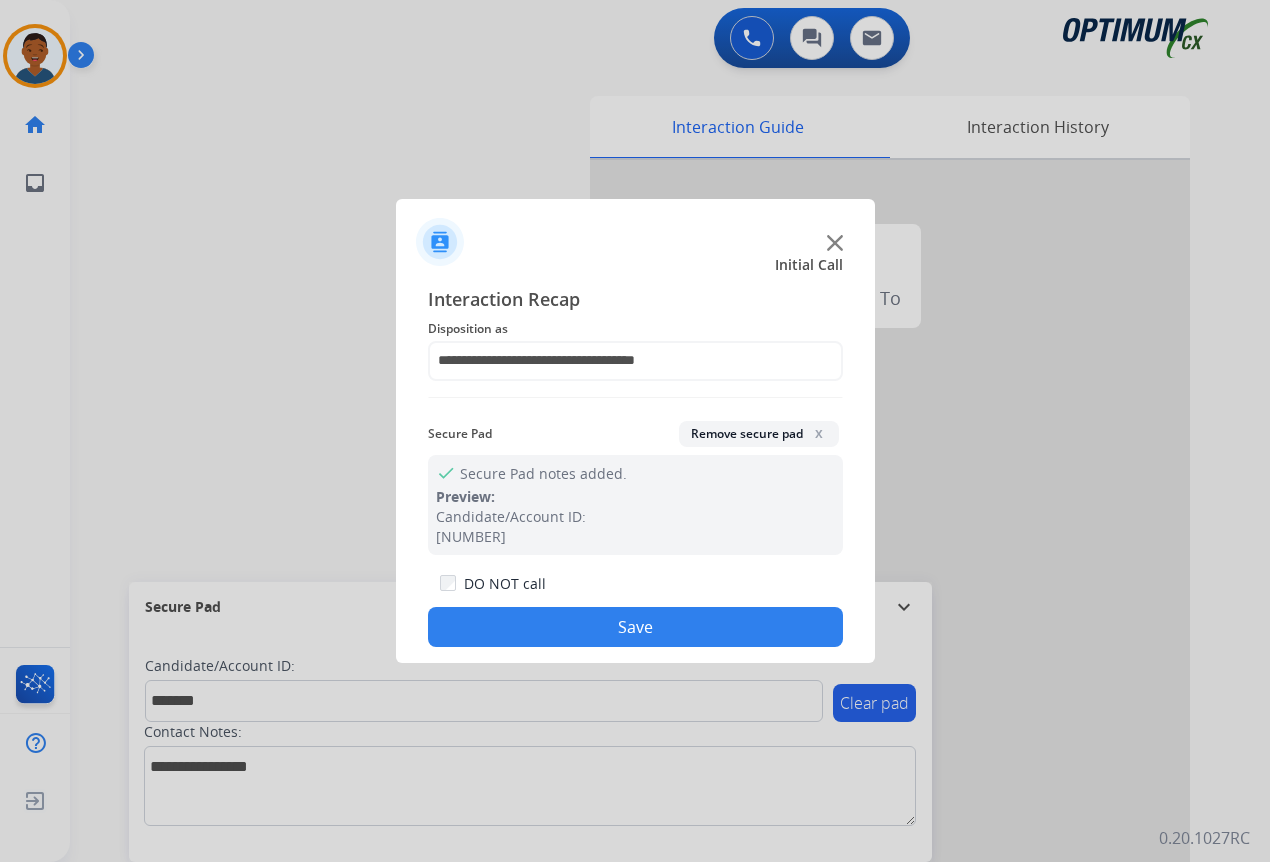 click on "Save" 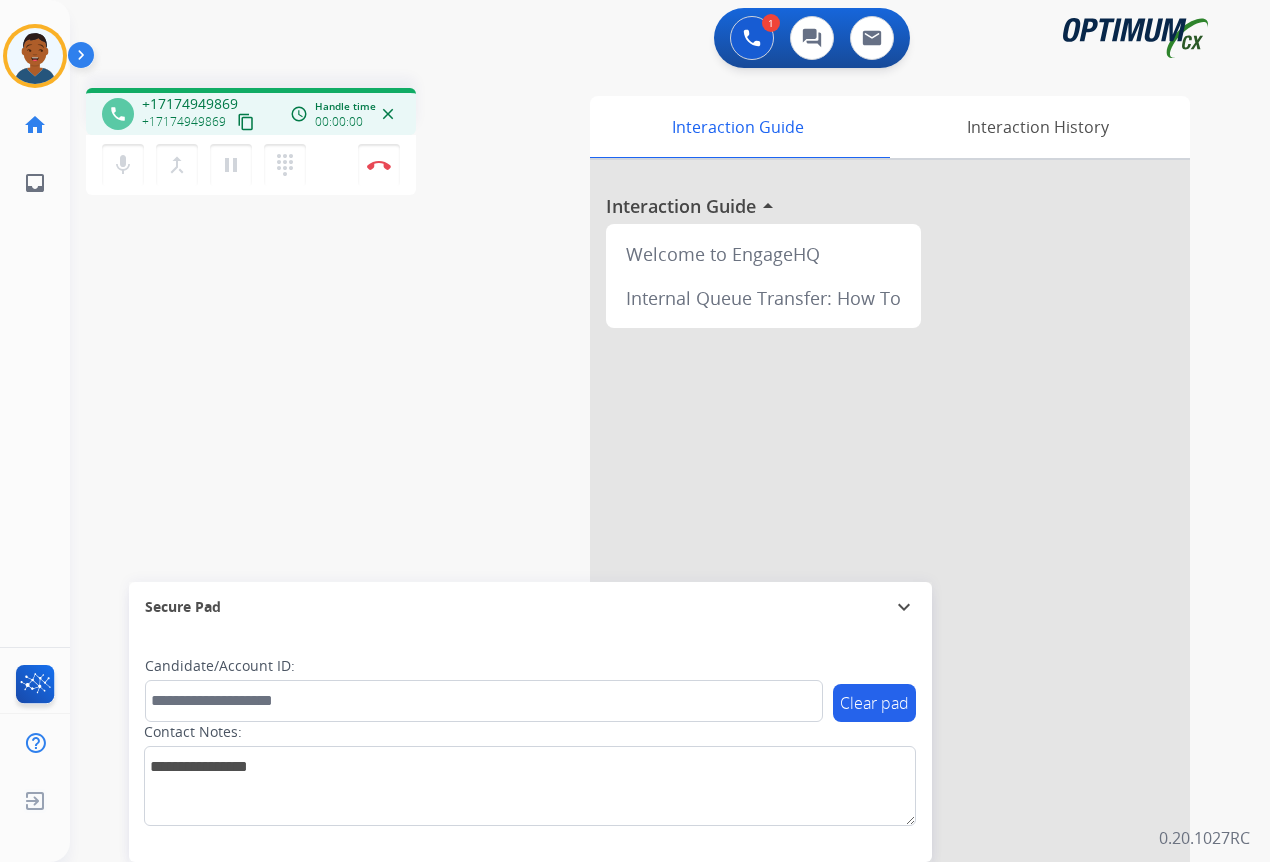 click on "content_copy" at bounding box center [246, 122] 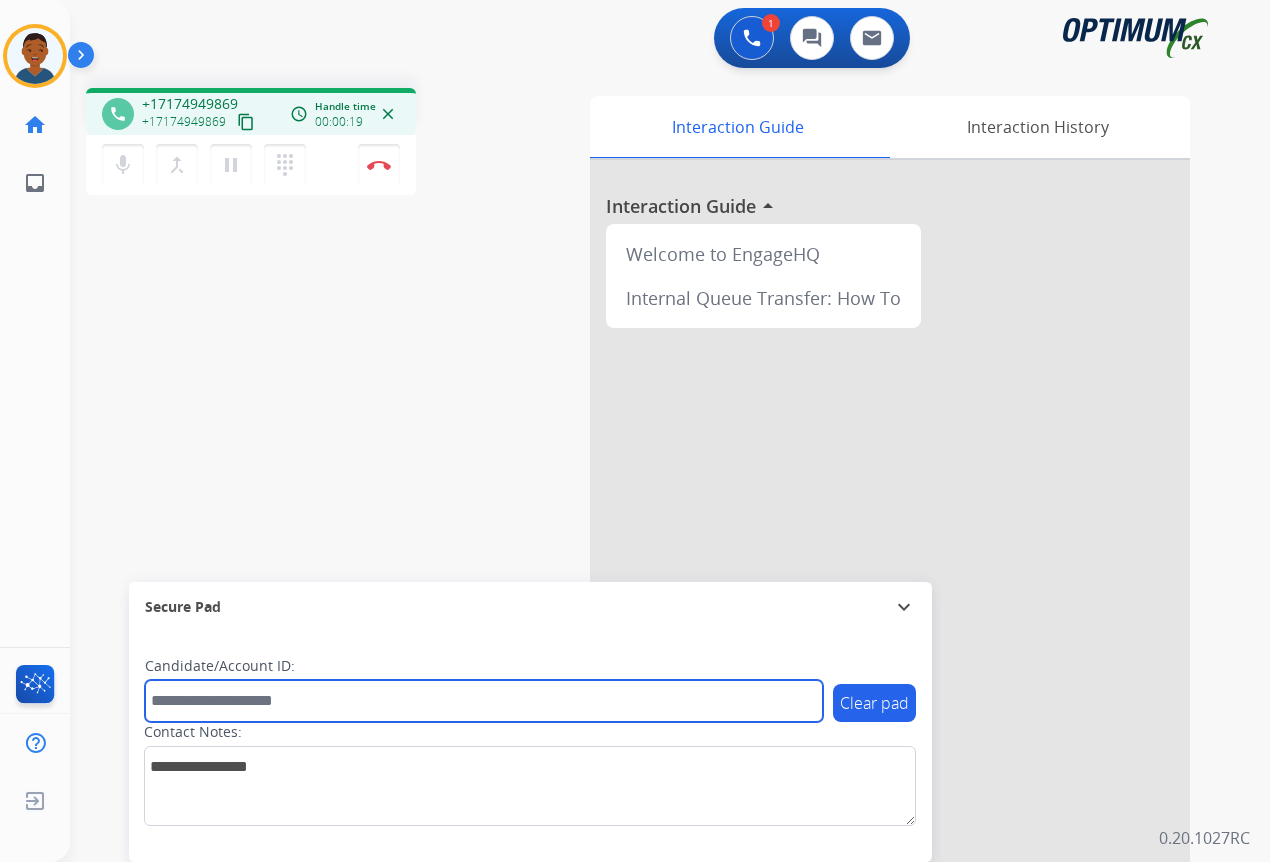 click at bounding box center [484, 701] 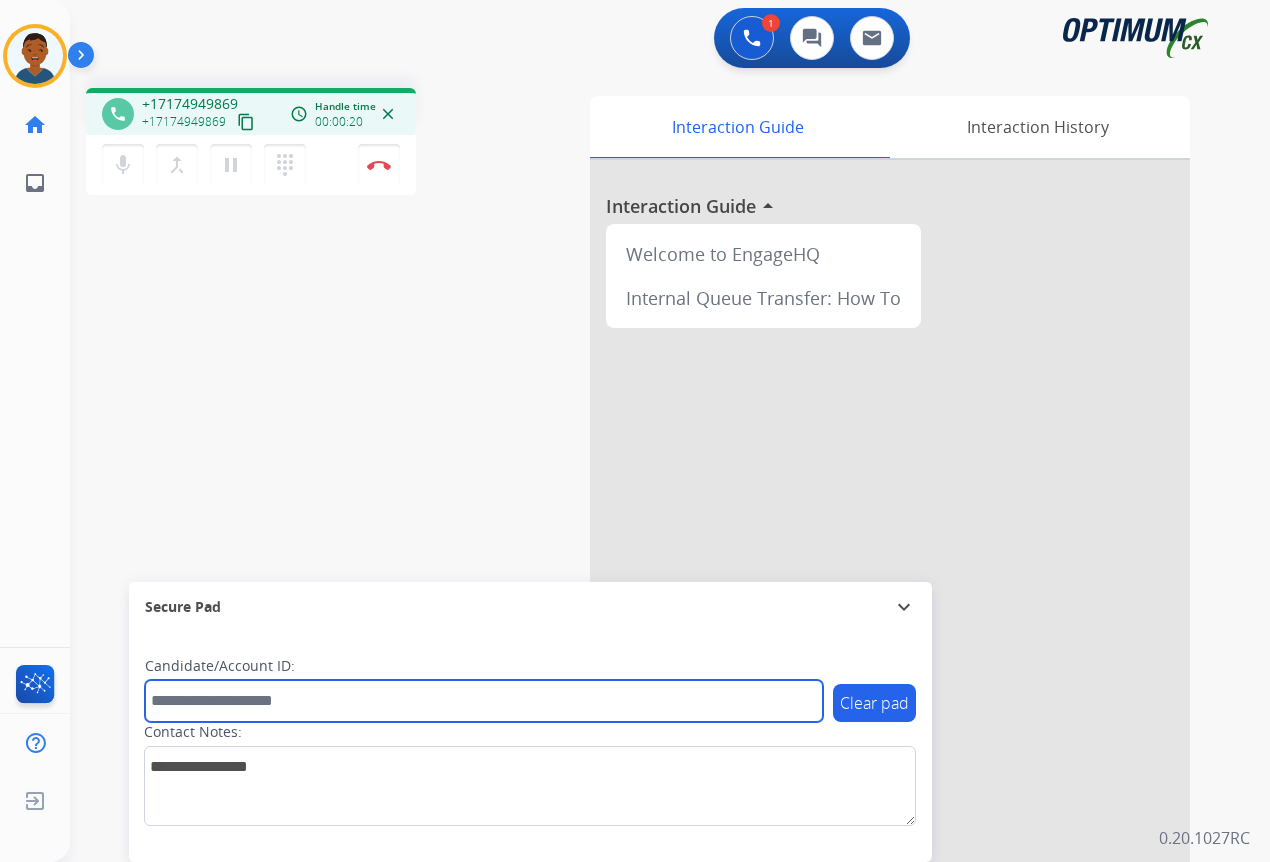 paste on "*******" 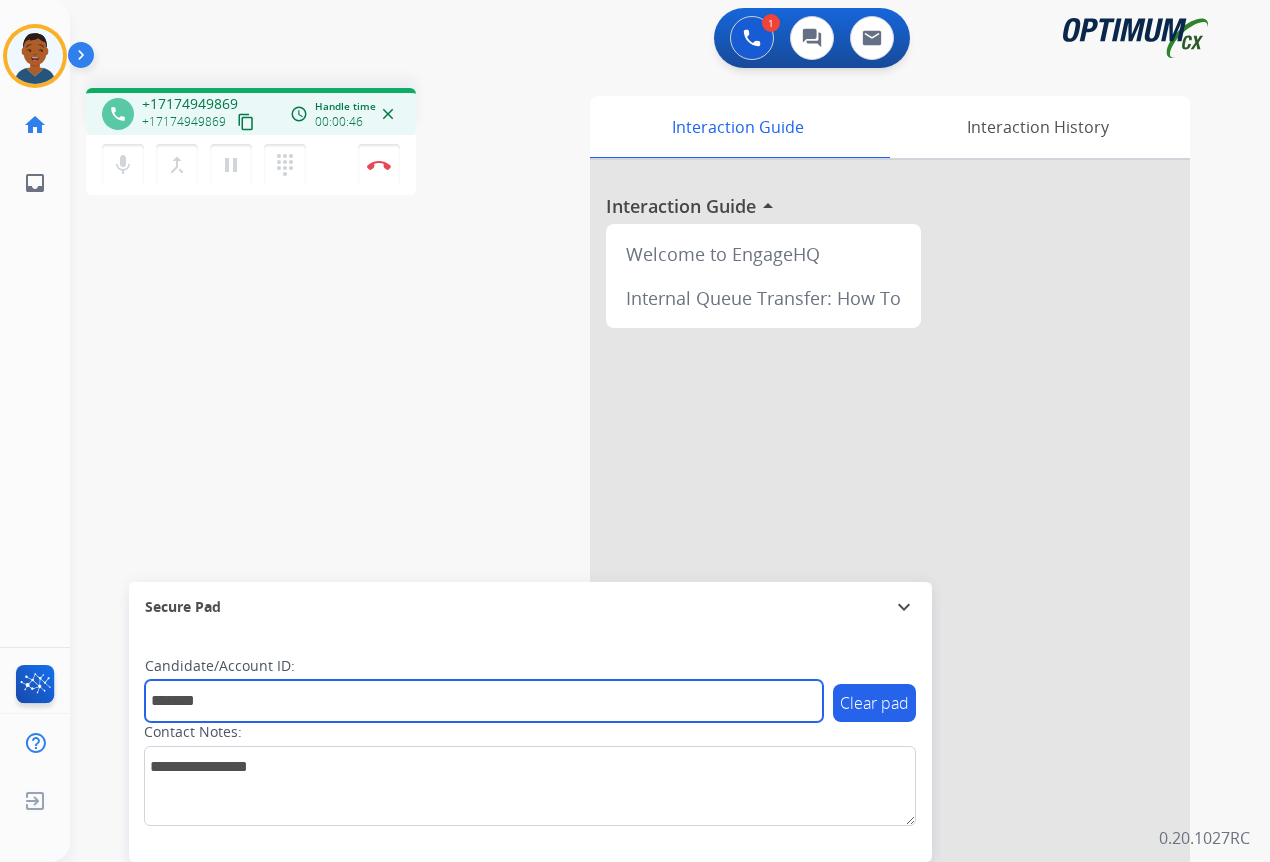 type on "*******" 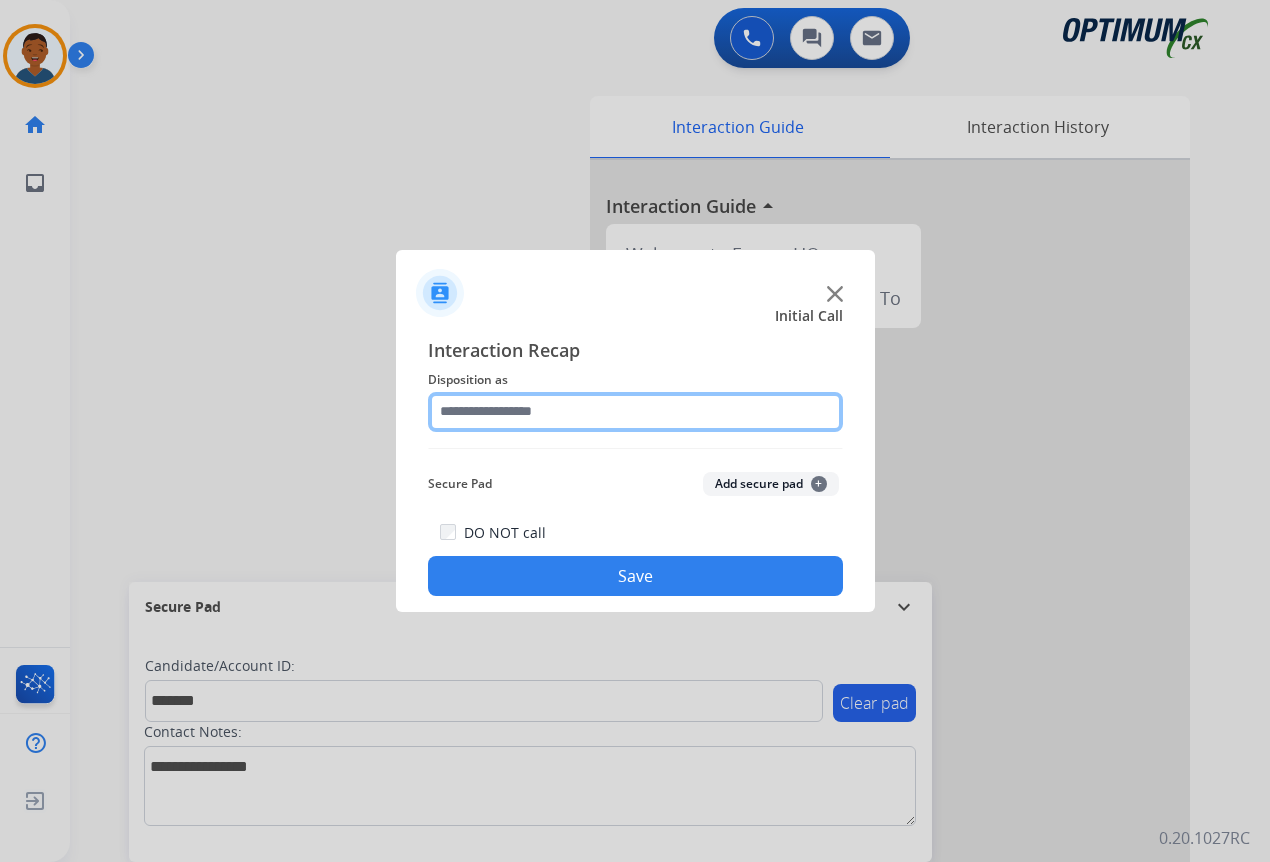 click 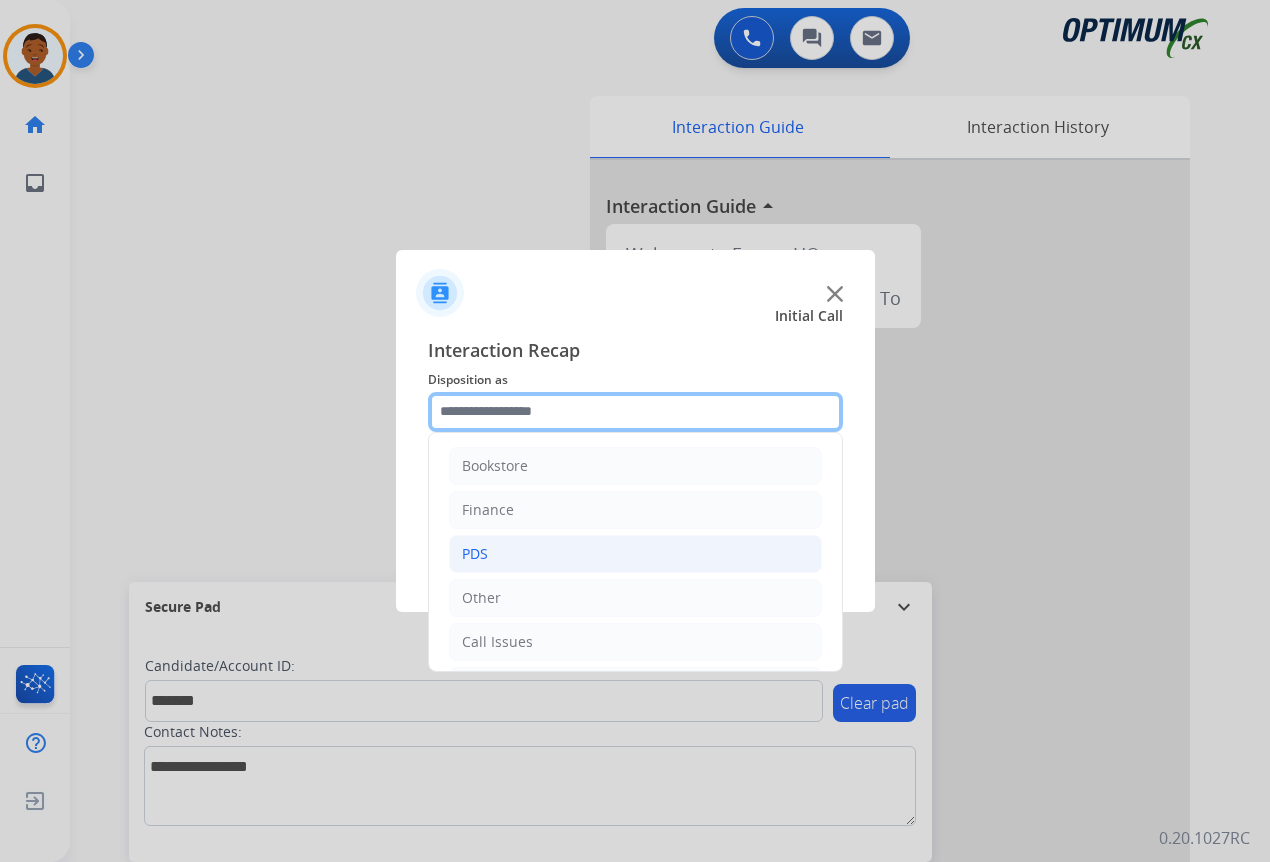 scroll, scrollTop: 136, scrollLeft: 0, axis: vertical 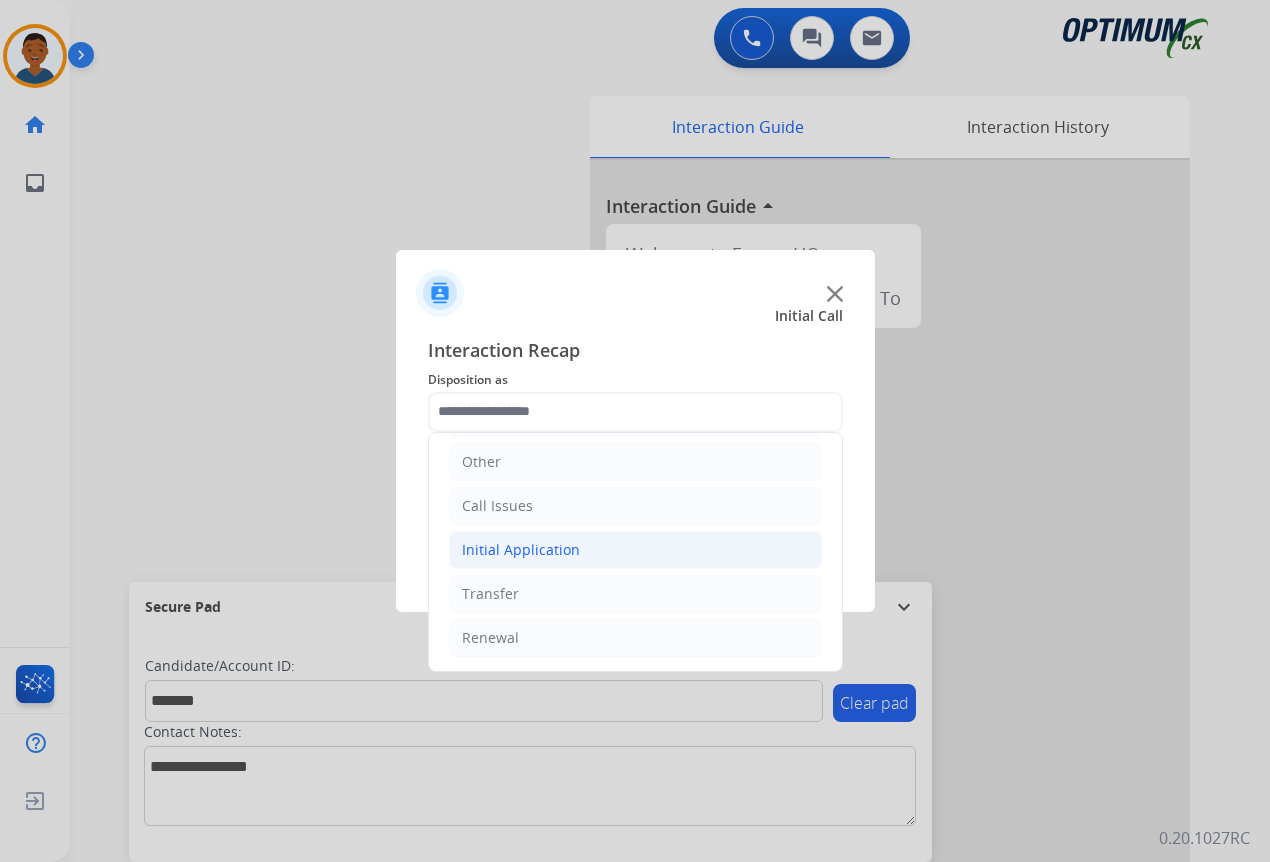 click on "Initial Application" 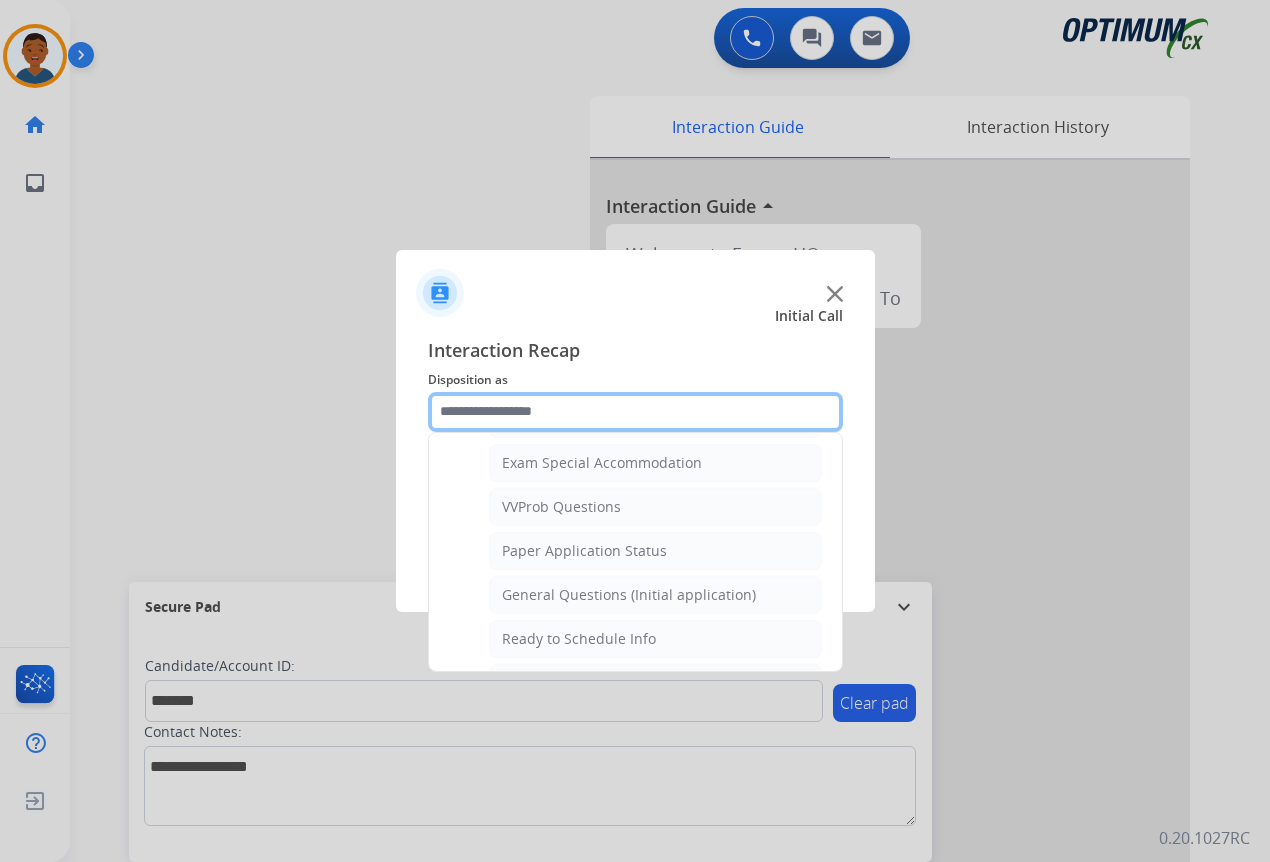 scroll, scrollTop: 1036, scrollLeft: 0, axis: vertical 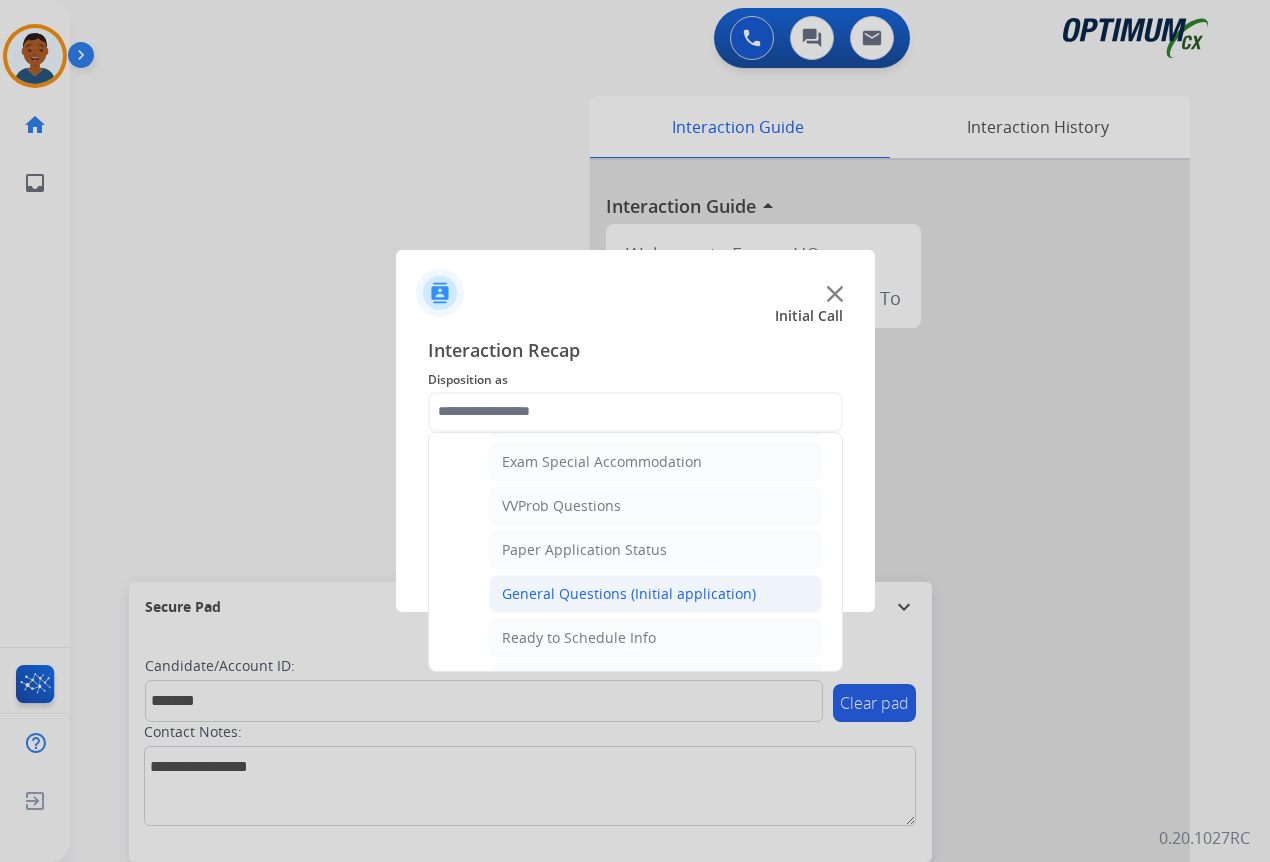 click on "General Questions (Initial application)" 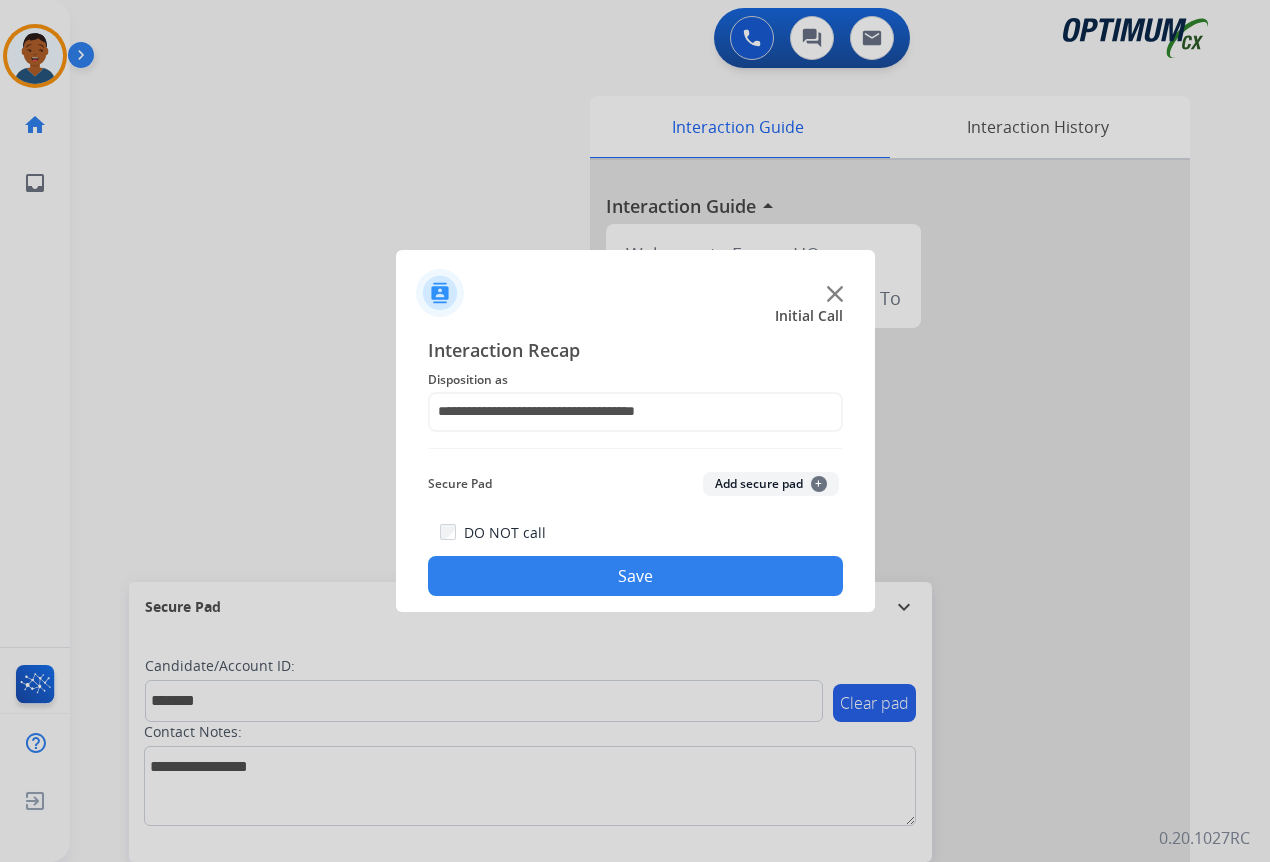 click on "Add secure pad  +" 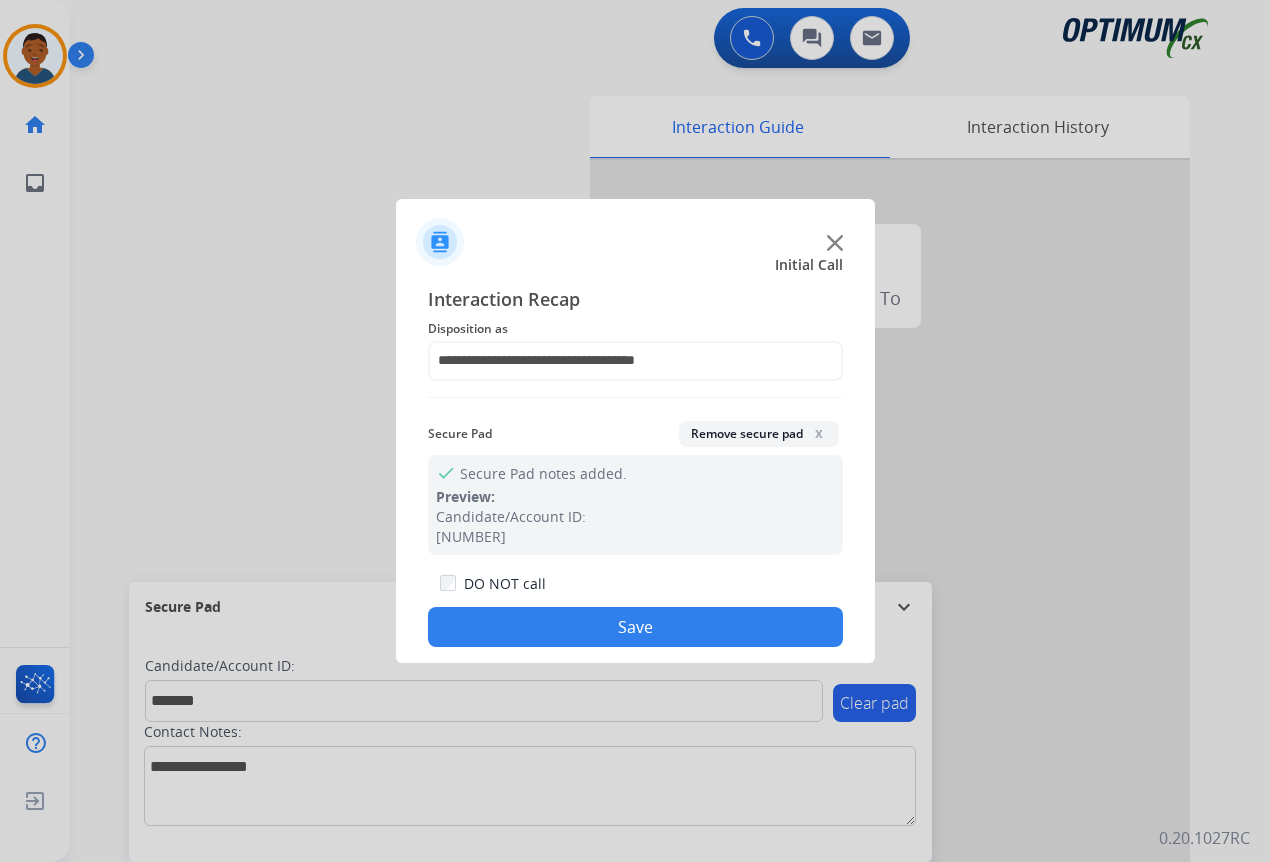 click on "Save" 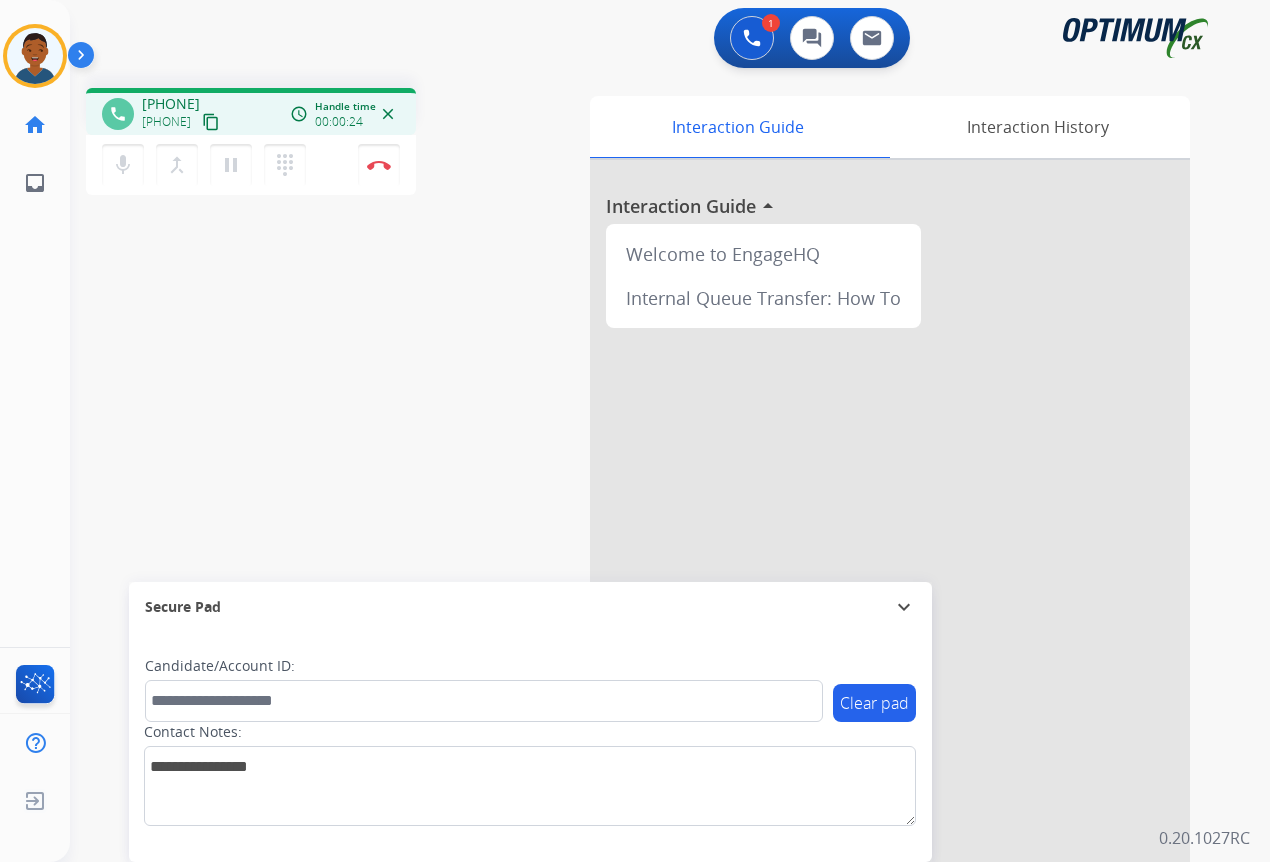 click on "content_copy" at bounding box center [211, 122] 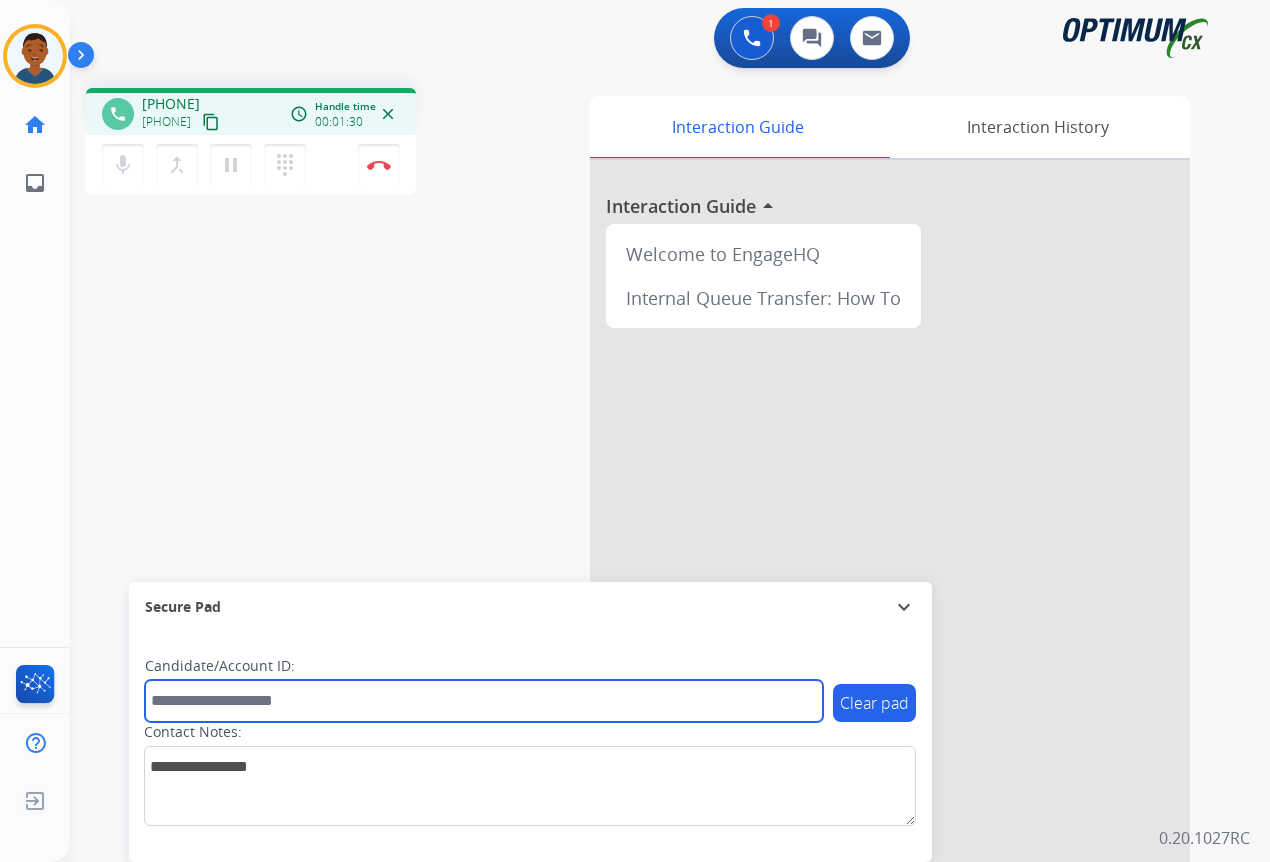 click at bounding box center [484, 701] 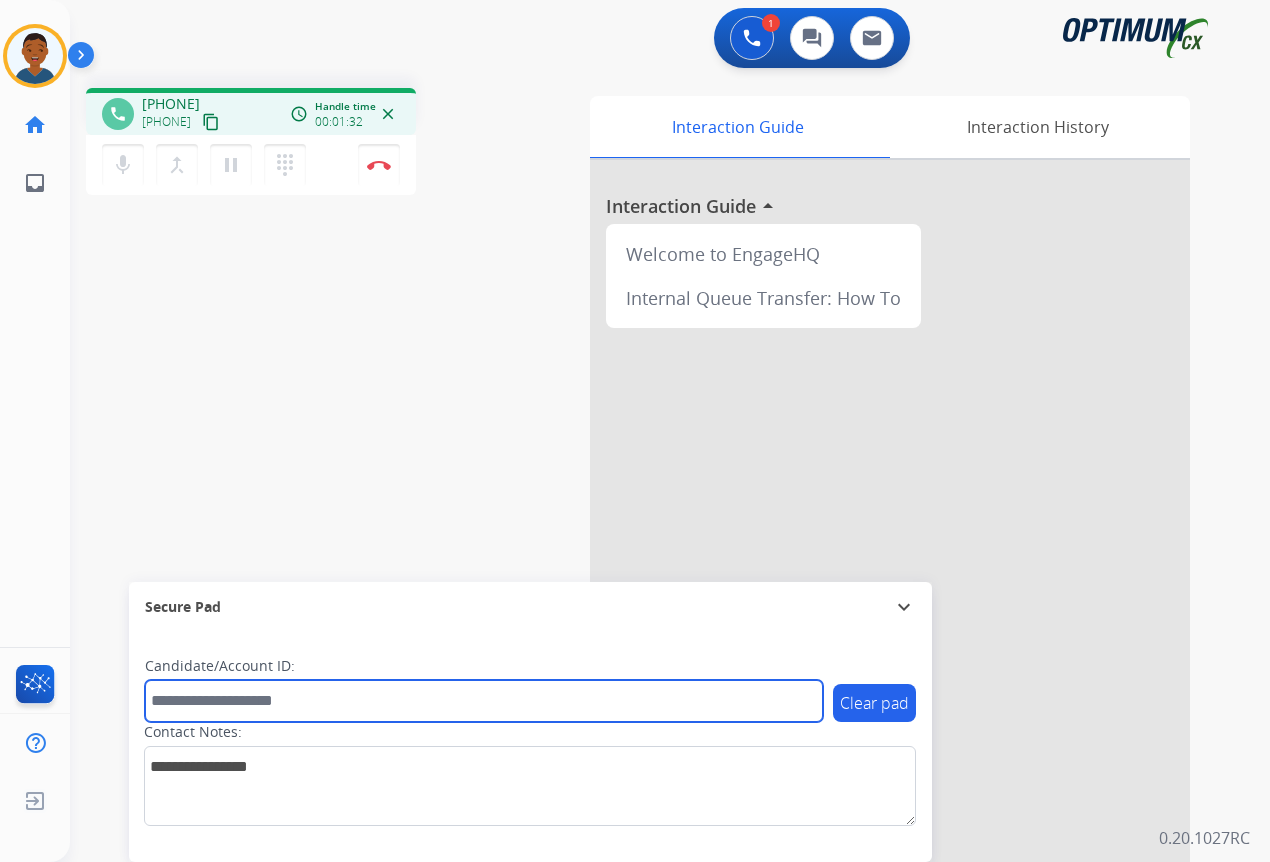 paste on "*******" 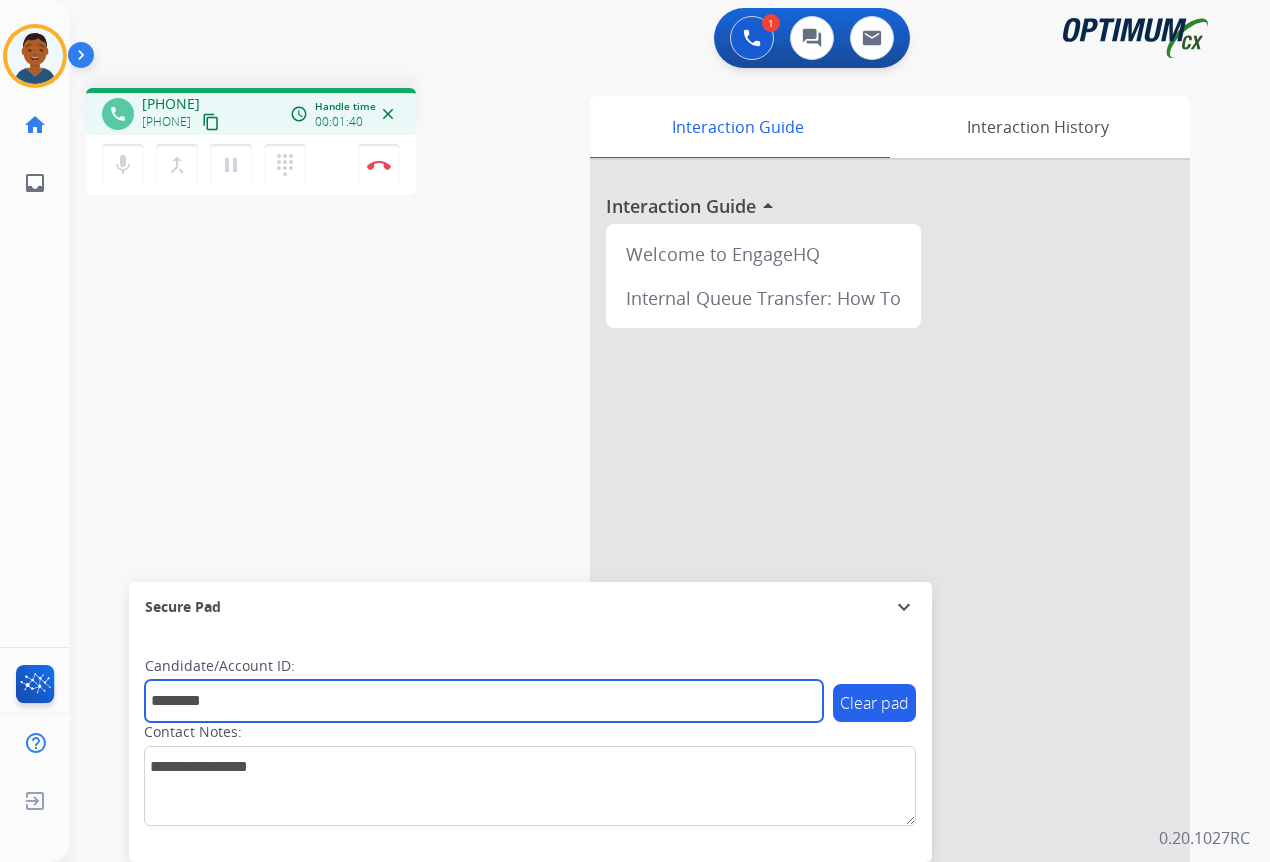 type on "*******" 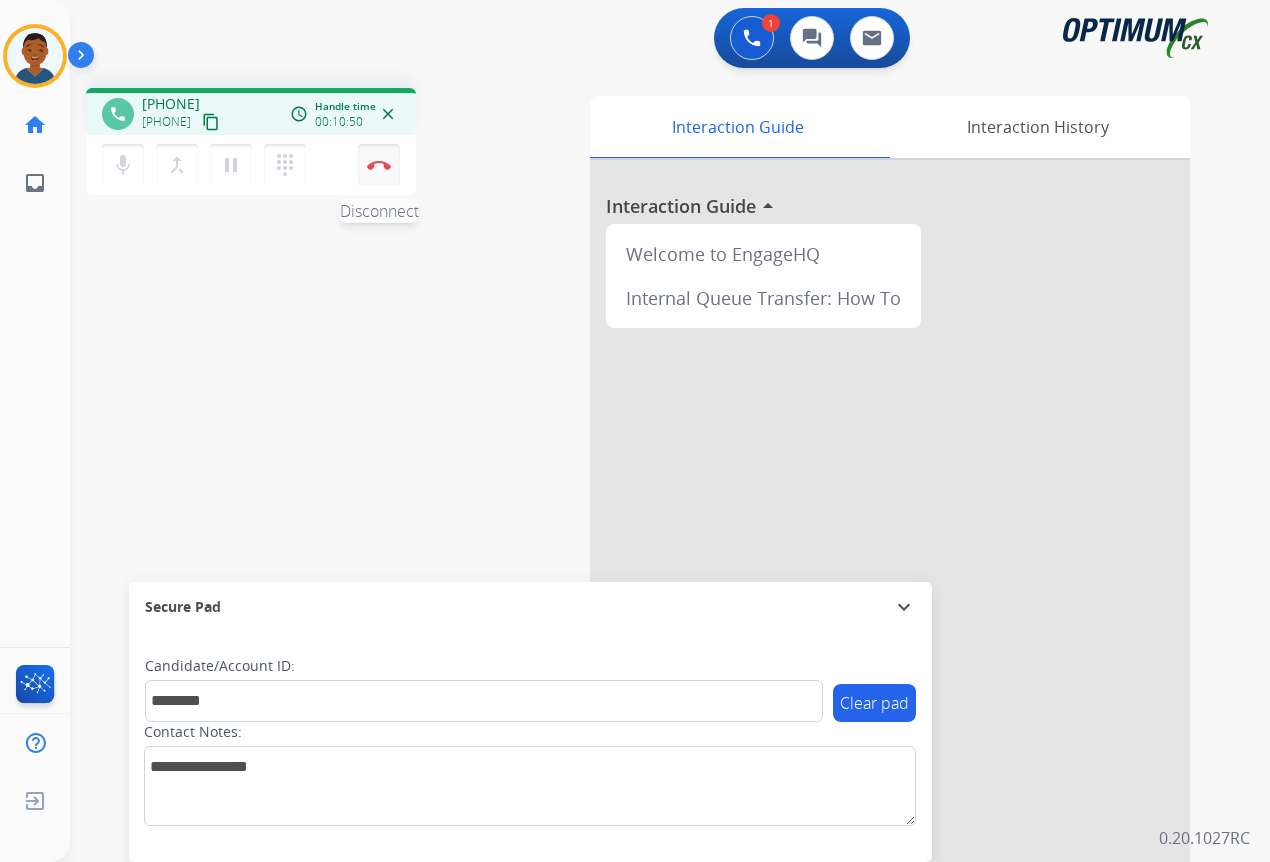 click at bounding box center [379, 165] 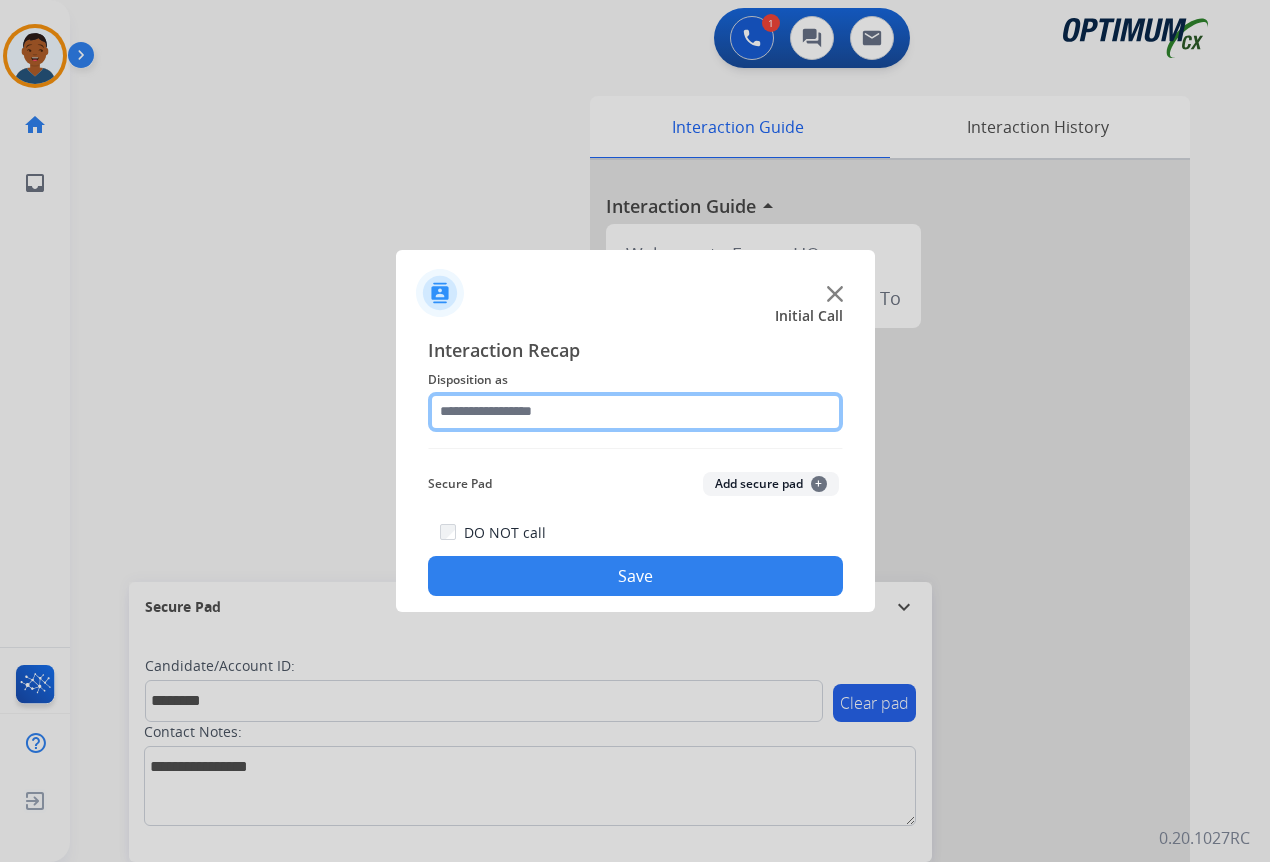 click 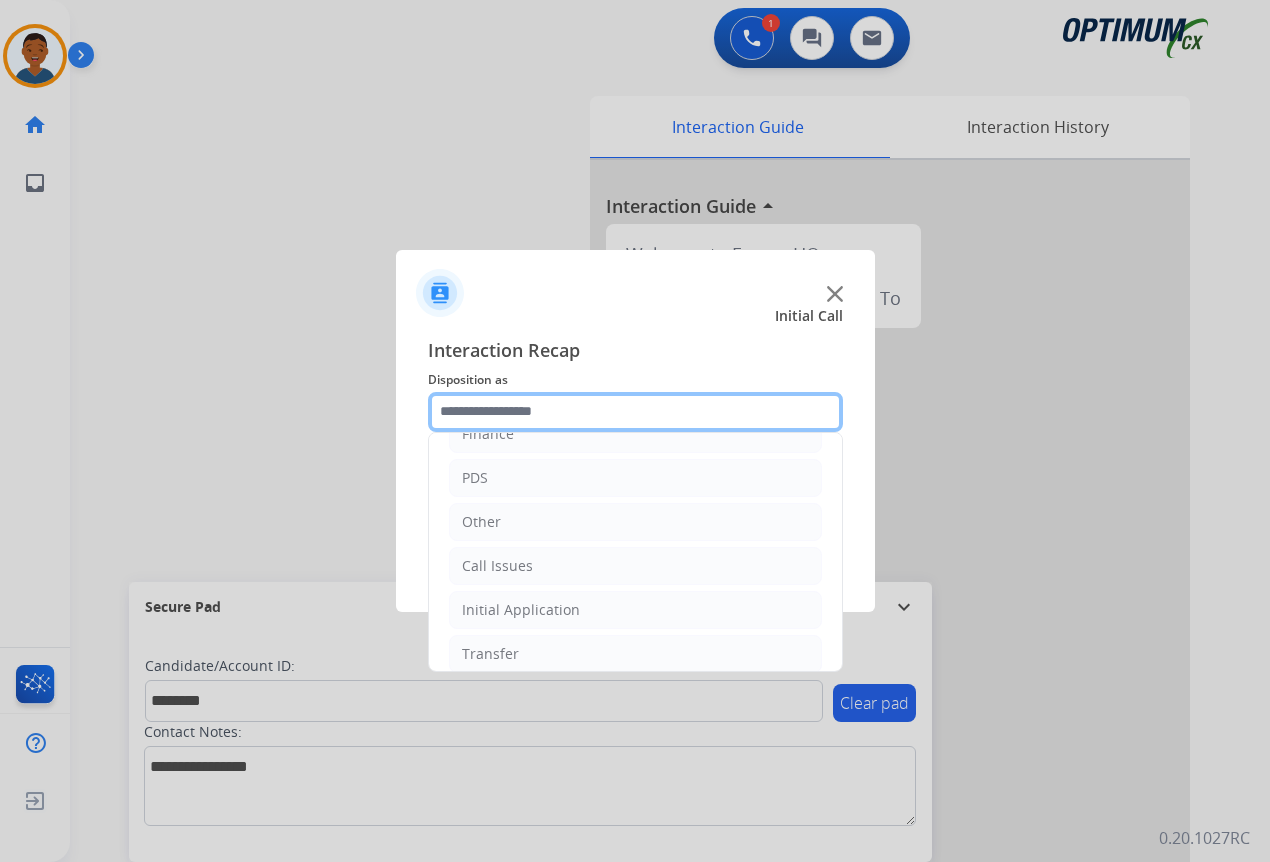 scroll, scrollTop: 136, scrollLeft: 0, axis: vertical 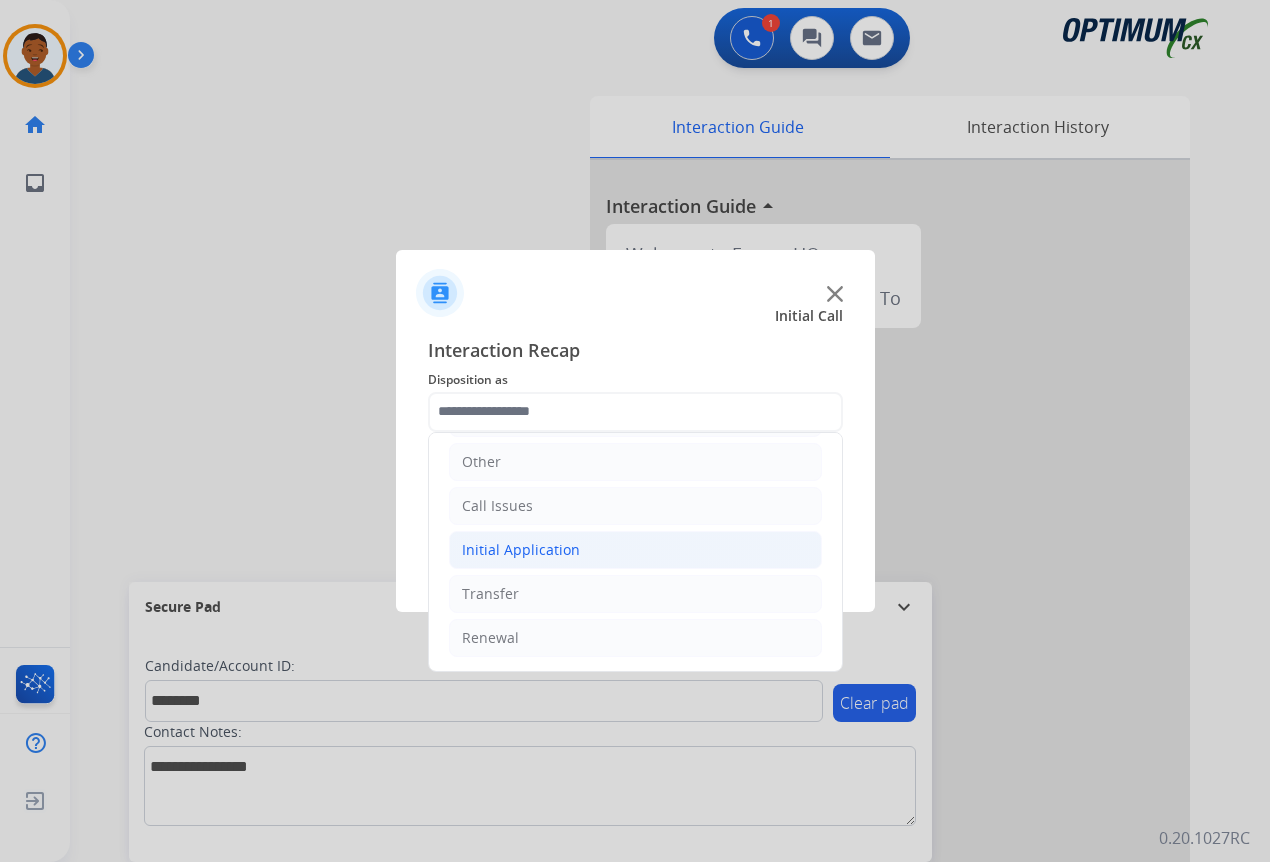 click on "Initial Application" 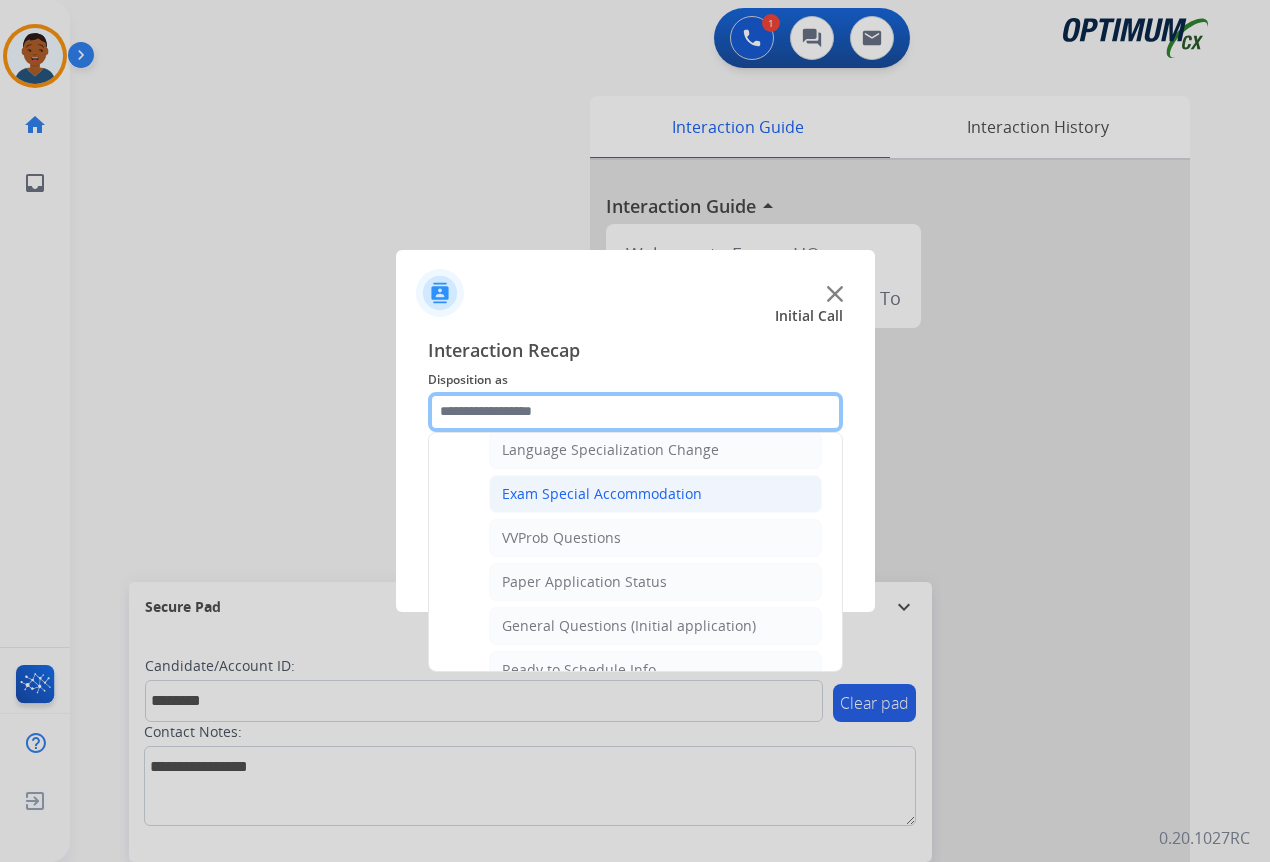 scroll, scrollTop: 1036, scrollLeft: 0, axis: vertical 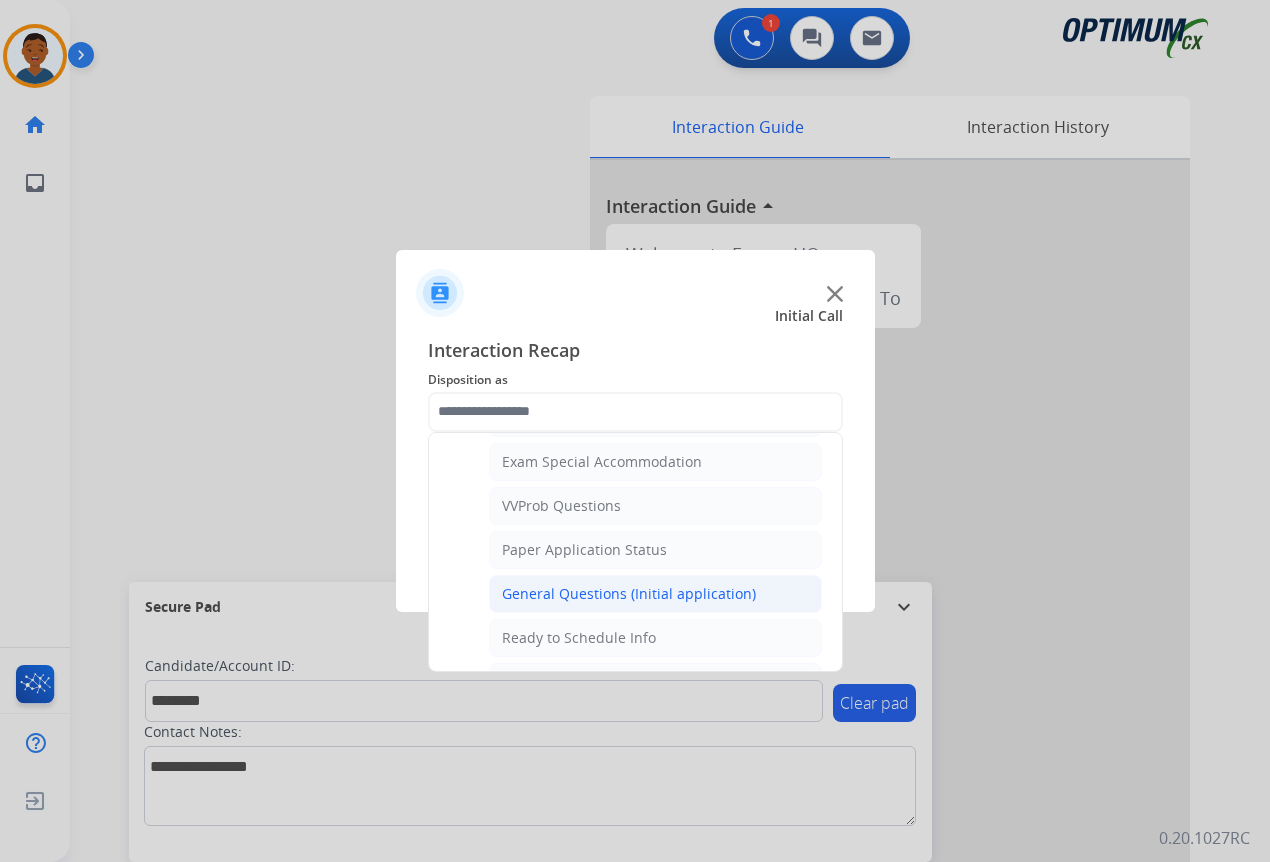 click on "General Questions (Initial application)" 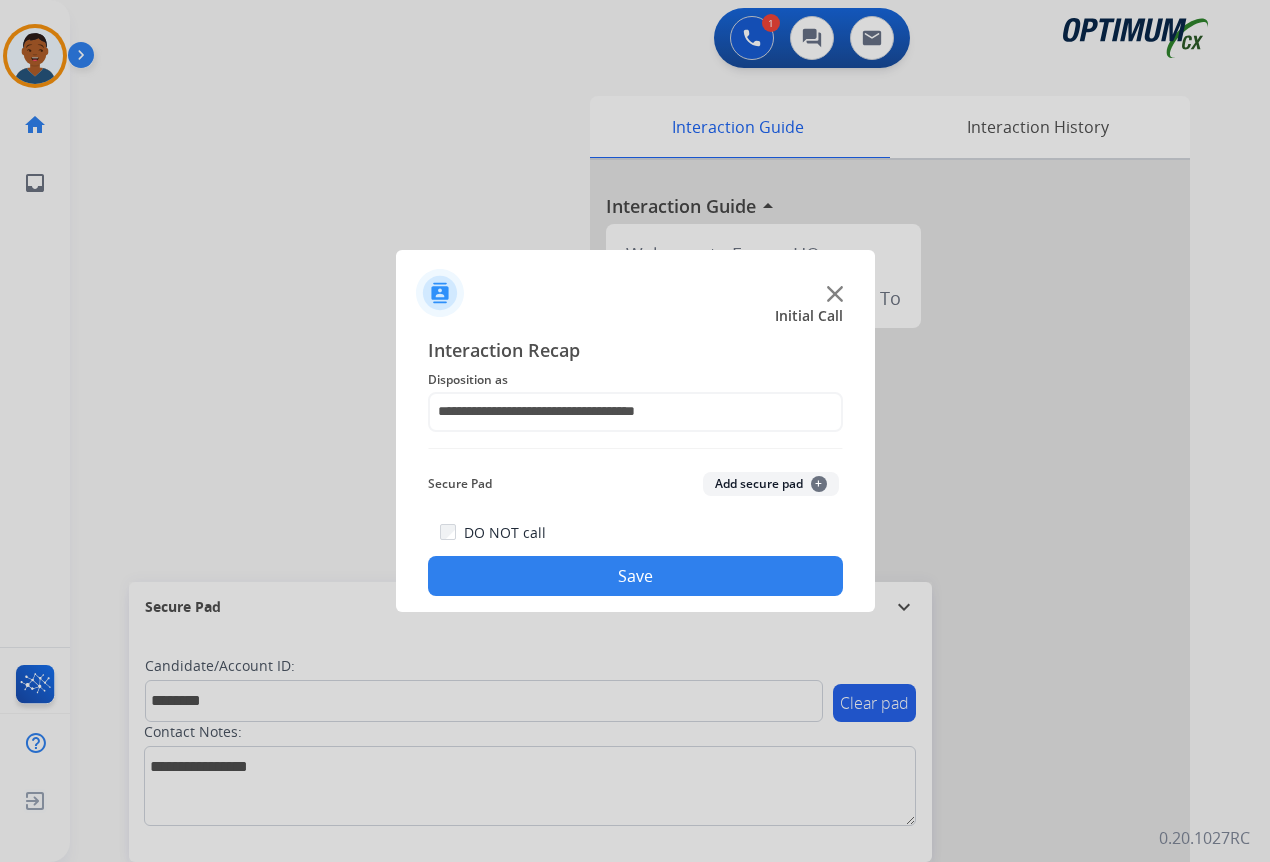 click on "Add secure pad  +" 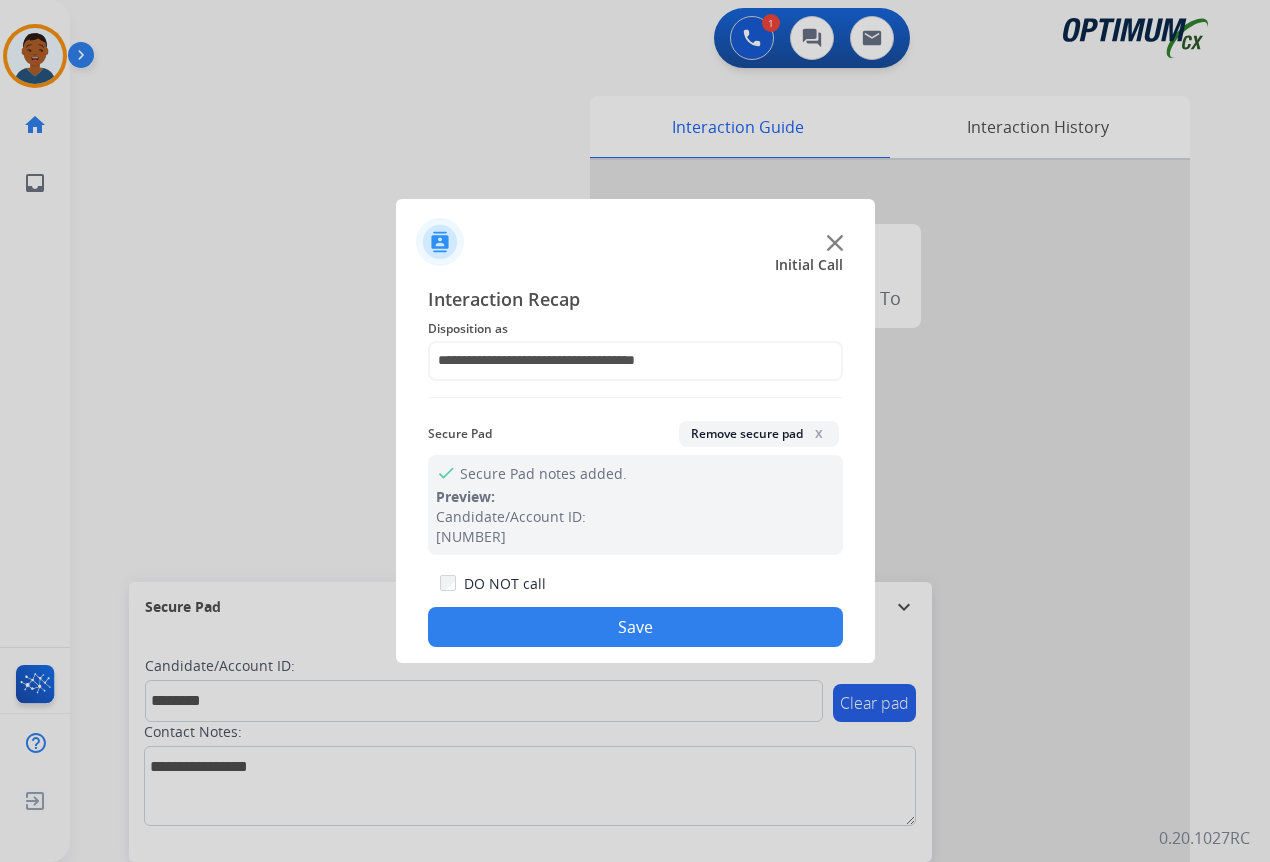 click on "Save" 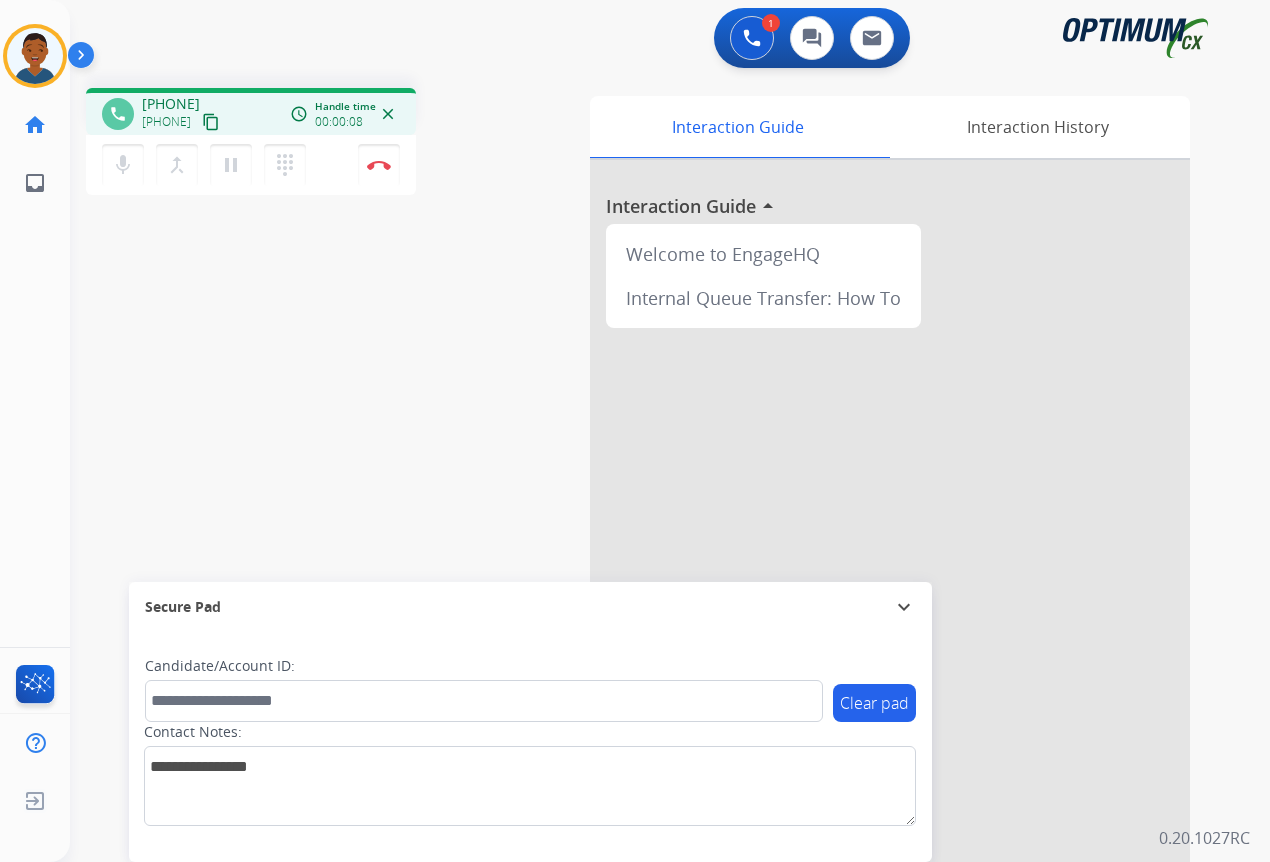 click on "content_copy" at bounding box center [211, 122] 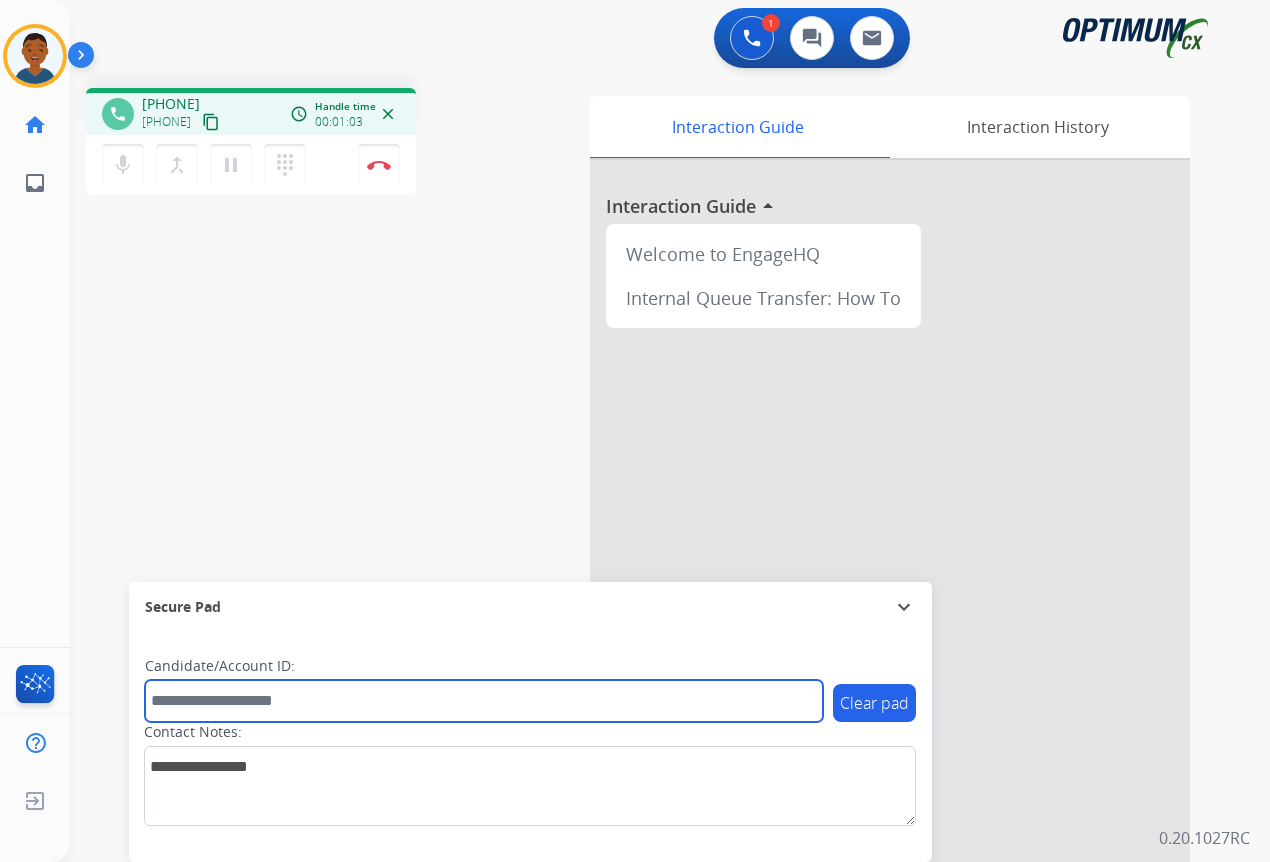 click at bounding box center [484, 701] 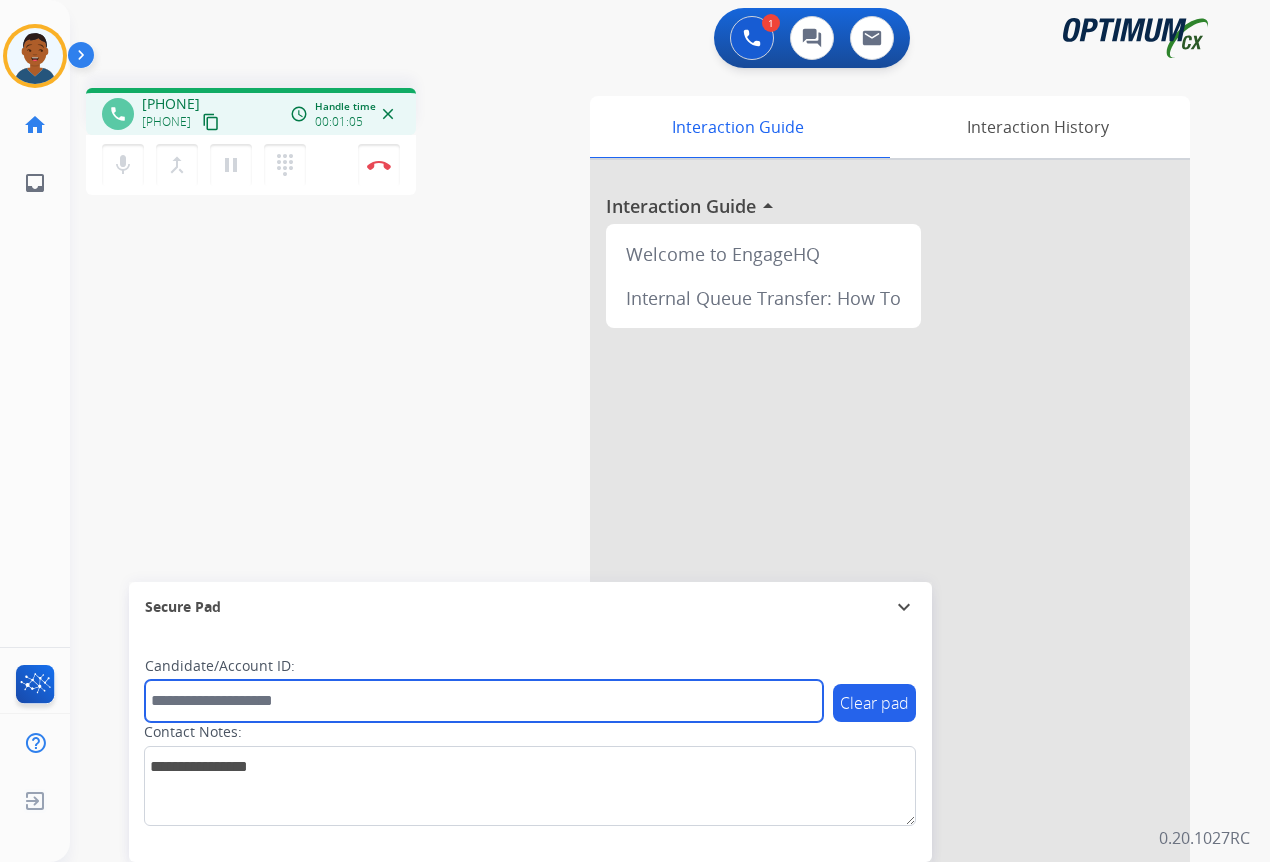 paste on "*******" 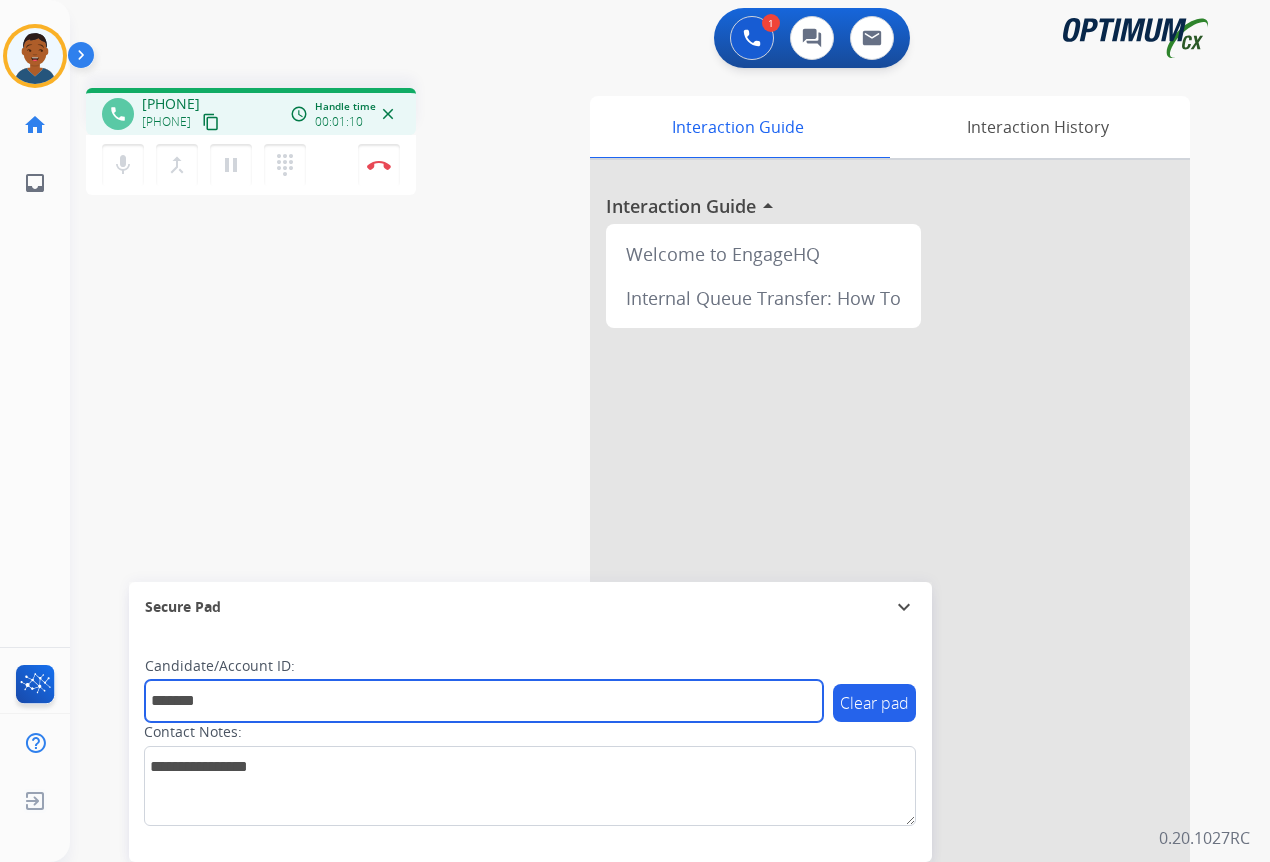 type on "*******" 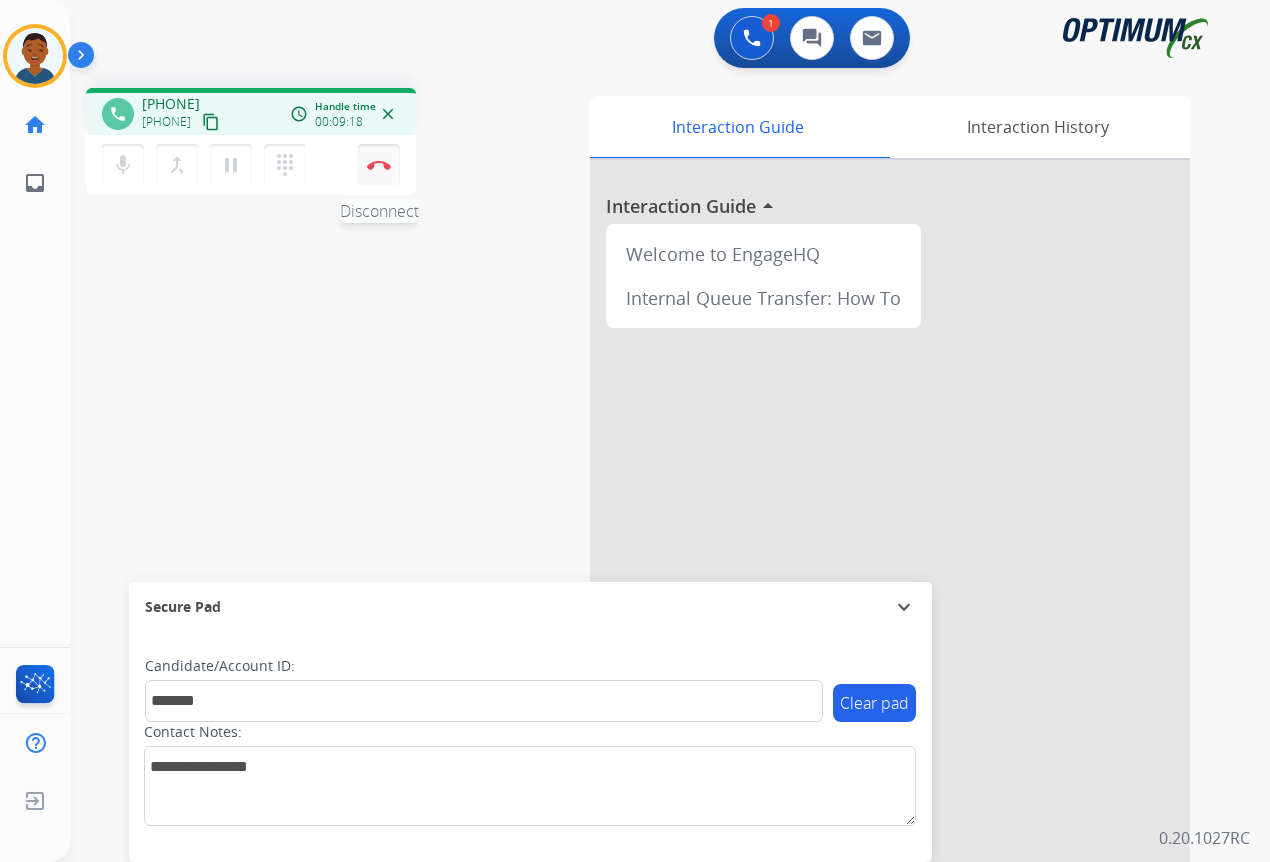click at bounding box center [379, 165] 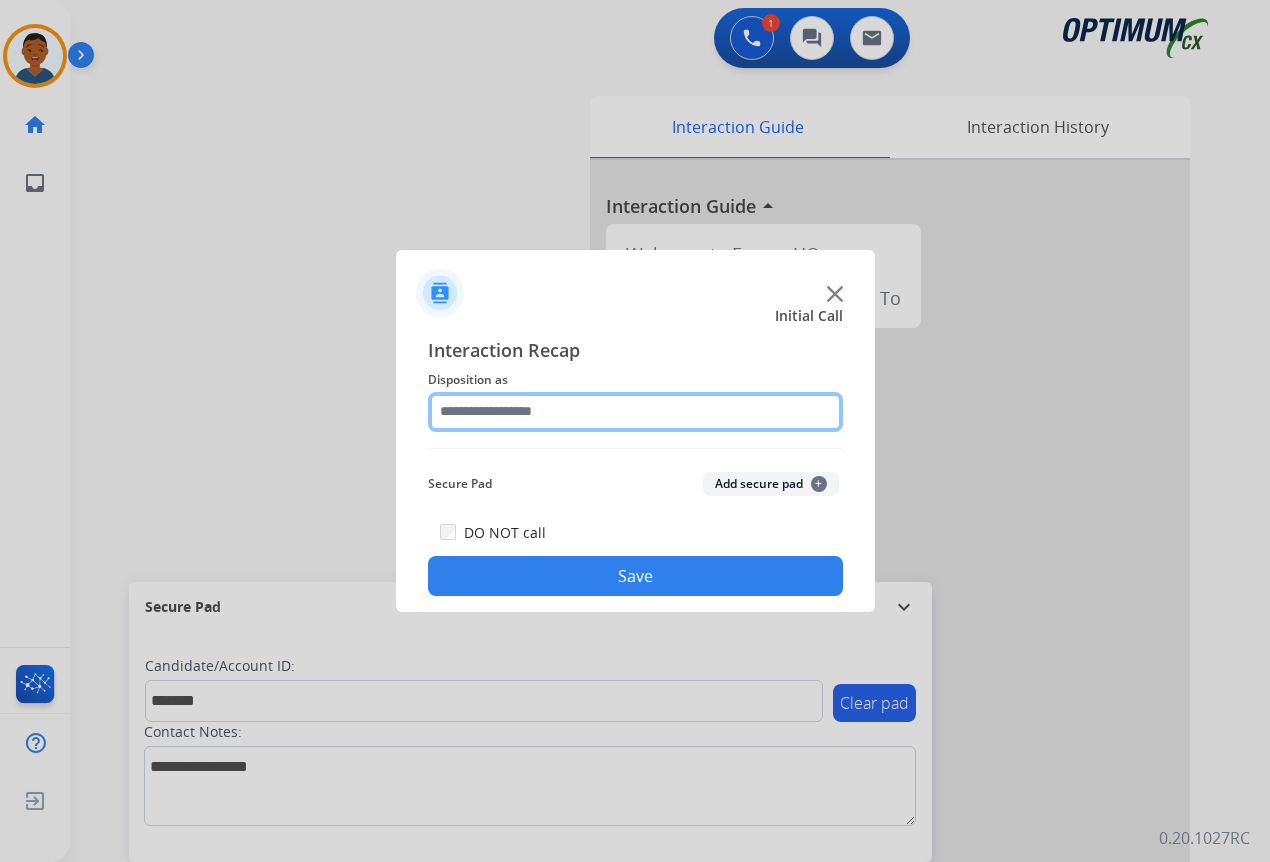 click 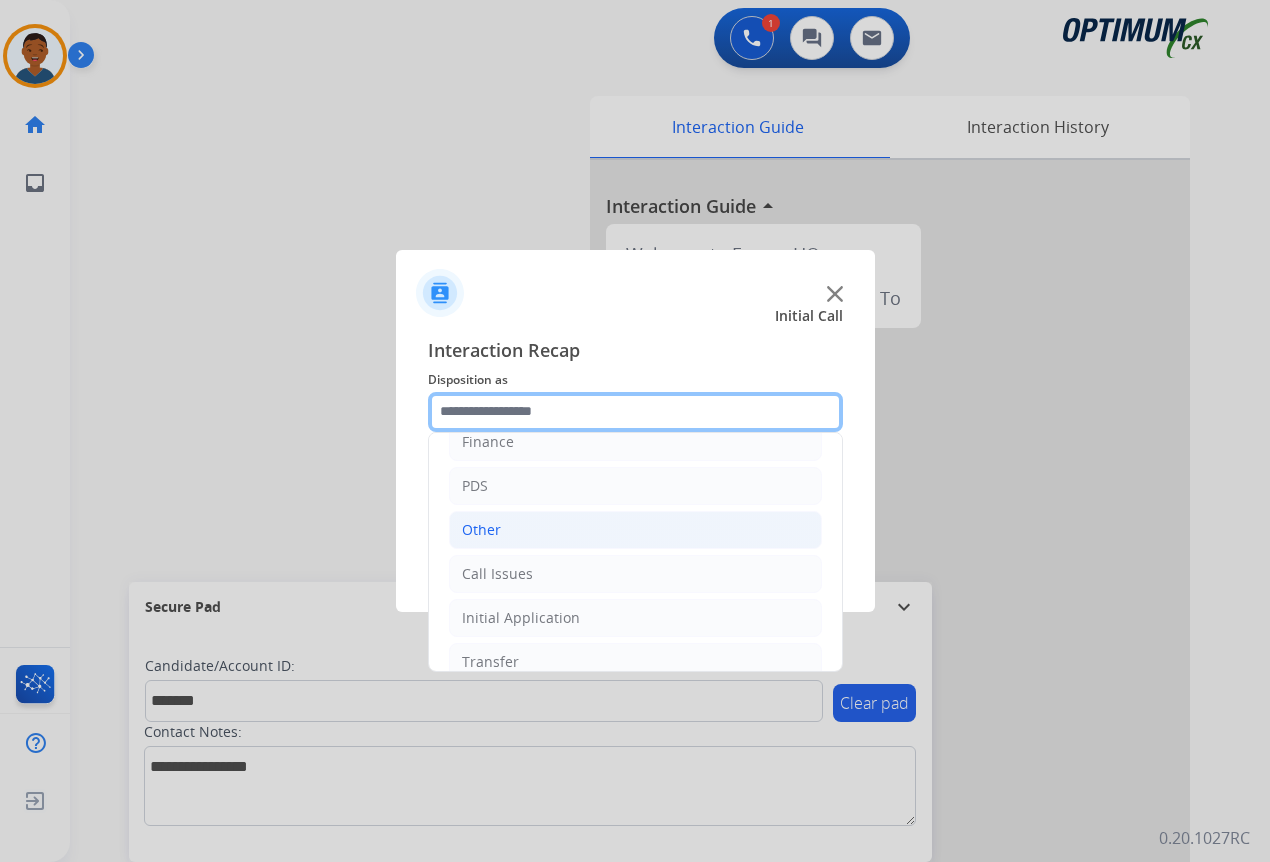 scroll, scrollTop: 136, scrollLeft: 0, axis: vertical 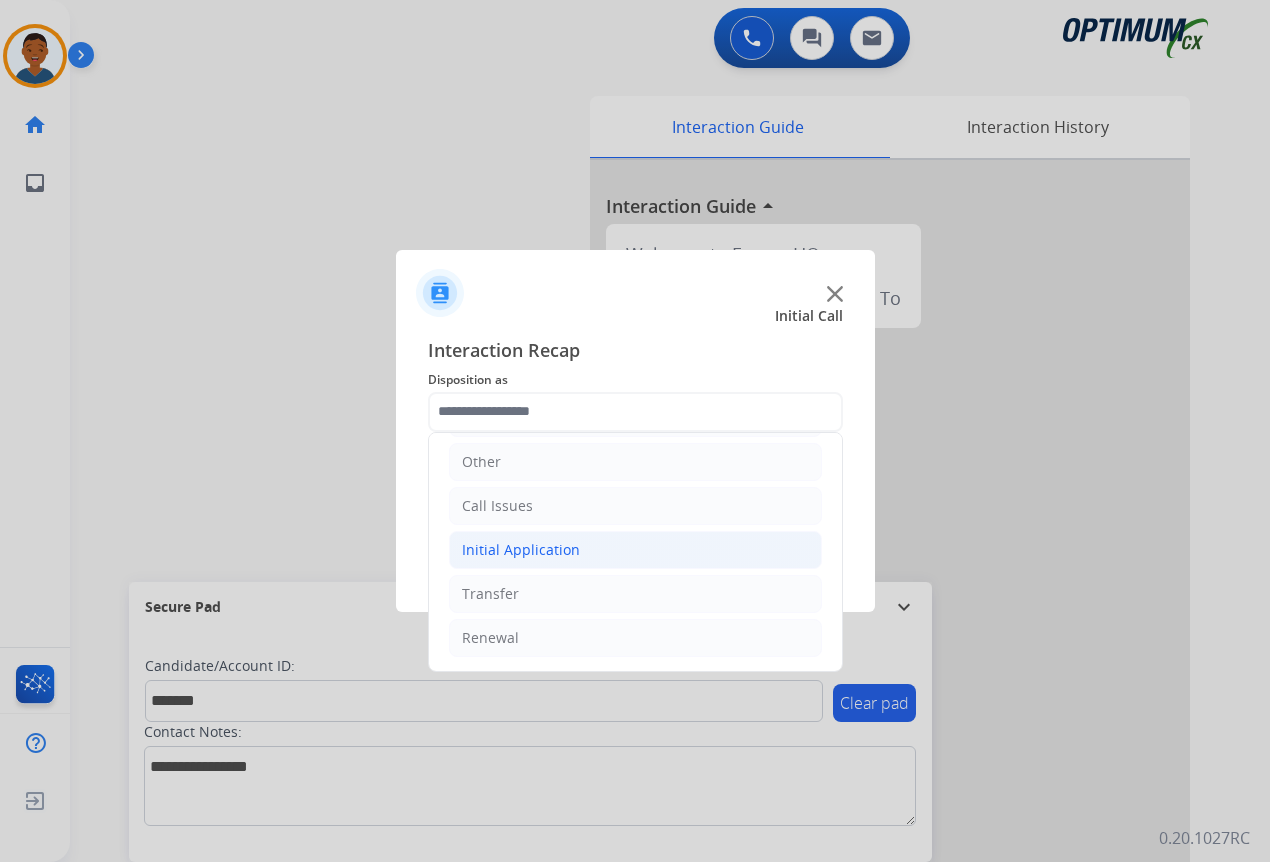 click on "Initial Application" 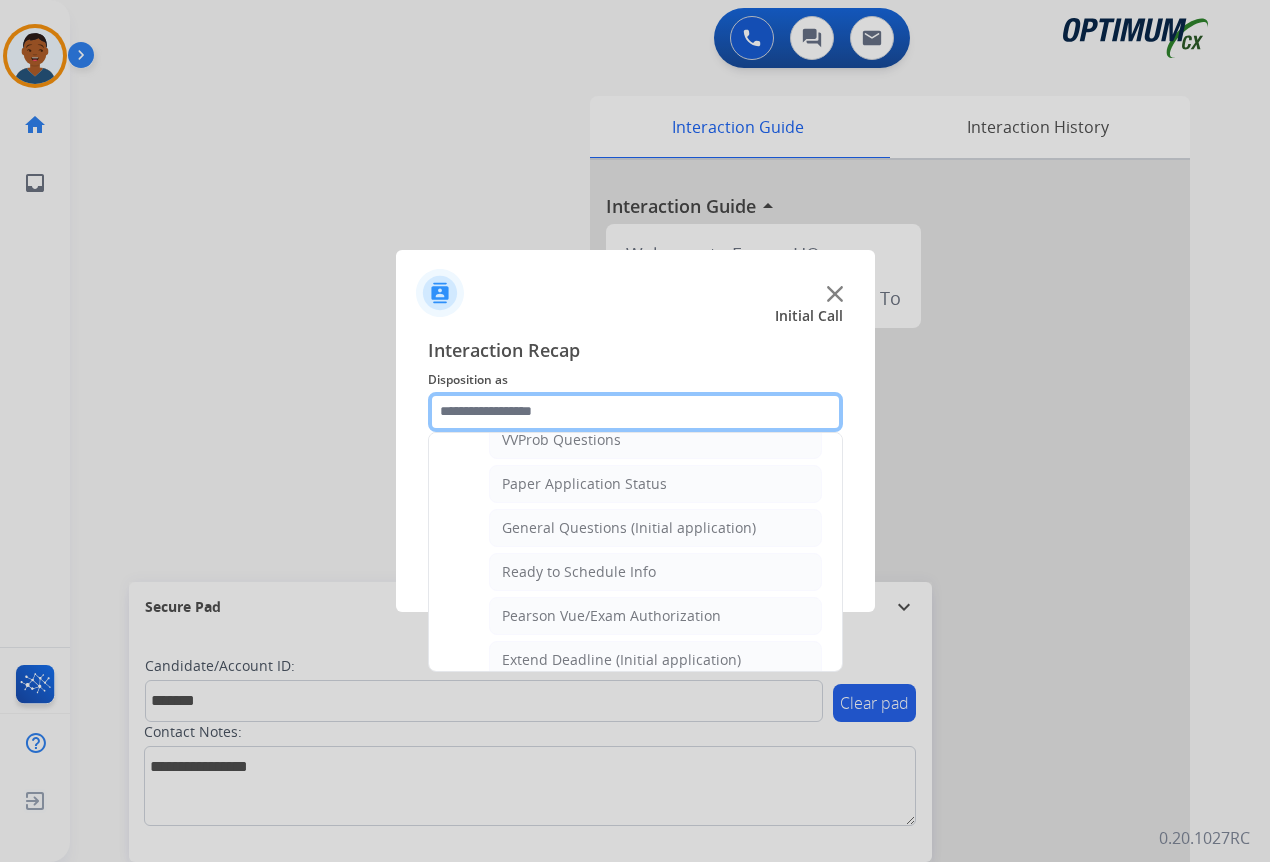 scroll, scrollTop: 1136, scrollLeft: 0, axis: vertical 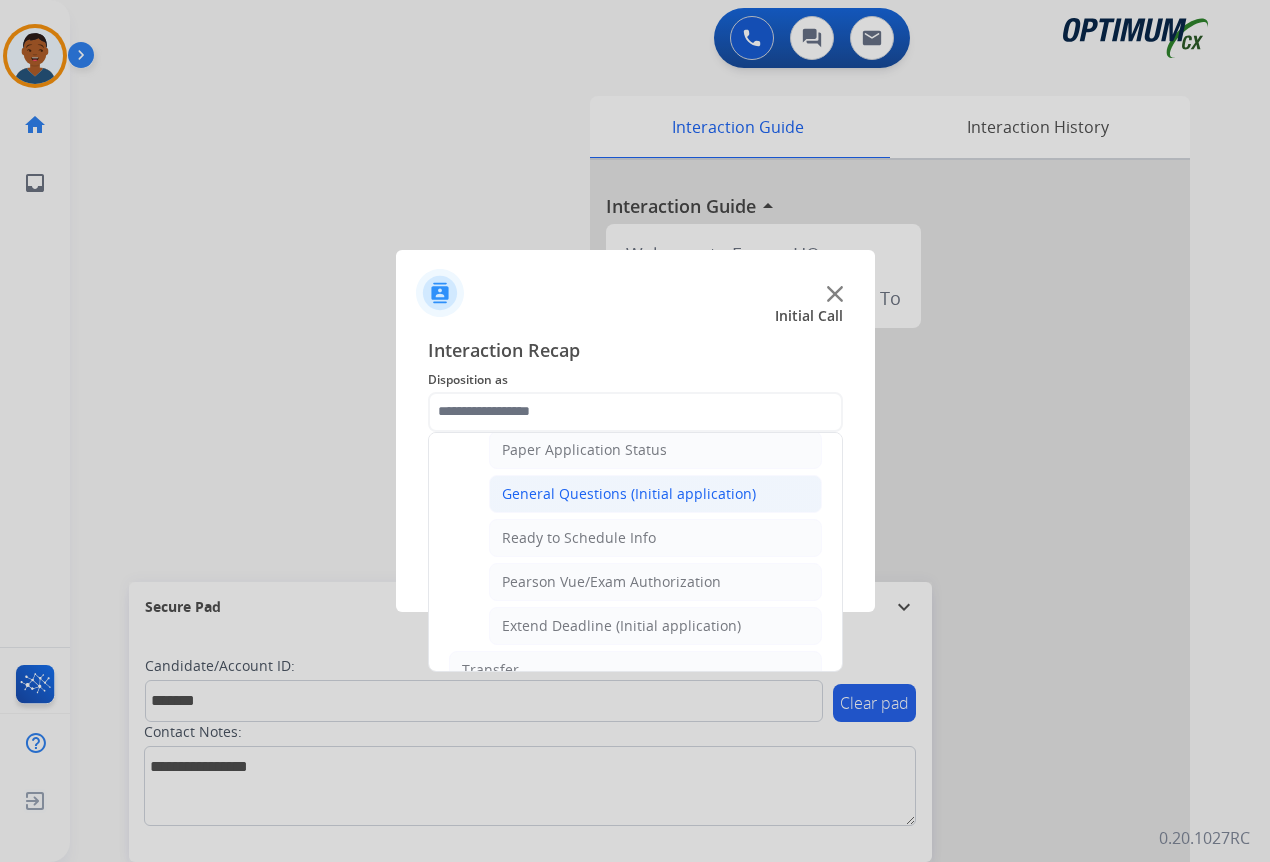 click on "General Questions (Initial application)" 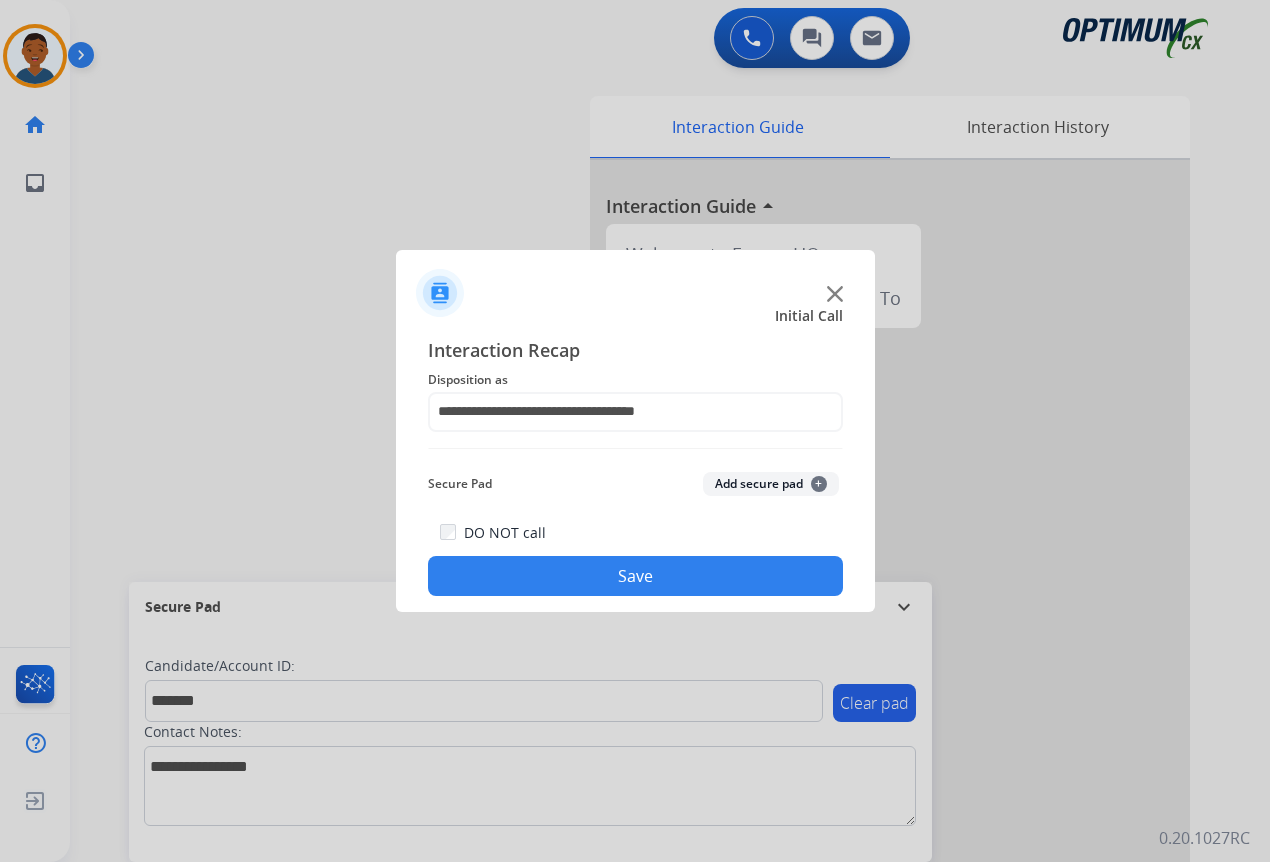 click on "Add secure pad  +" 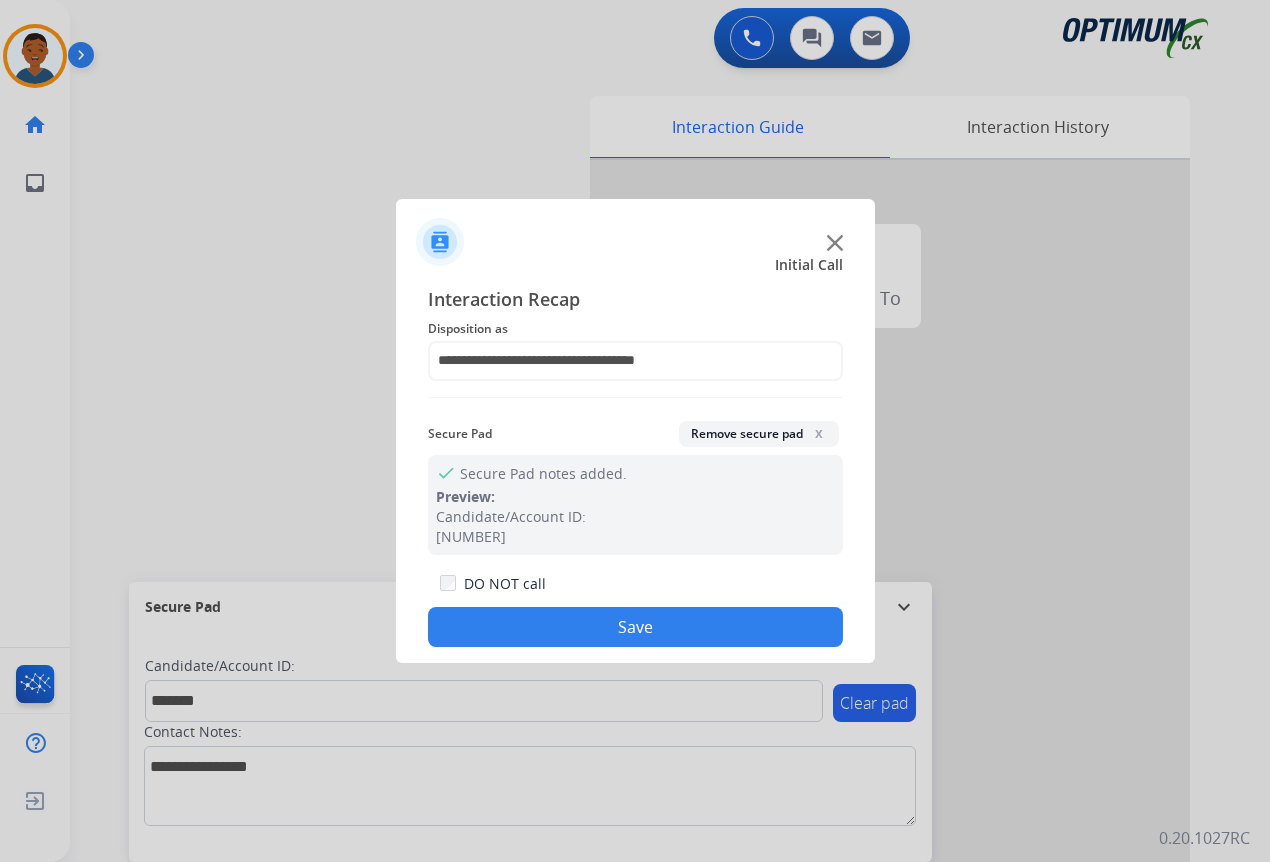 click on "Save" 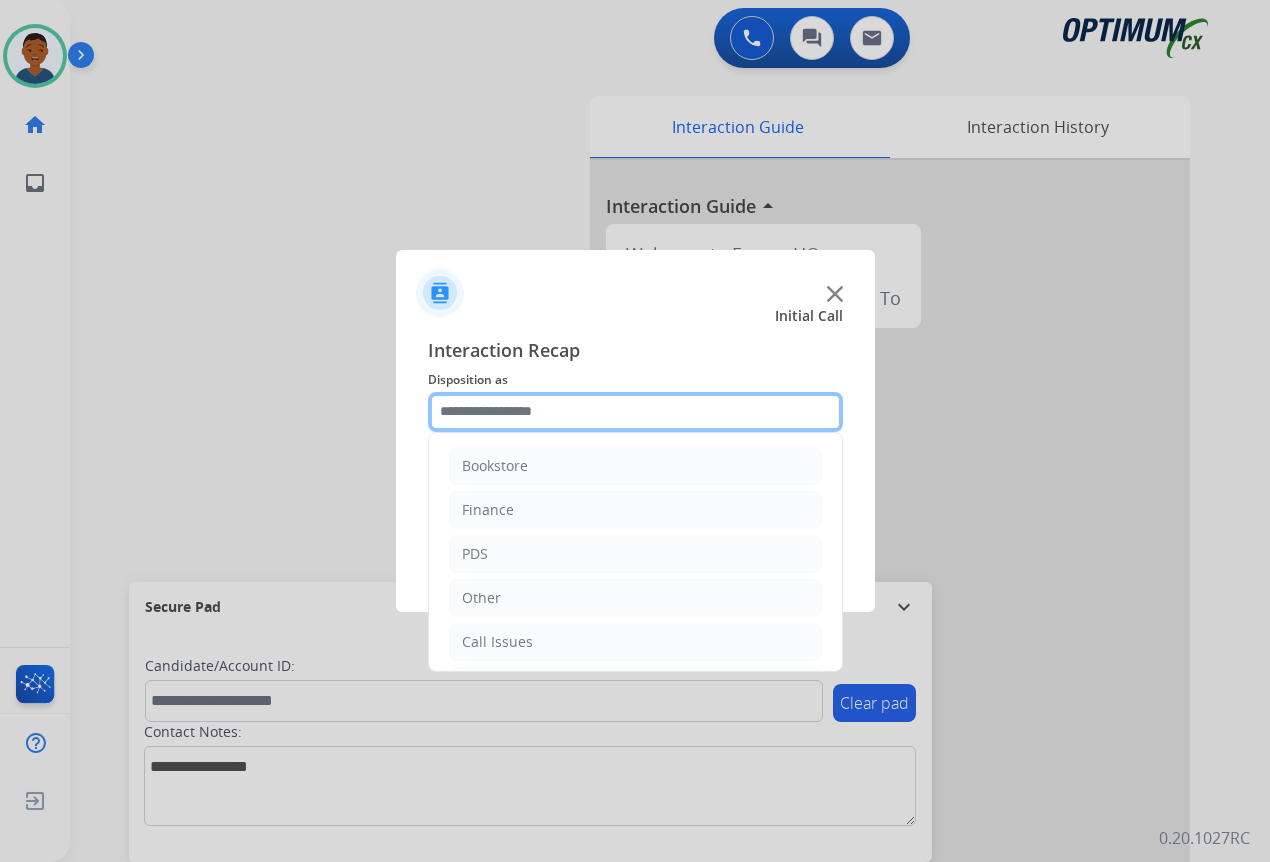 click 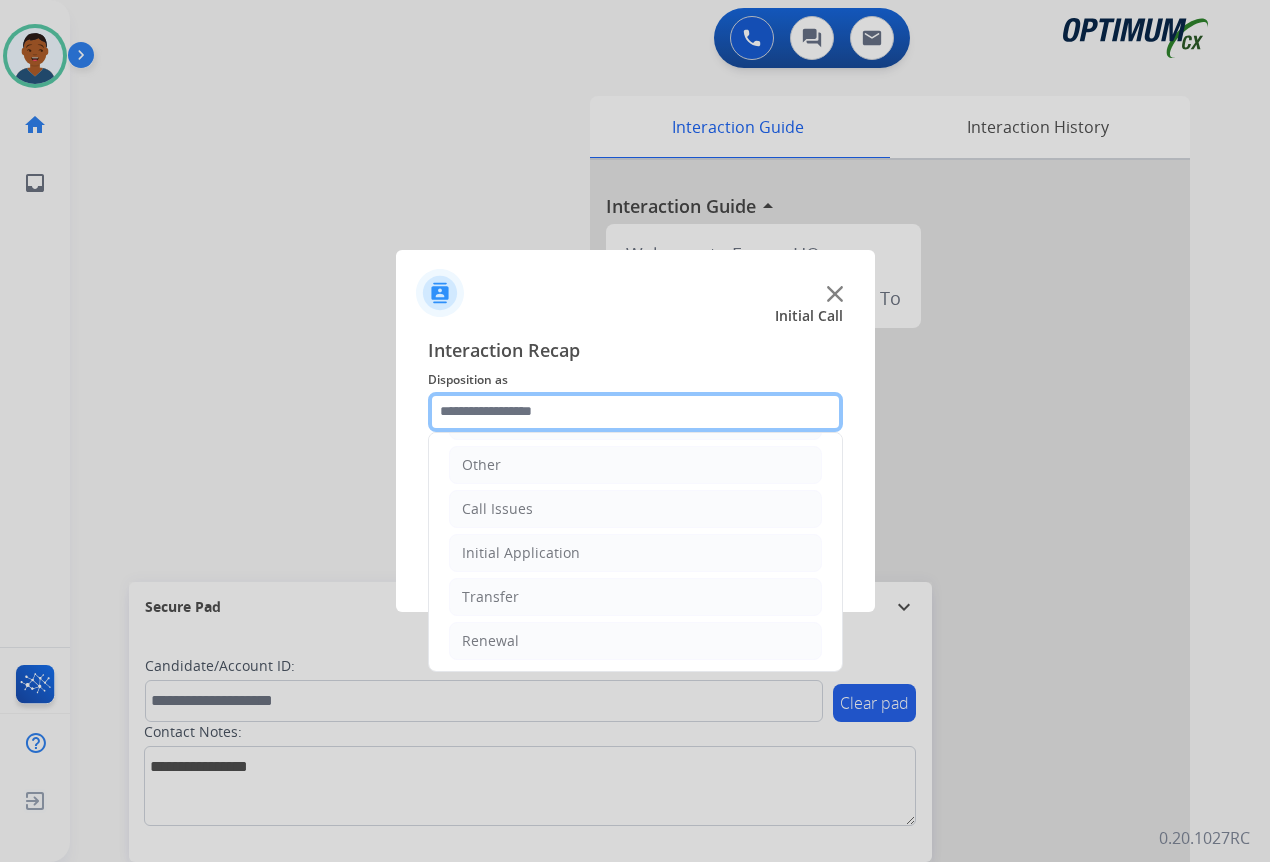 scroll, scrollTop: 136, scrollLeft: 0, axis: vertical 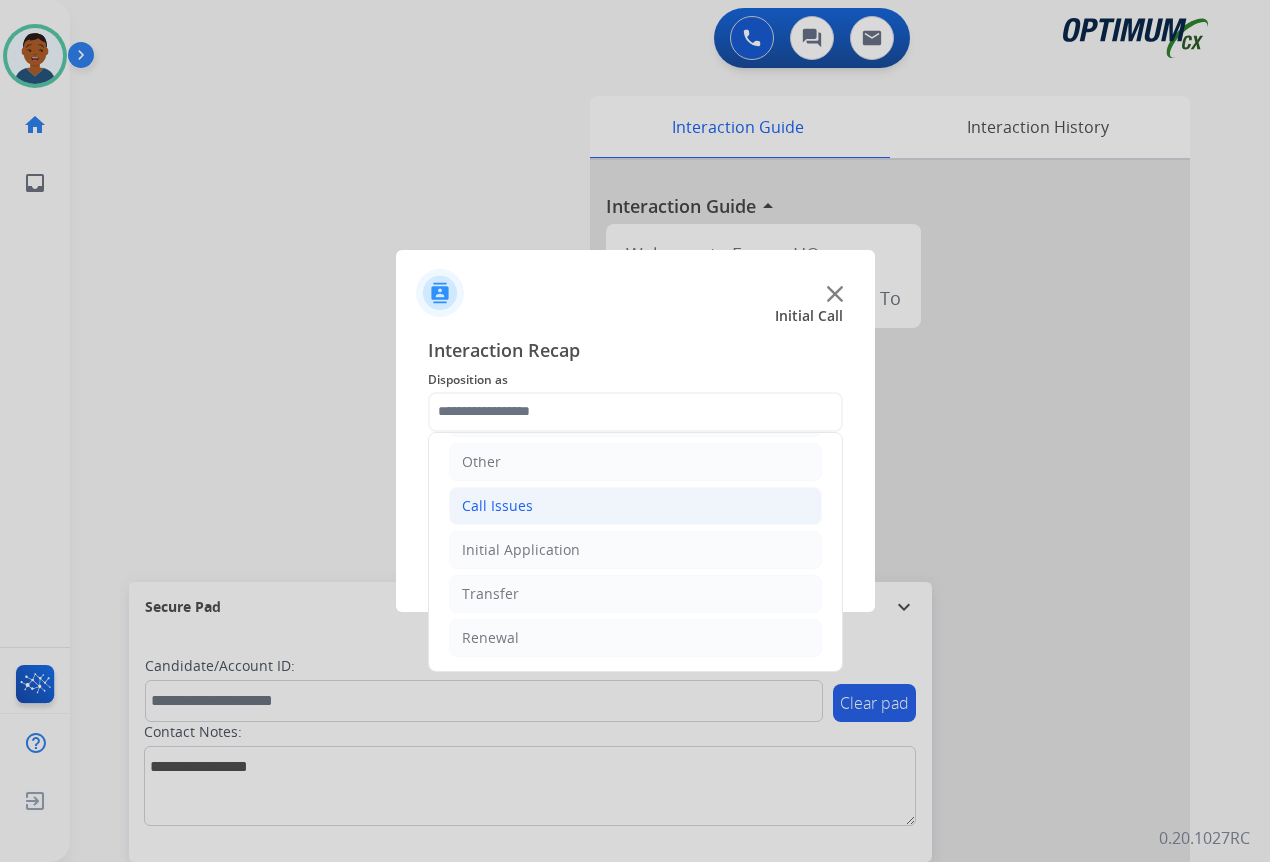 click on "Call Issues" 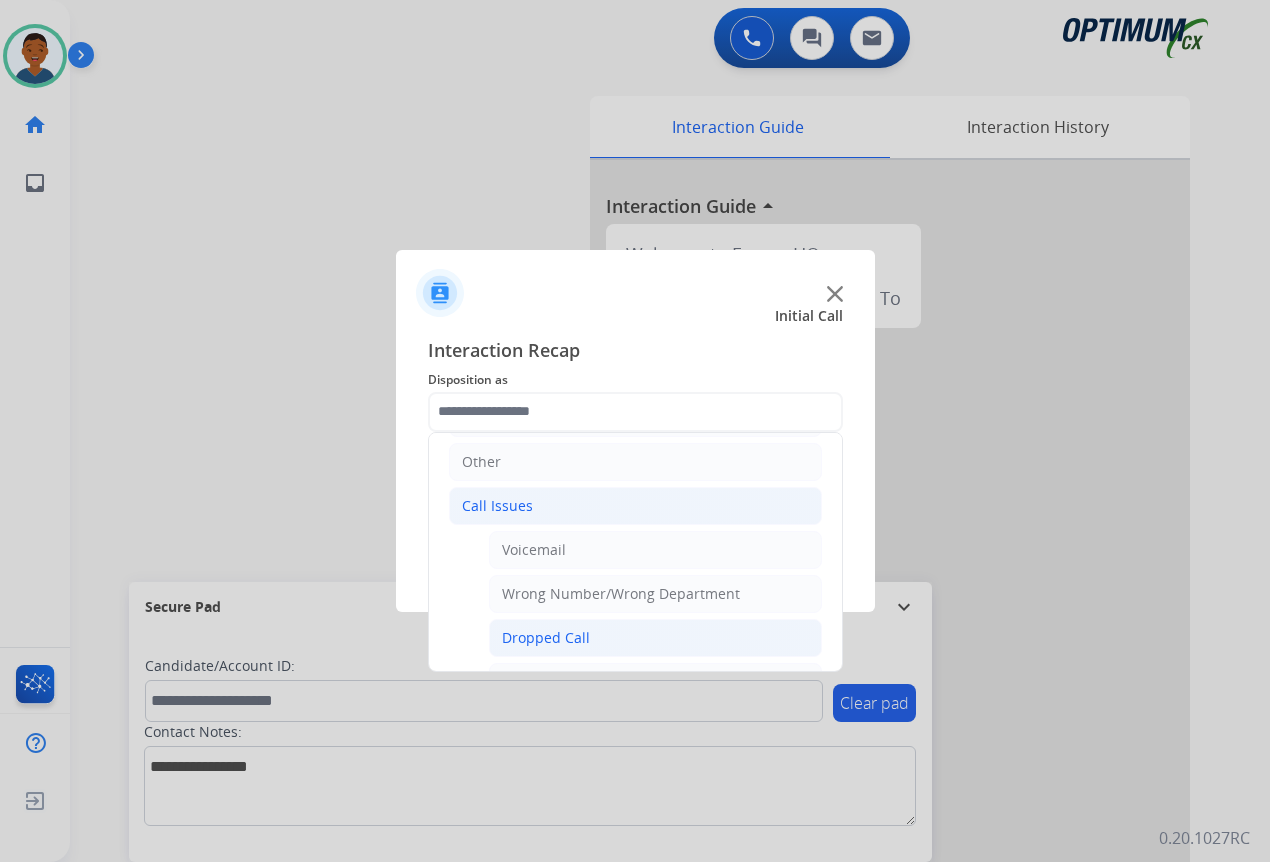 click on "Dropped Call" 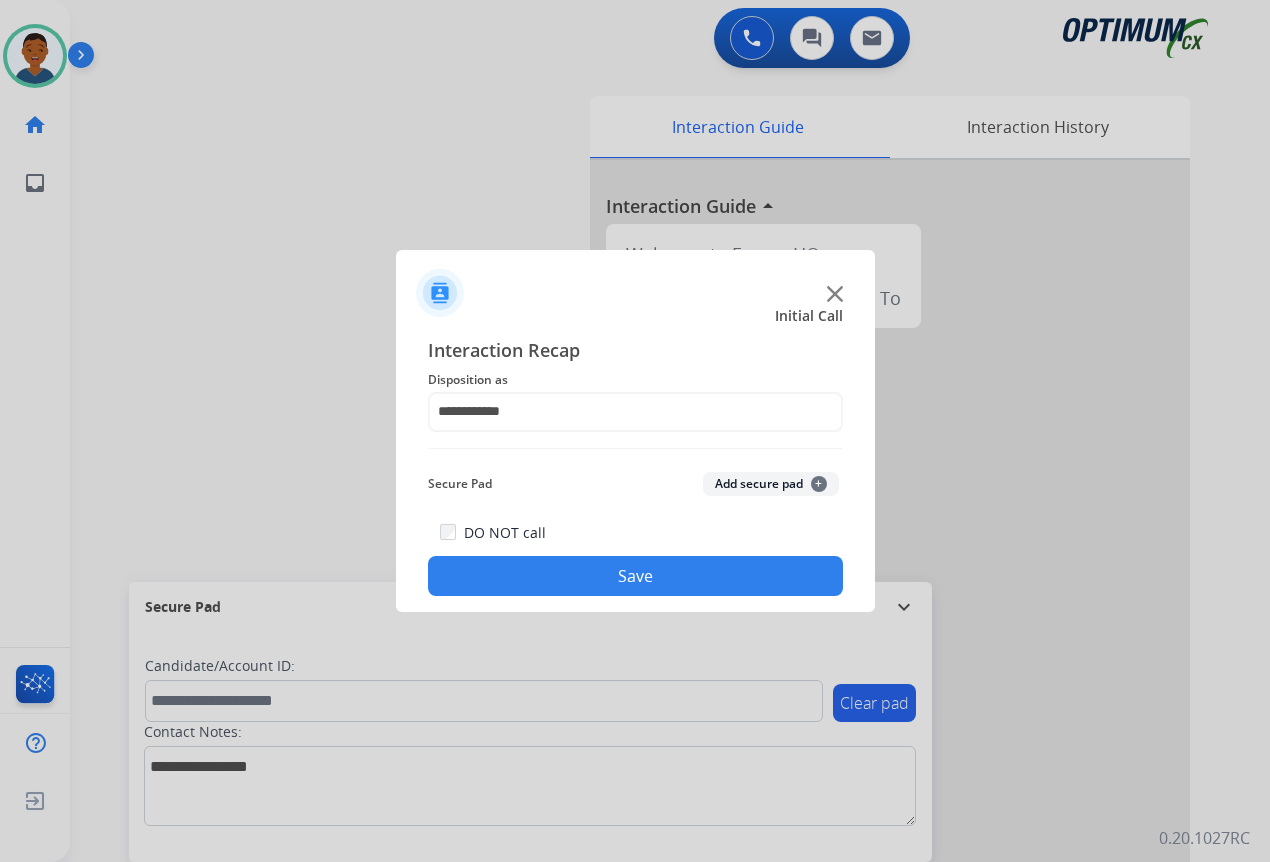 click on "Save" 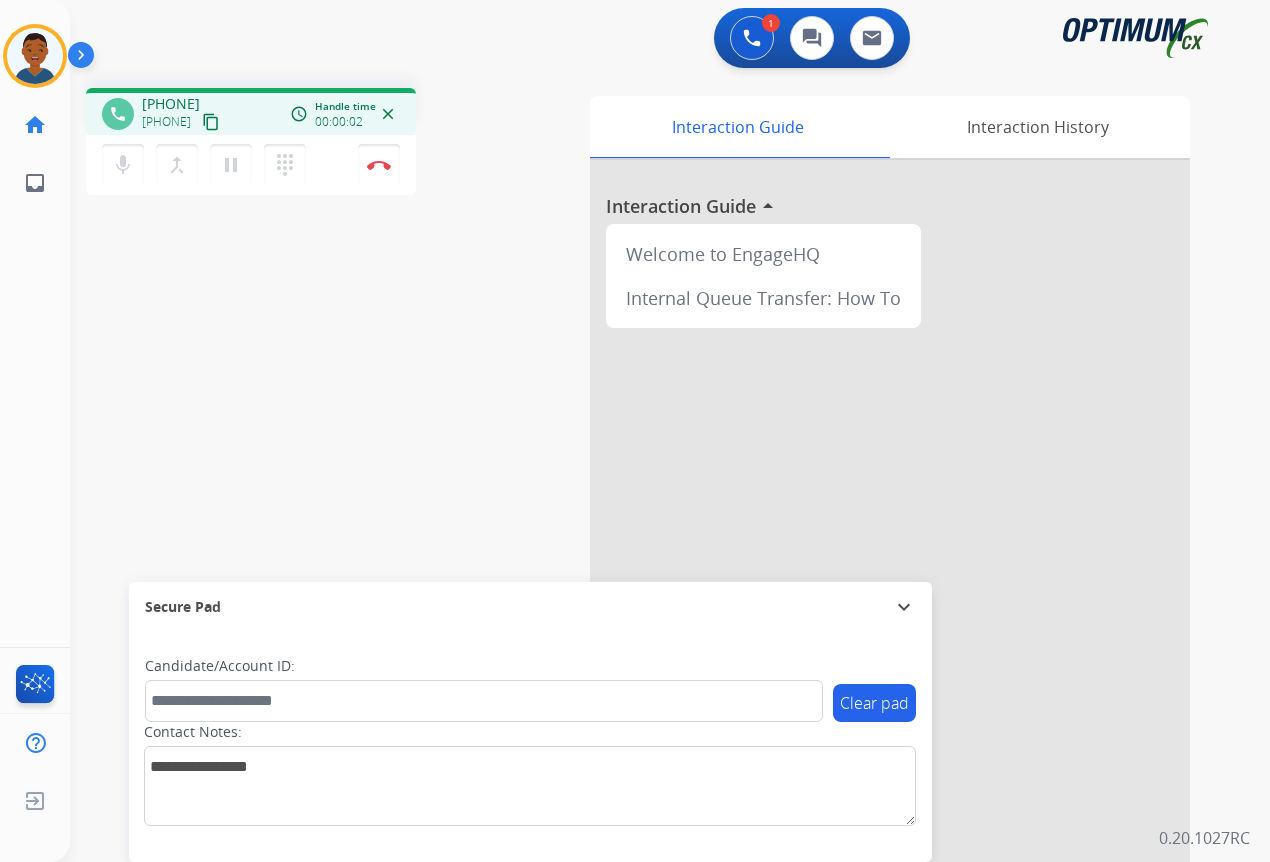 click on "content_copy" at bounding box center [211, 122] 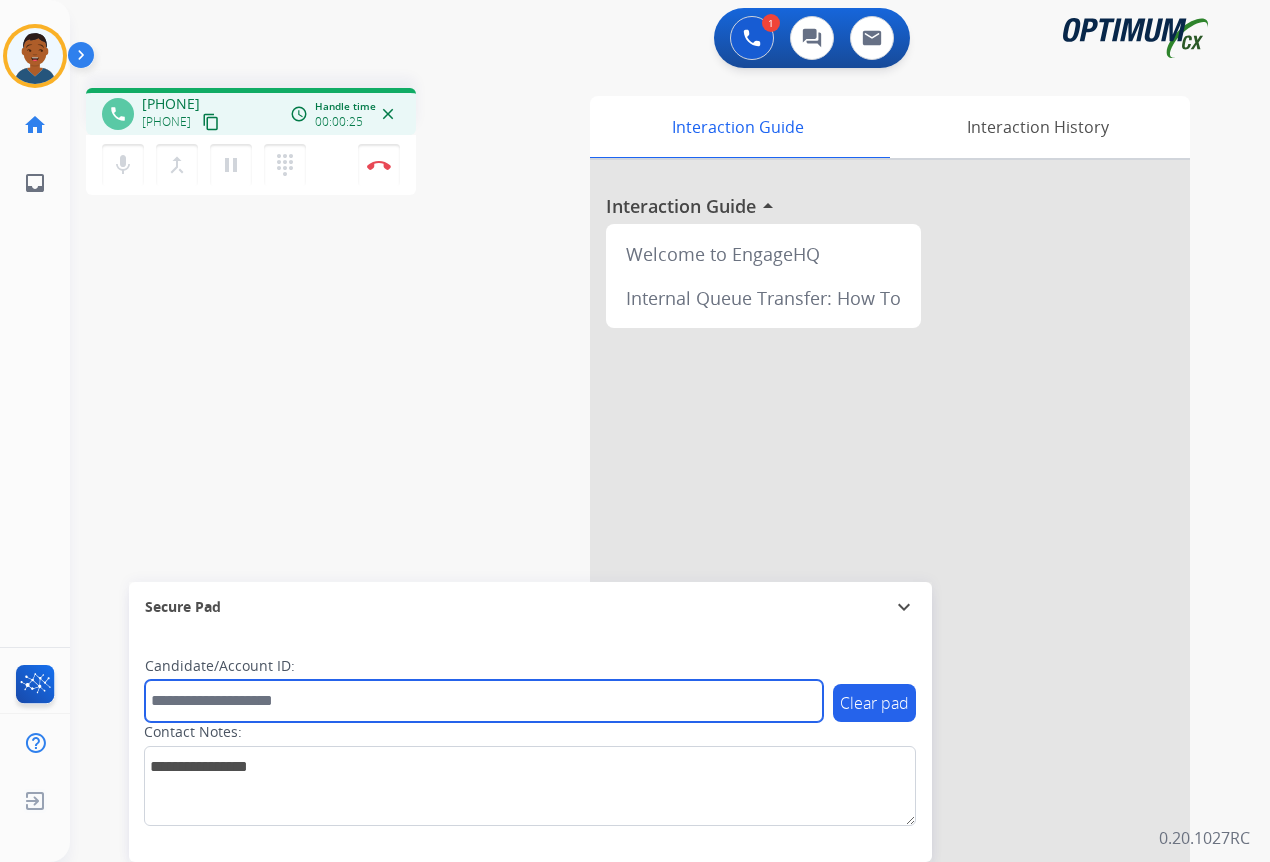 click at bounding box center (484, 701) 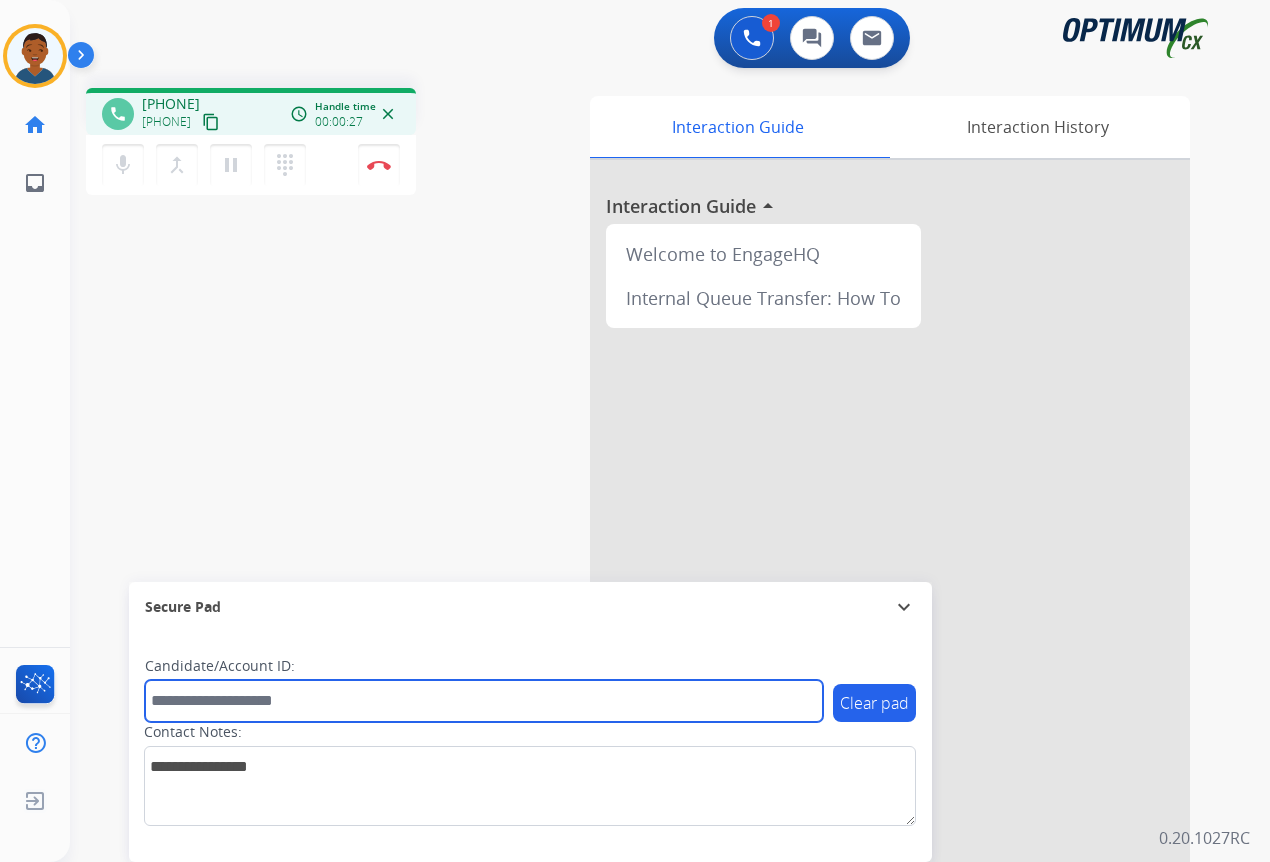 paste on "*******" 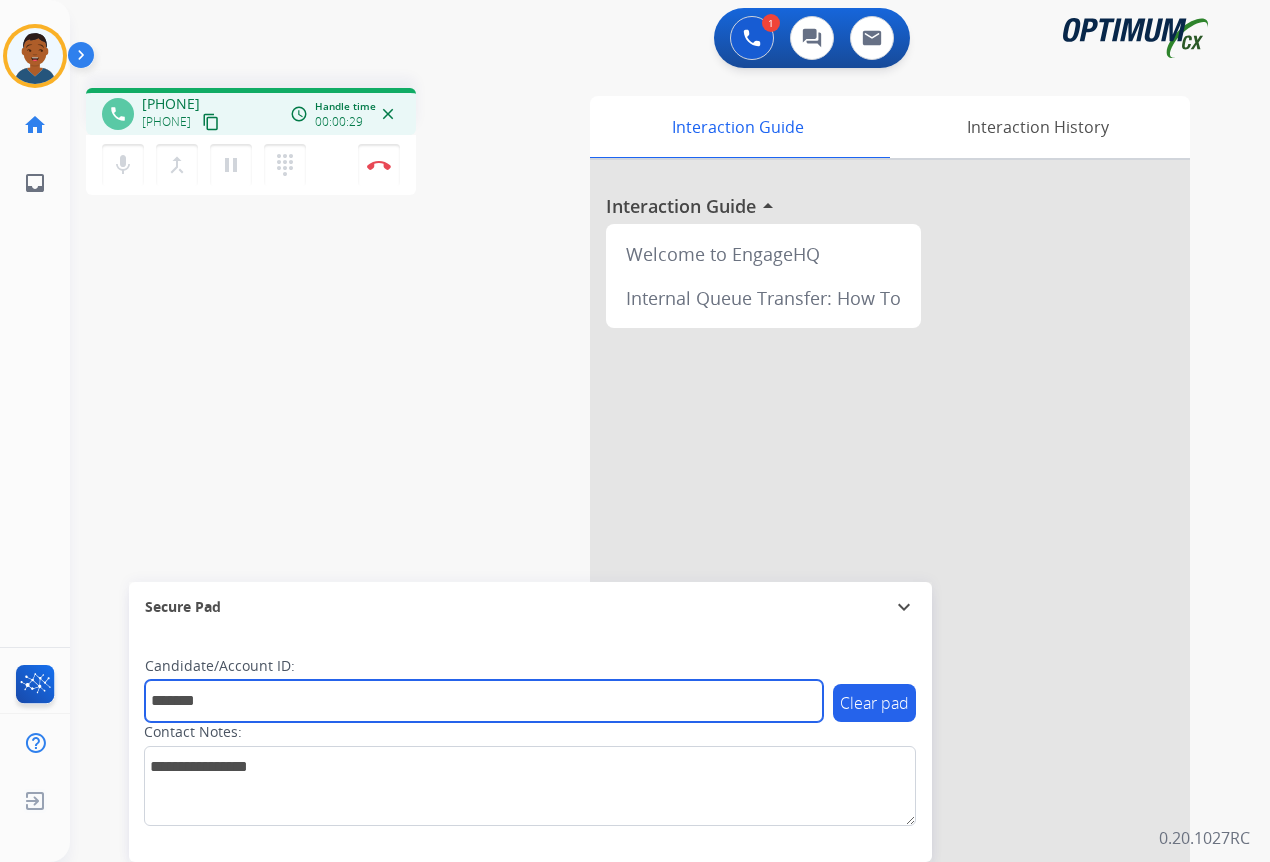 type on "*******" 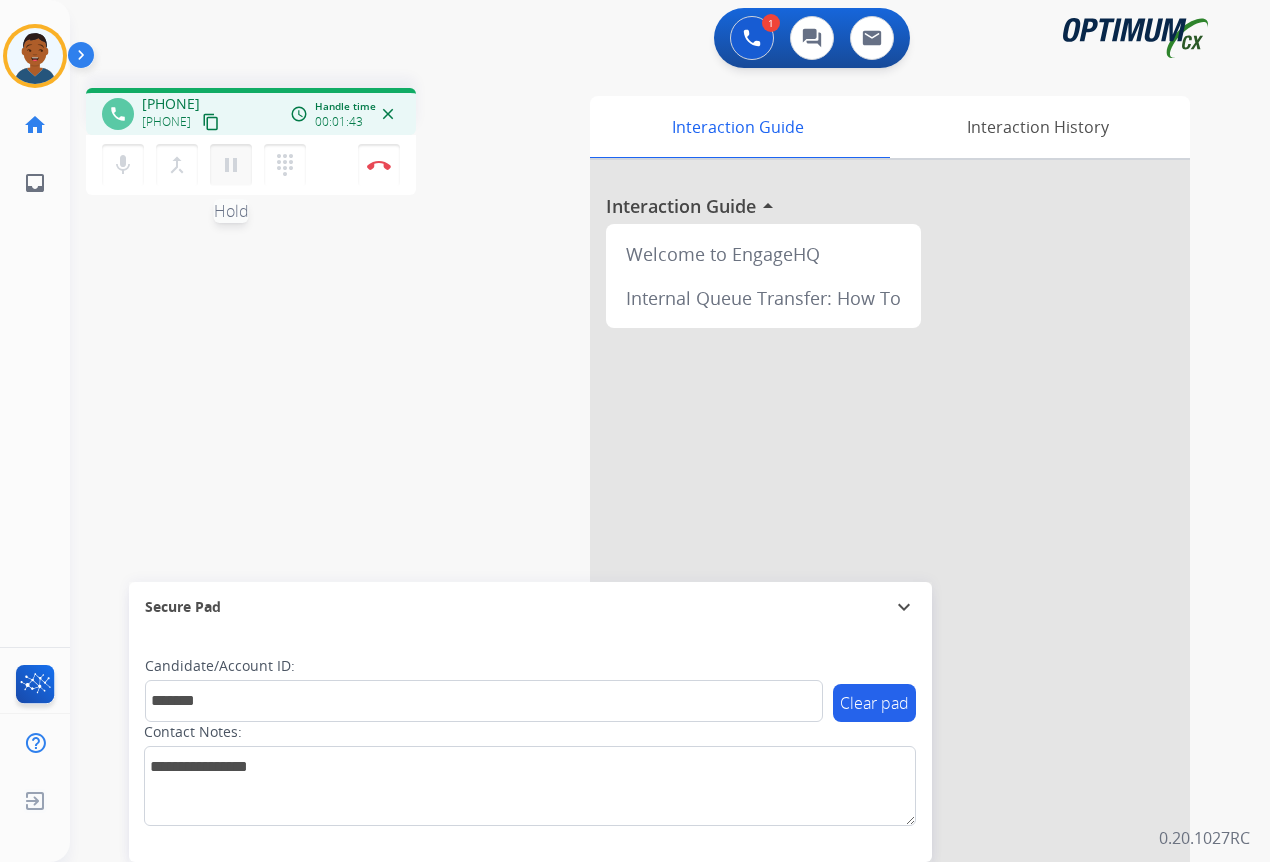 click on "pause" at bounding box center [231, 165] 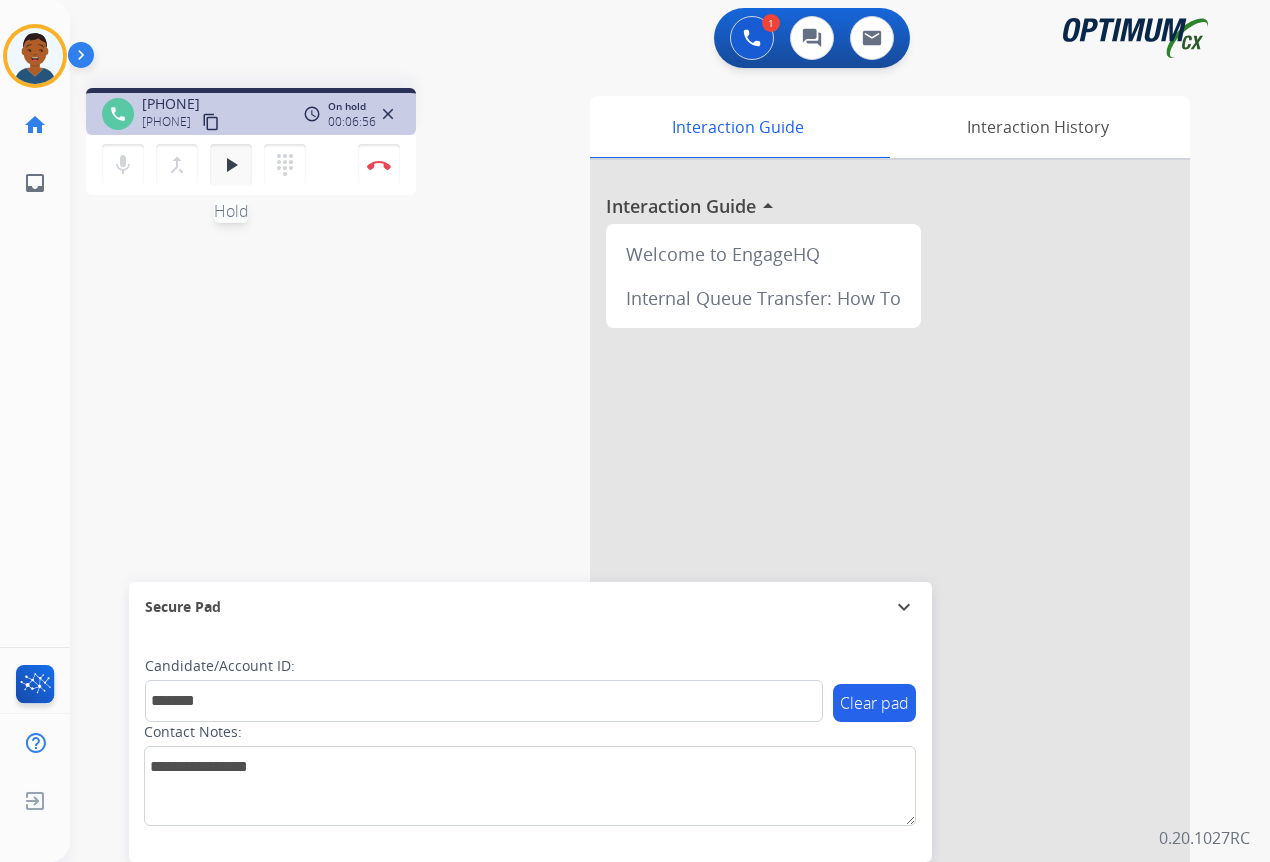 click on "play_arrow" at bounding box center [231, 165] 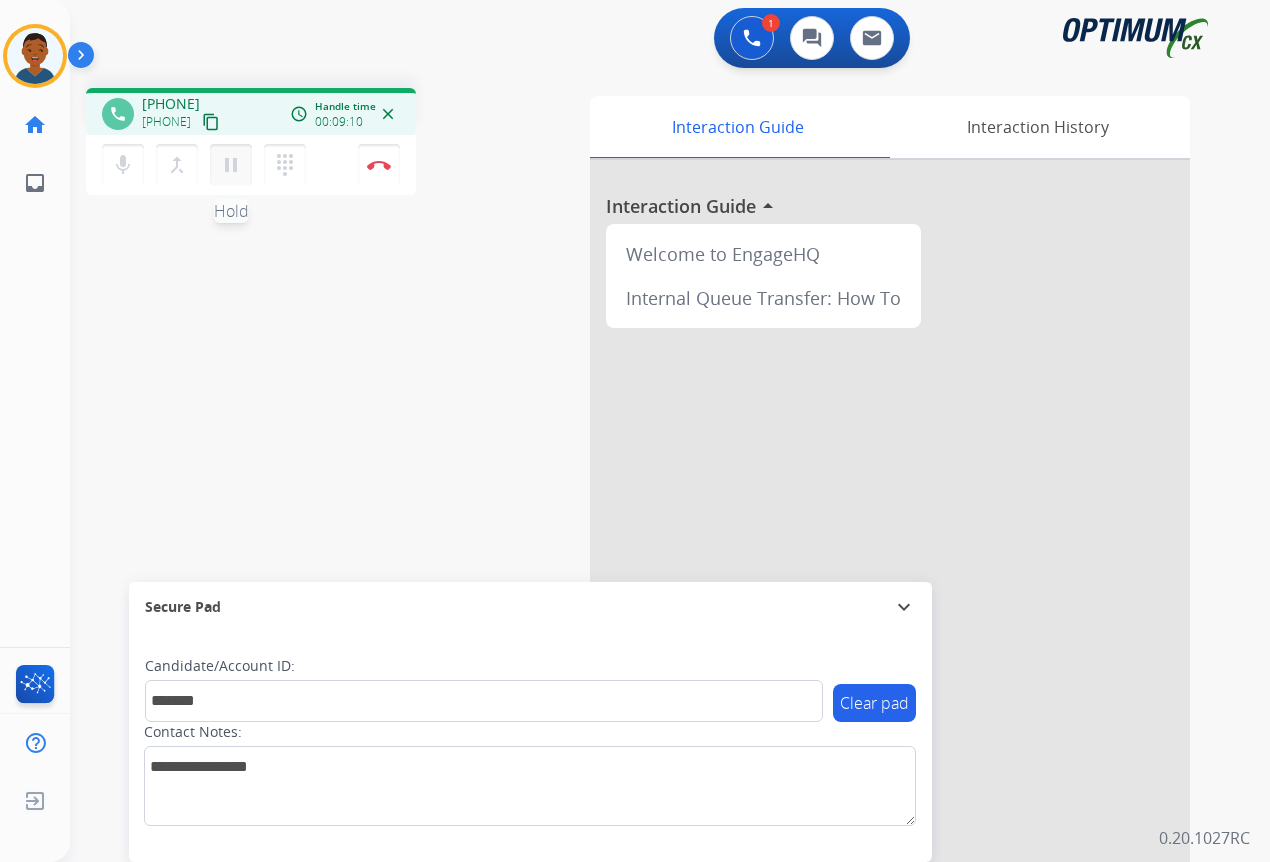 click on "pause" at bounding box center (231, 165) 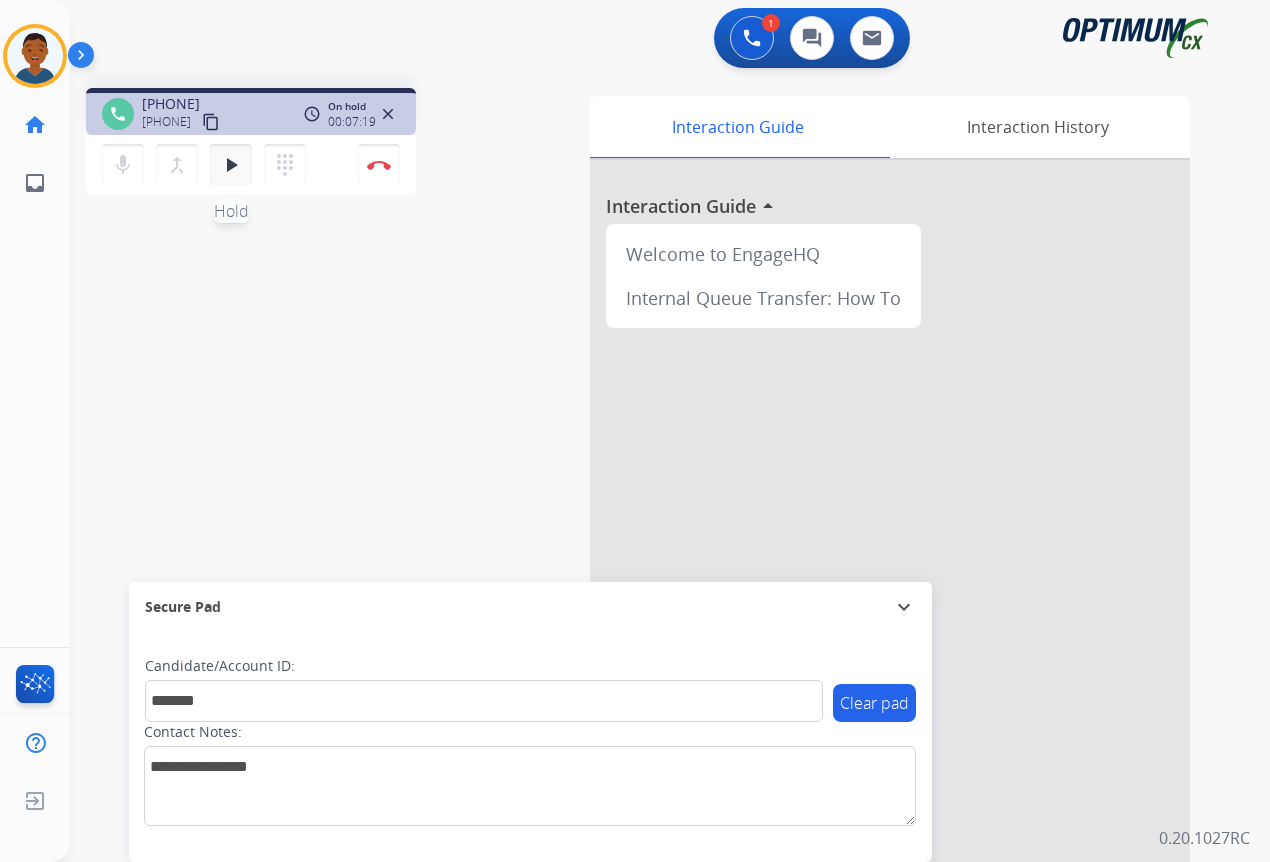 click on "play_arrow" at bounding box center (231, 165) 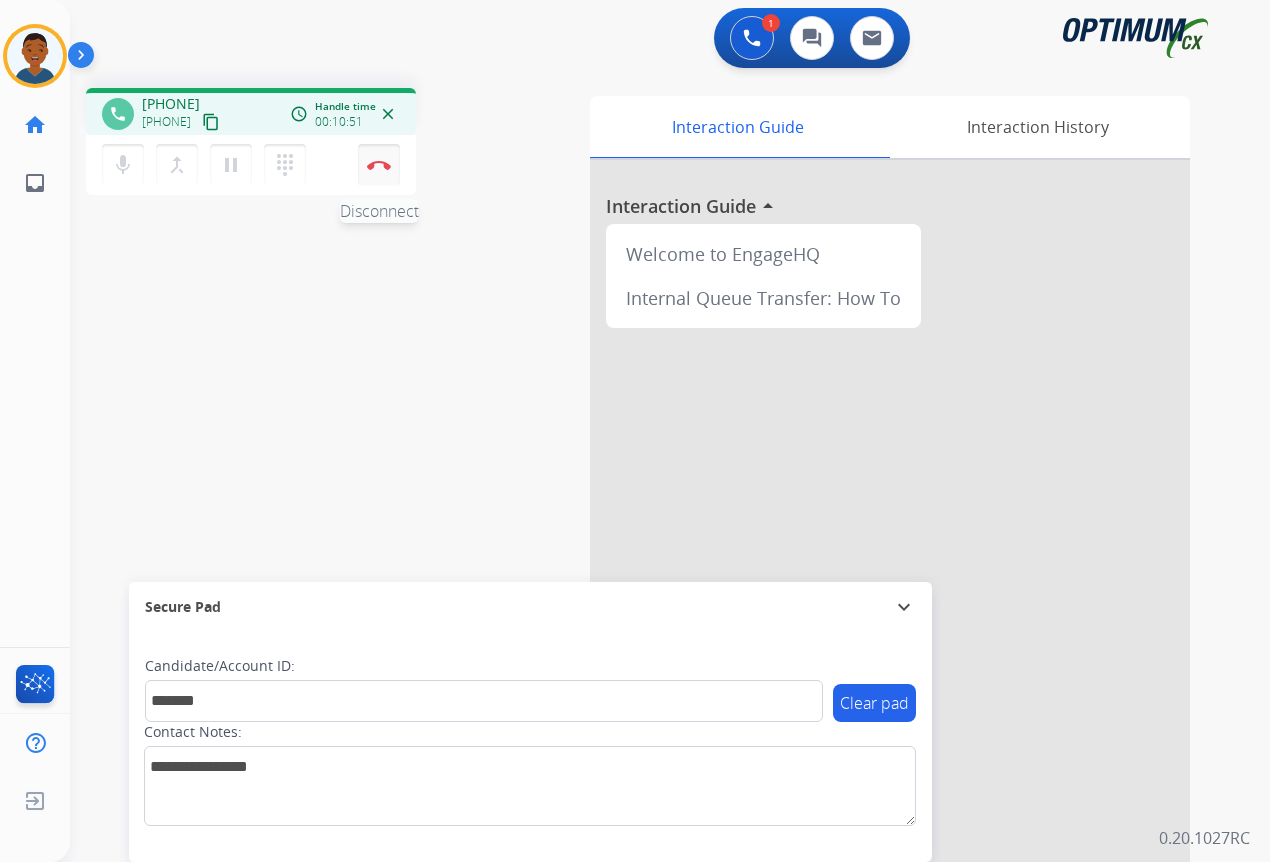 click at bounding box center [379, 165] 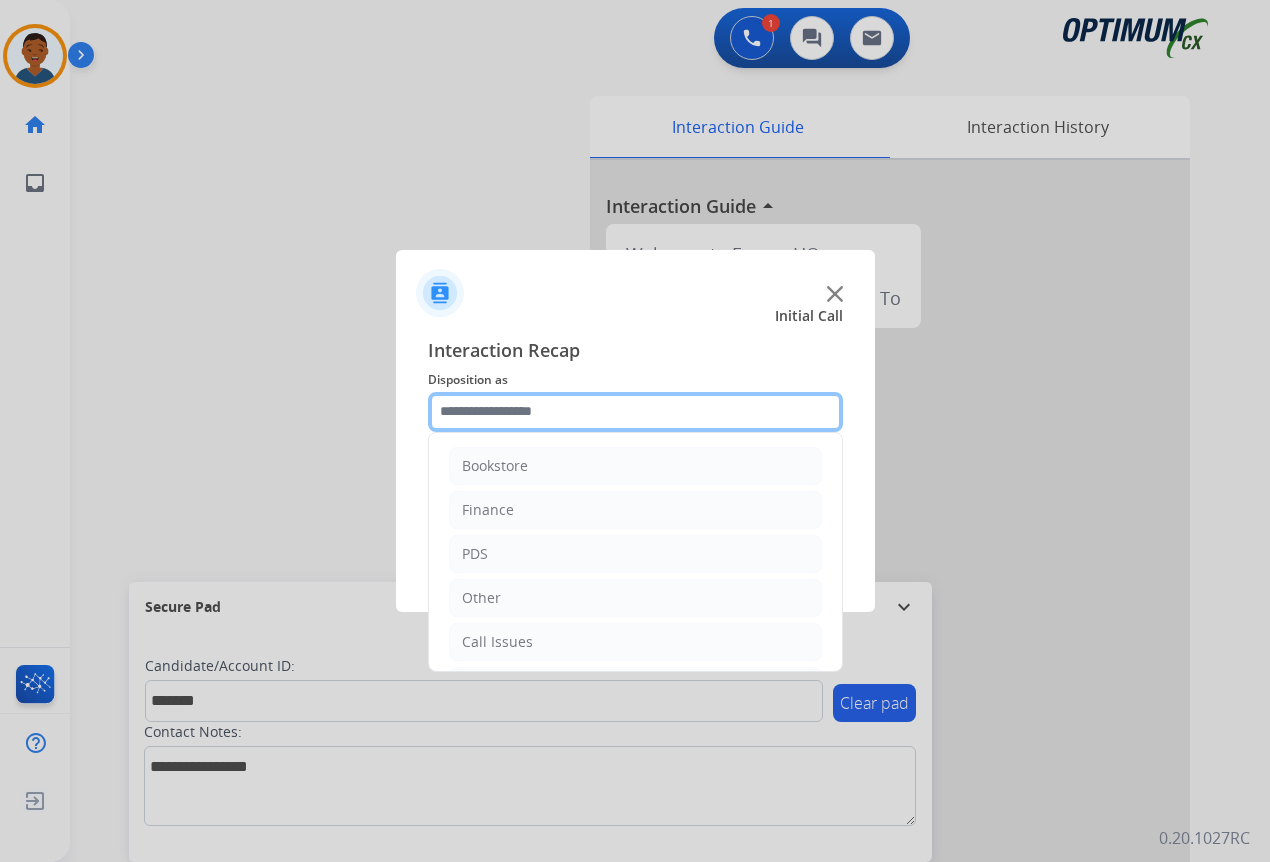 click 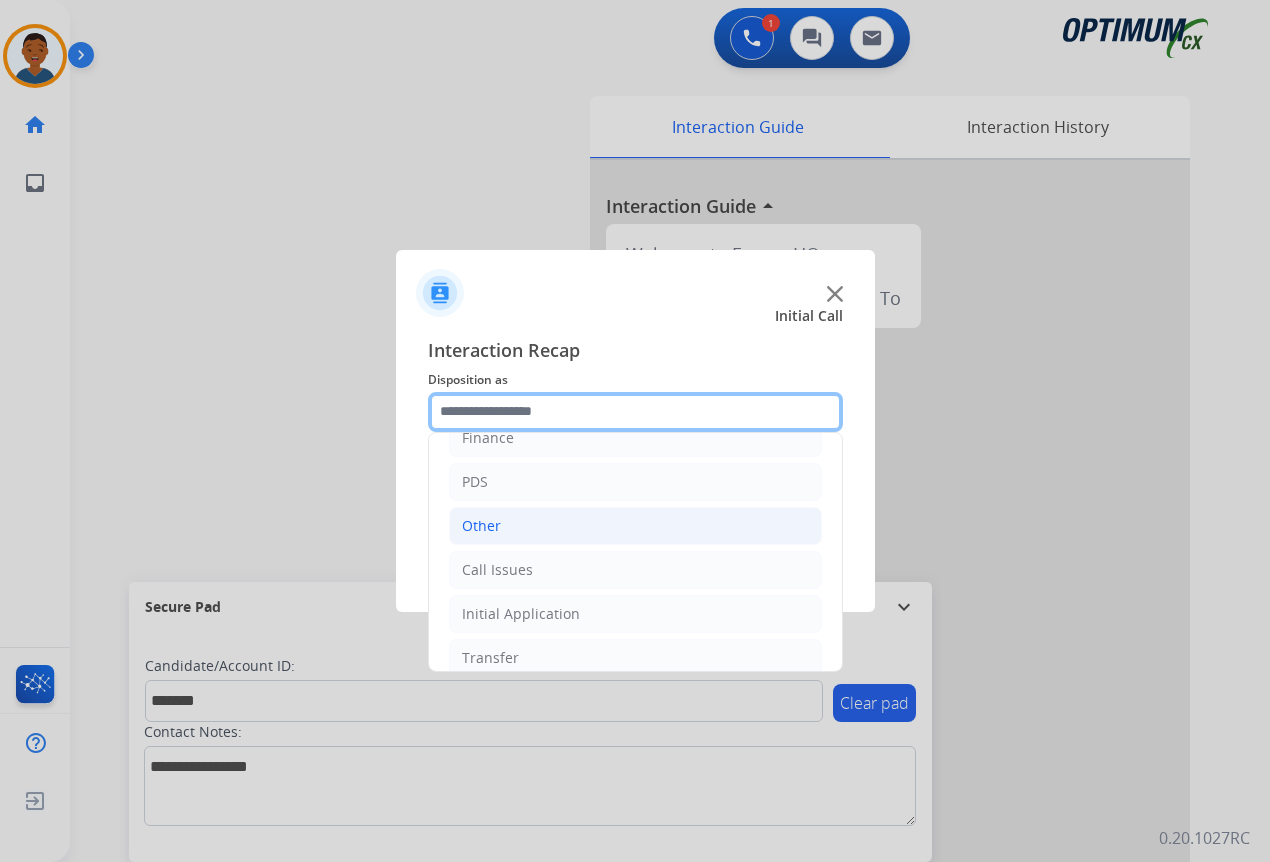 scroll, scrollTop: 136, scrollLeft: 0, axis: vertical 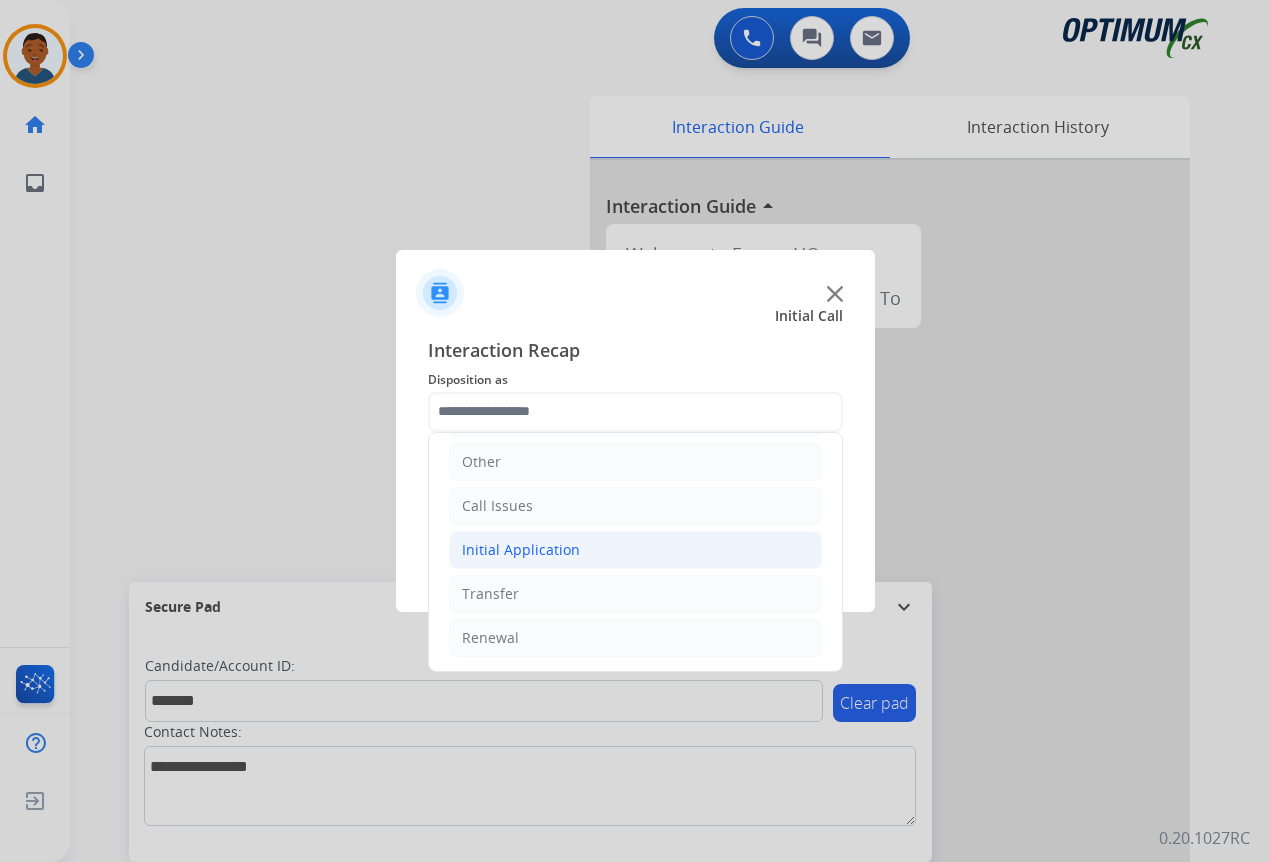 click on "Initial Application" 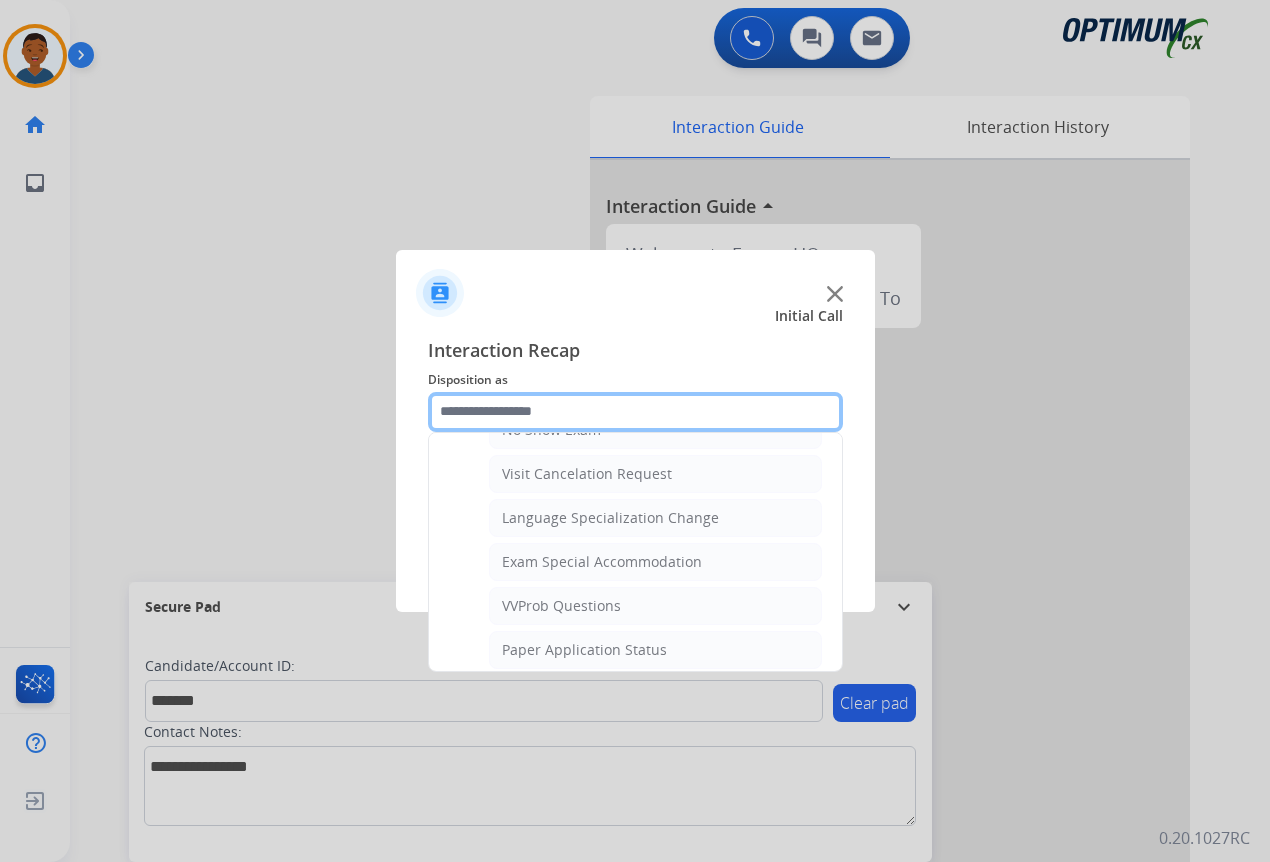scroll, scrollTop: 1036, scrollLeft: 0, axis: vertical 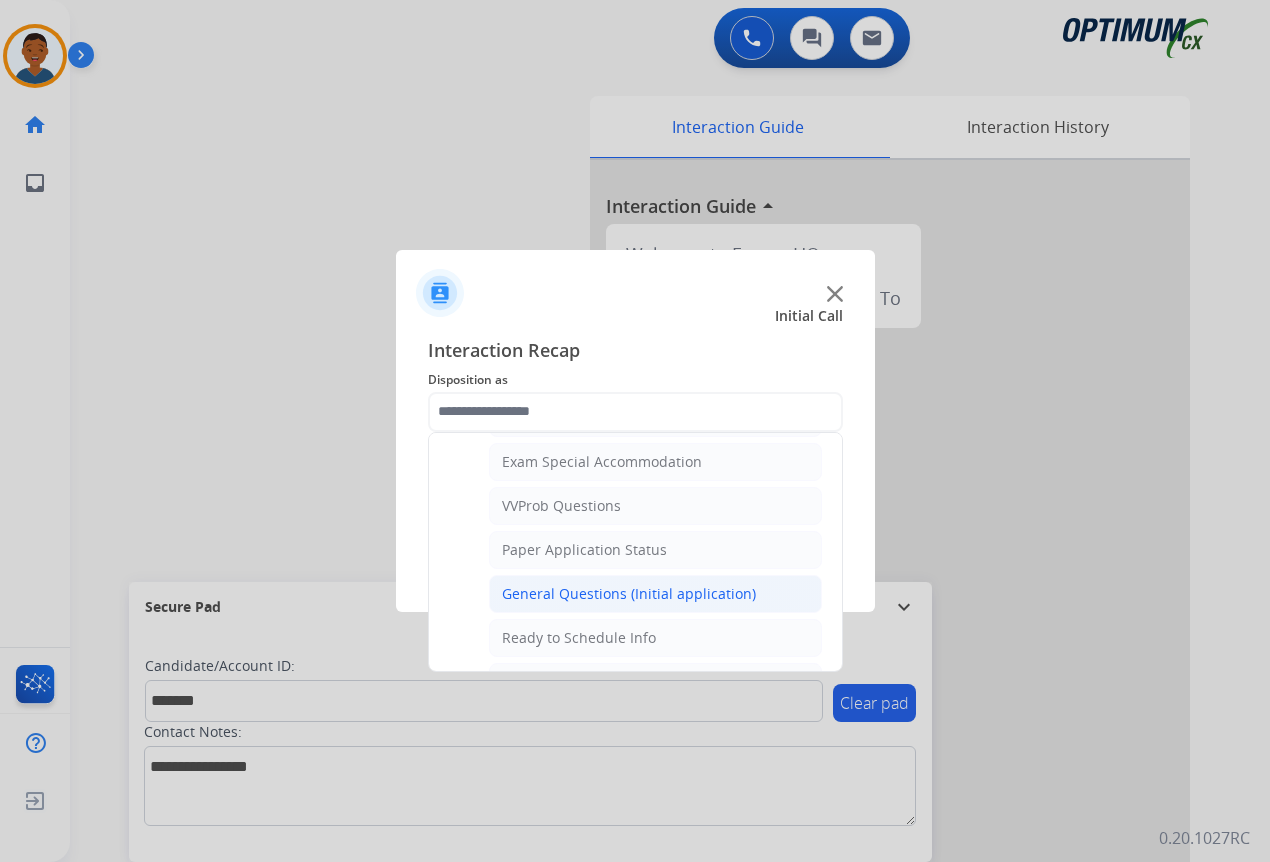 click on "General Questions (Initial application)" 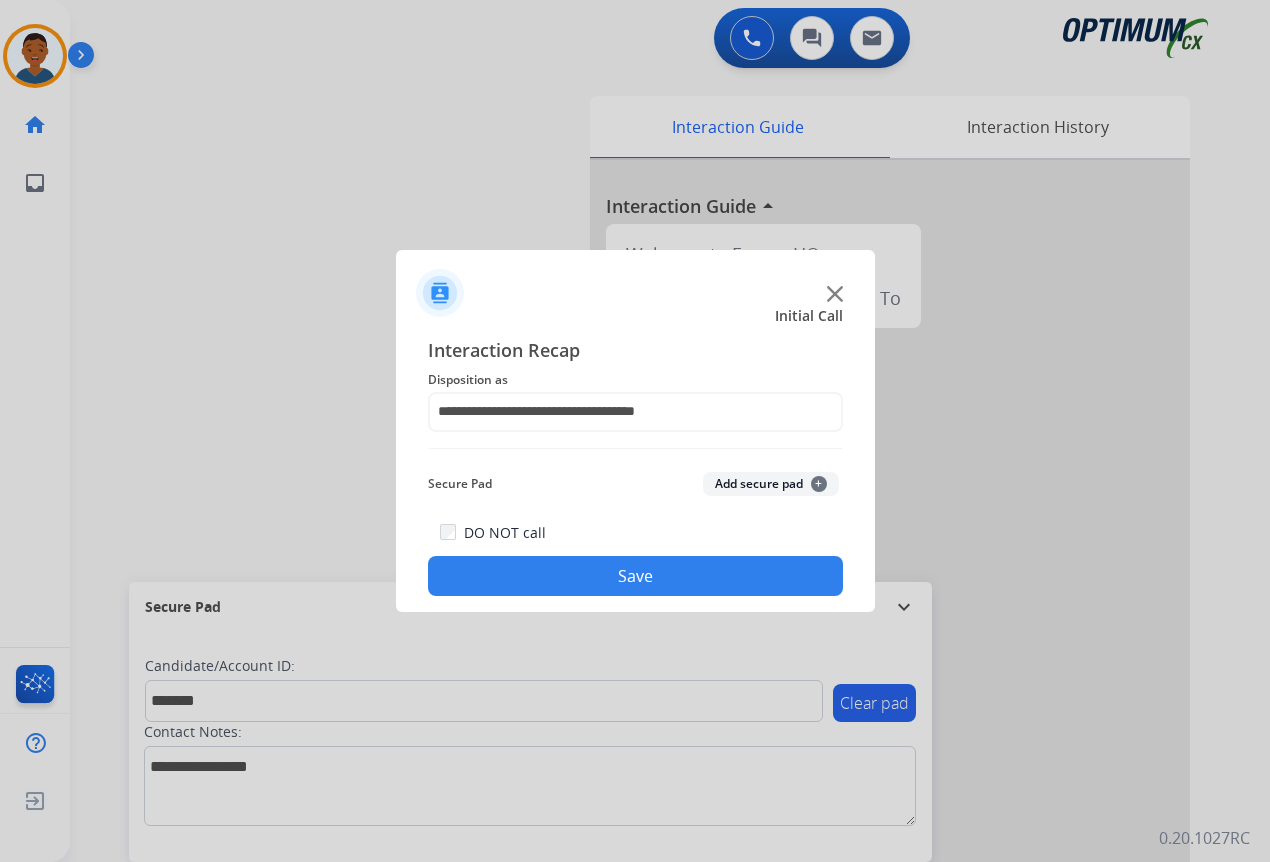 click on "Add secure pad  +" 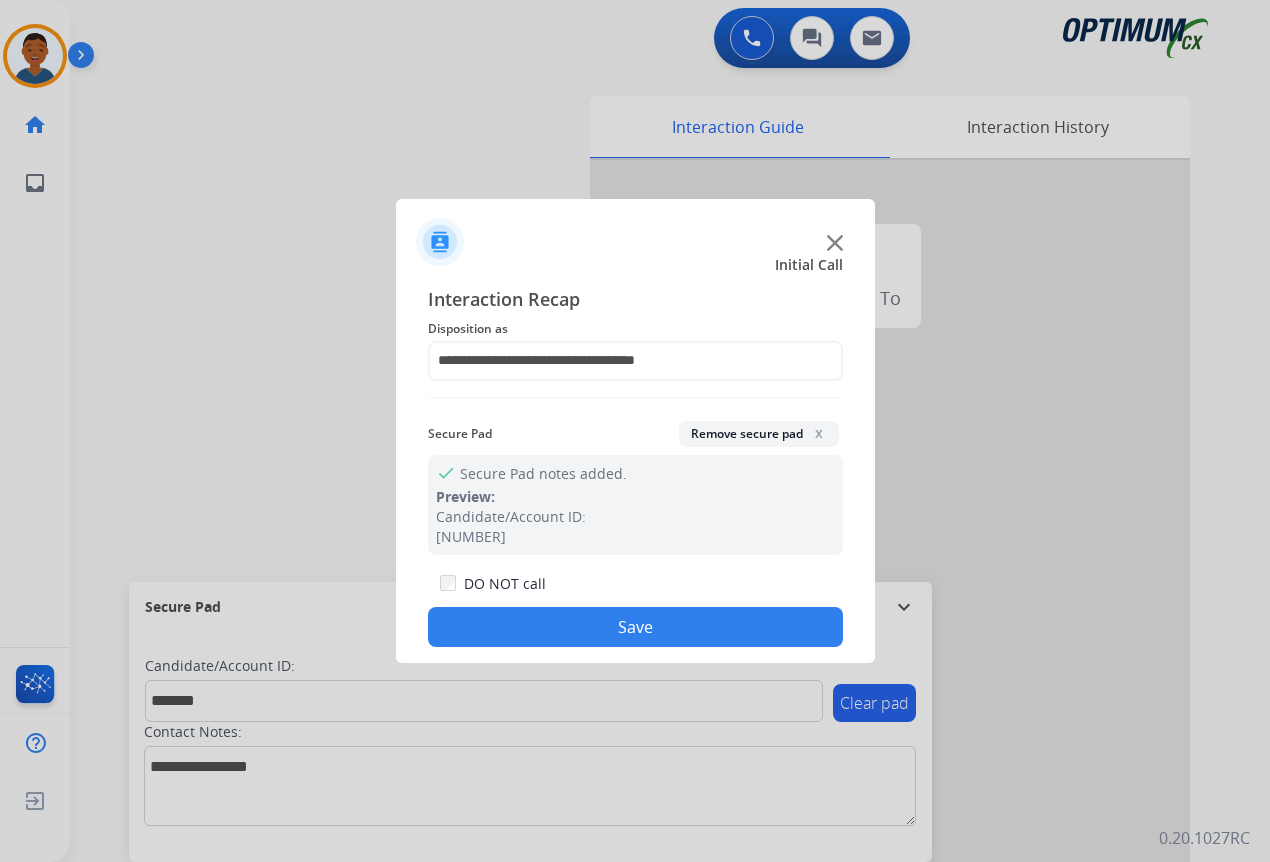 click on "Save" 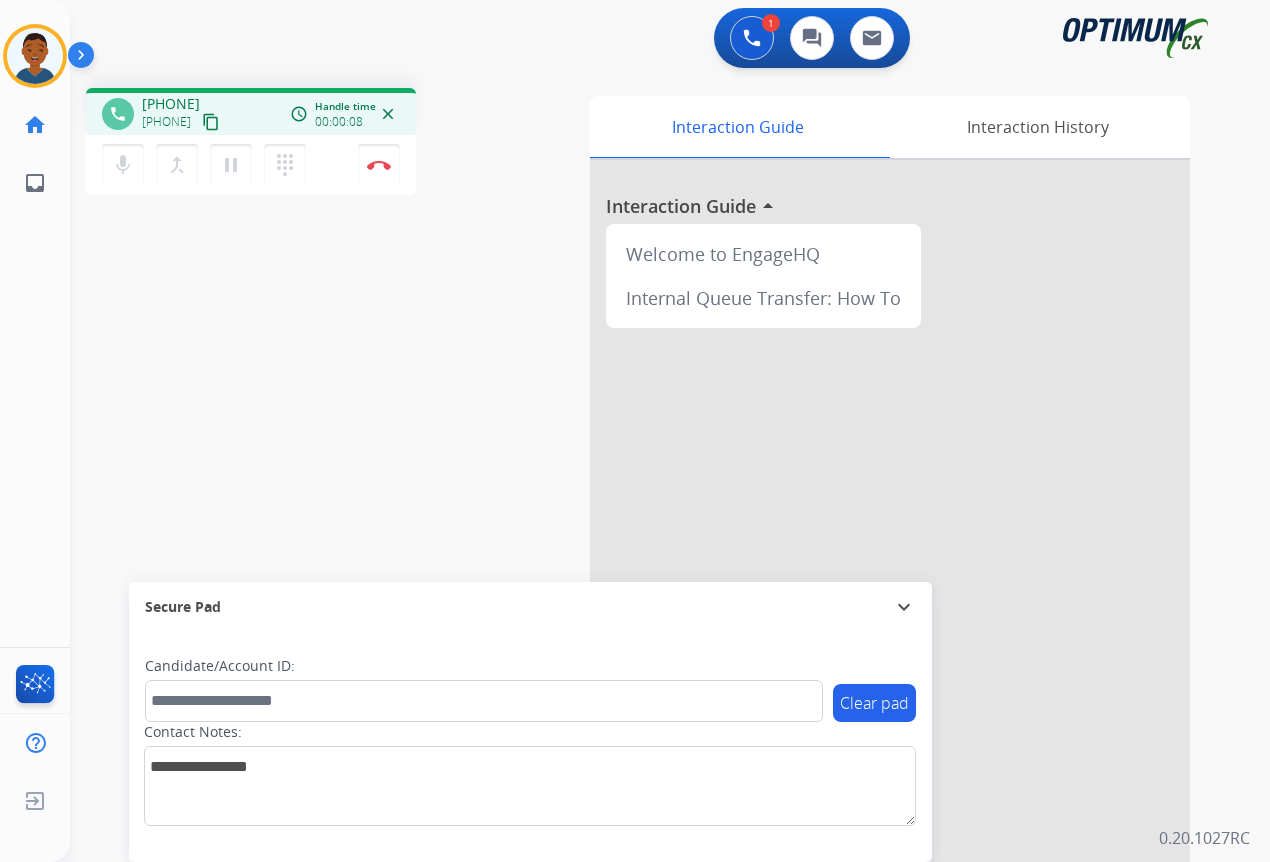 click on "content_copy" at bounding box center (211, 122) 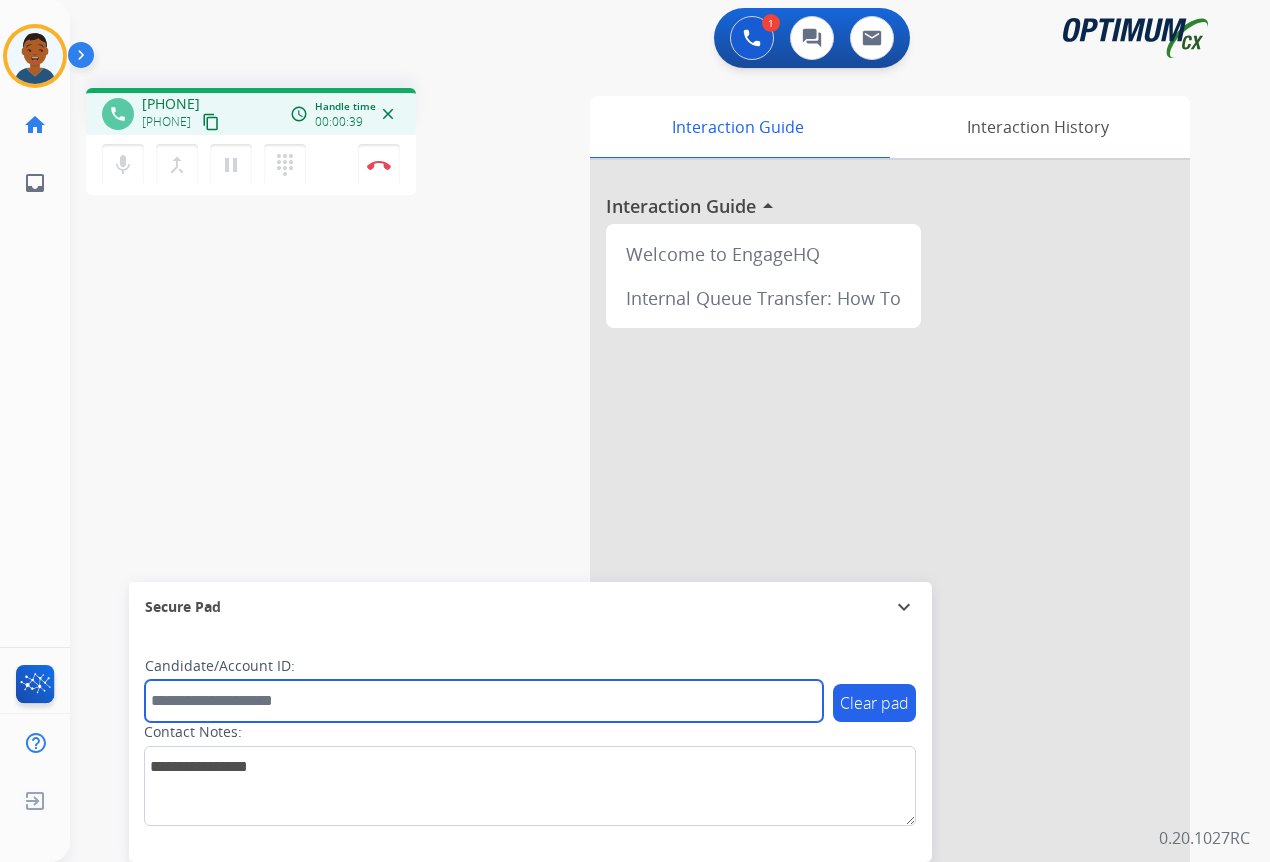 click at bounding box center (484, 701) 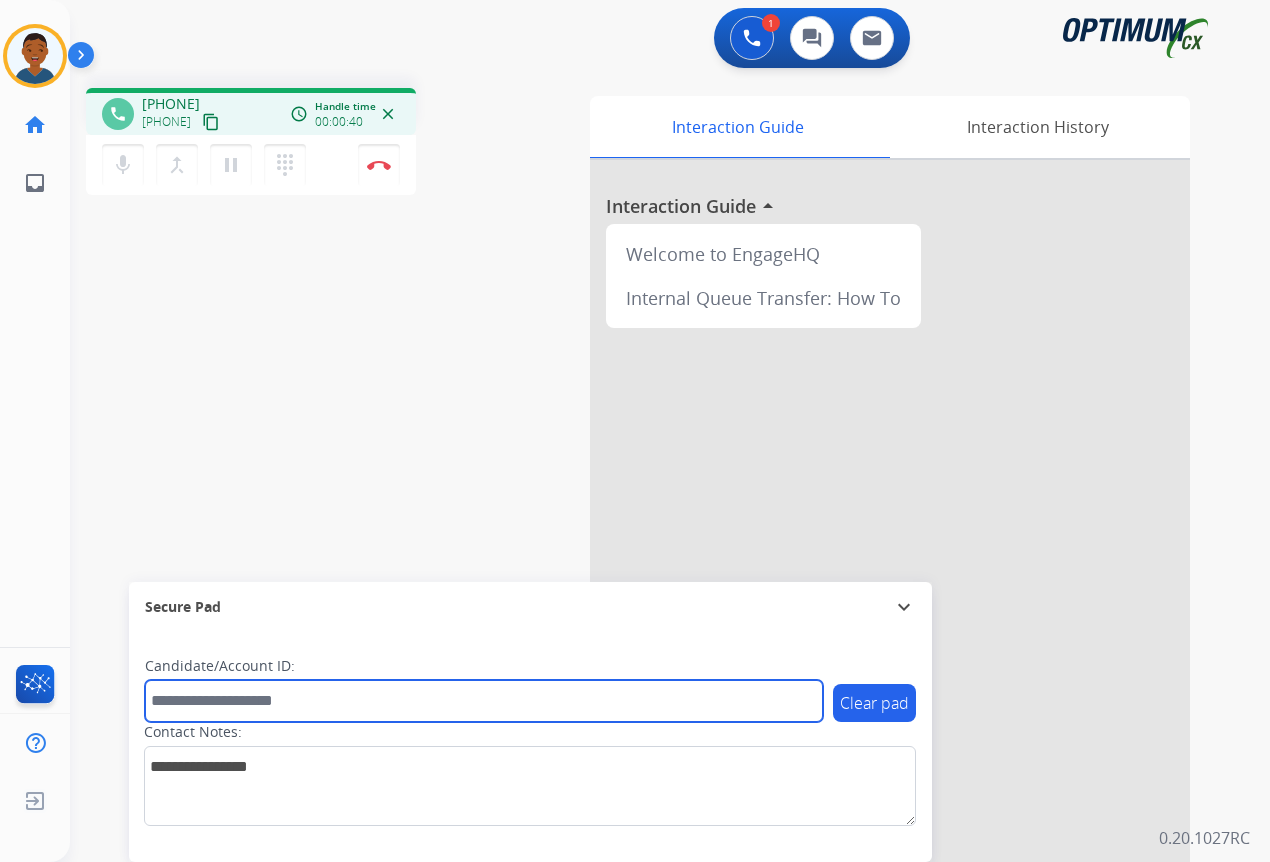 paste on "*******" 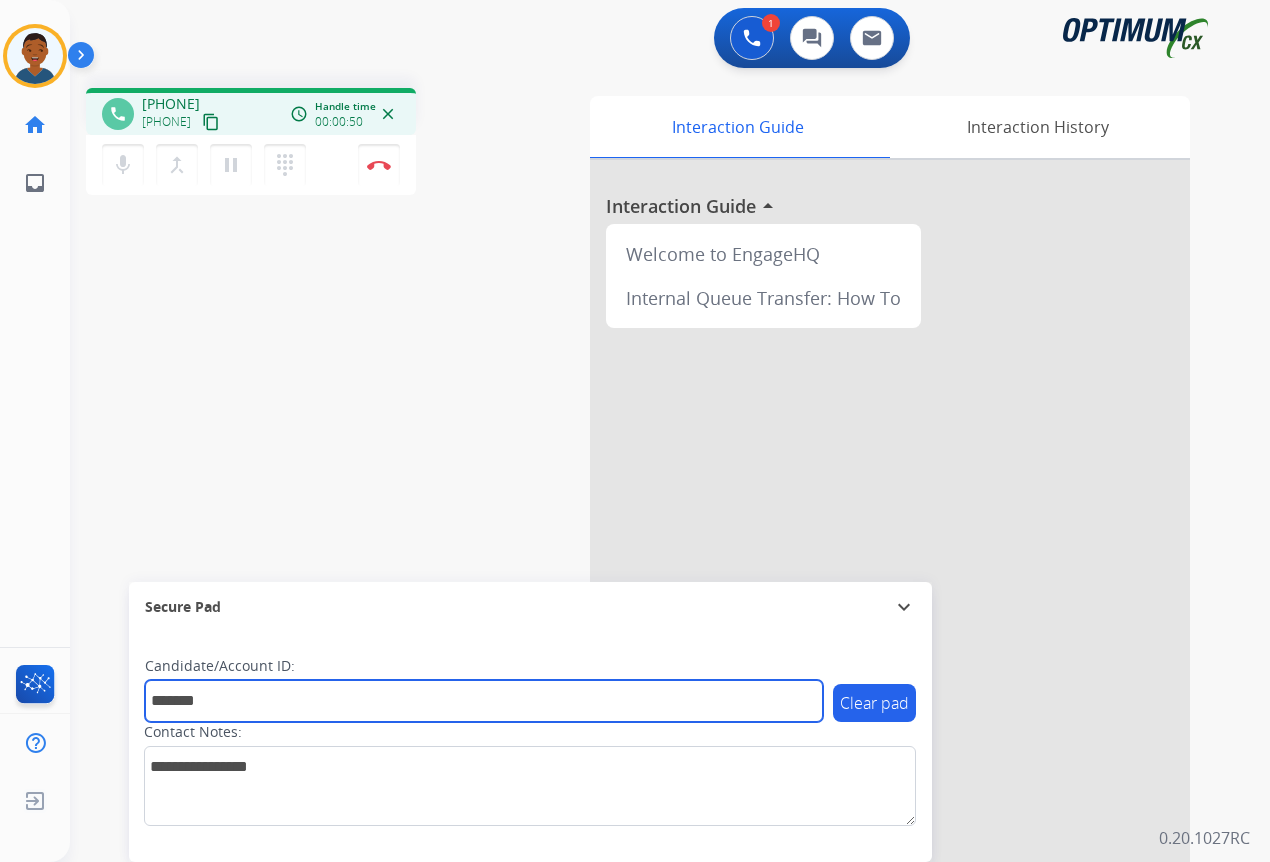 type on "*******" 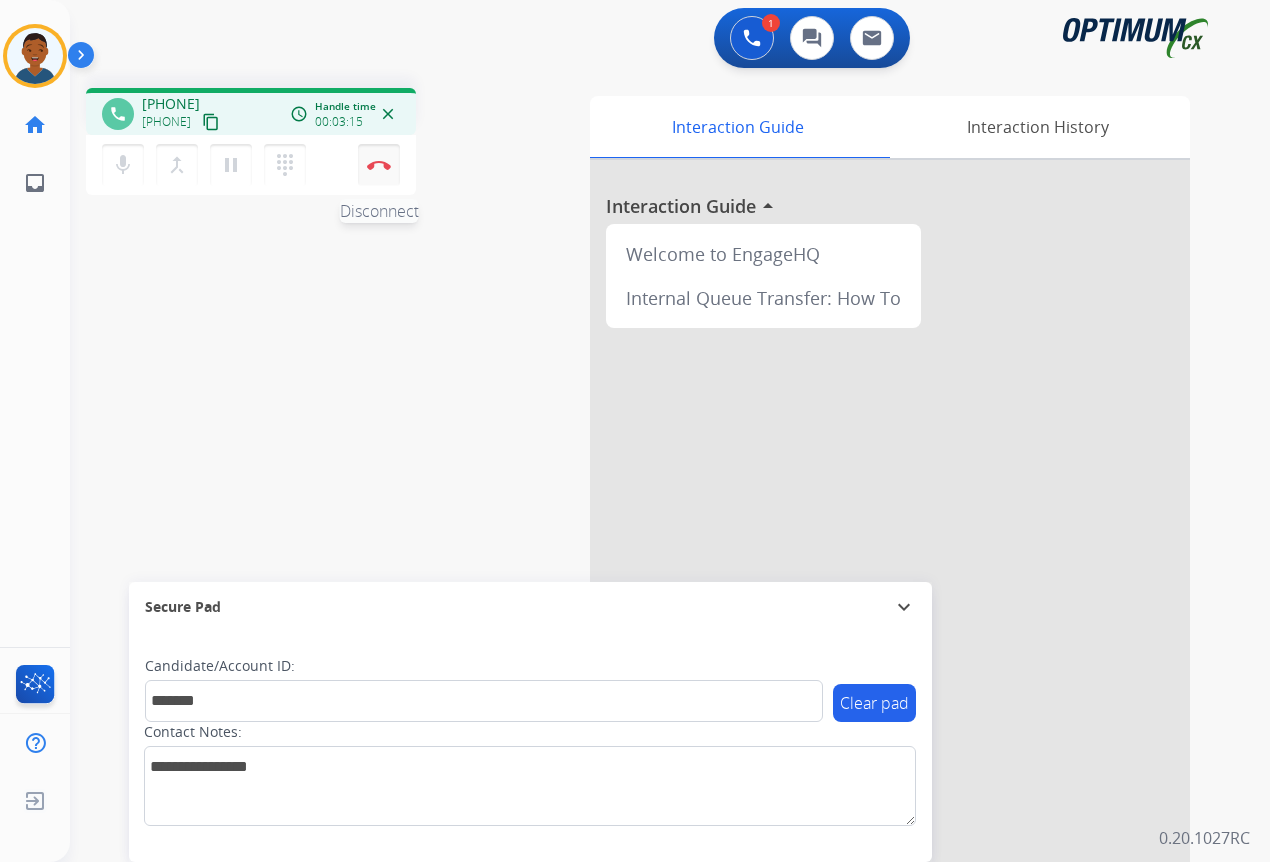 click at bounding box center (379, 165) 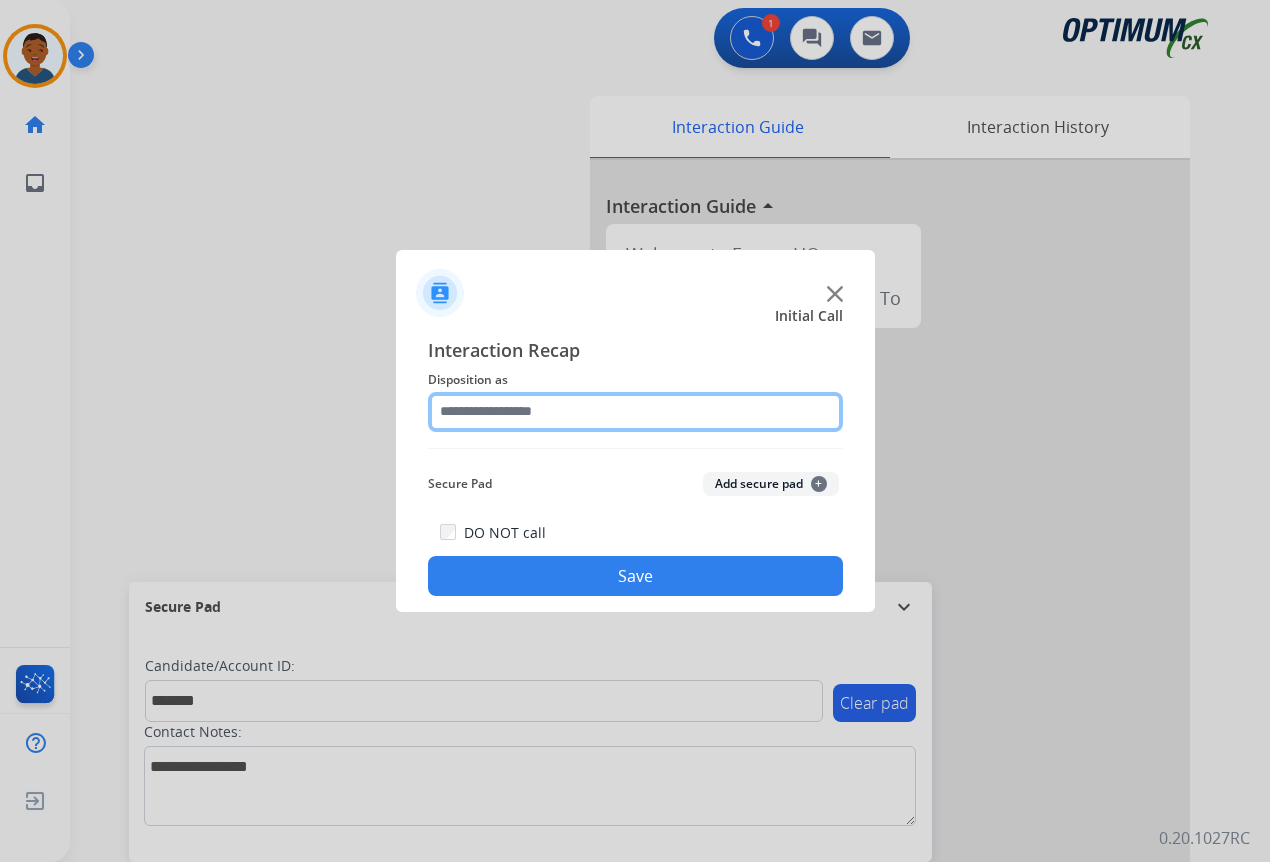 click 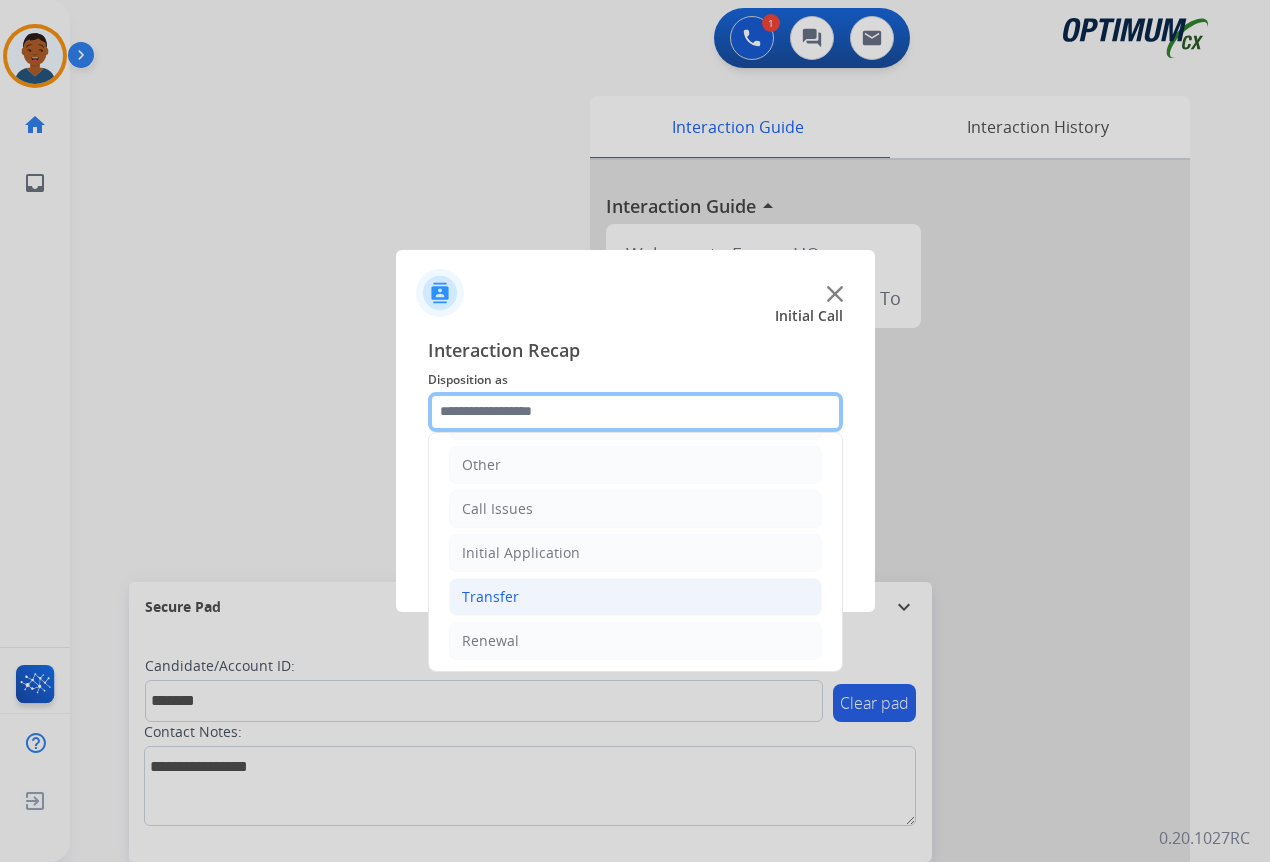 scroll, scrollTop: 136, scrollLeft: 0, axis: vertical 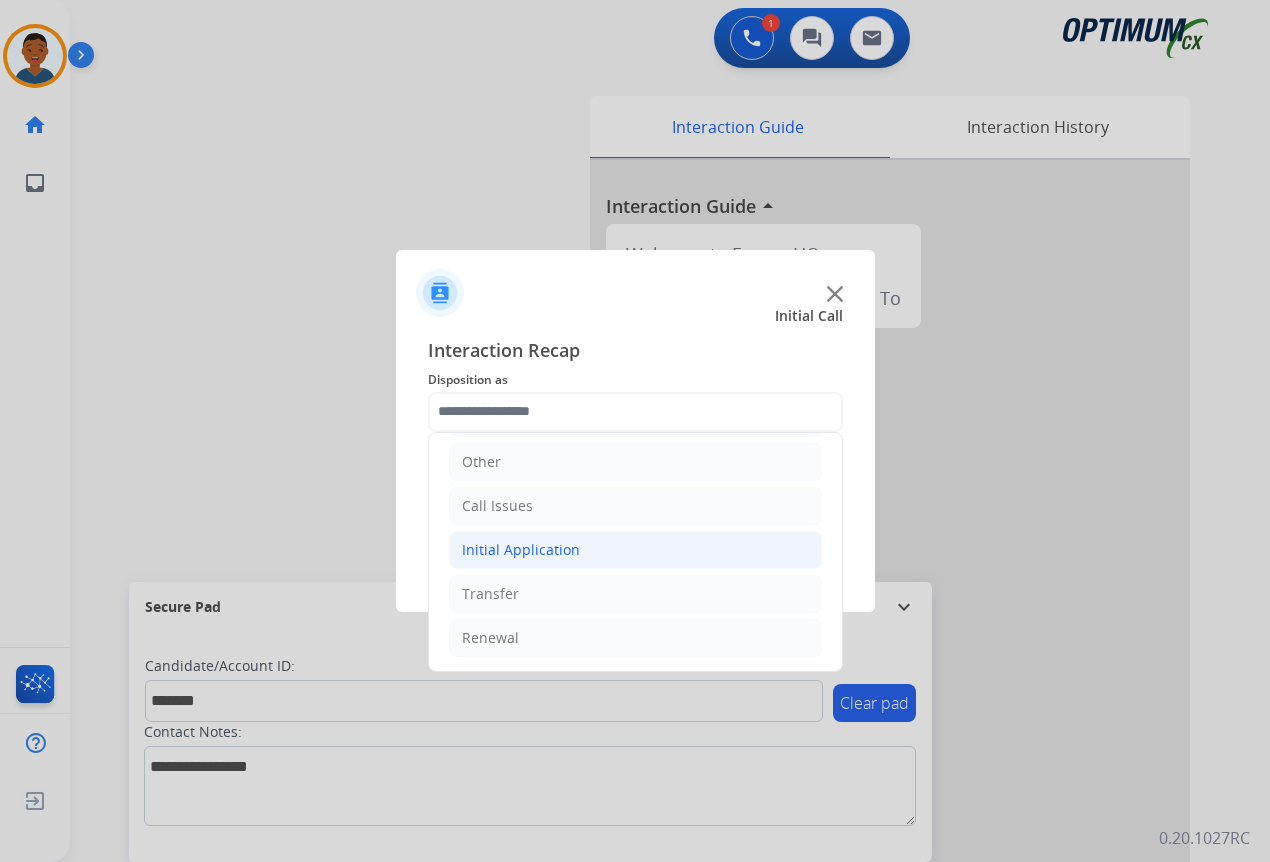 click on "Initial Application" 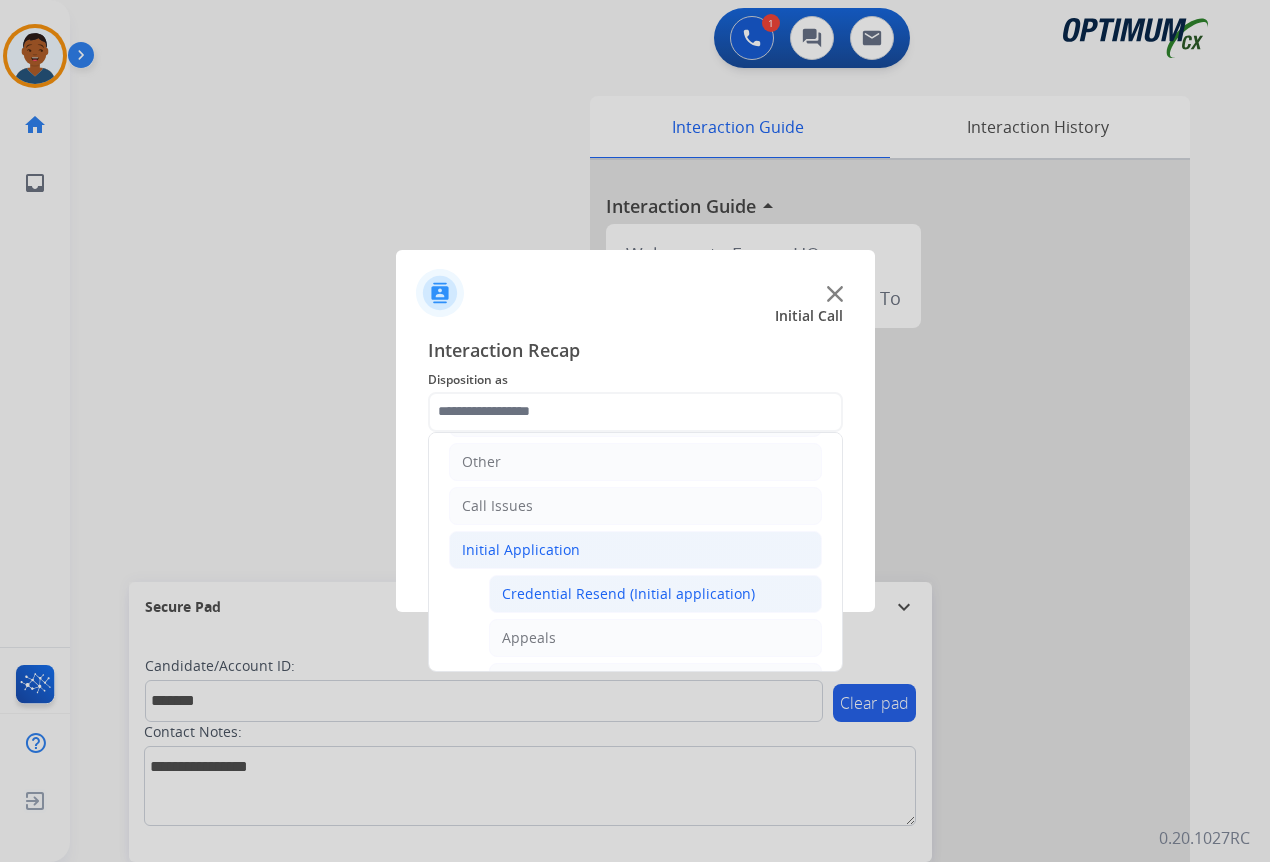 click on "Credential Resend (Initial application)" 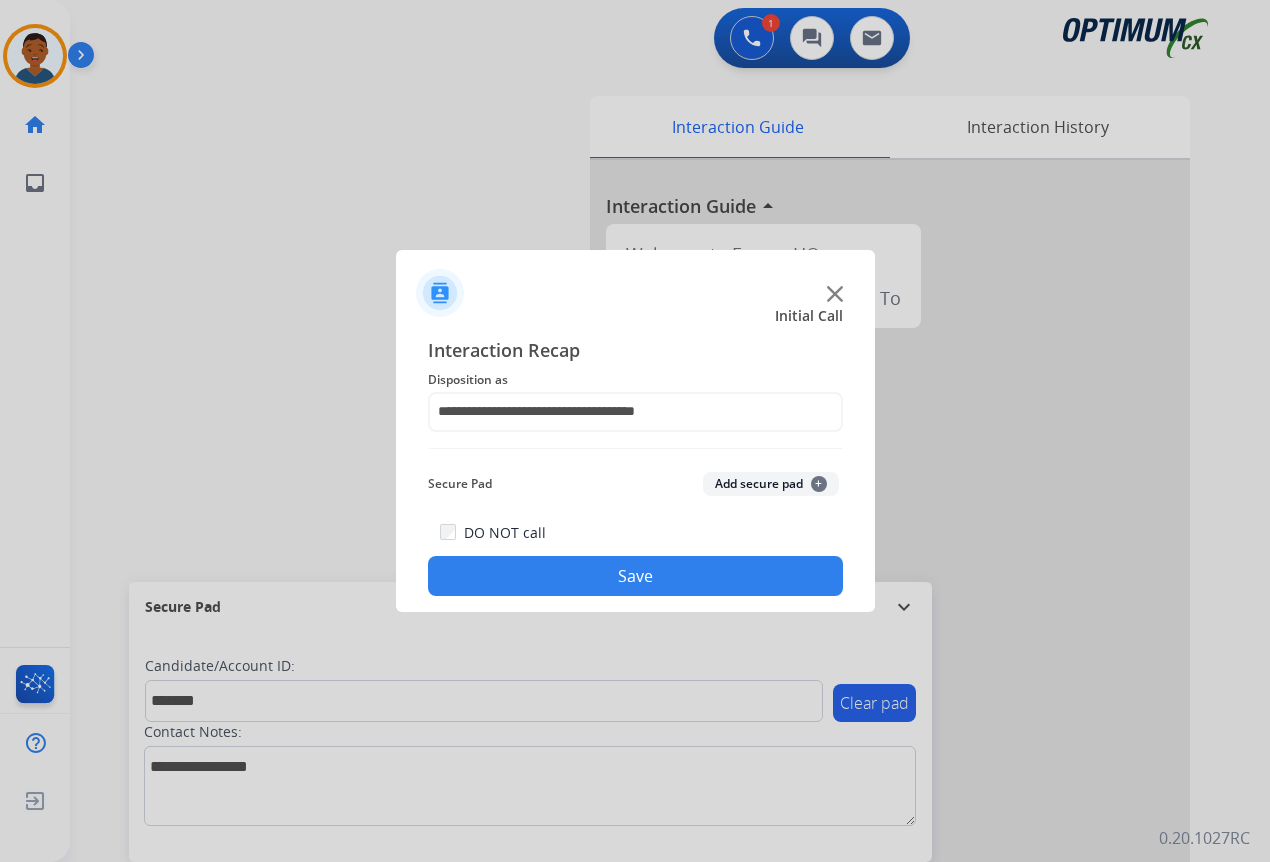 click on "Add secure pad  +" 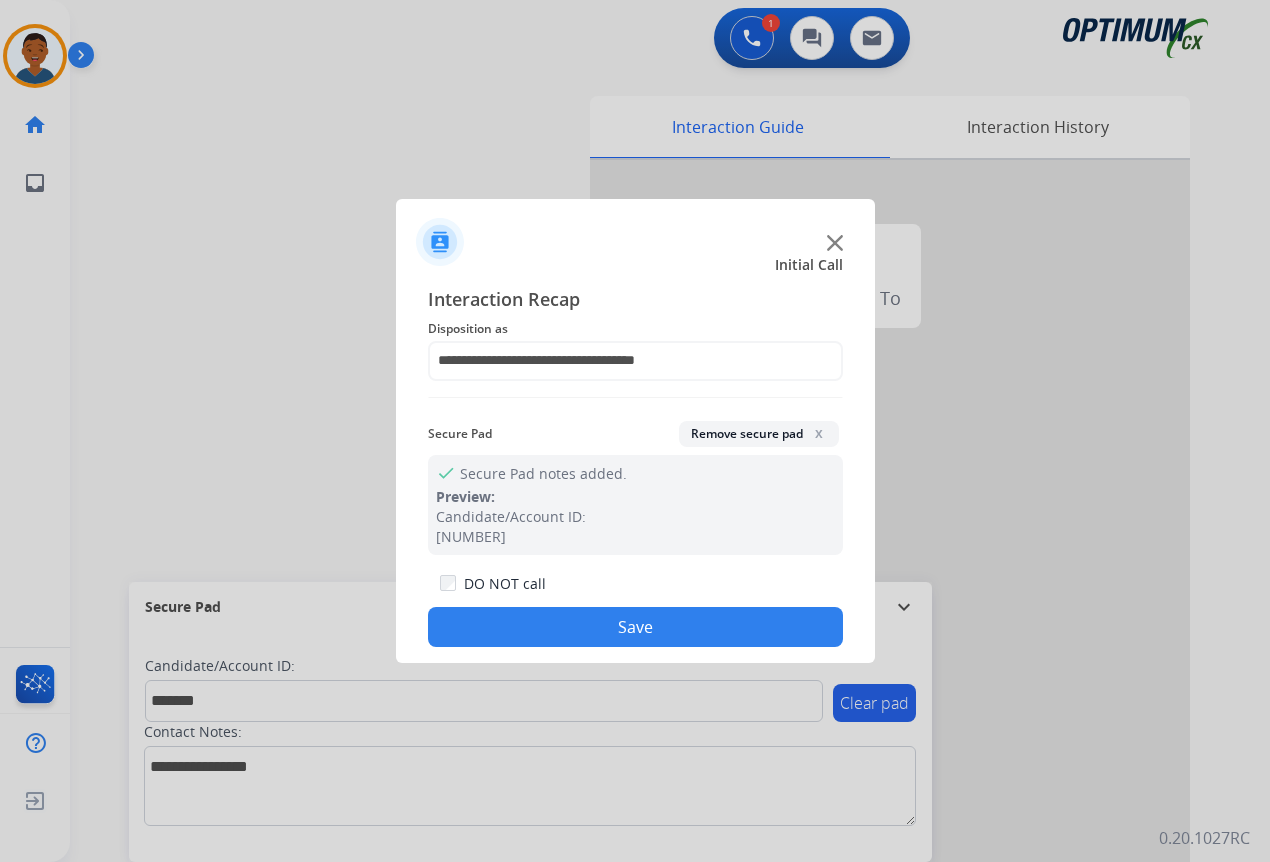 click on "Save" 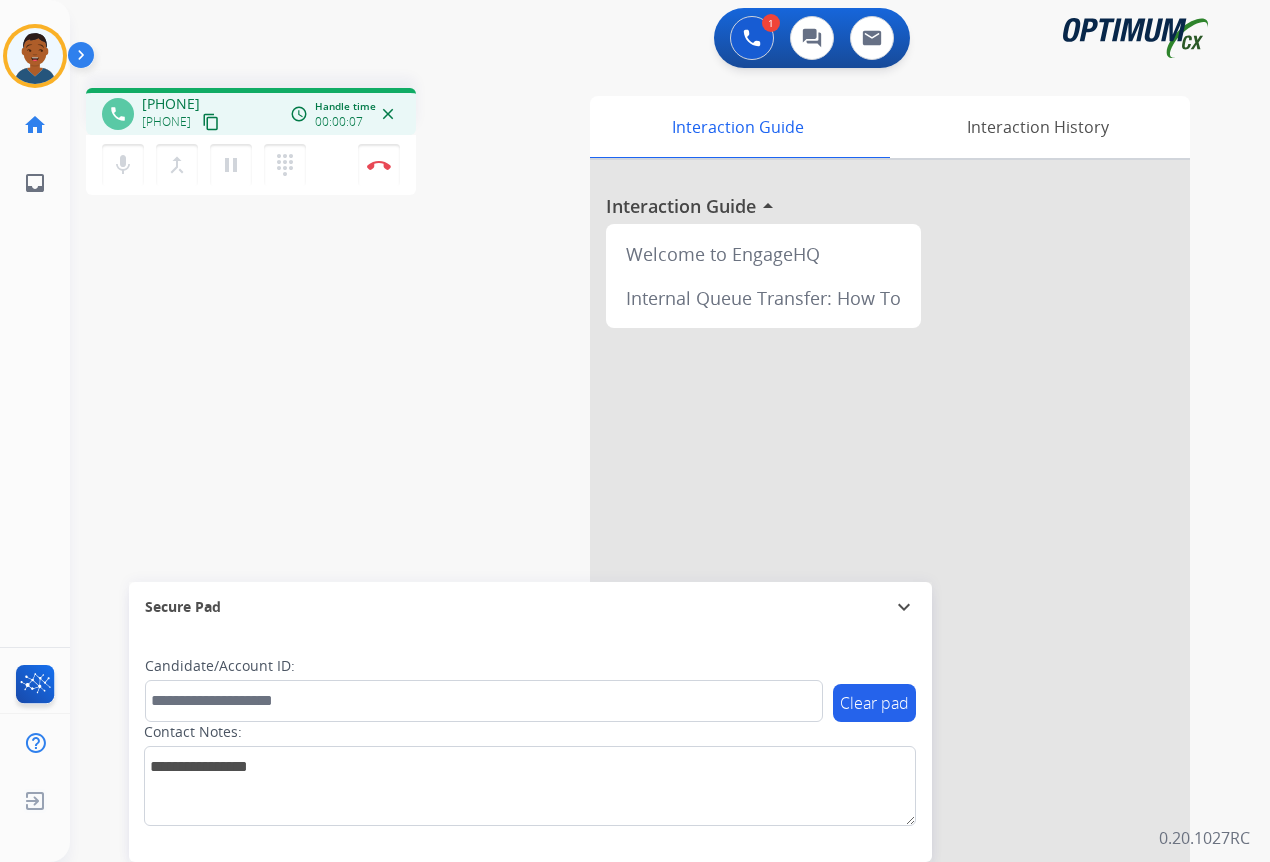 click on "content_copy" at bounding box center [211, 122] 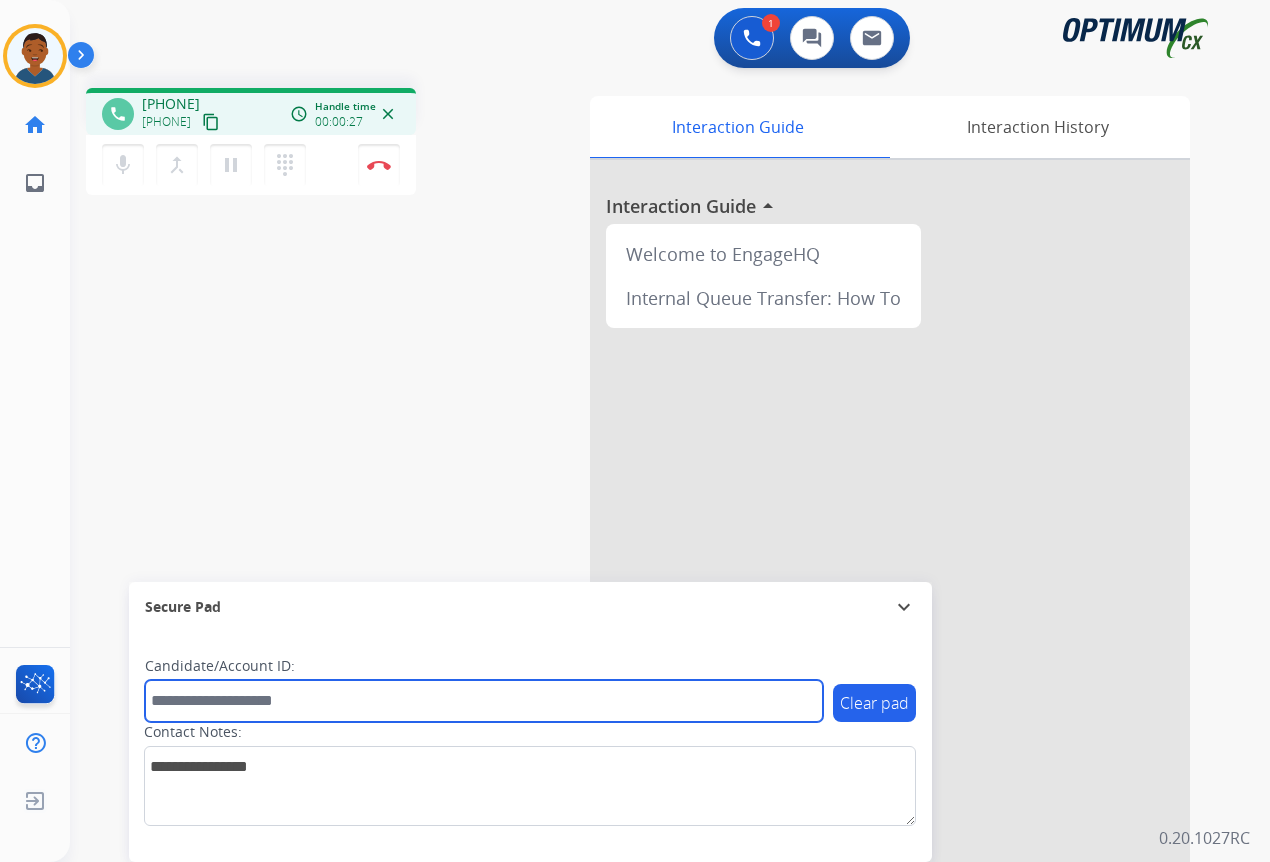 click at bounding box center (484, 701) 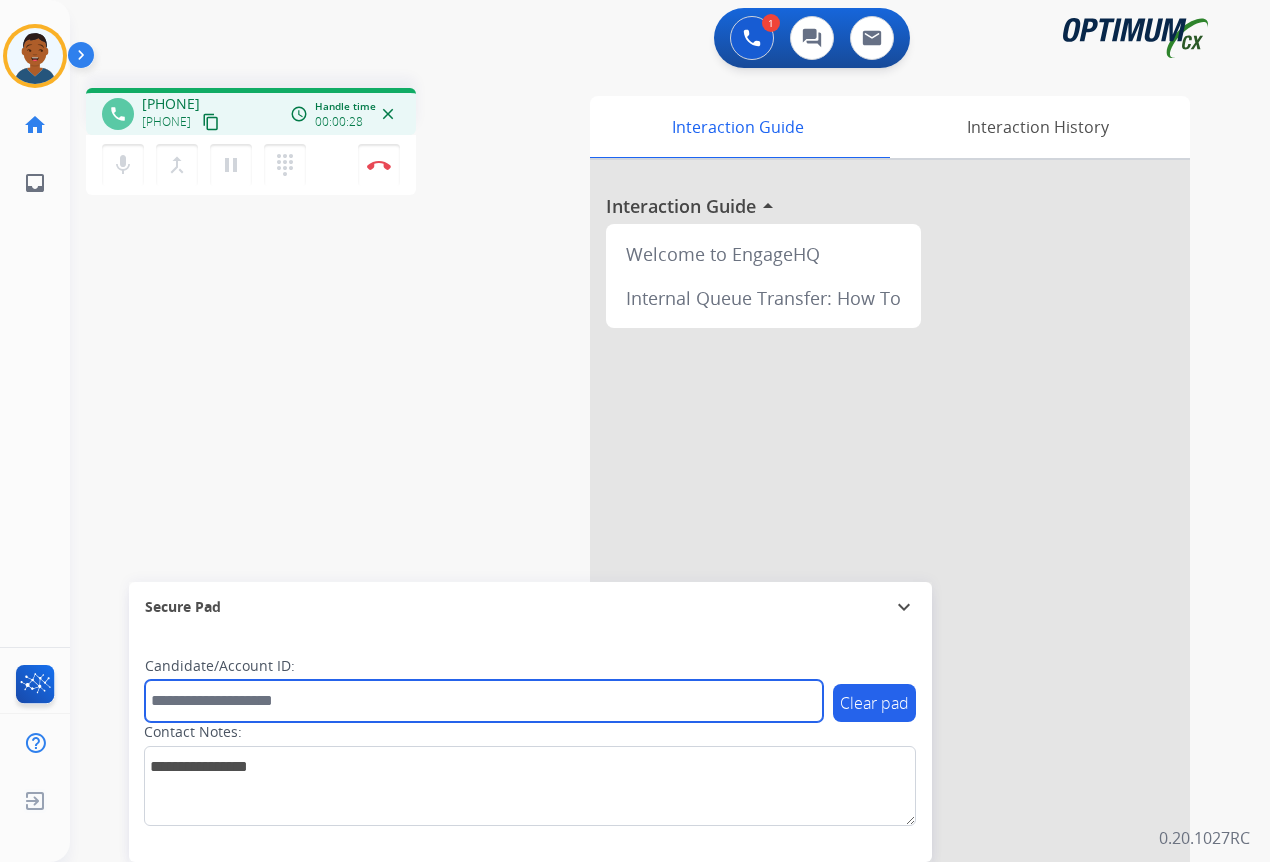 paste on "*******" 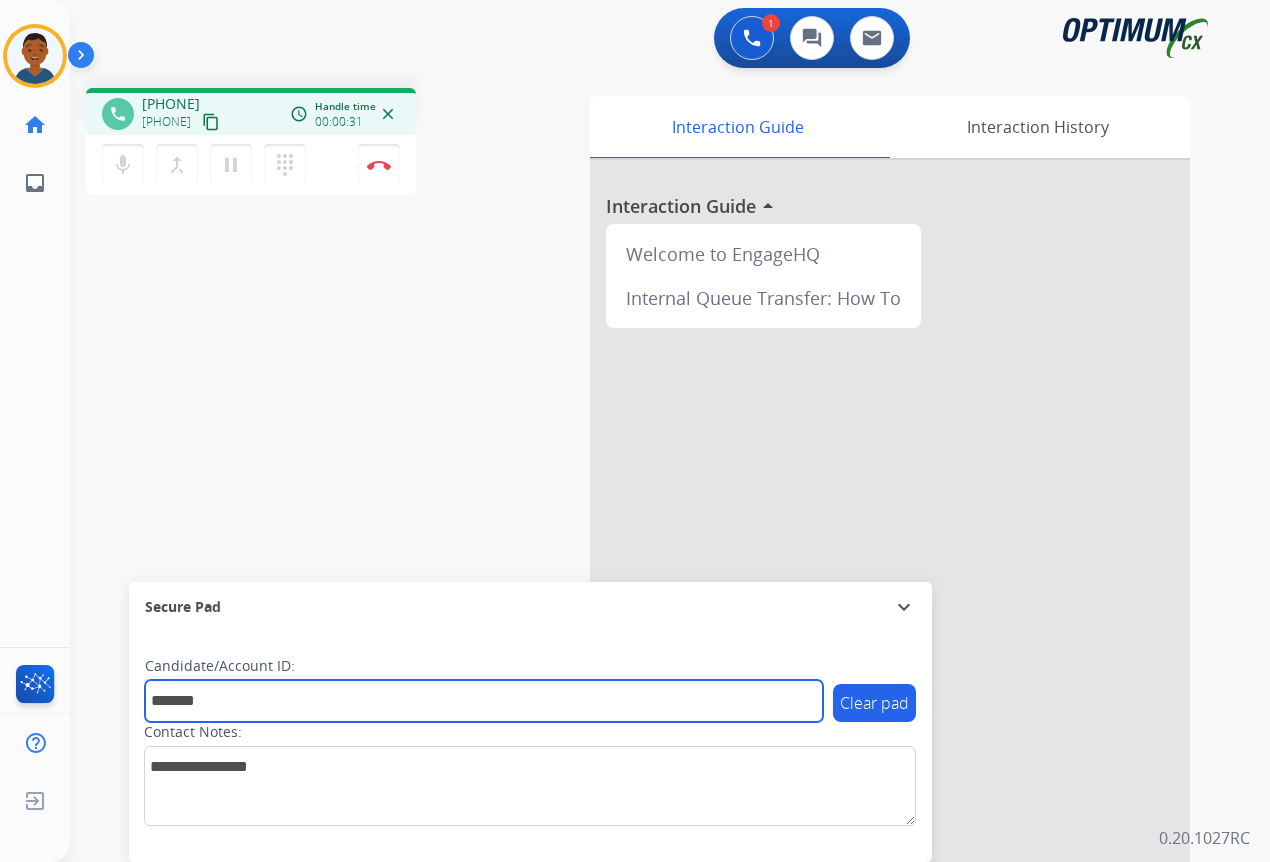 type on "*******" 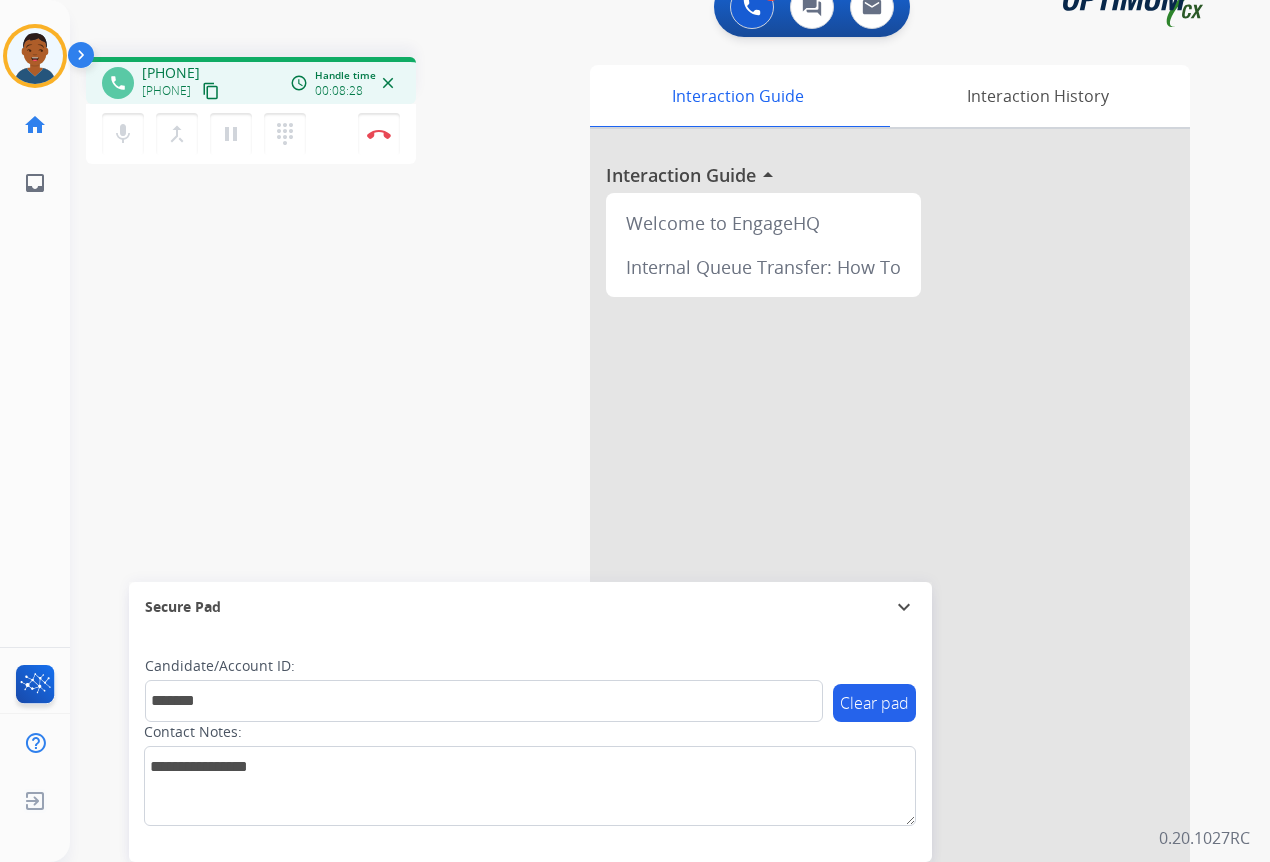 scroll, scrollTop: 44, scrollLeft: 0, axis: vertical 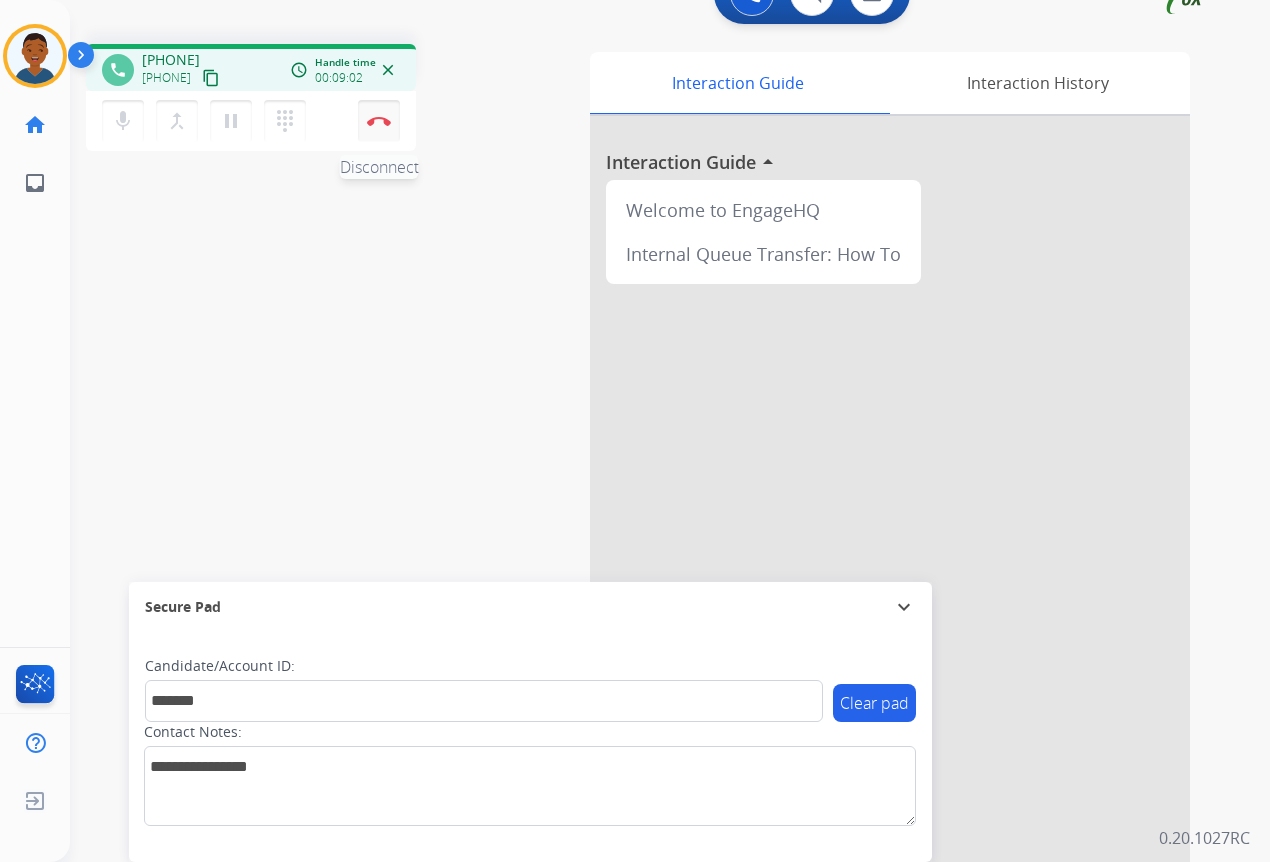 click at bounding box center [379, 121] 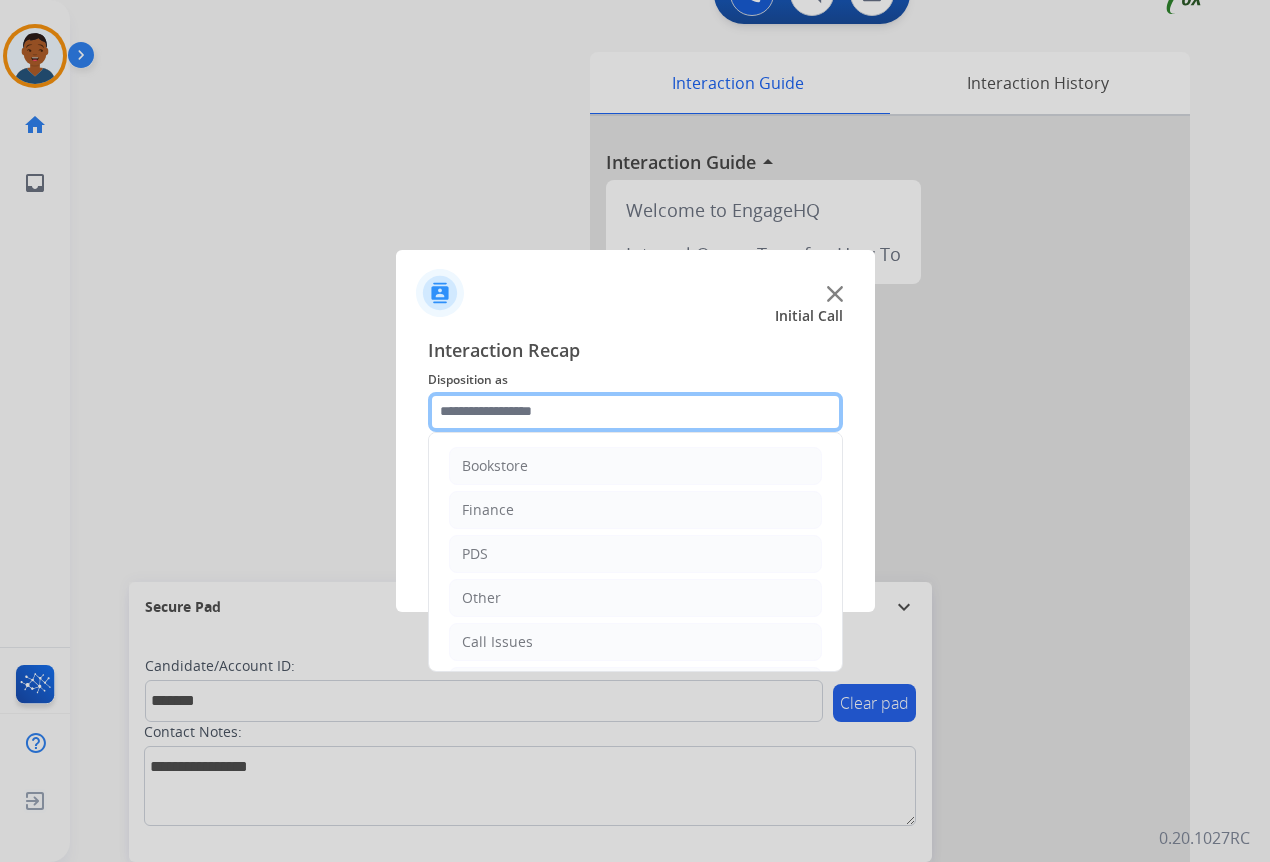 click 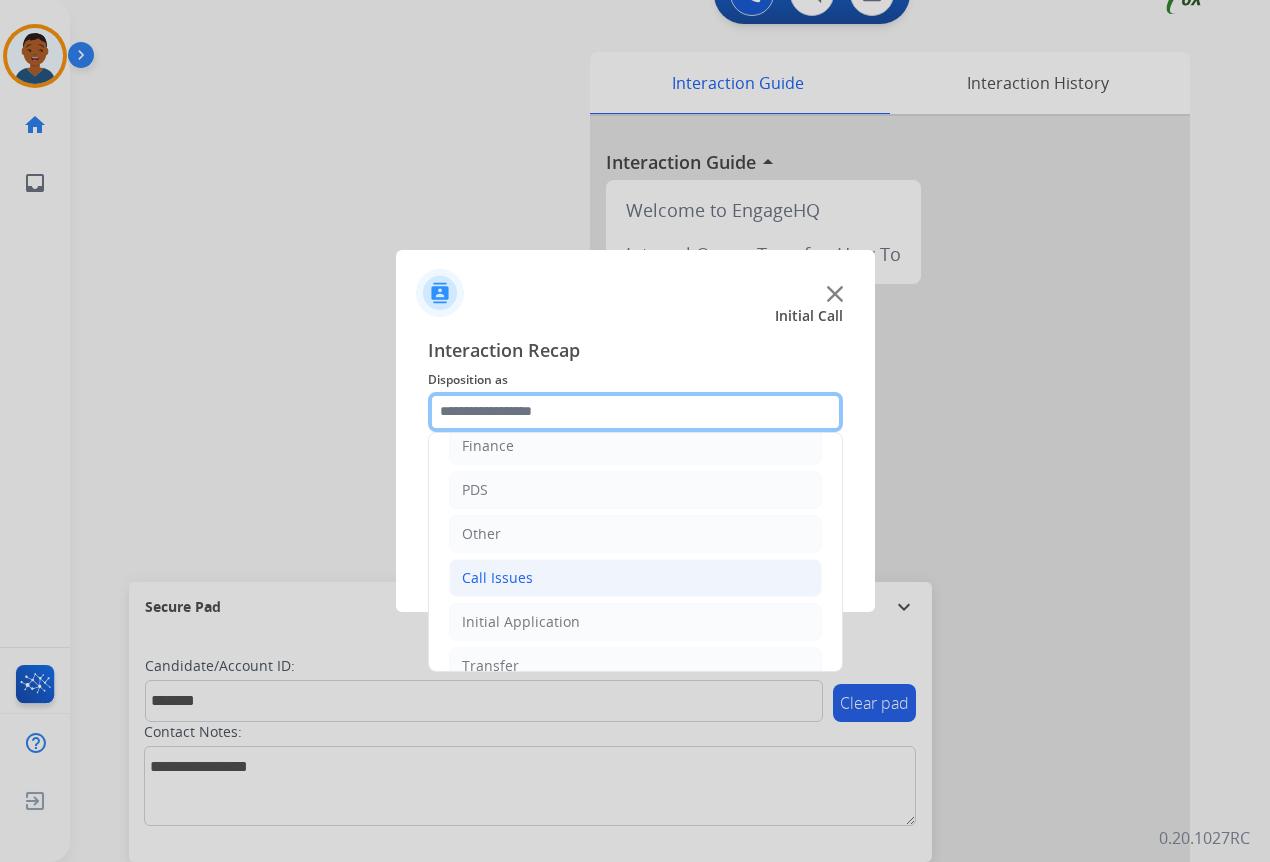scroll, scrollTop: 136, scrollLeft: 0, axis: vertical 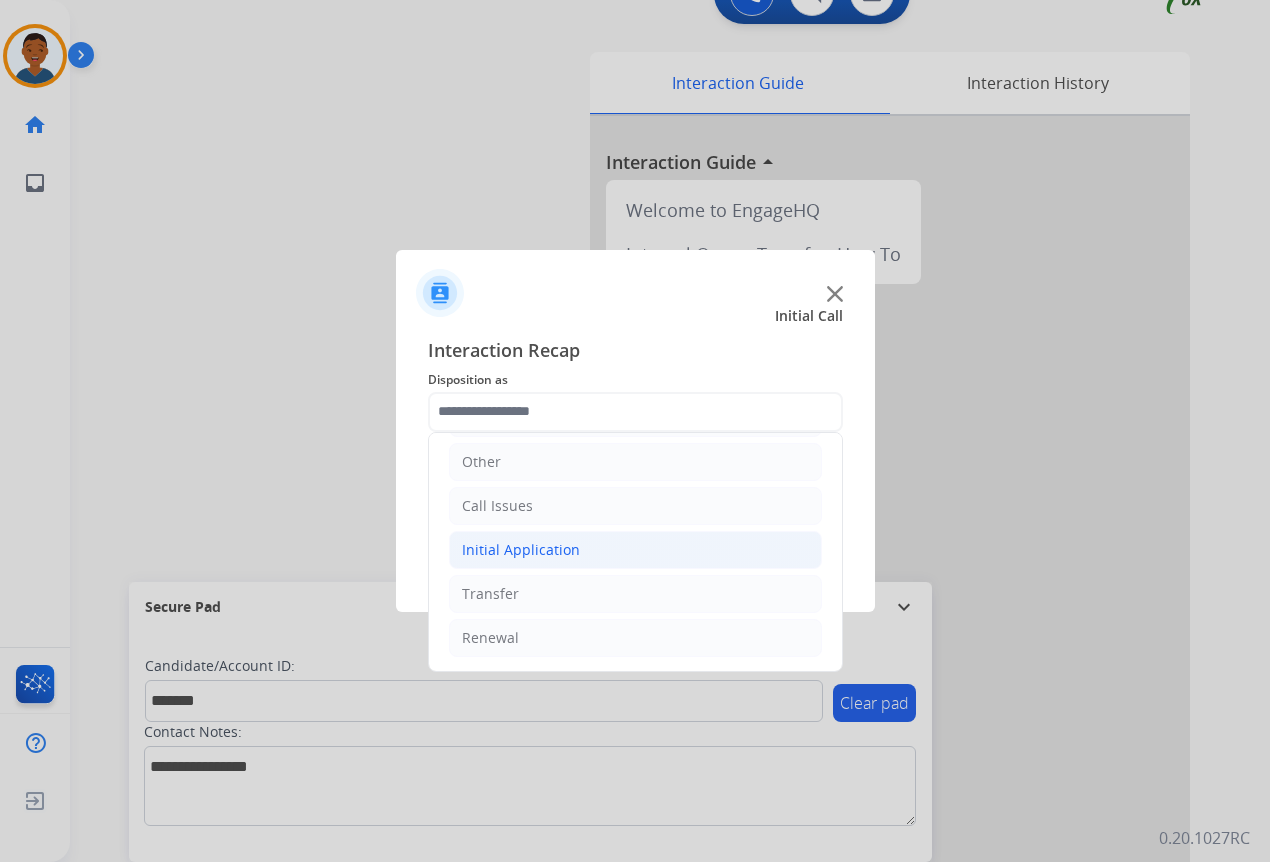 click on "Initial Application" 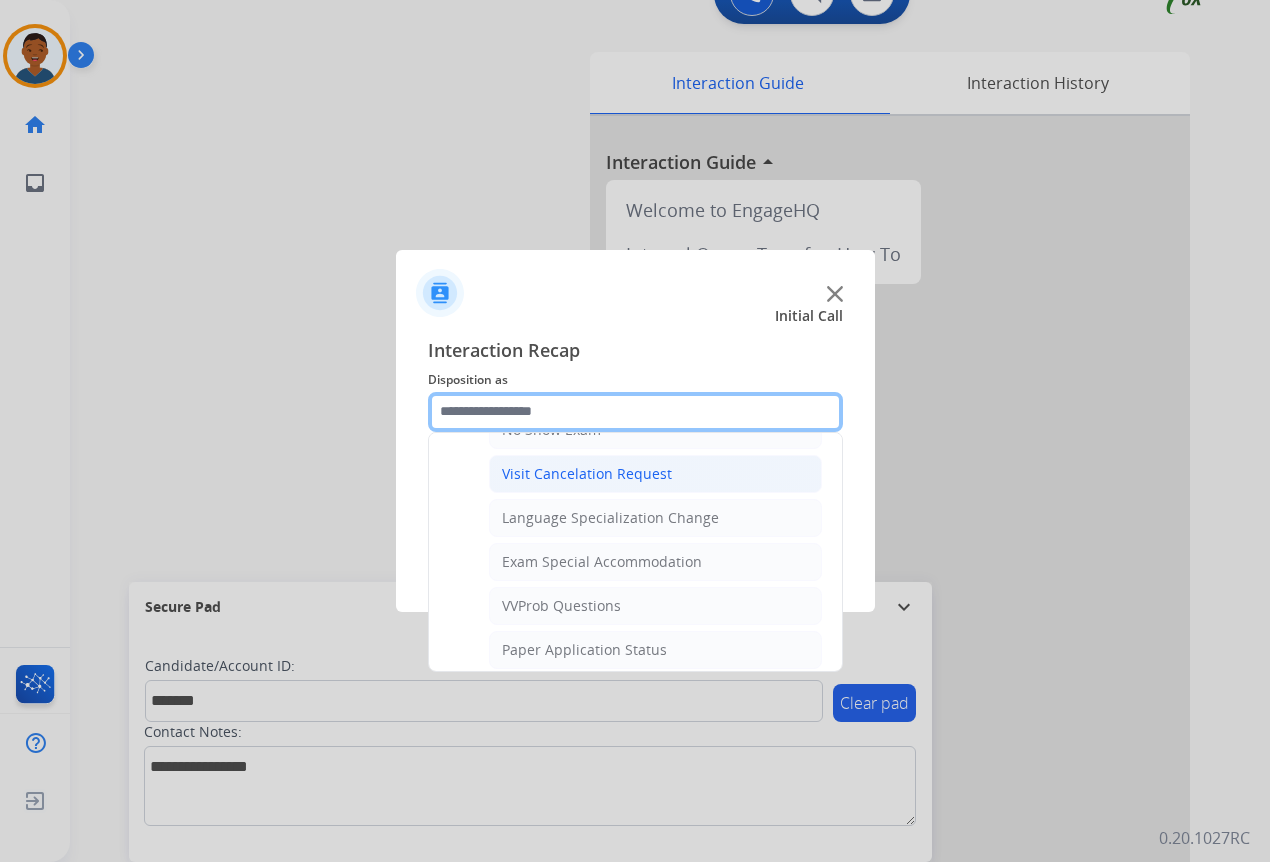 scroll, scrollTop: 1036, scrollLeft: 0, axis: vertical 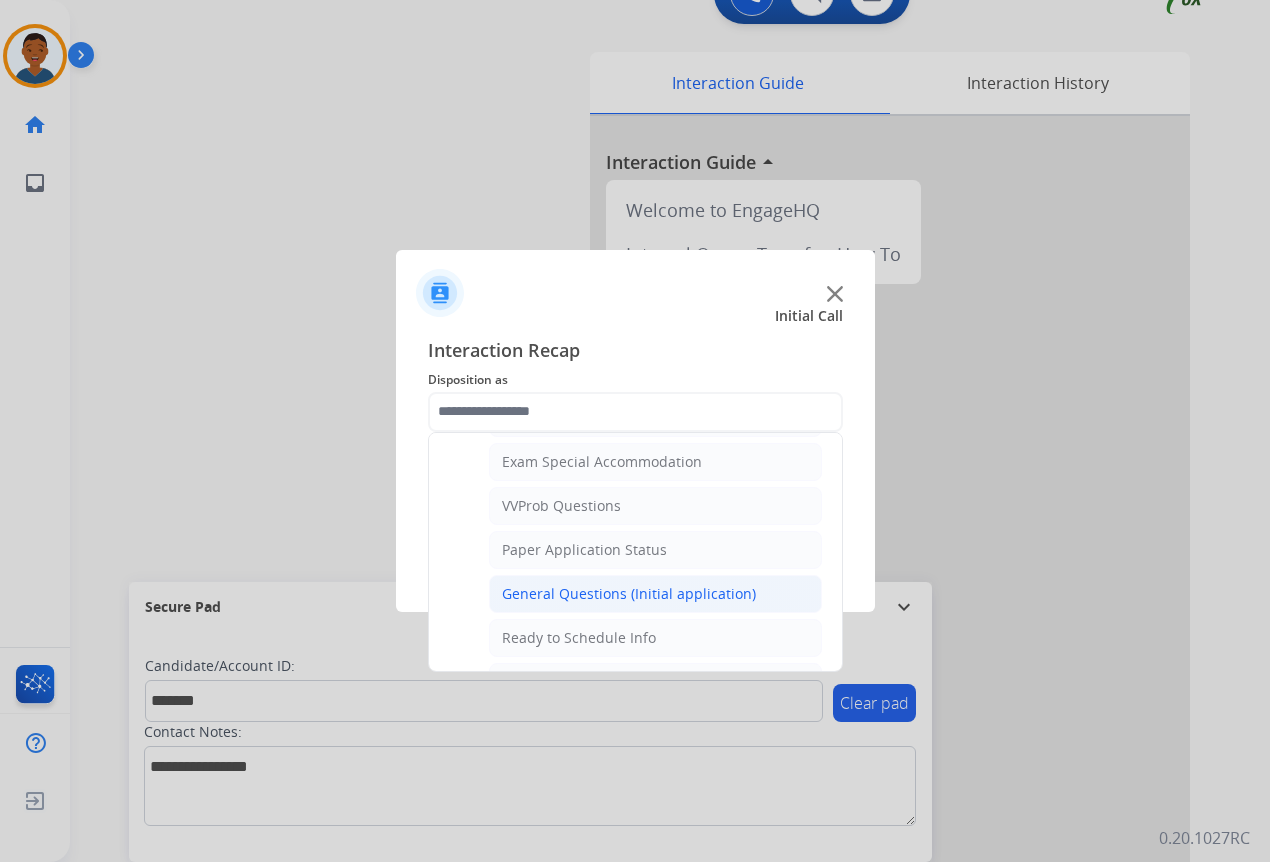click on "General Questions (Initial application)" 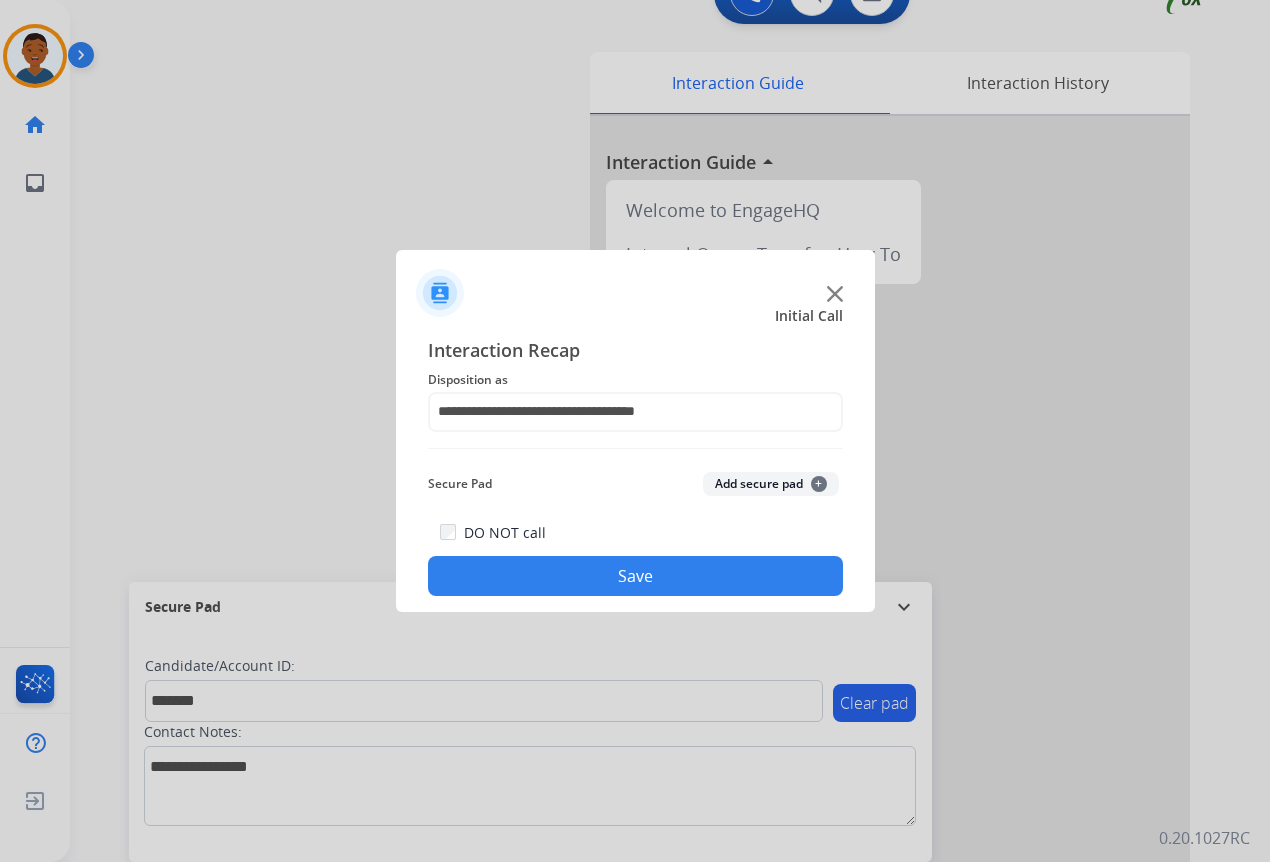 click on "Add secure pad  +" 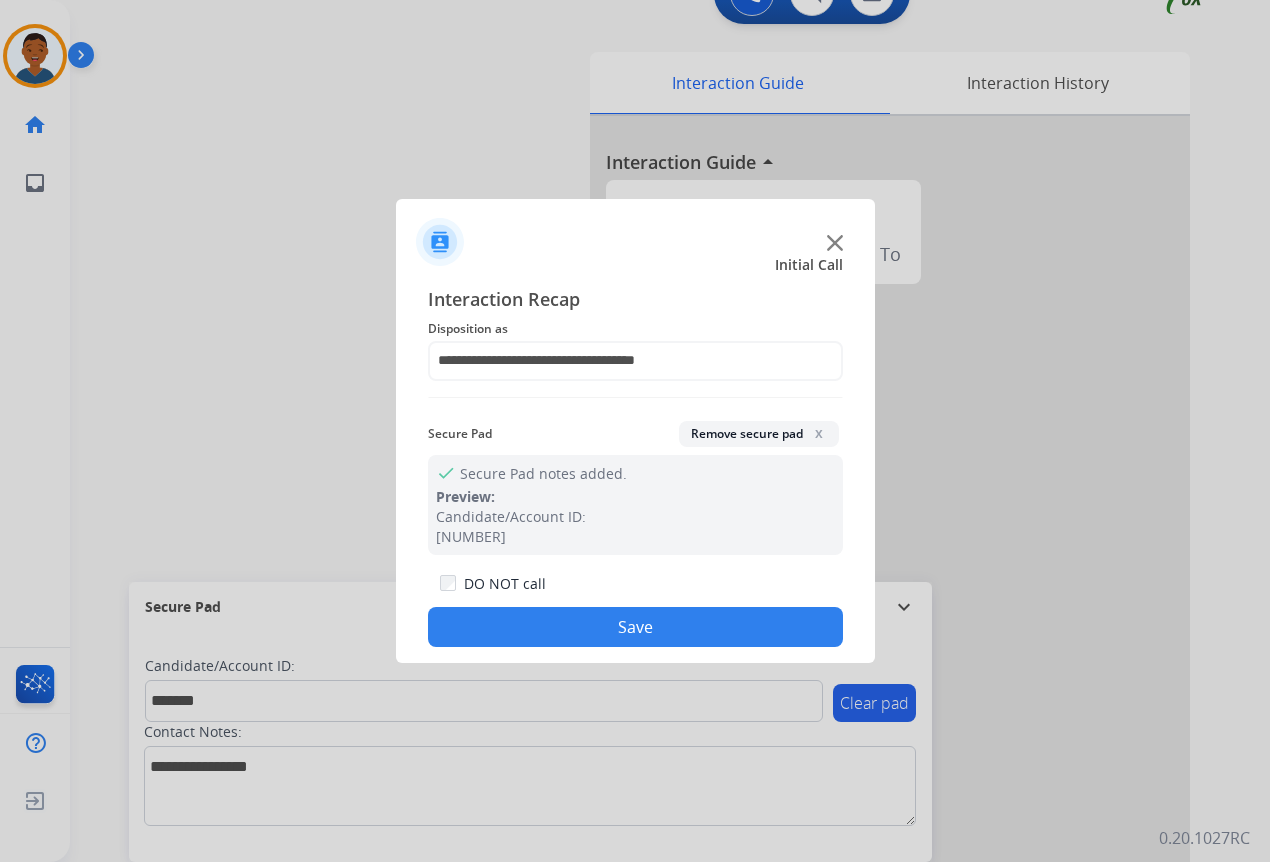 click on "Save" 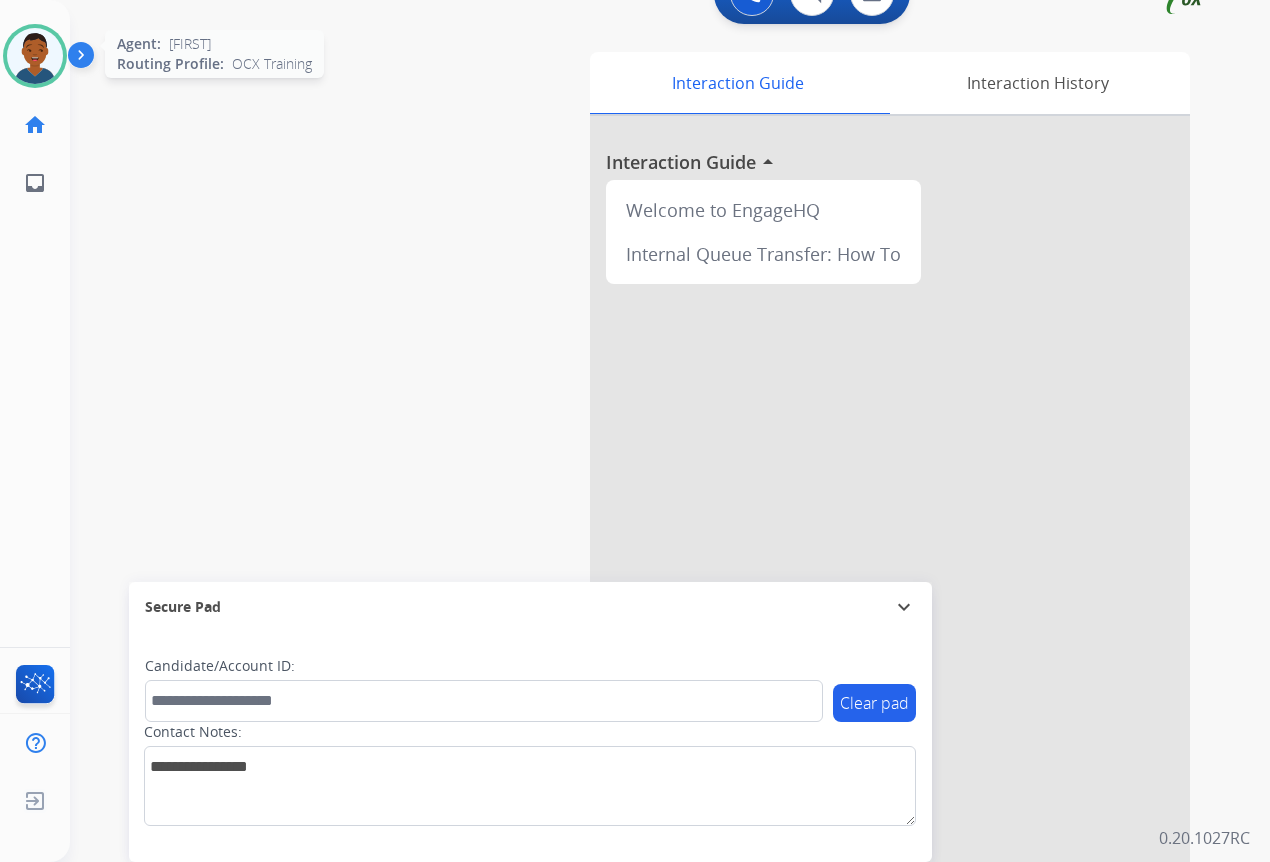 drag, startPoint x: 43, startPoint y: 59, endPoint x: 51, endPoint y: 67, distance: 11.313708 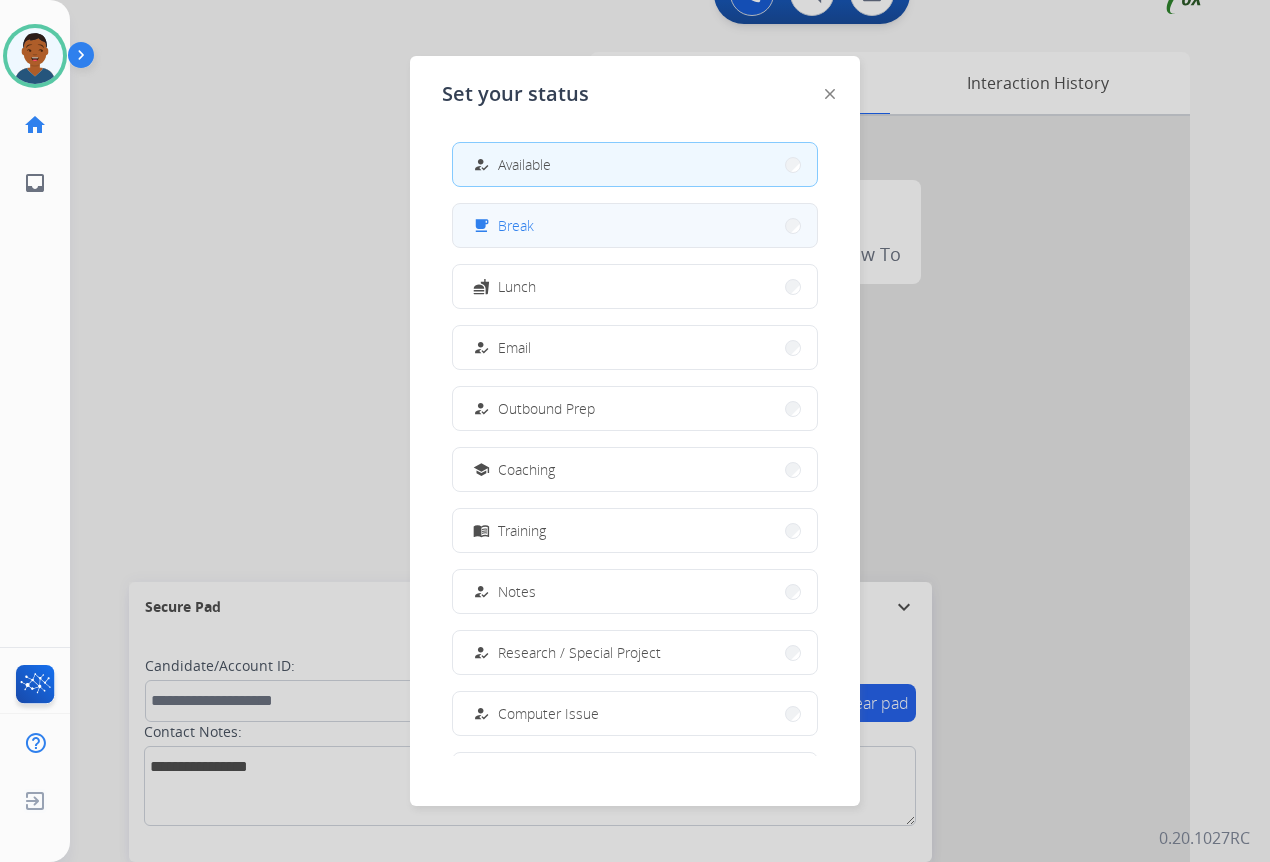 click on "free_breakfast Break" at bounding box center (635, 225) 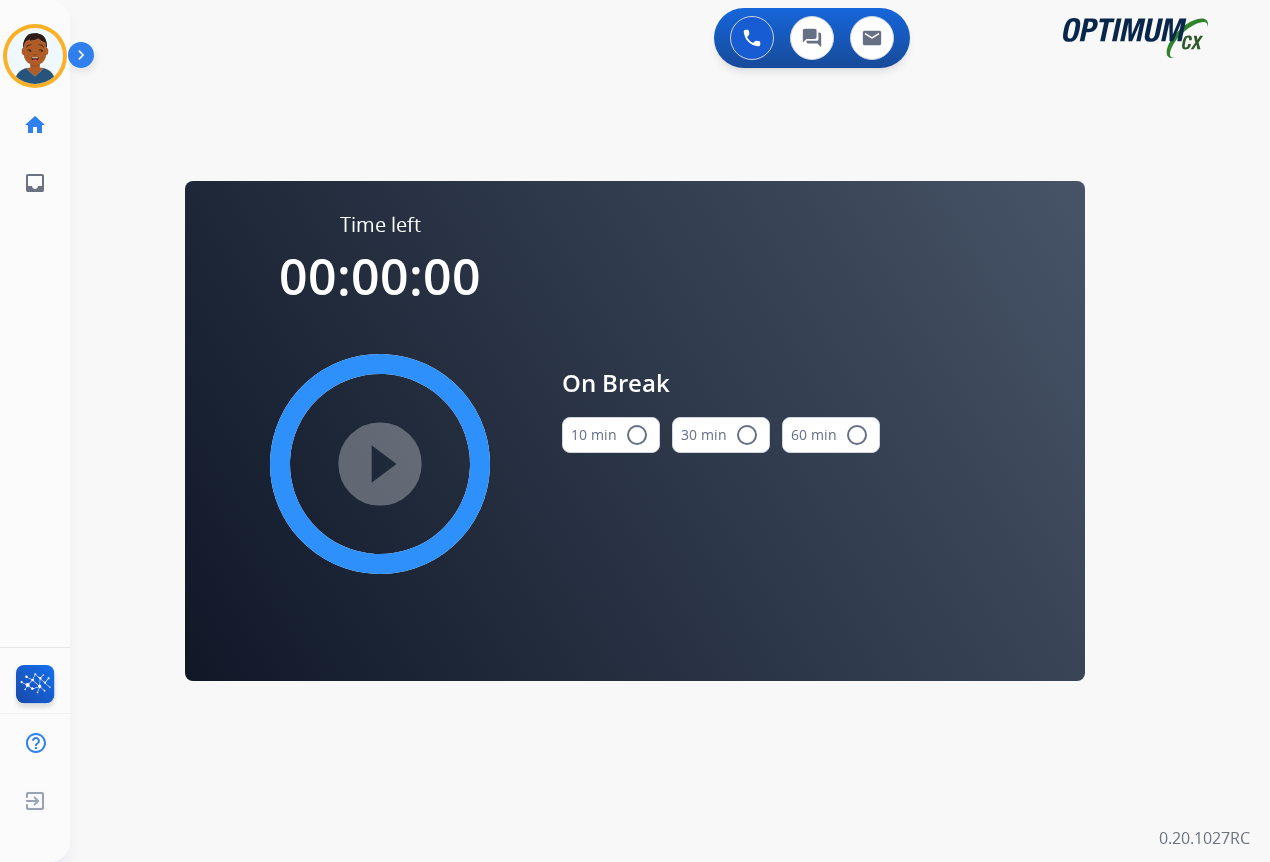 scroll, scrollTop: 0, scrollLeft: 0, axis: both 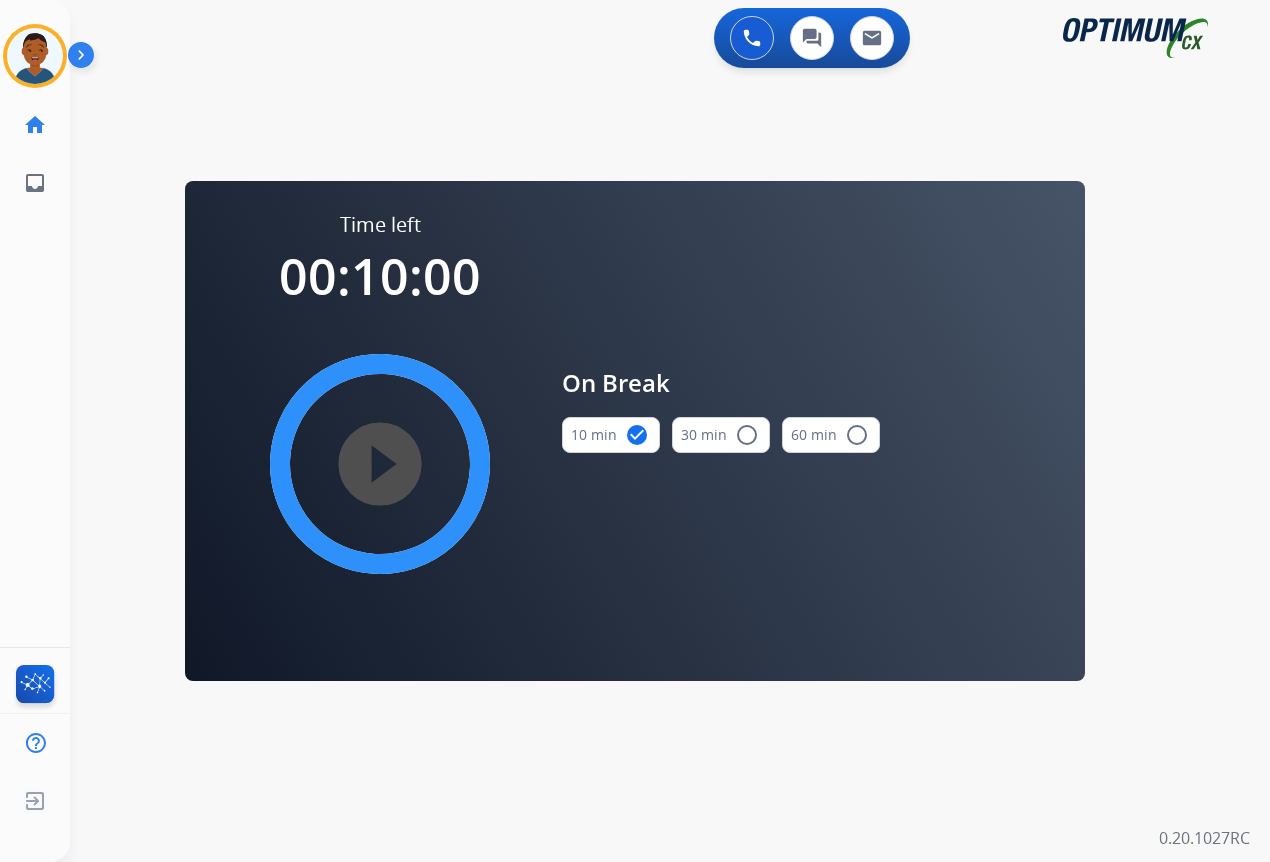 click on "play_circle_filled" at bounding box center [380, 464] 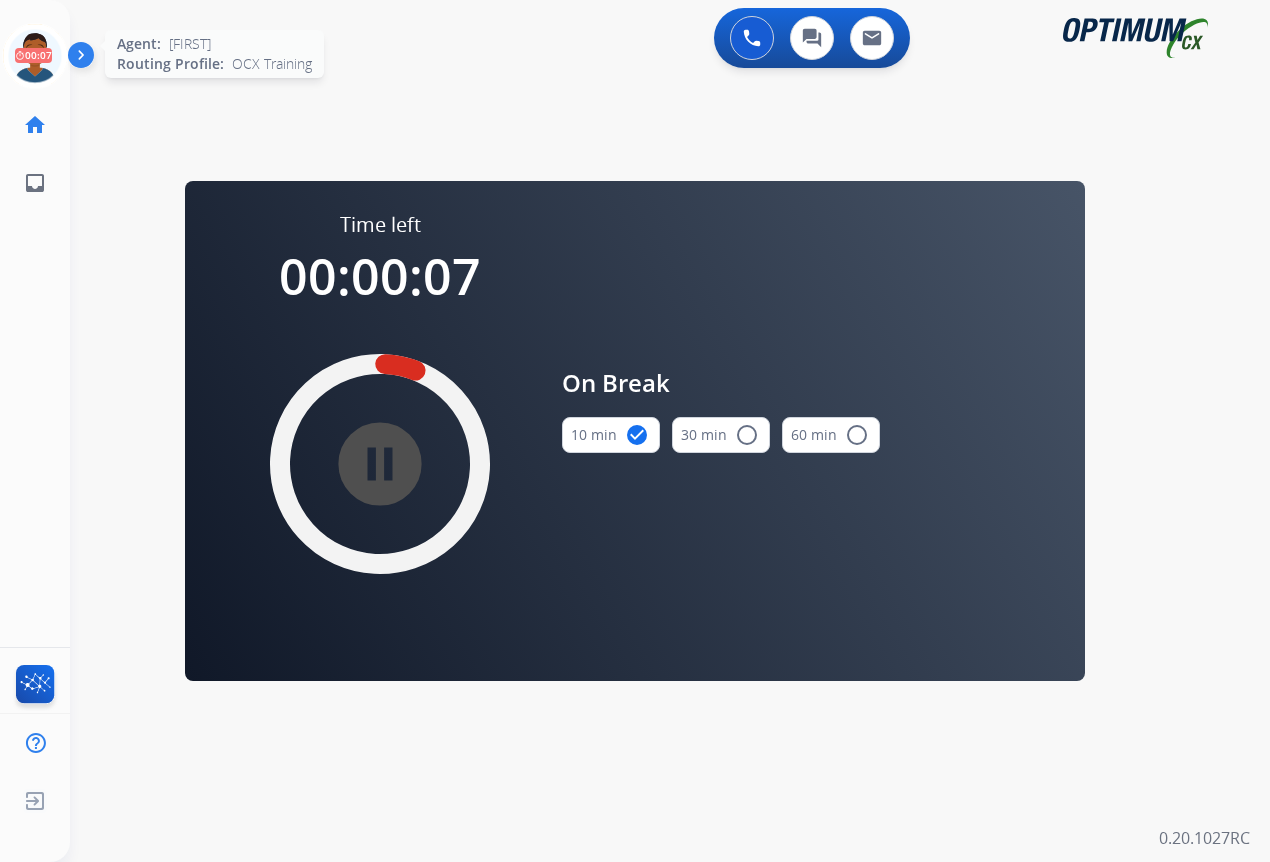 click 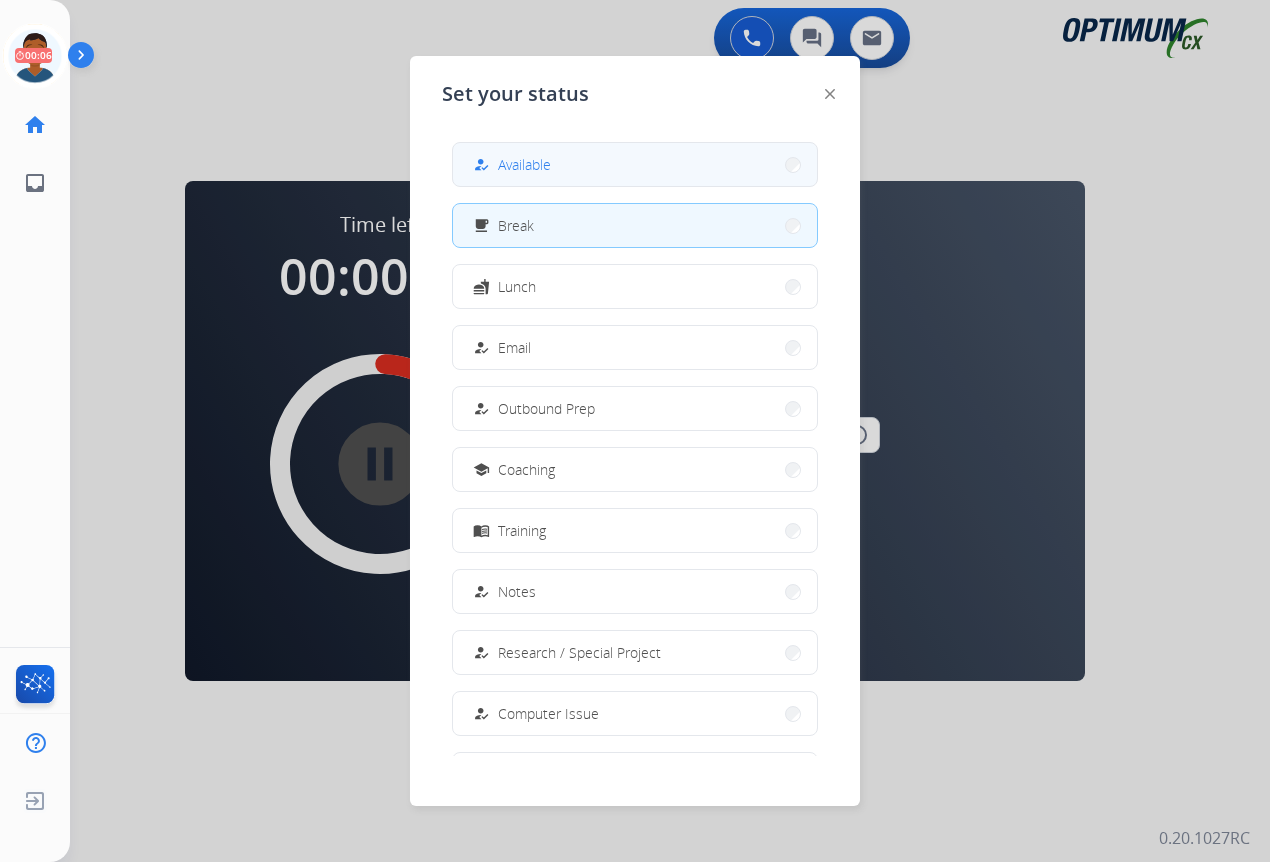 click on "Available" at bounding box center [524, 164] 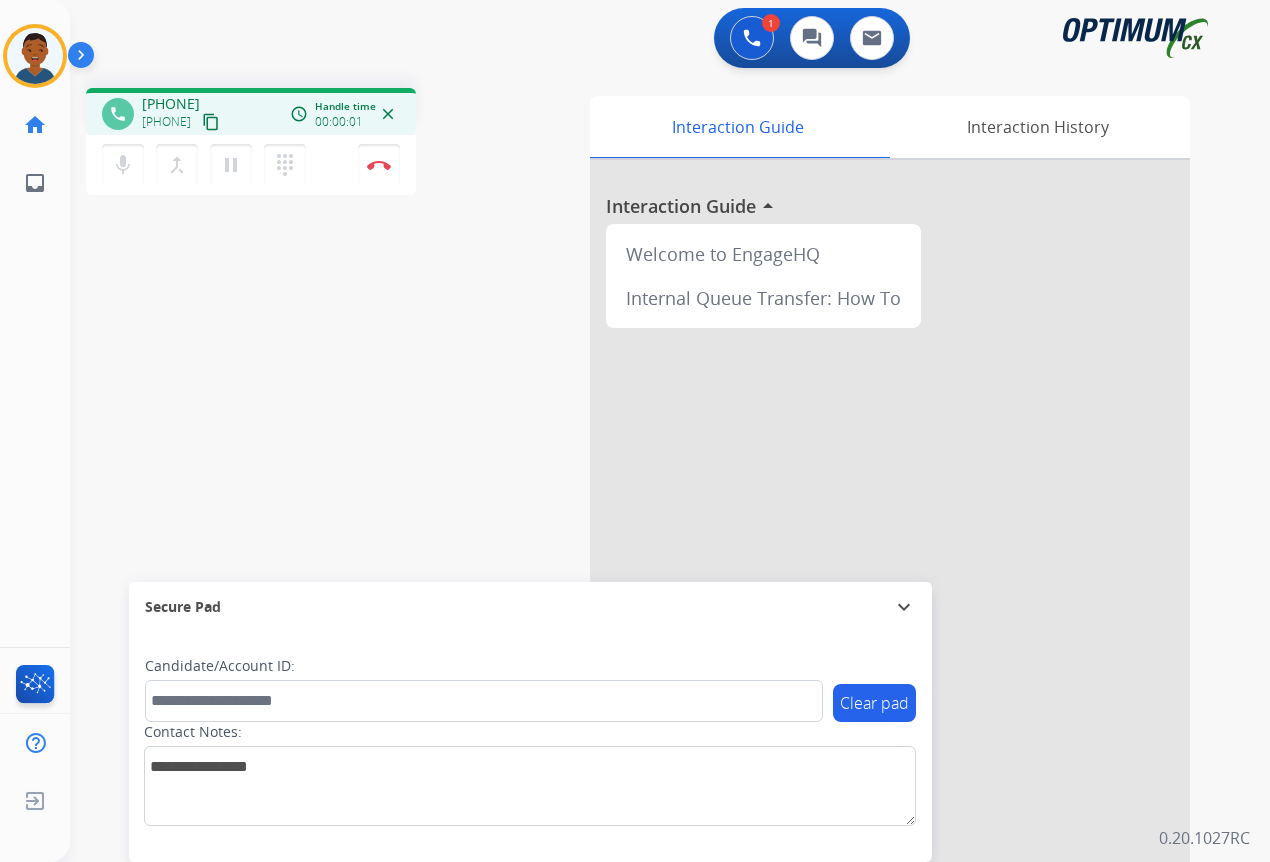 click on "content_copy" at bounding box center (211, 122) 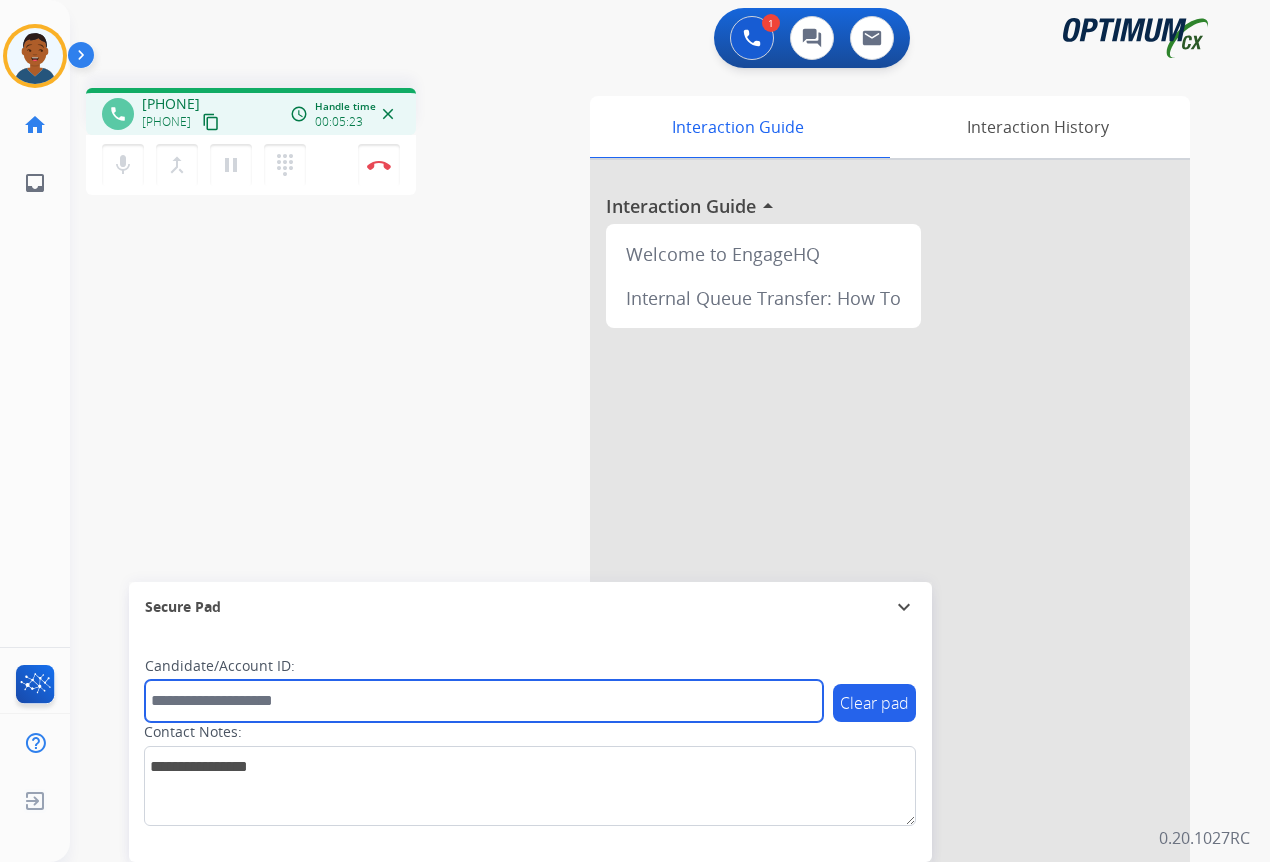 click at bounding box center [484, 701] 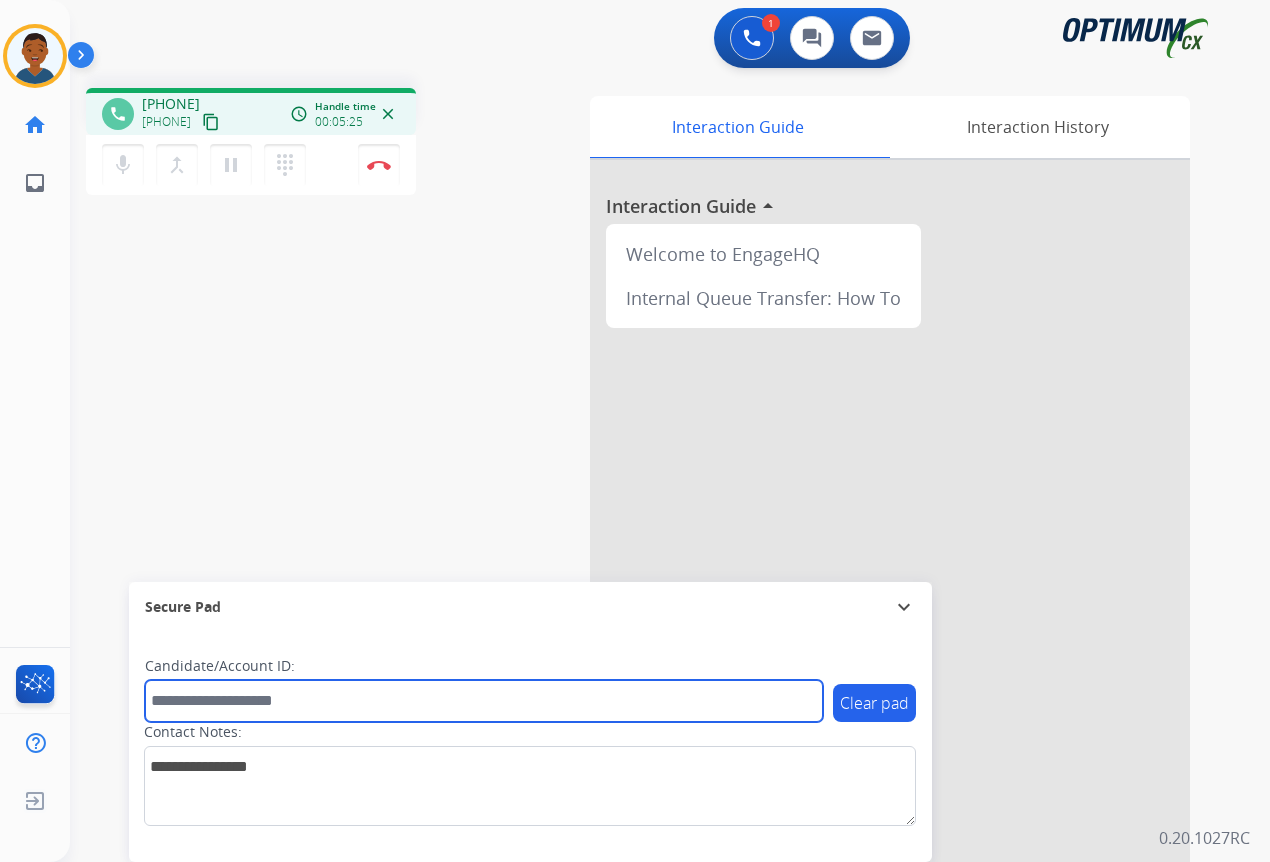 paste on "*******" 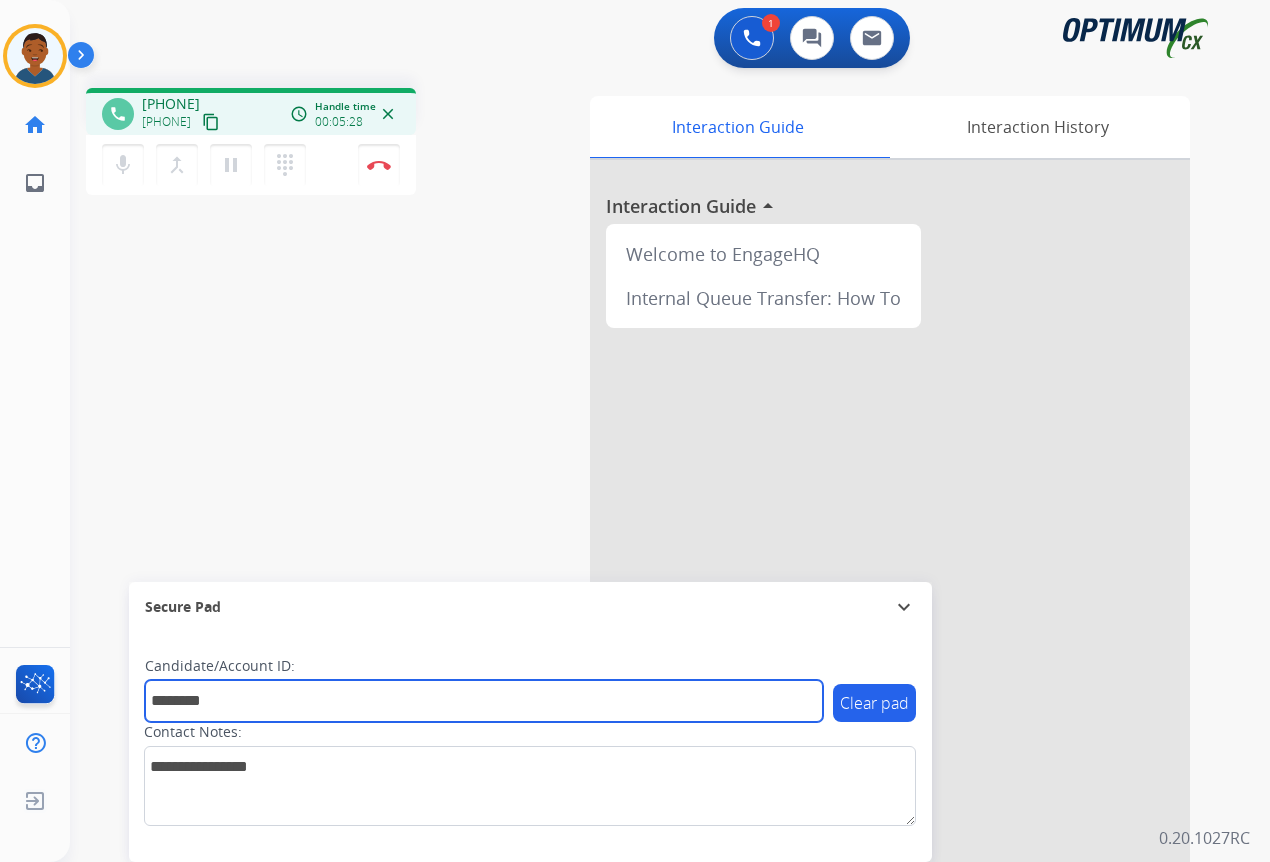 type on "*******" 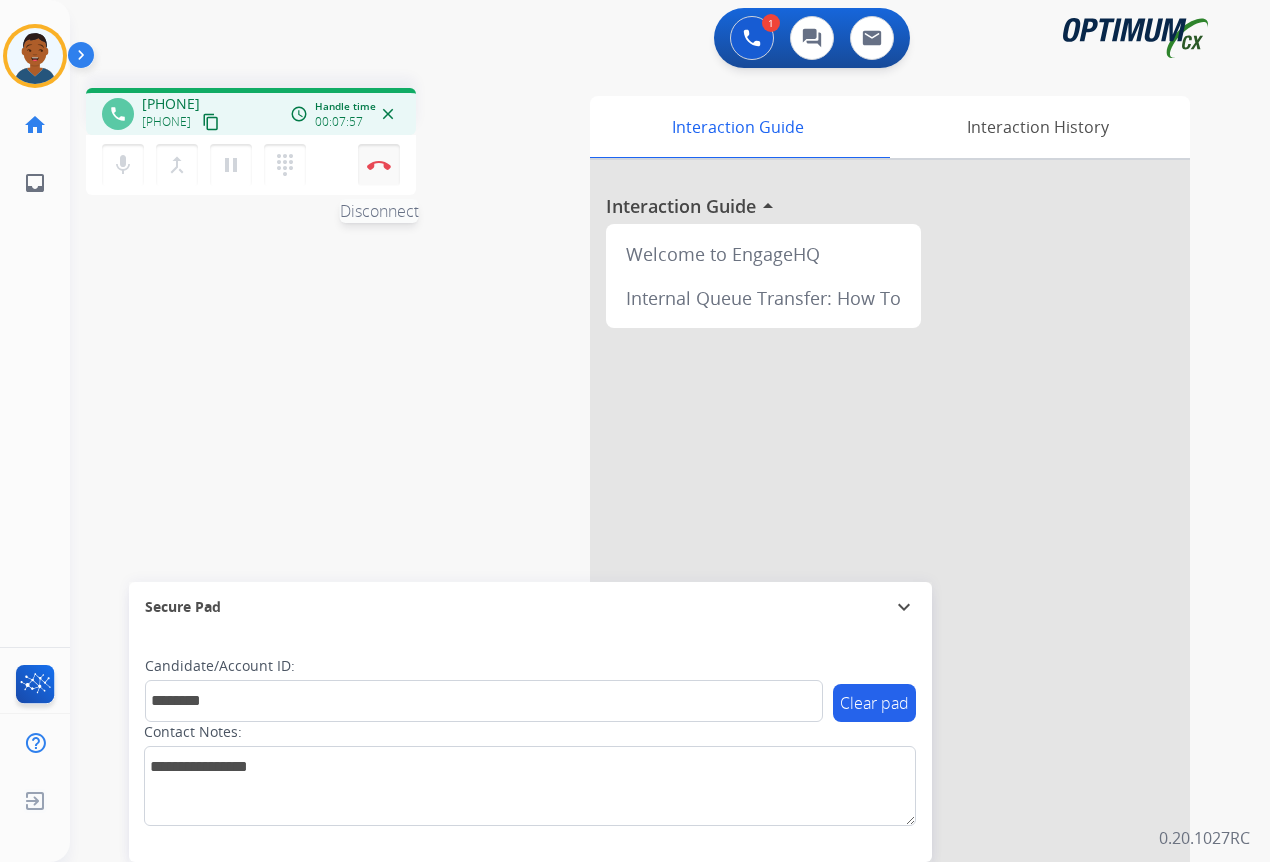 click at bounding box center (379, 165) 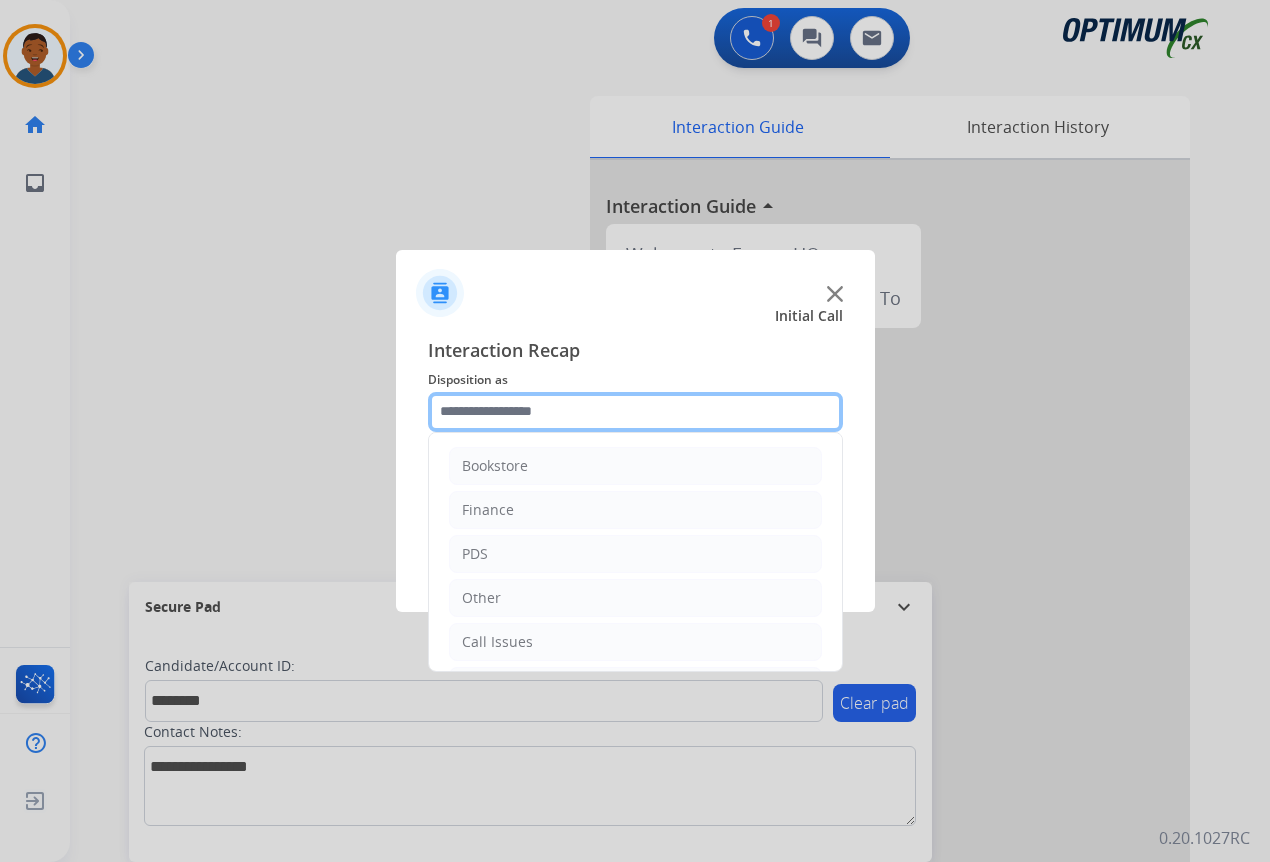 click 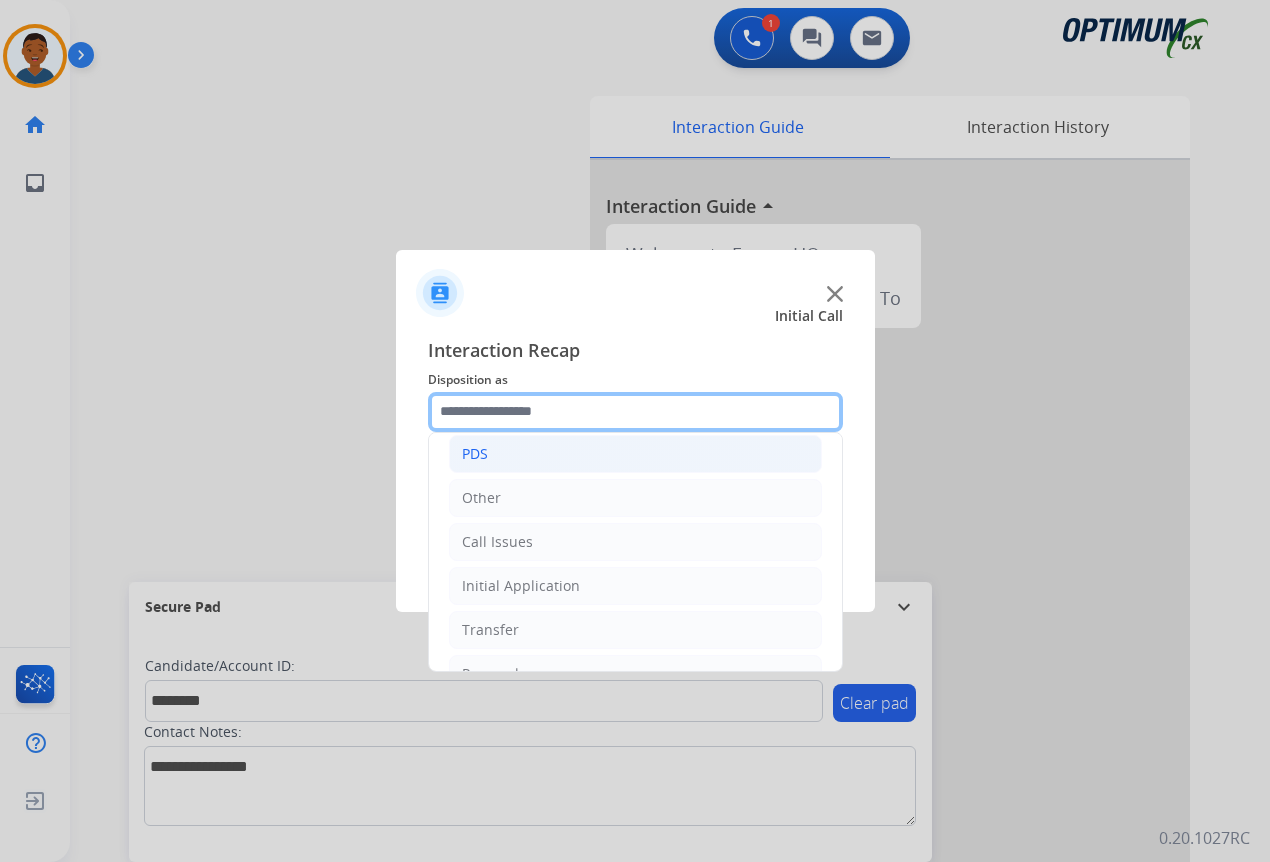 scroll, scrollTop: 136, scrollLeft: 0, axis: vertical 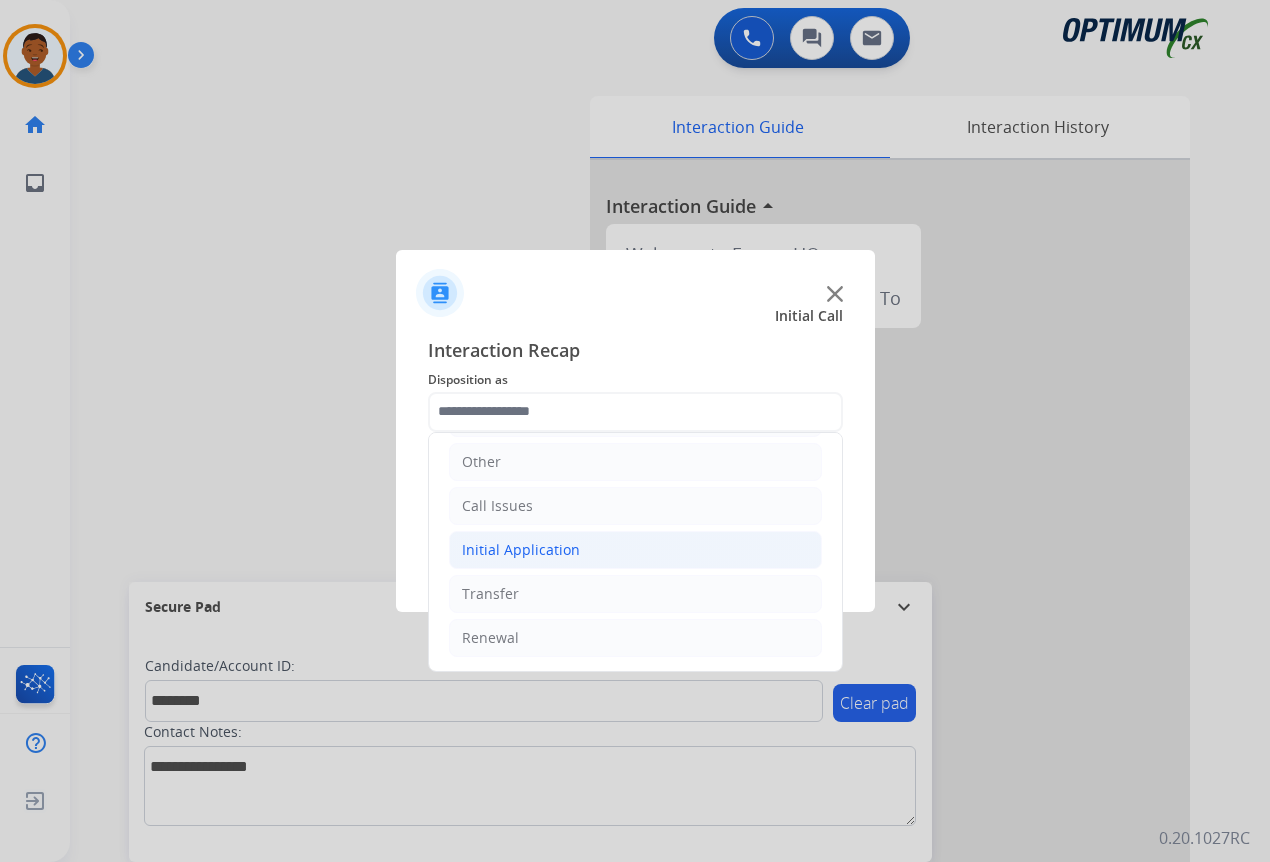 click on "Initial Application" 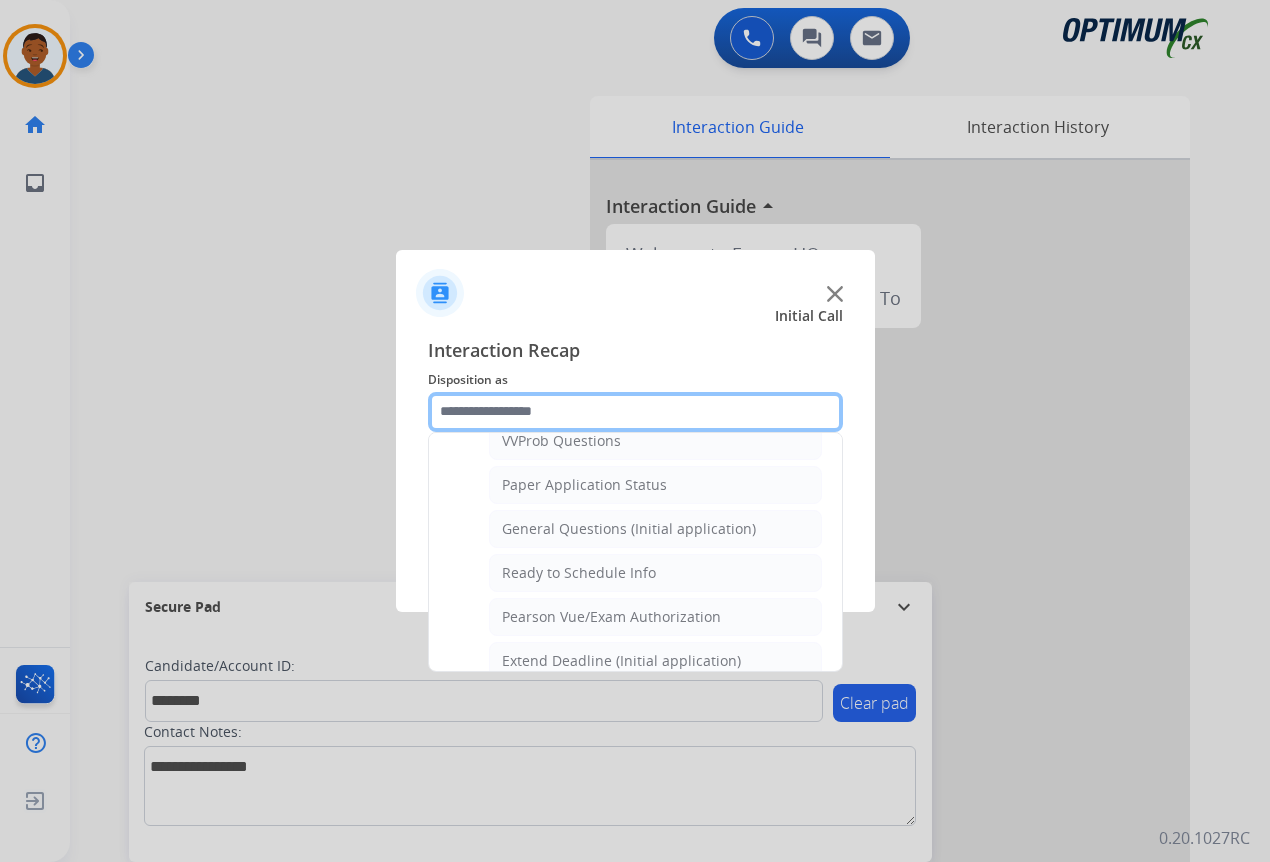 scroll, scrollTop: 1136, scrollLeft: 0, axis: vertical 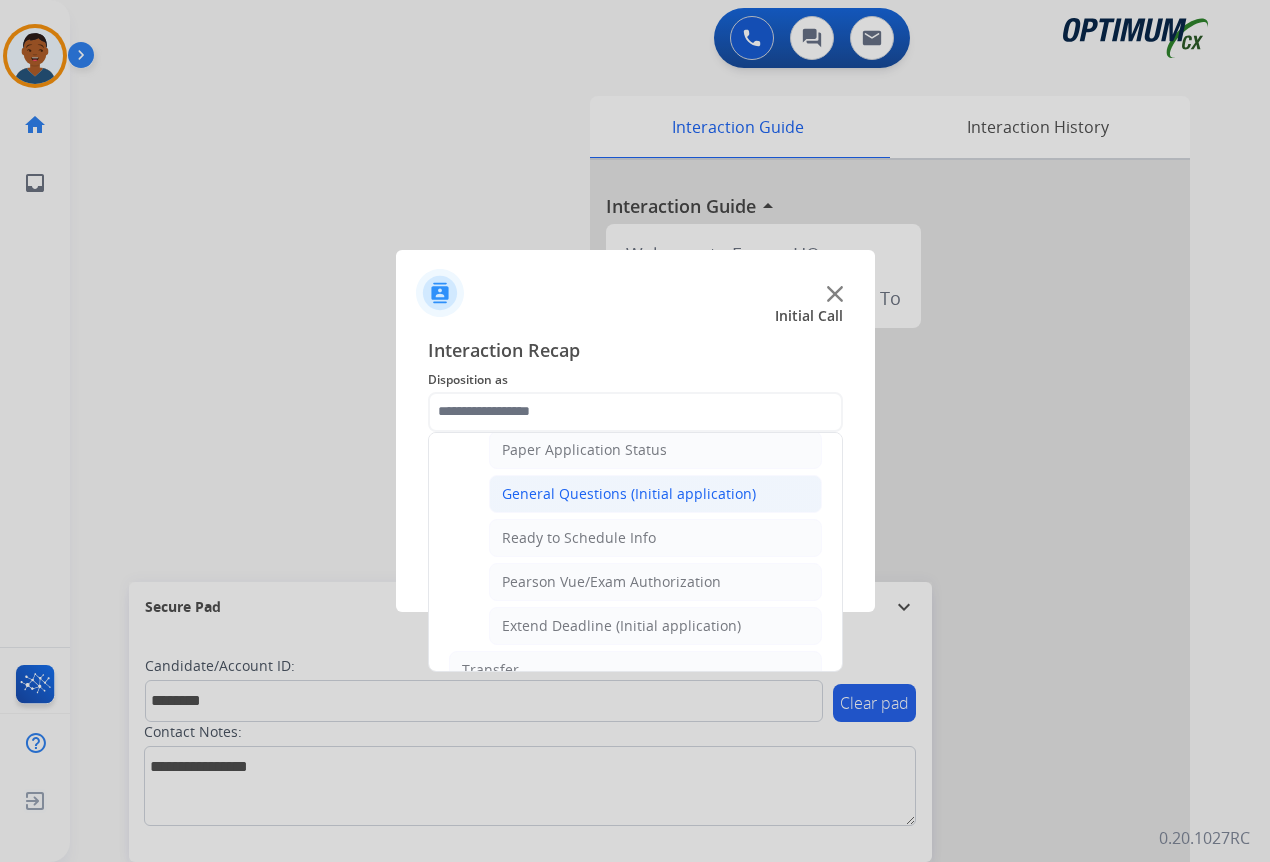 click on "General Questions (Initial application)" 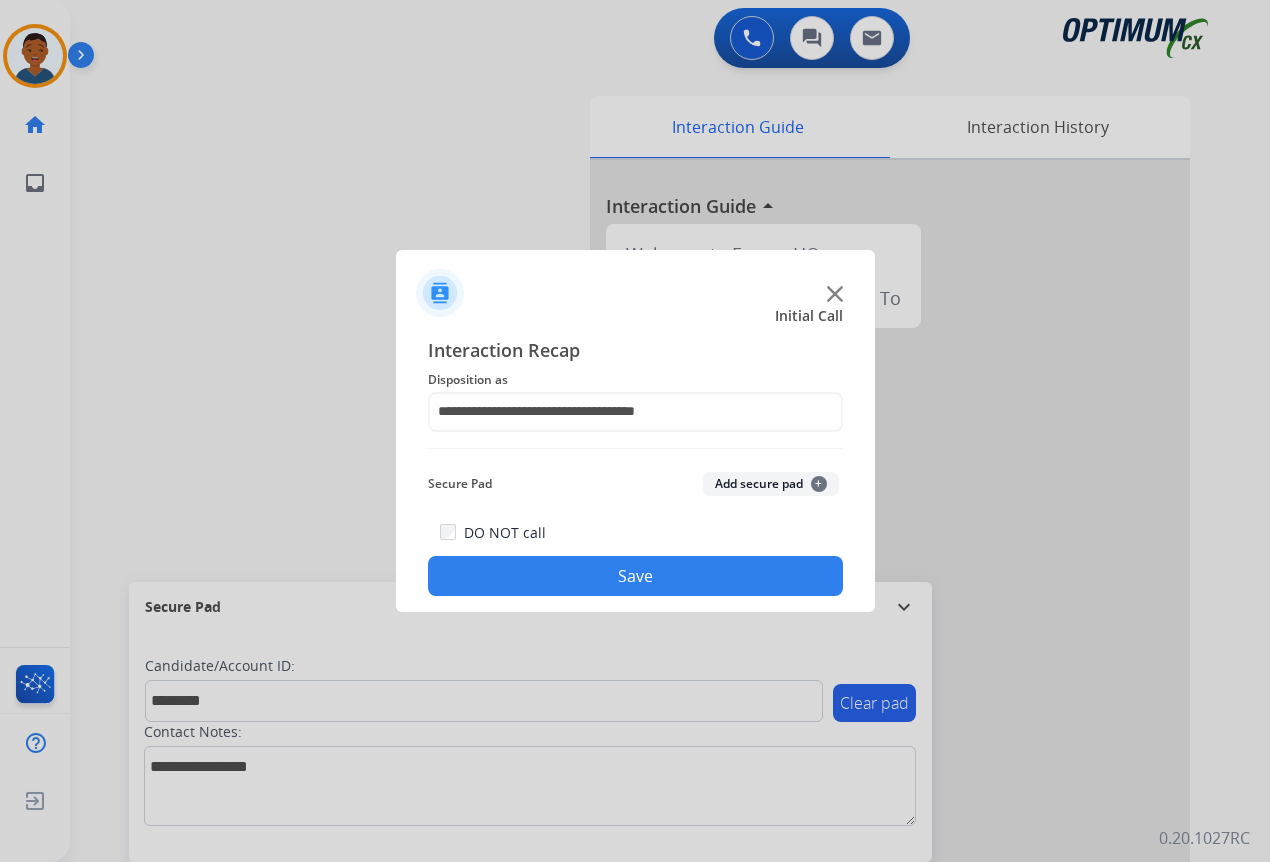 click on "Add secure pad  +" 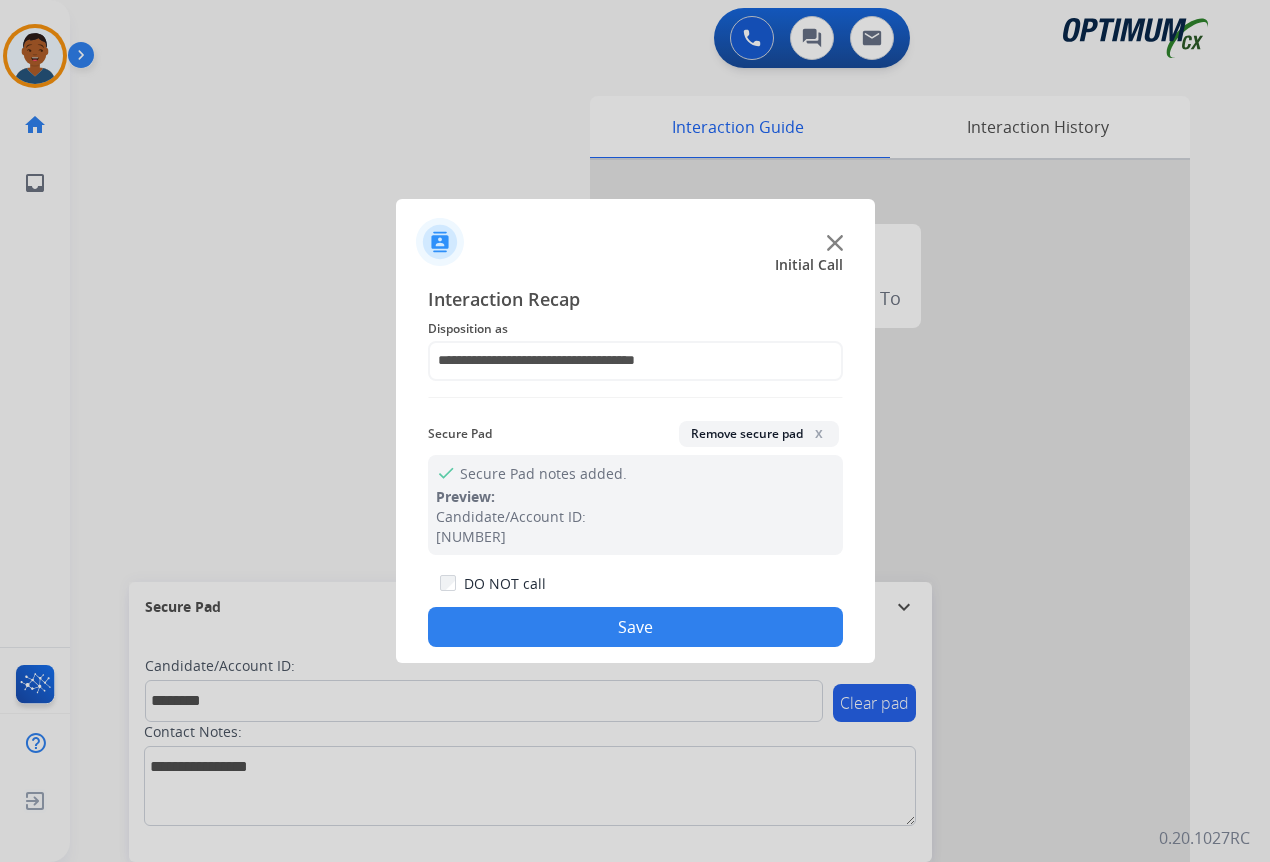 click on "Save" 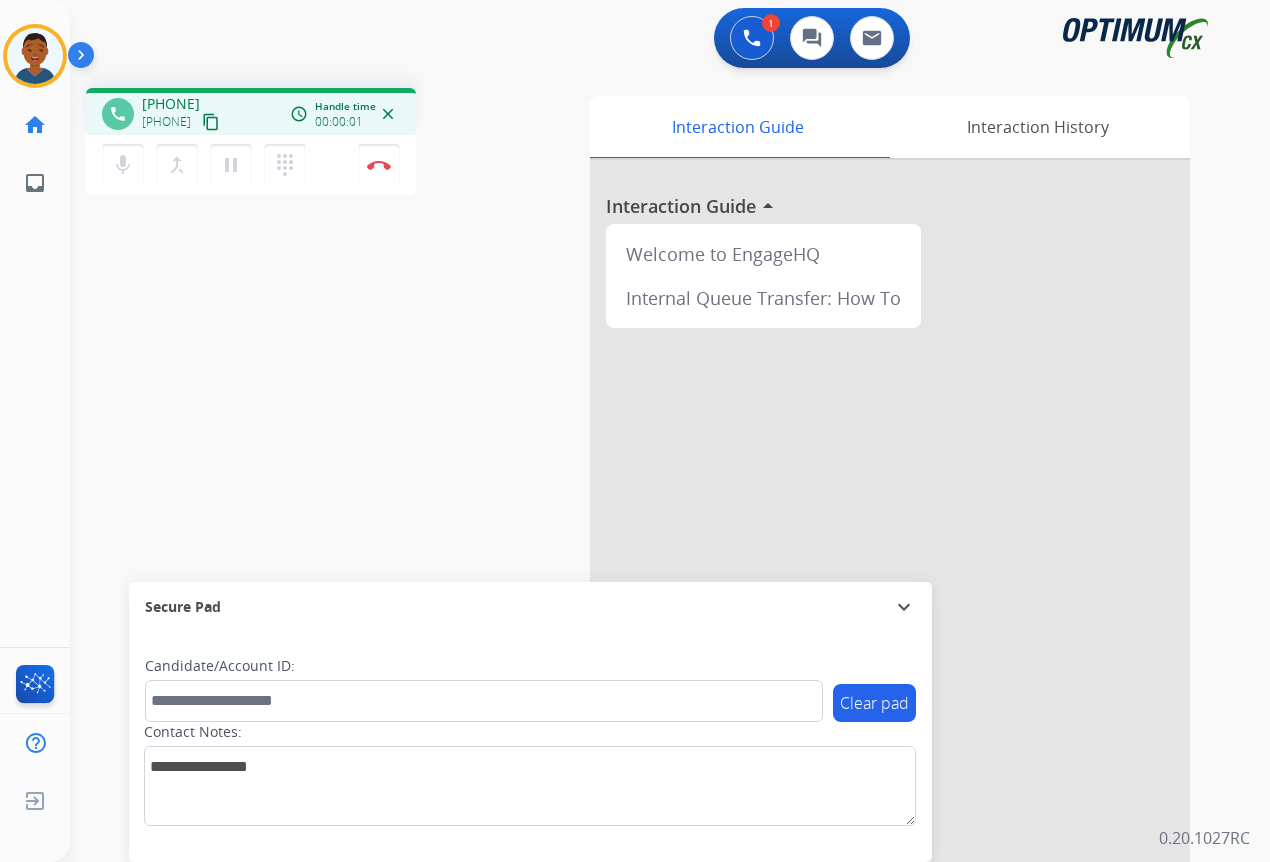 click on "content_copy" at bounding box center [211, 122] 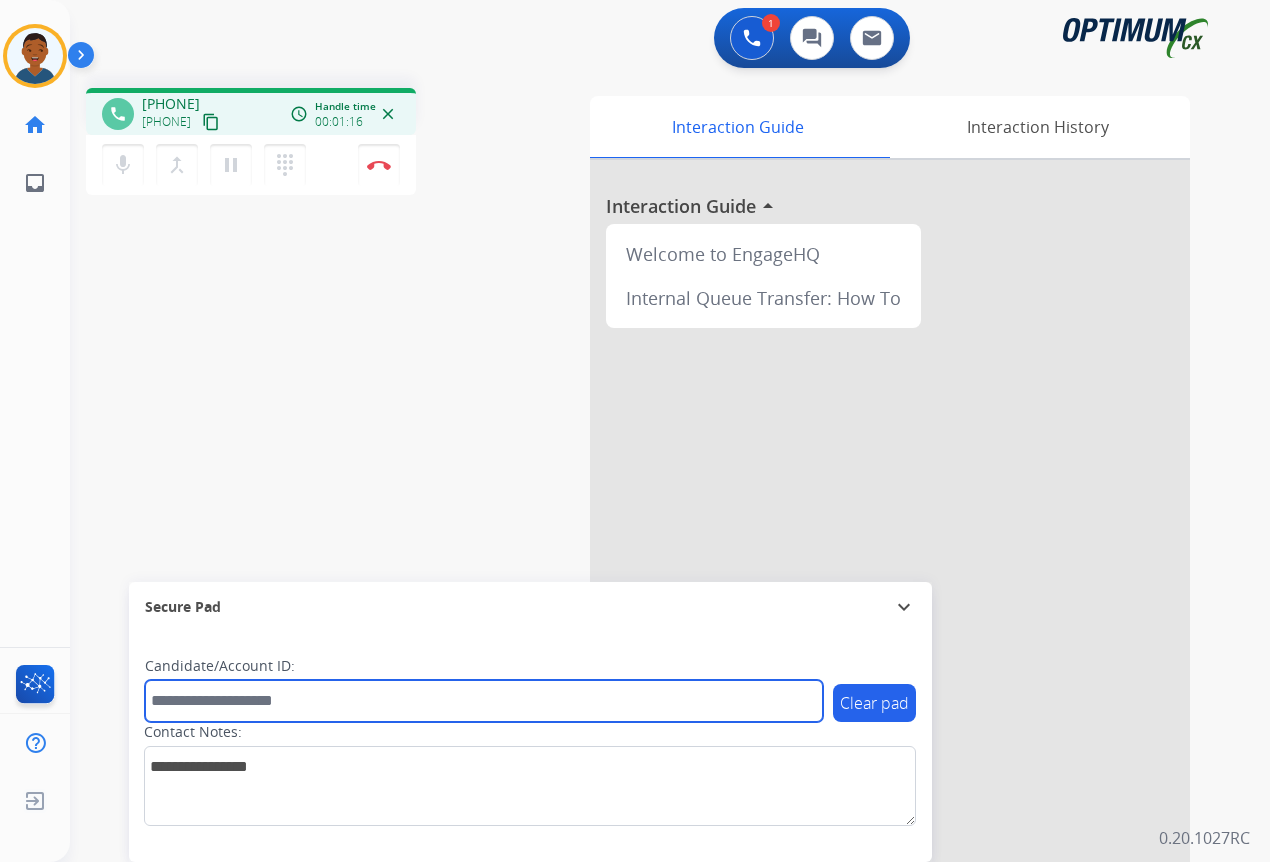 click at bounding box center [484, 701] 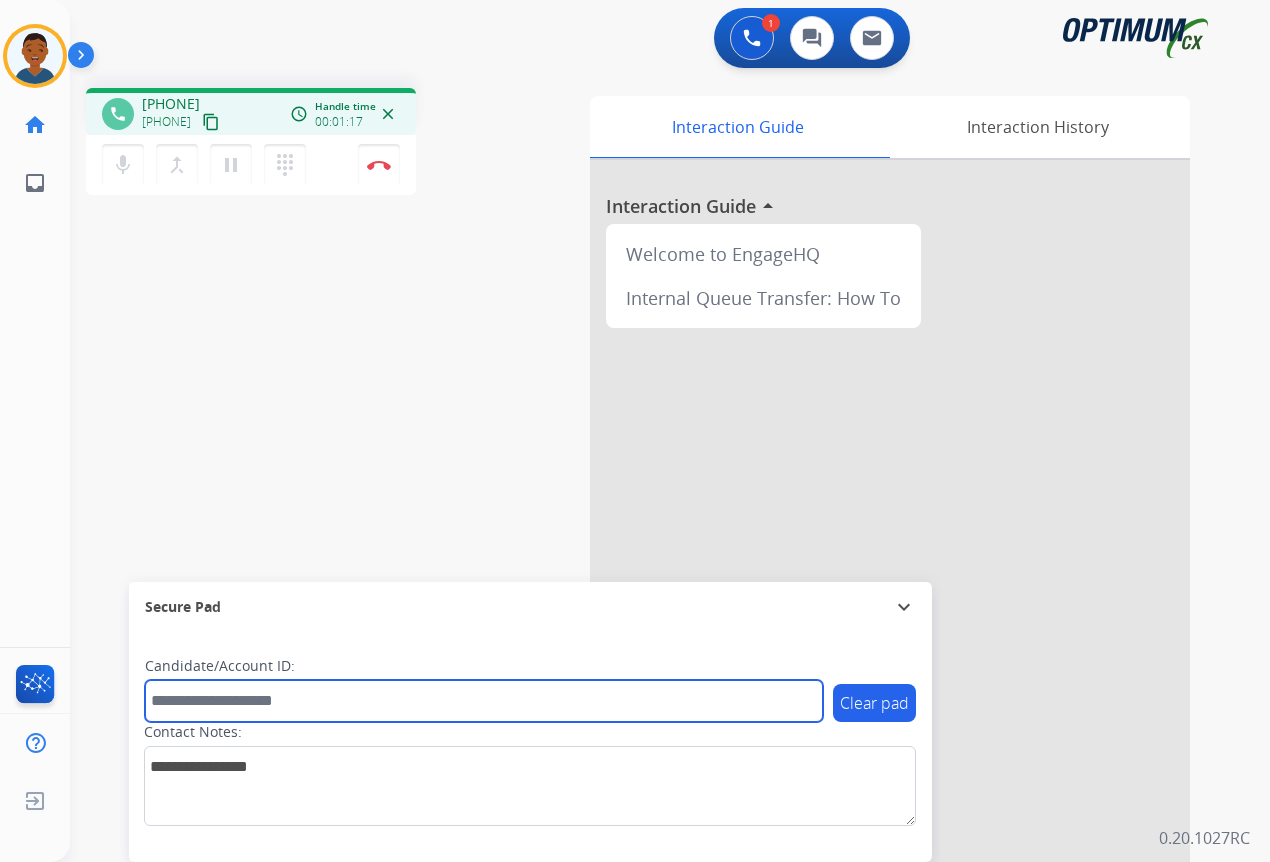 paste on "*******" 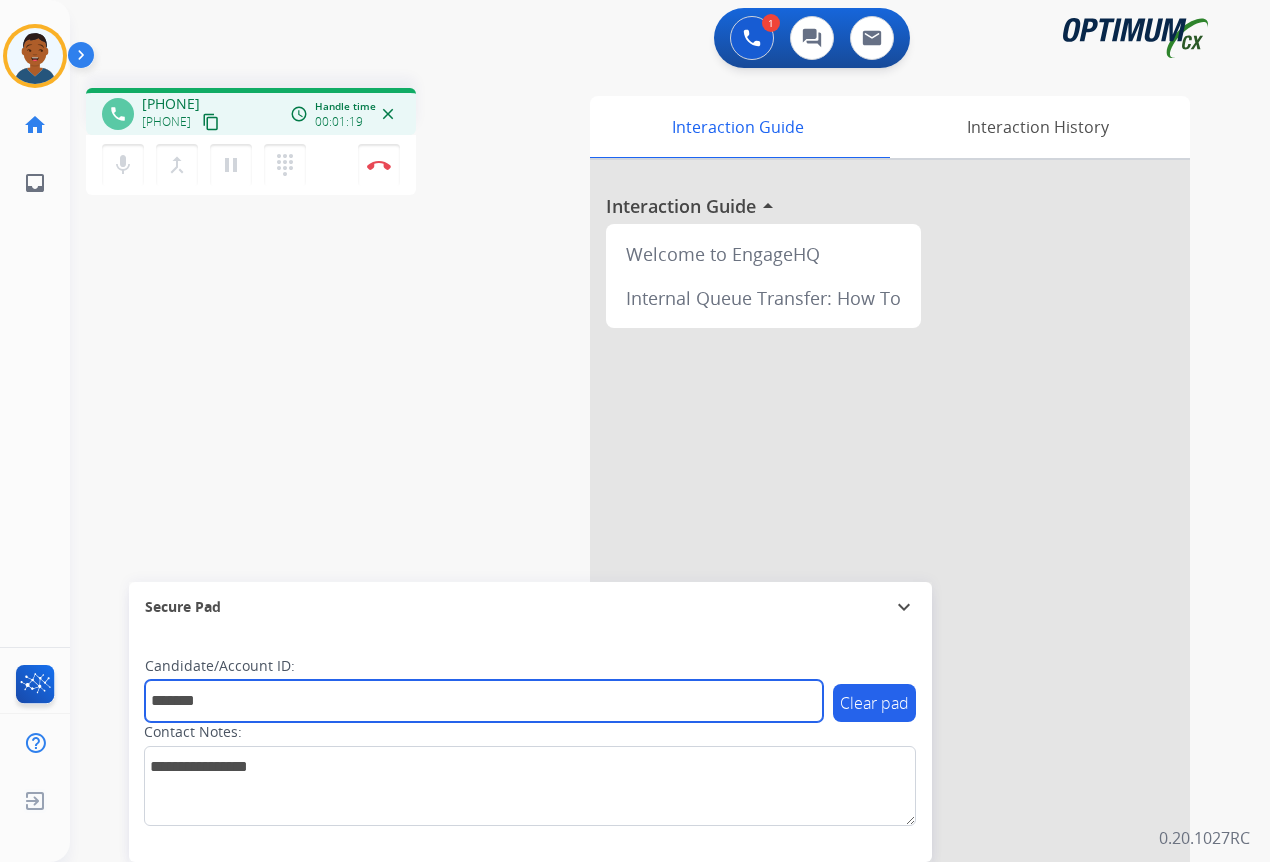 type on "*******" 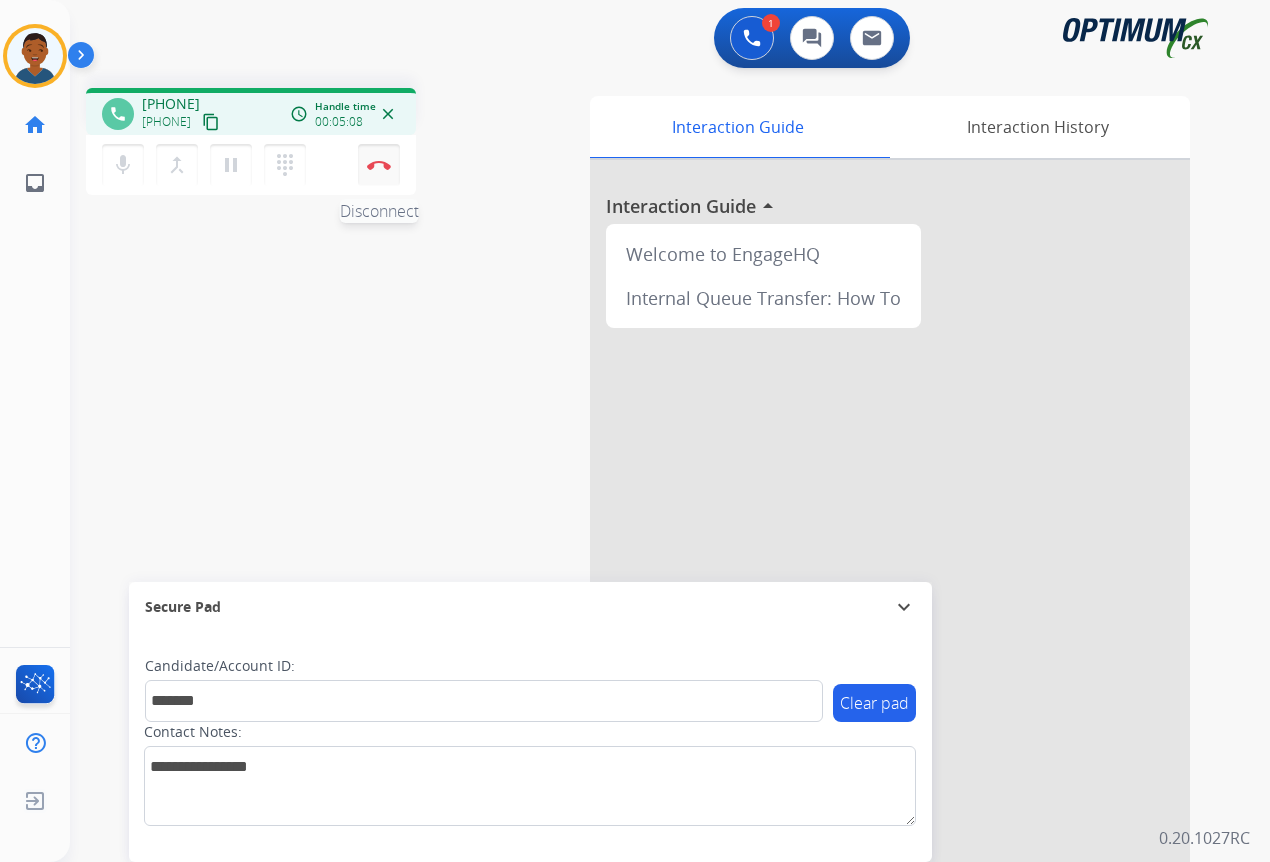 click at bounding box center [379, 165] 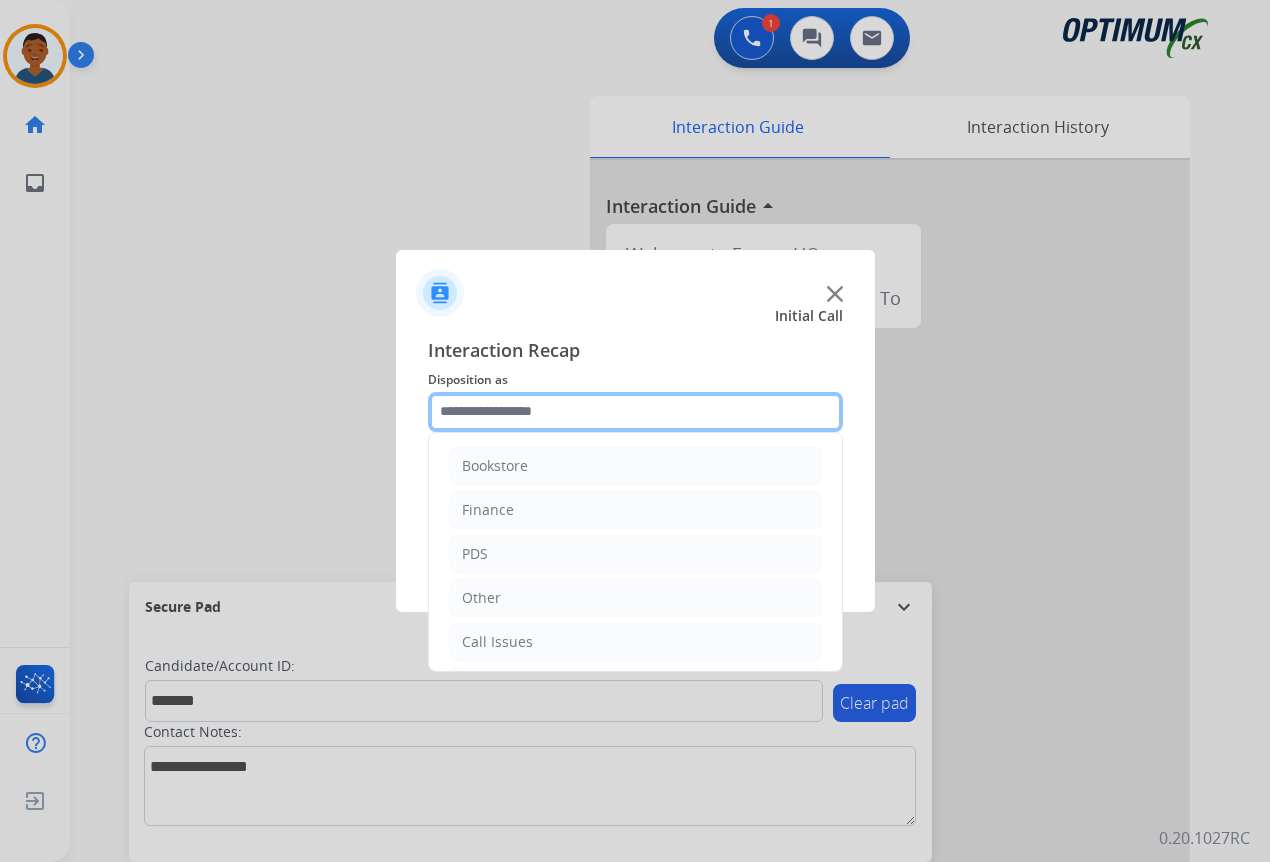 click 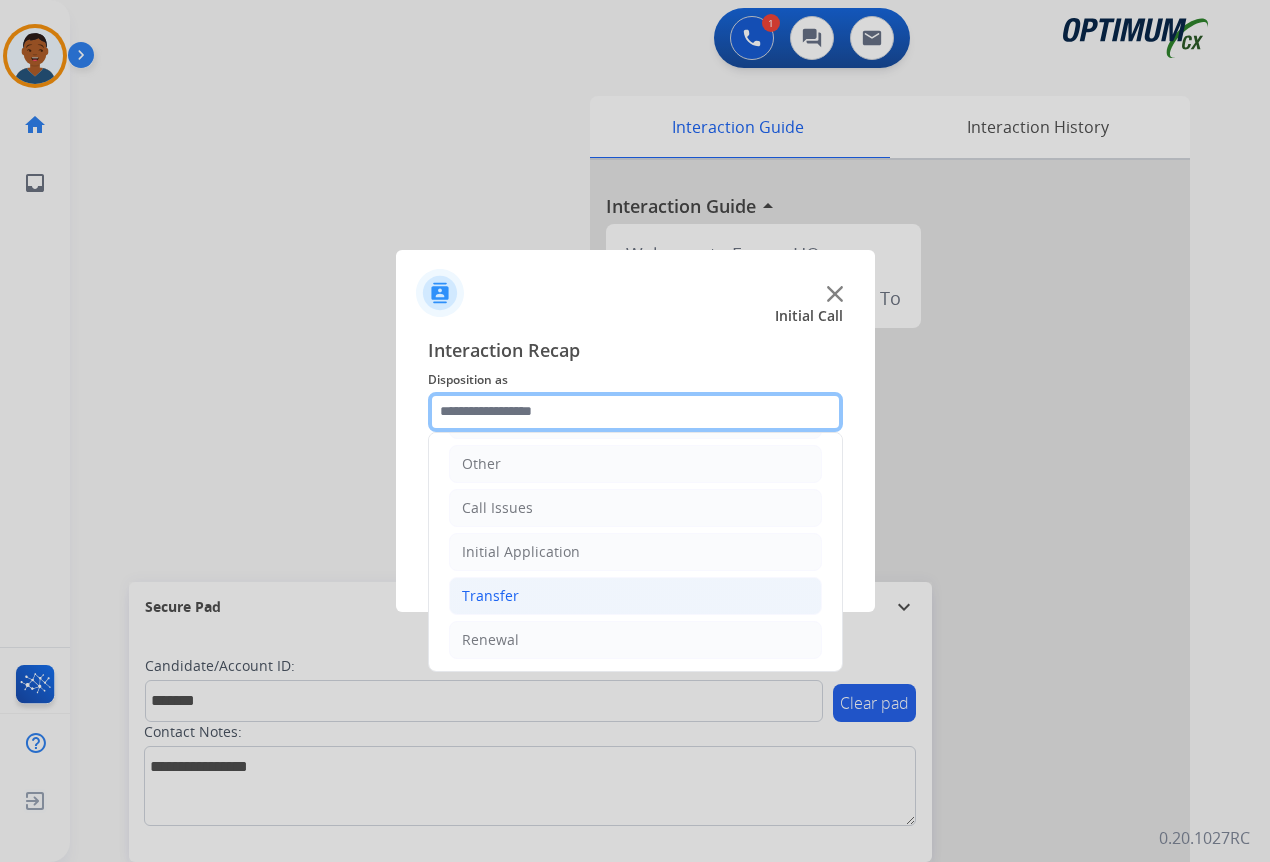 scroll, scrollTop: 136, scrollLeft: 0, axis: vertical 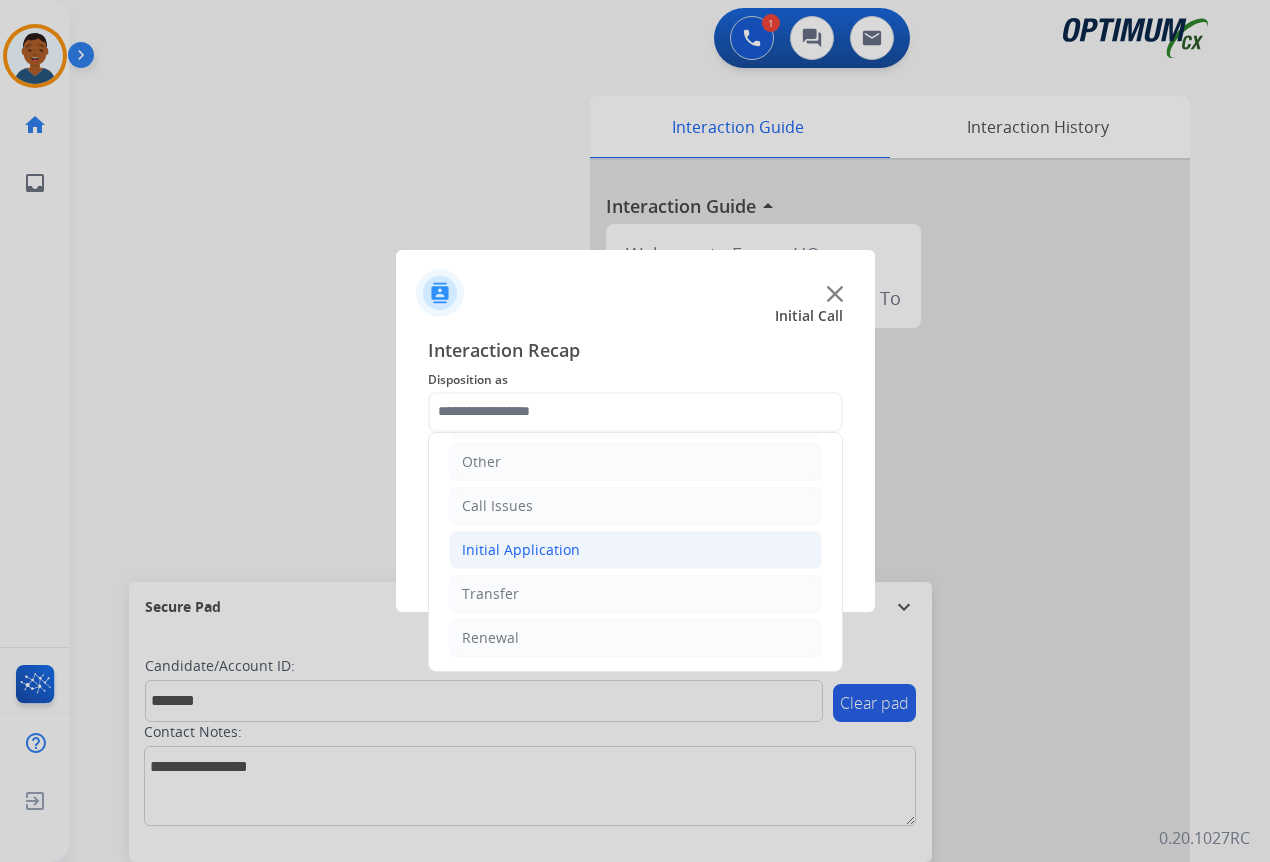 click on "Initial Application" 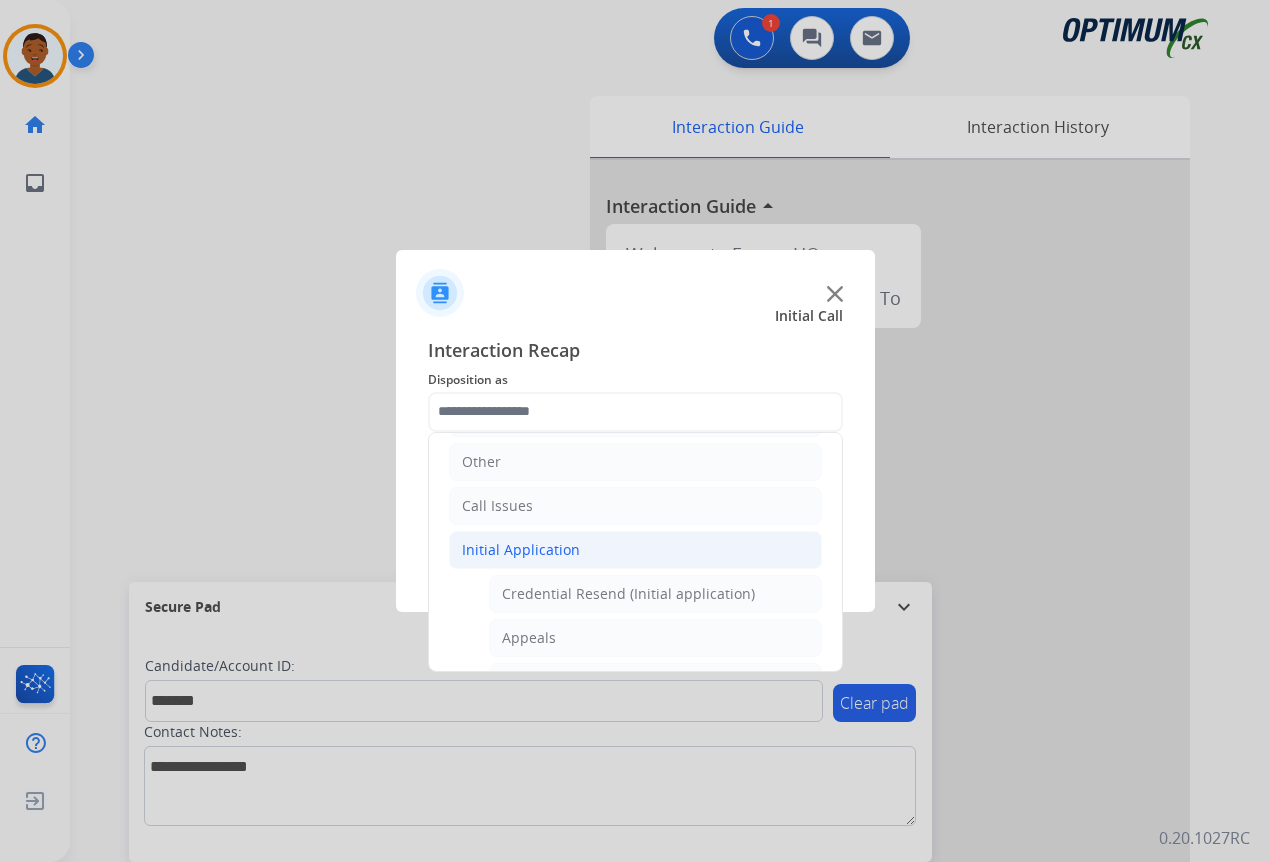 click on "Initial Application" 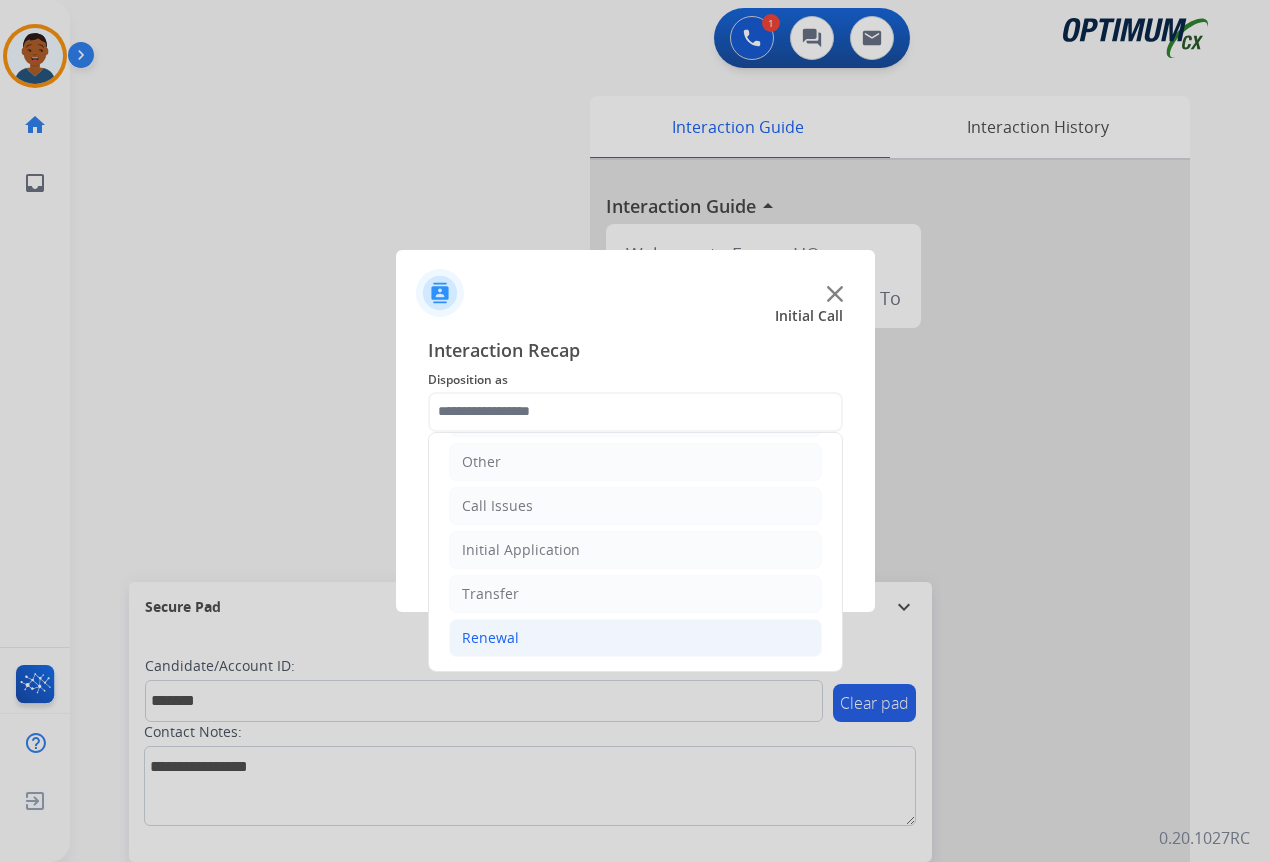 click on "Renewal" 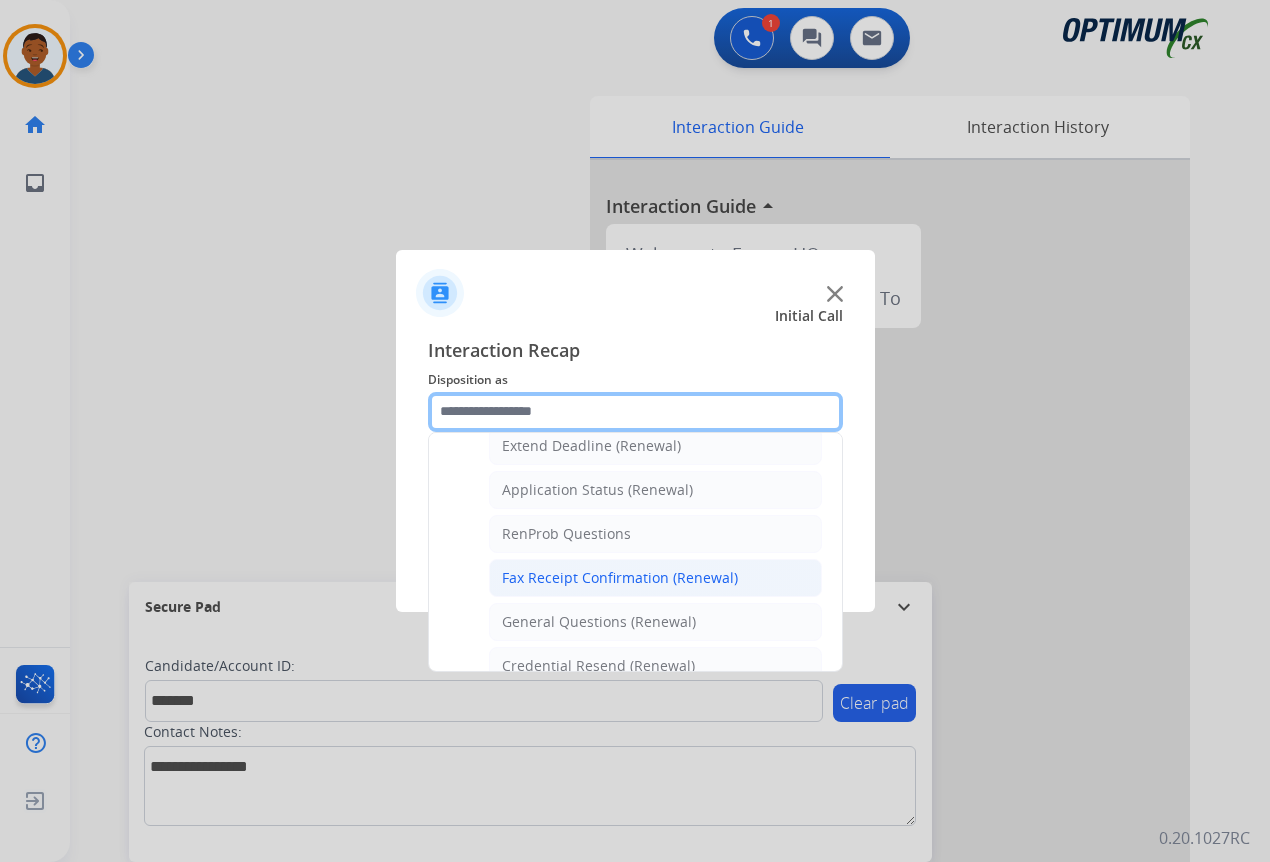 scroll, scrollTop: 536, scrollLeft: 0, axis: vertical 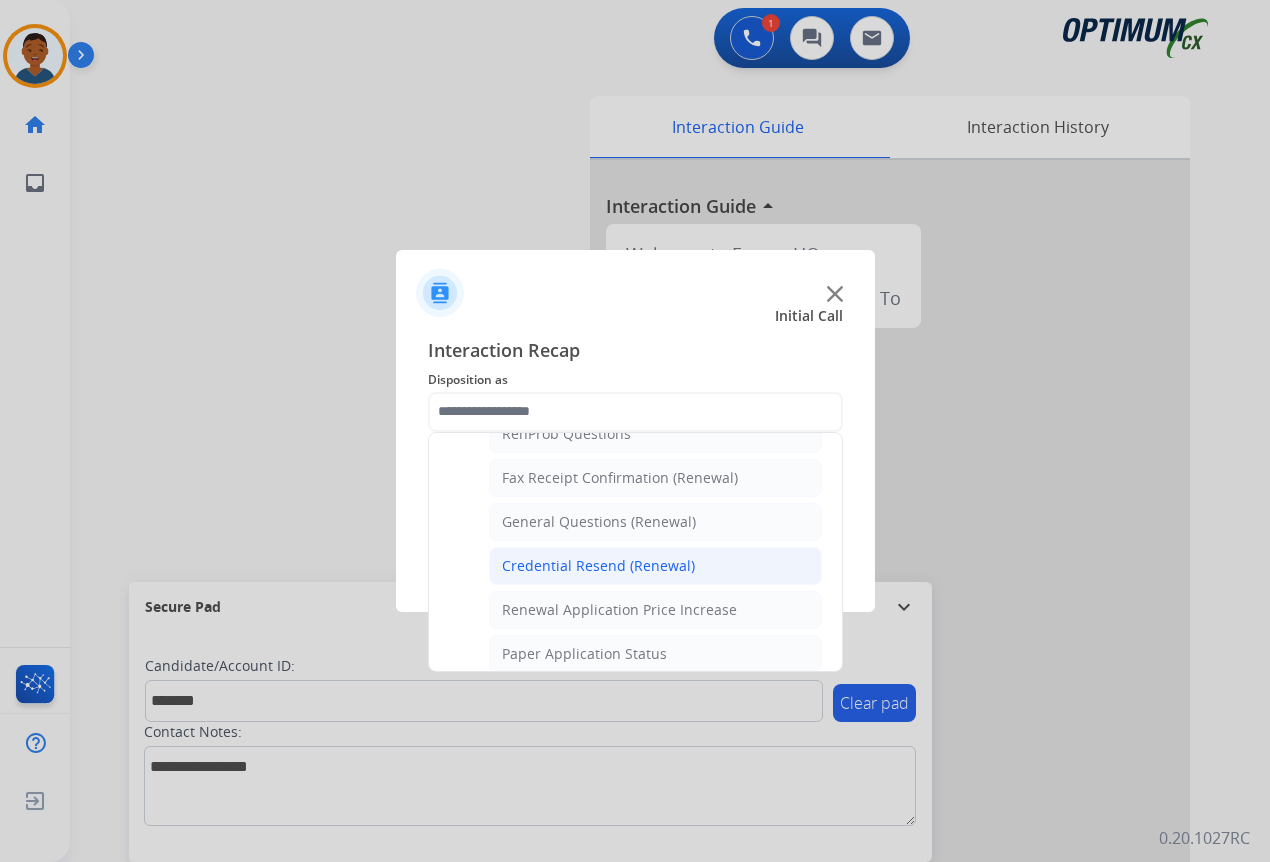 click on "Credential Resend (Renewal)" 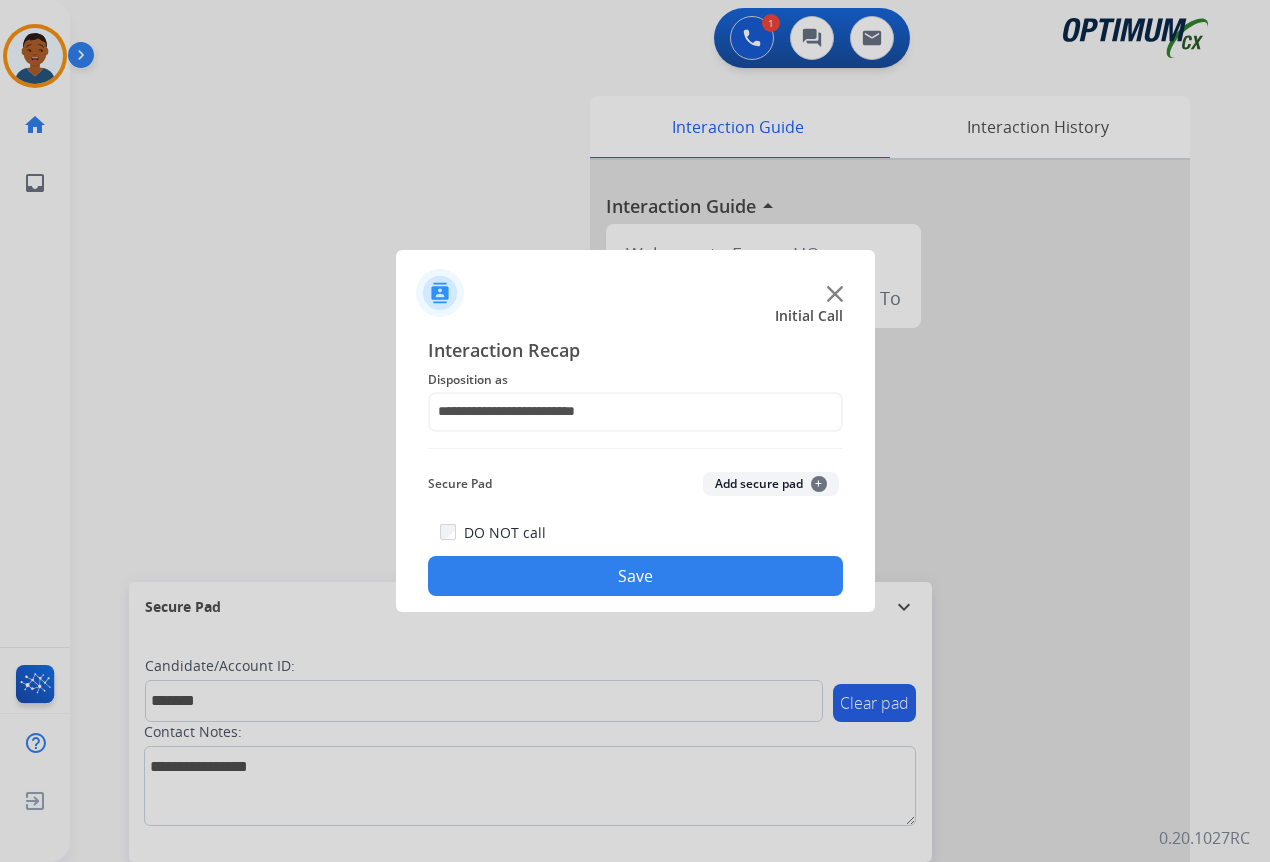 click on "Add secure pad  +" 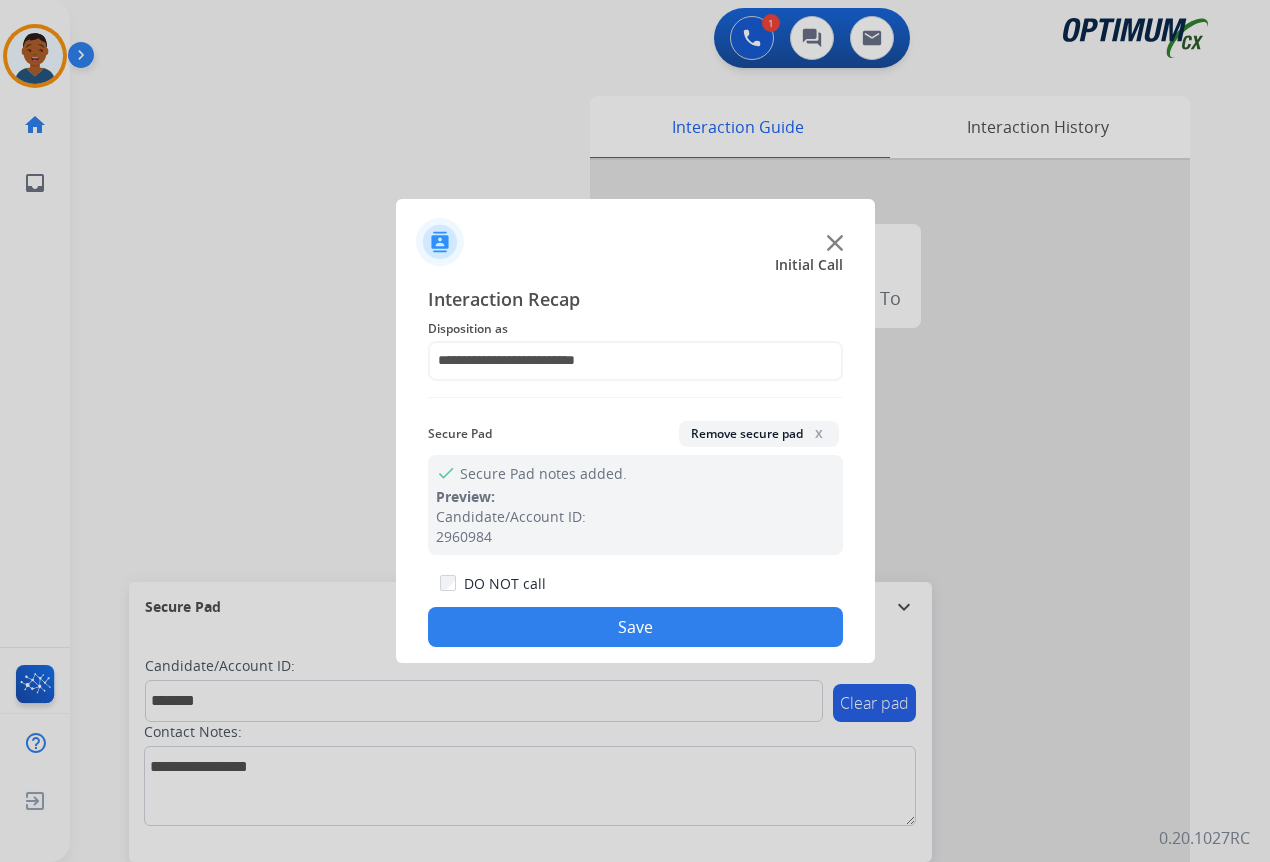 click on "Save" 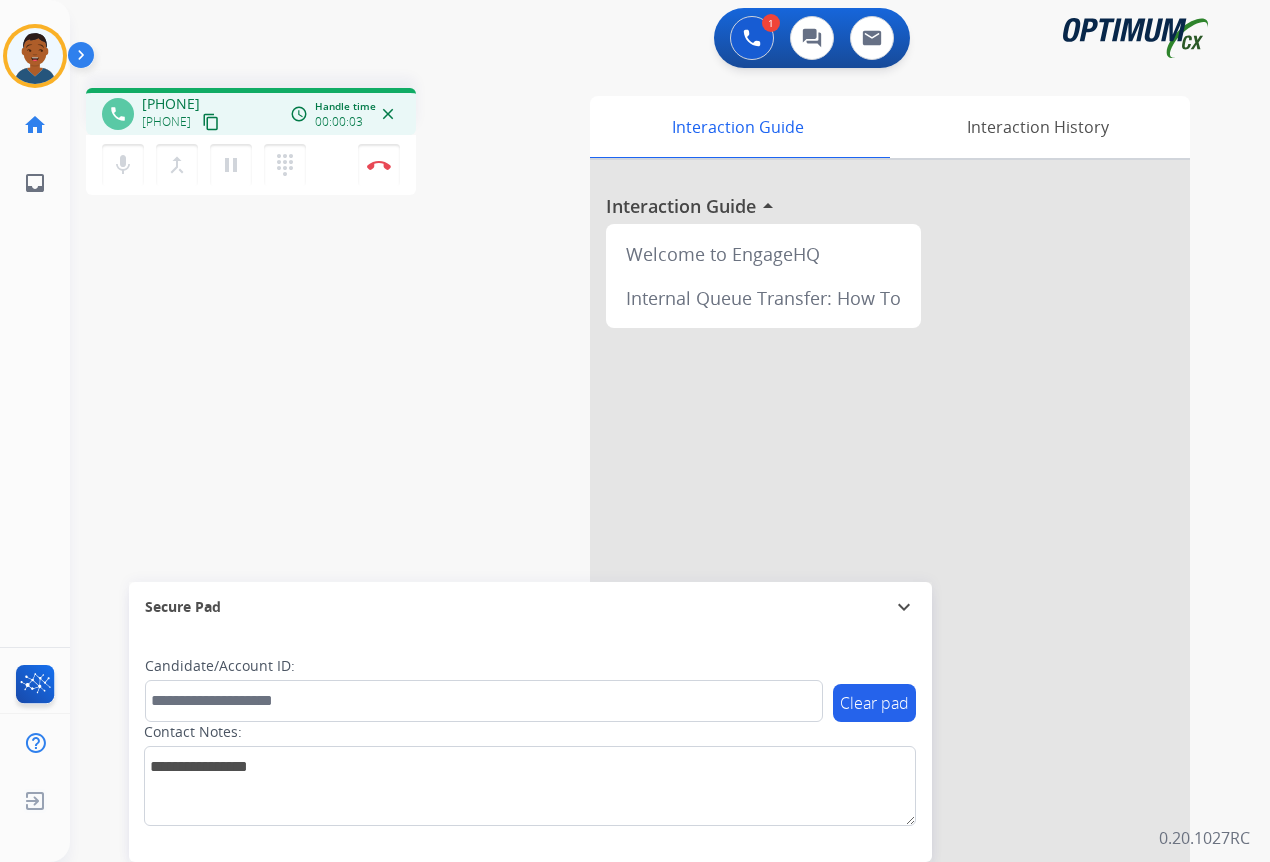 click on "content_copy" at bounding box center (211, 122) 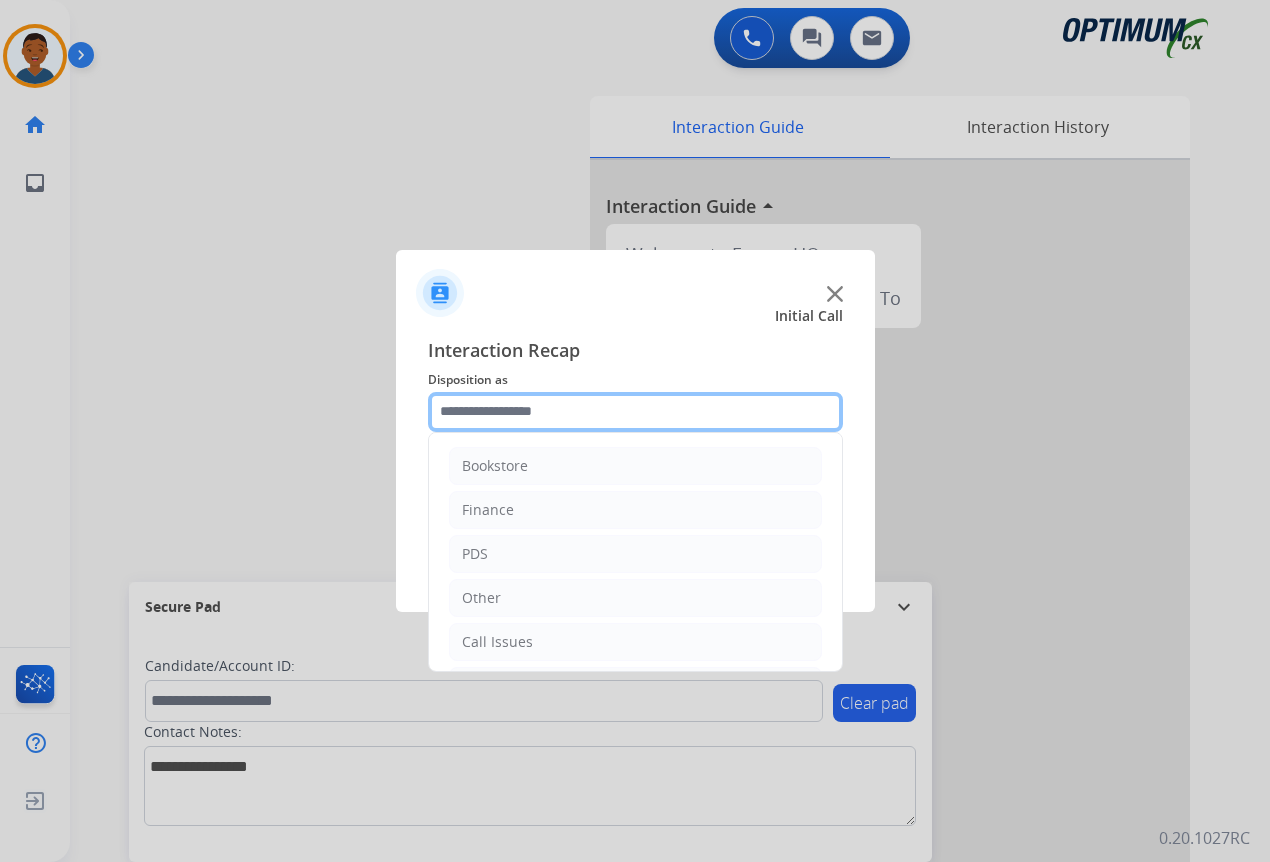 click 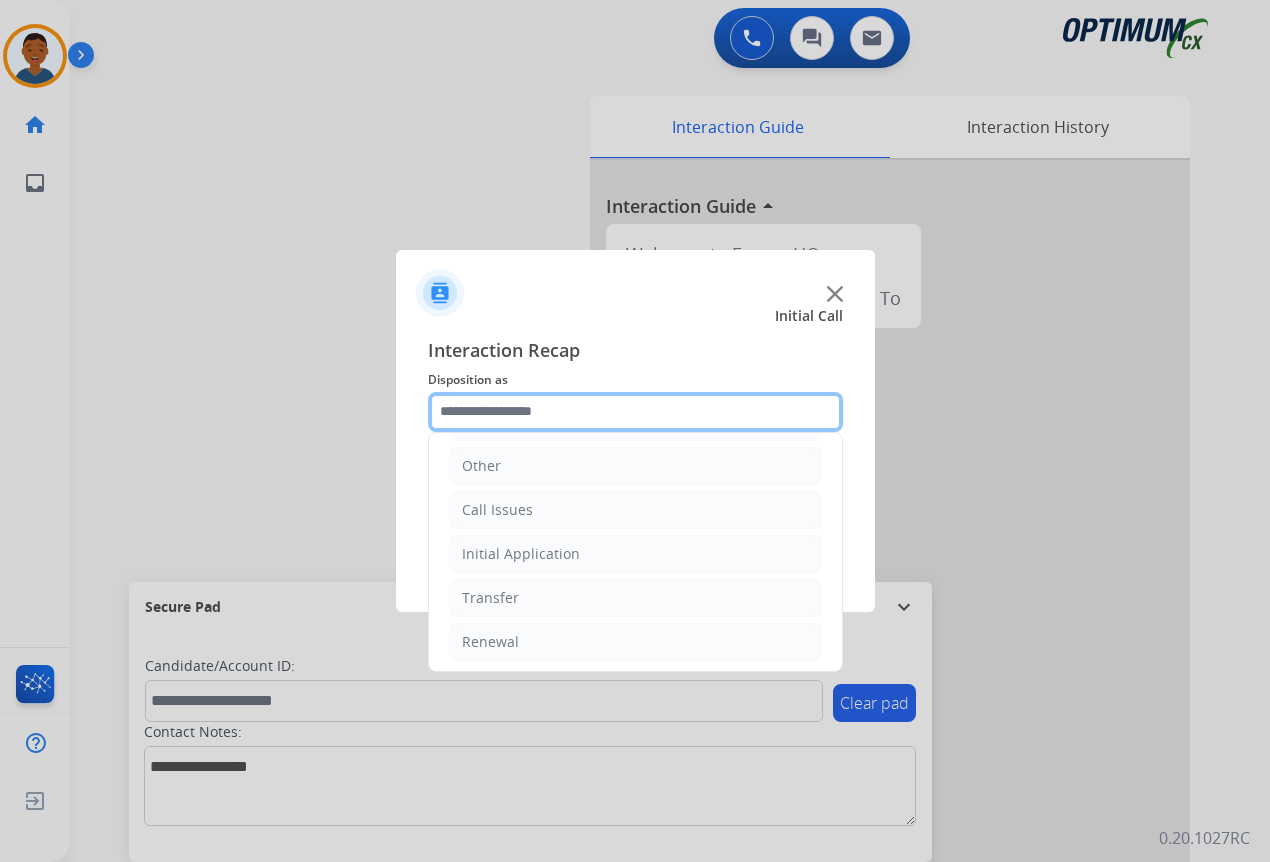 scroll, scrollTop: 136, scrollLeft: 0, axis: vertical 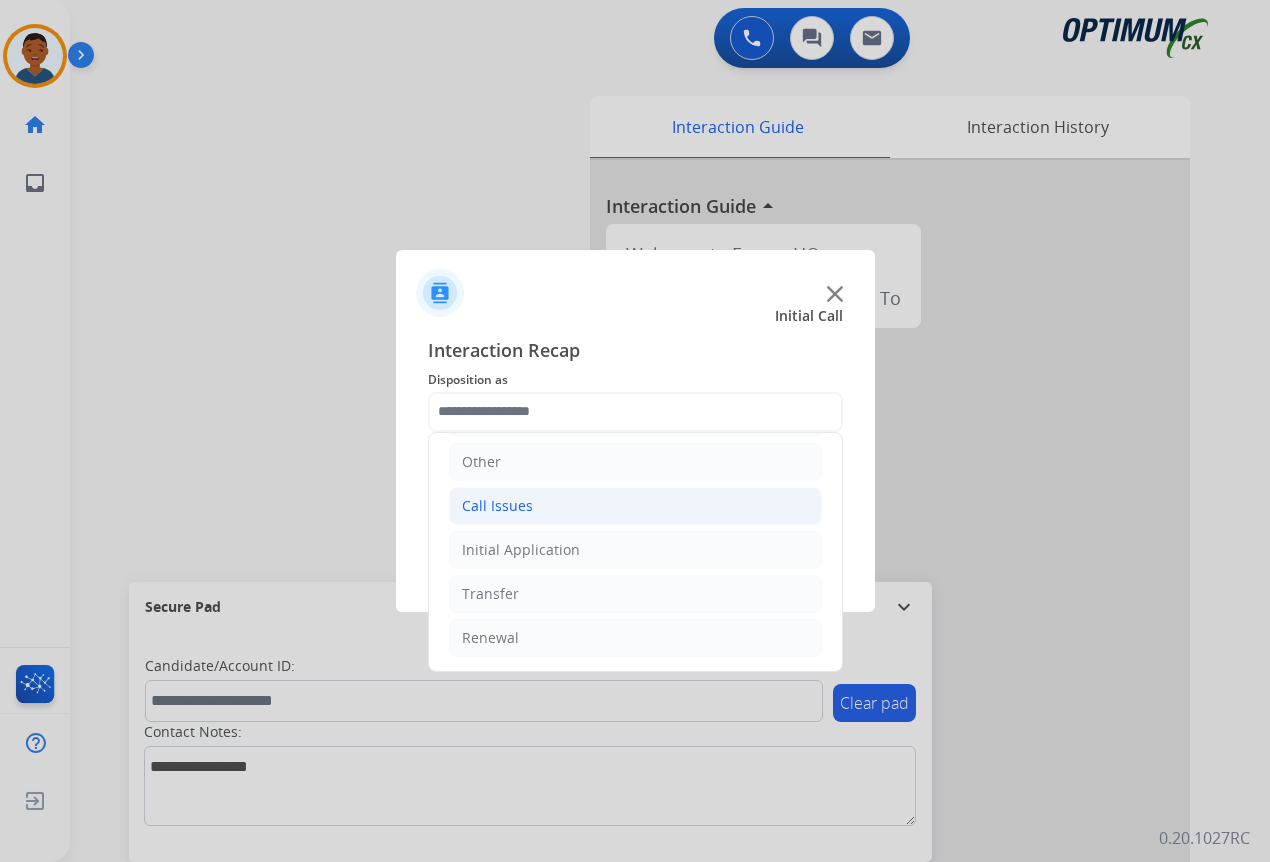 click on "Call Issues" 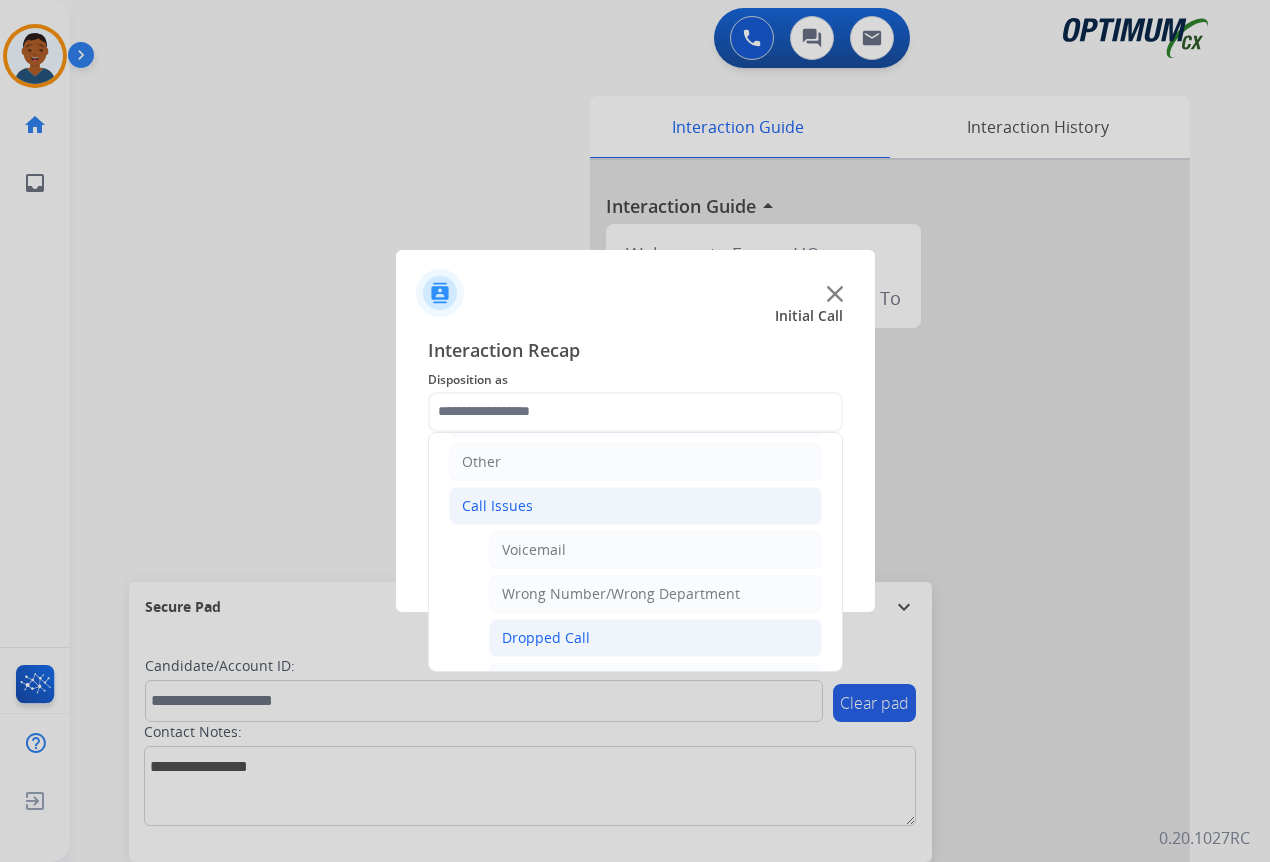 click on "Dropped Call" 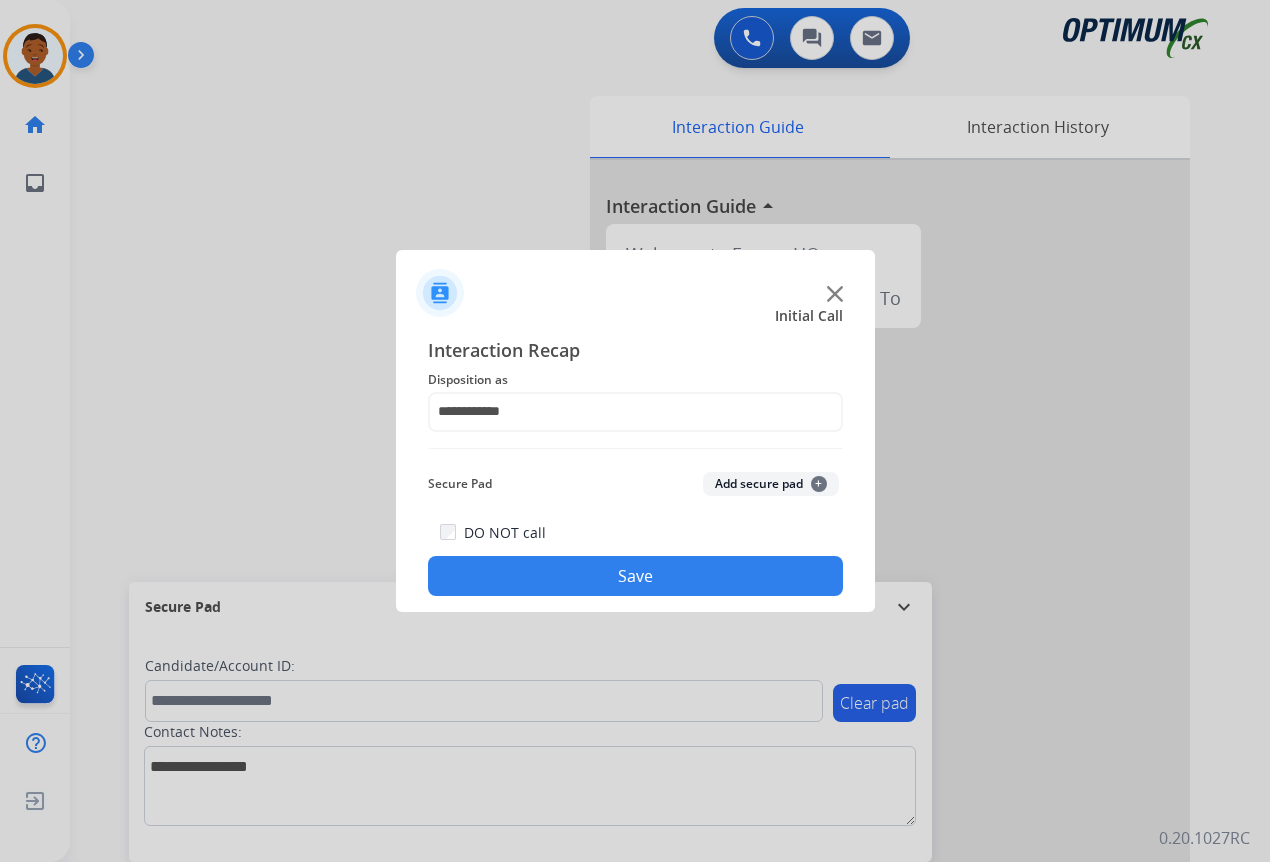 drag, startPoint x: 663, startPoint y: 576, endPoint x: 644, endPoint y: 581, distance: 19.646883 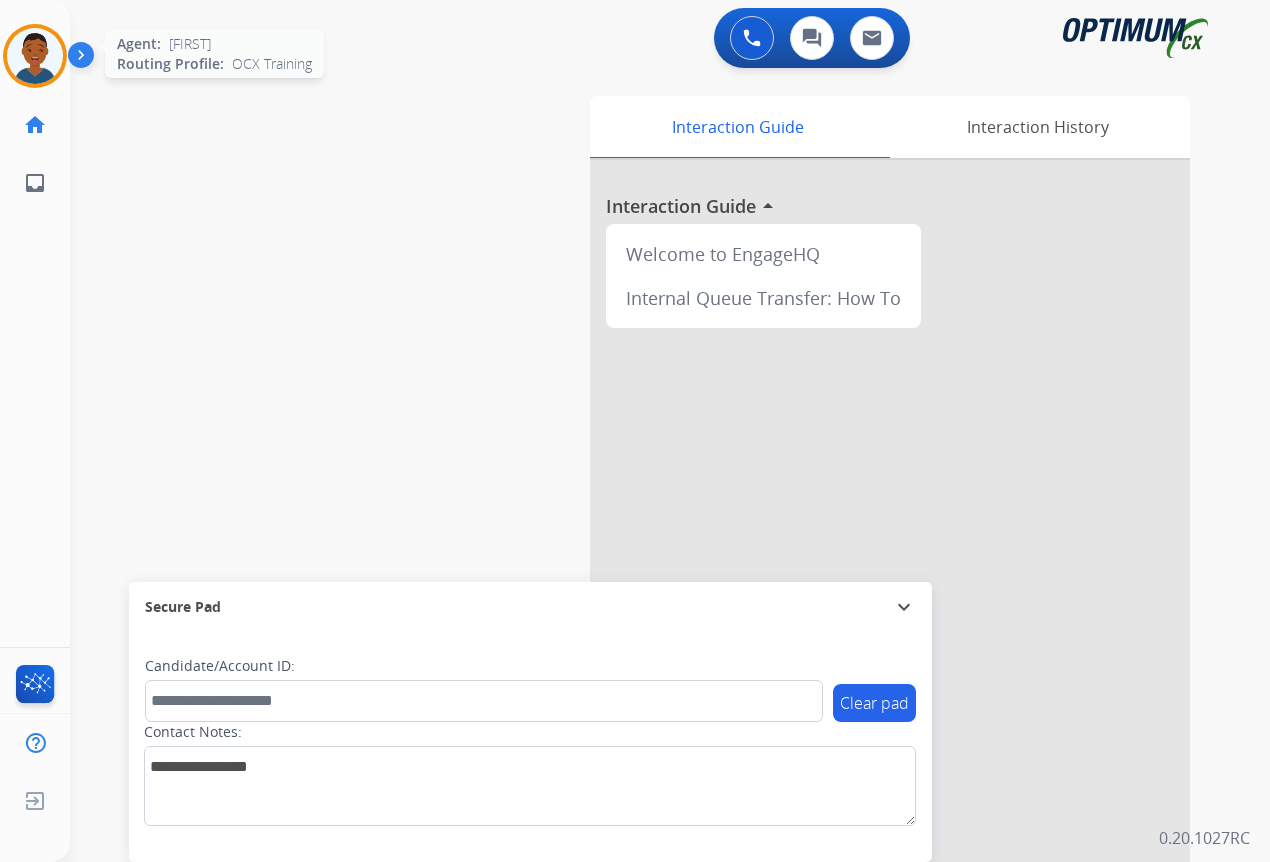 drag, startPoint x: 8, startPoint y: 55, endPoint x: 18, endPoint y: 58, distance: 10.440307 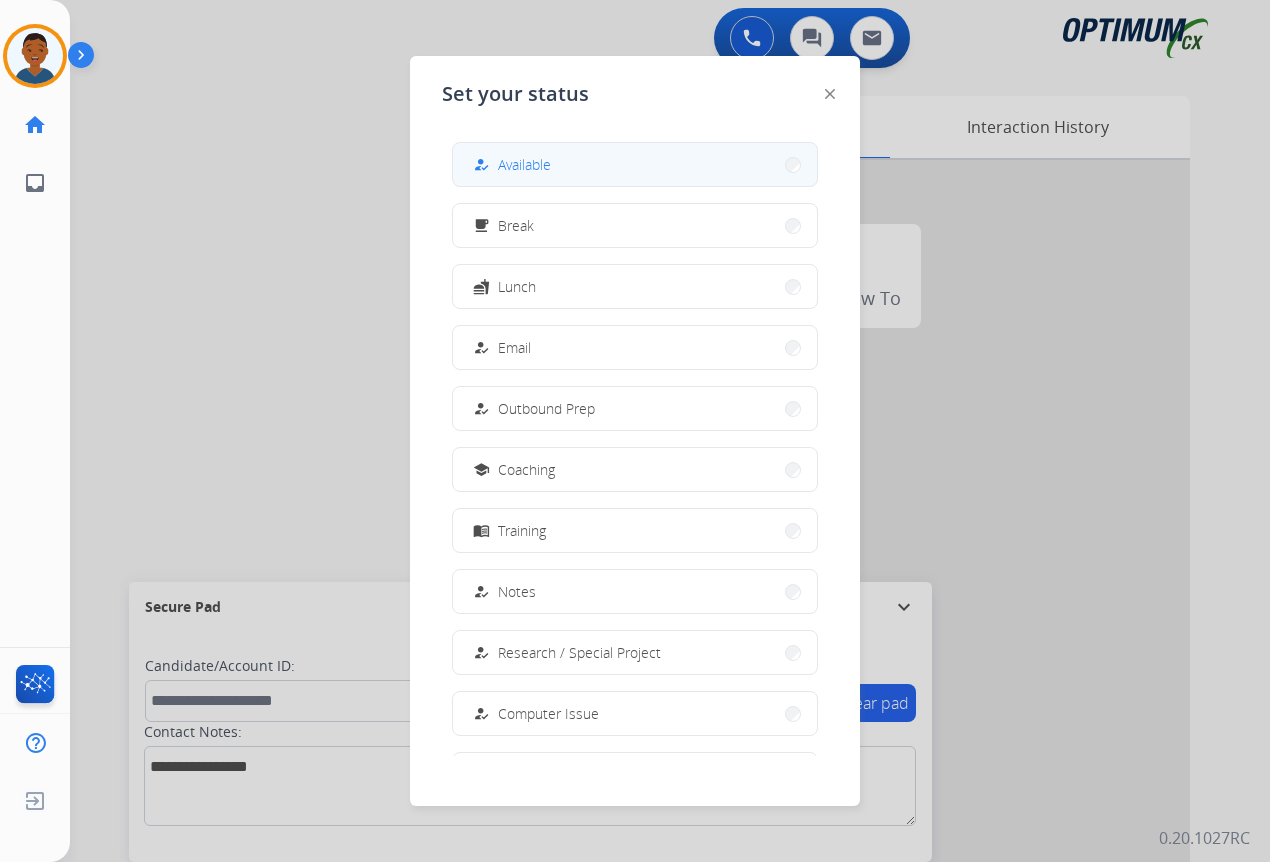 click on "Available" at bounding box center (524, 164) 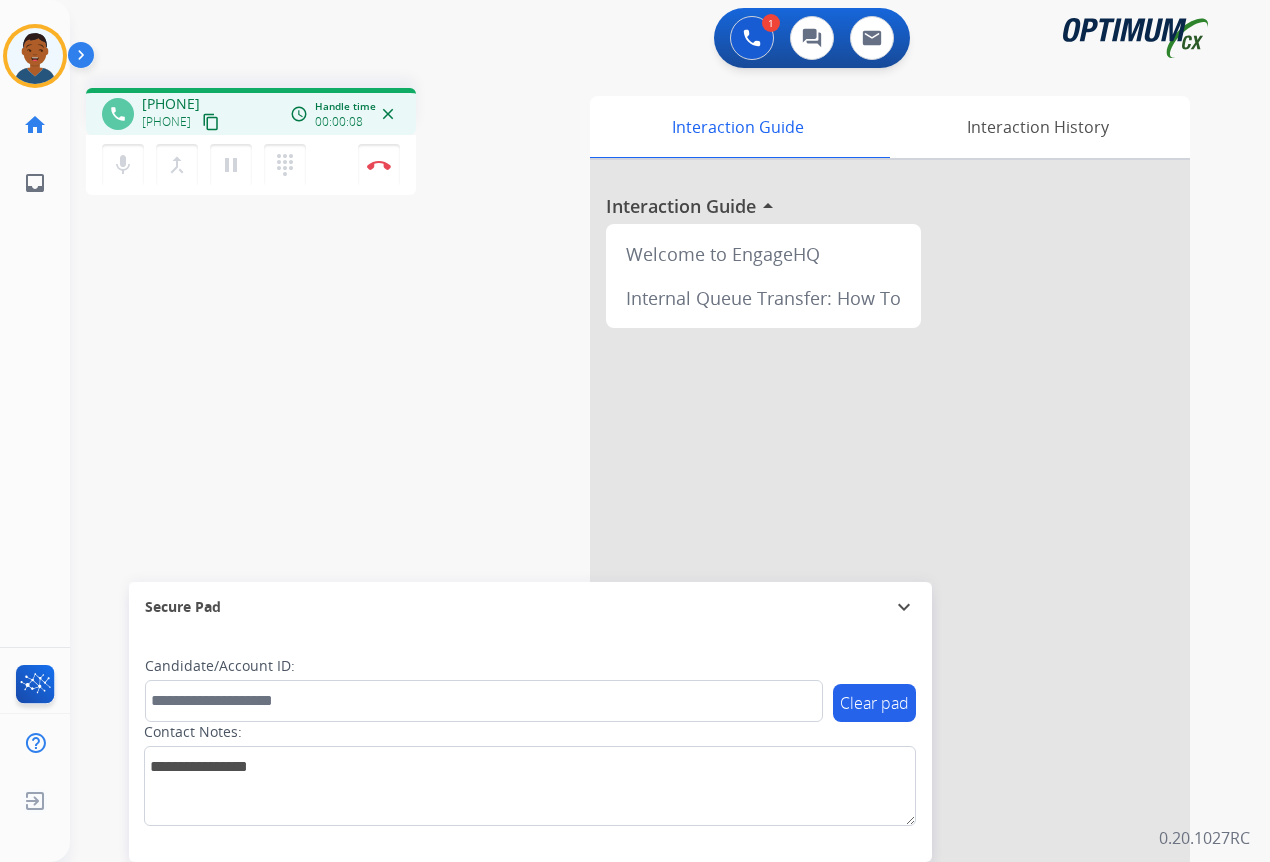 click on "content_copy" at bounding box center (211, 122) 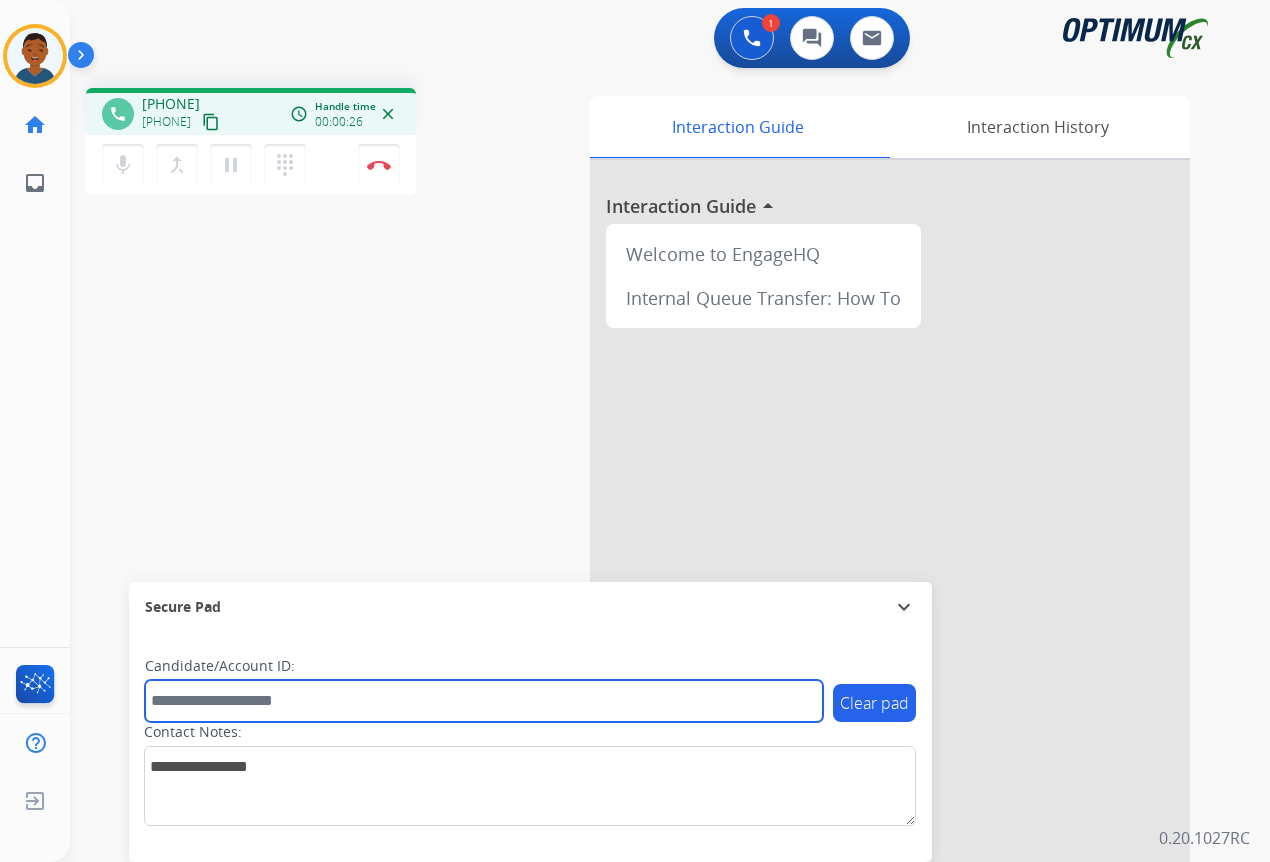 click at bounding box center [484, 701] 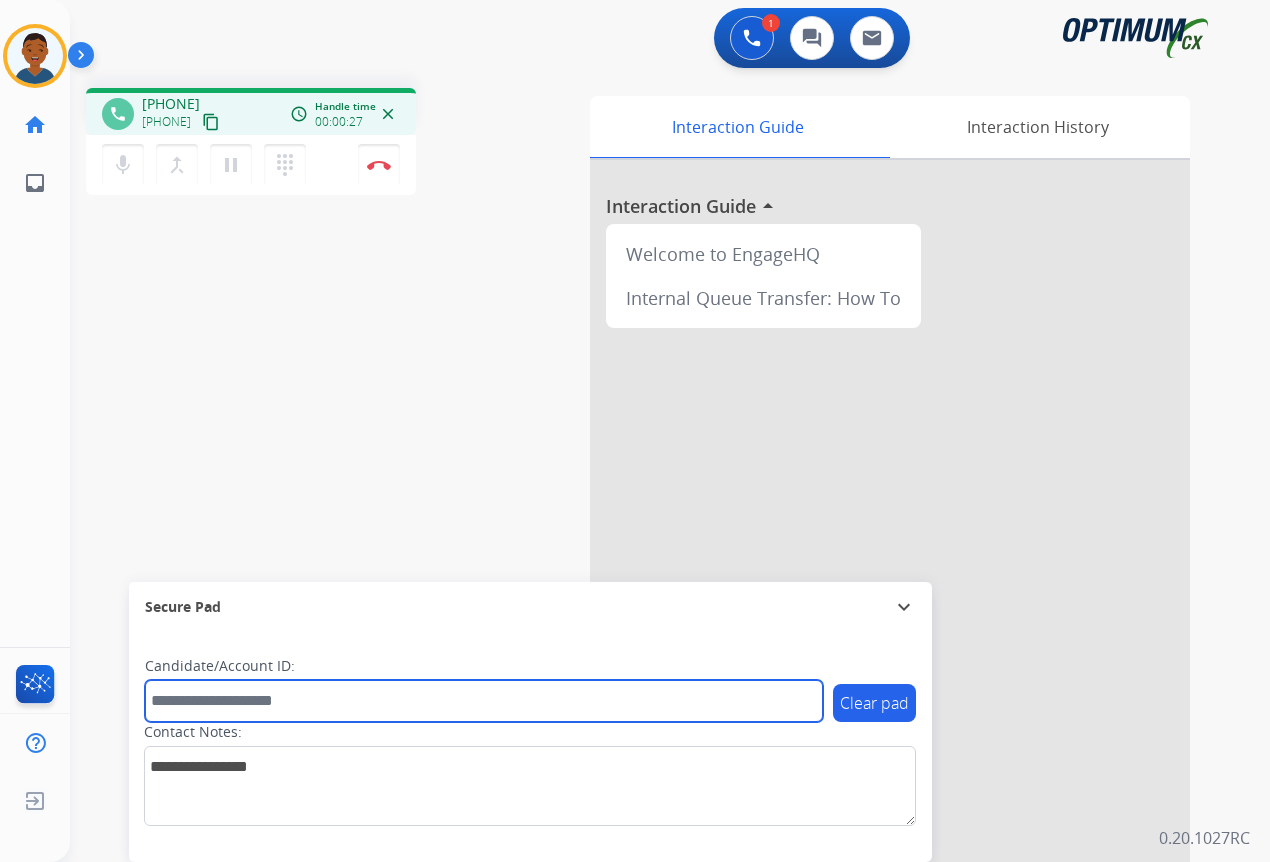 paste on "*******" 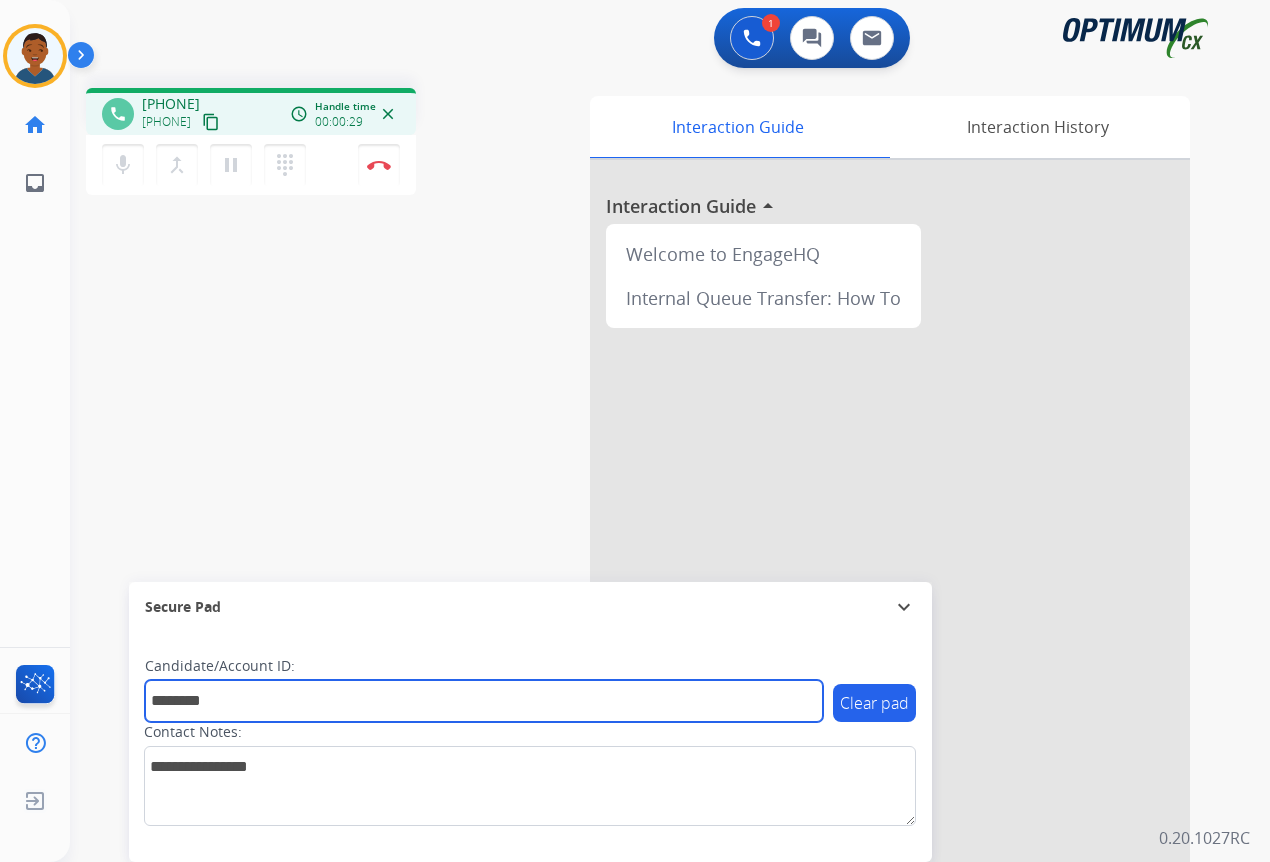 type on "*******" 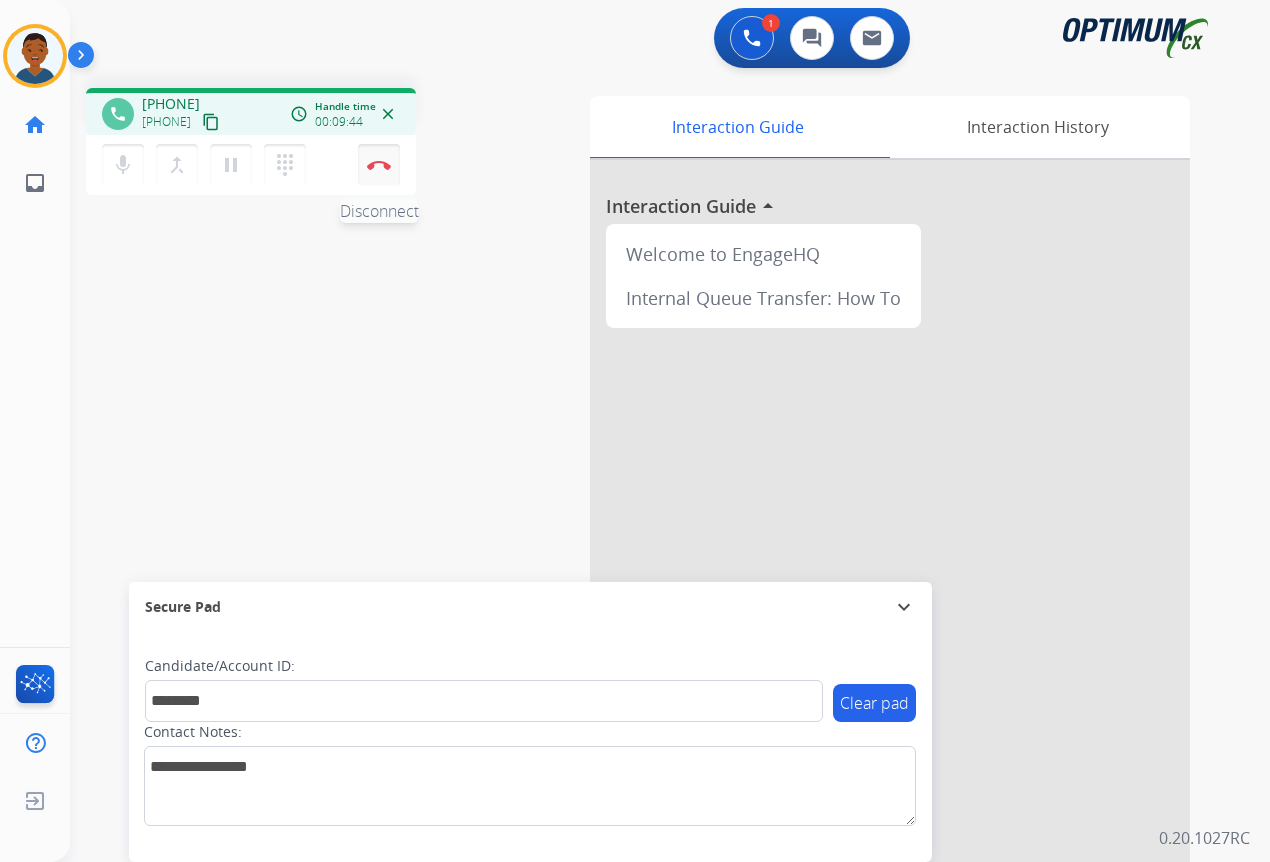 click at bounding box center [379, 165] 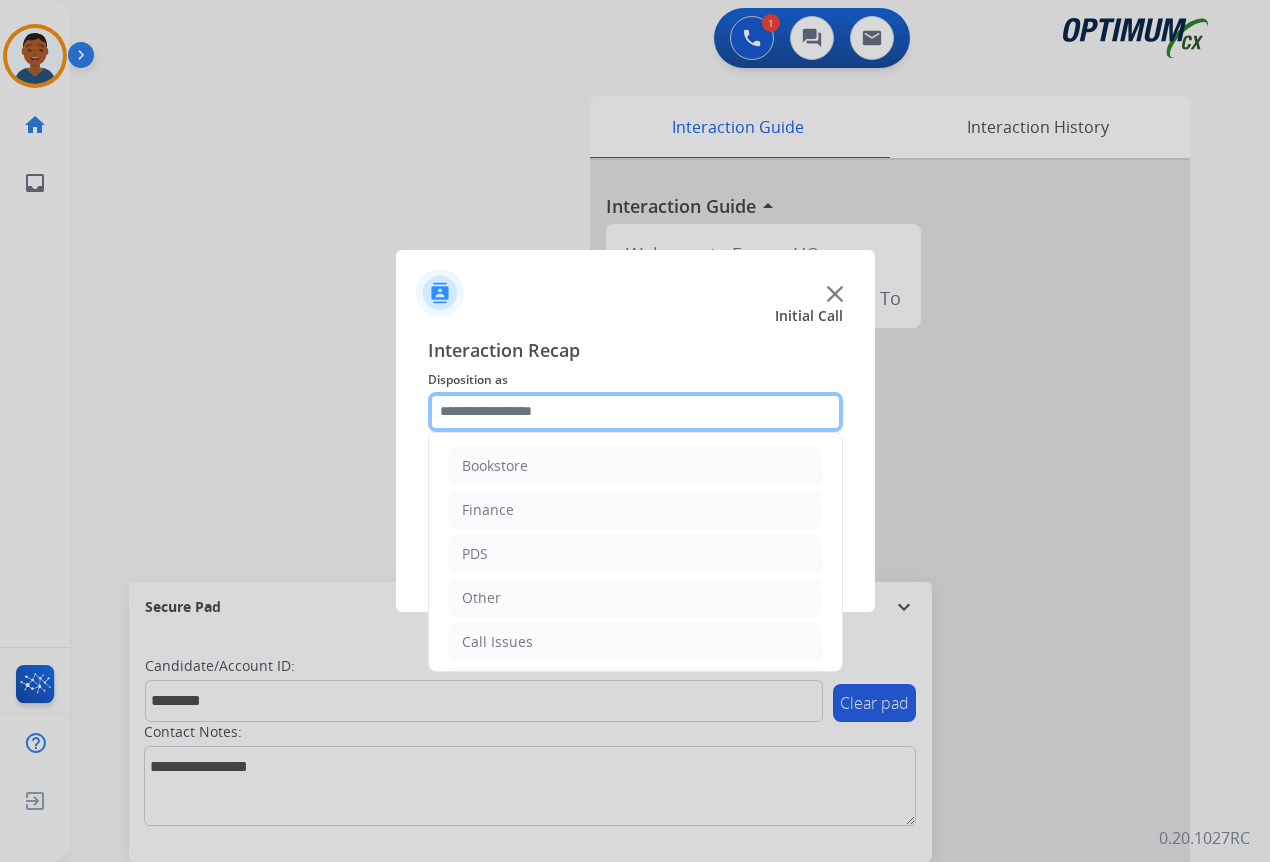 click 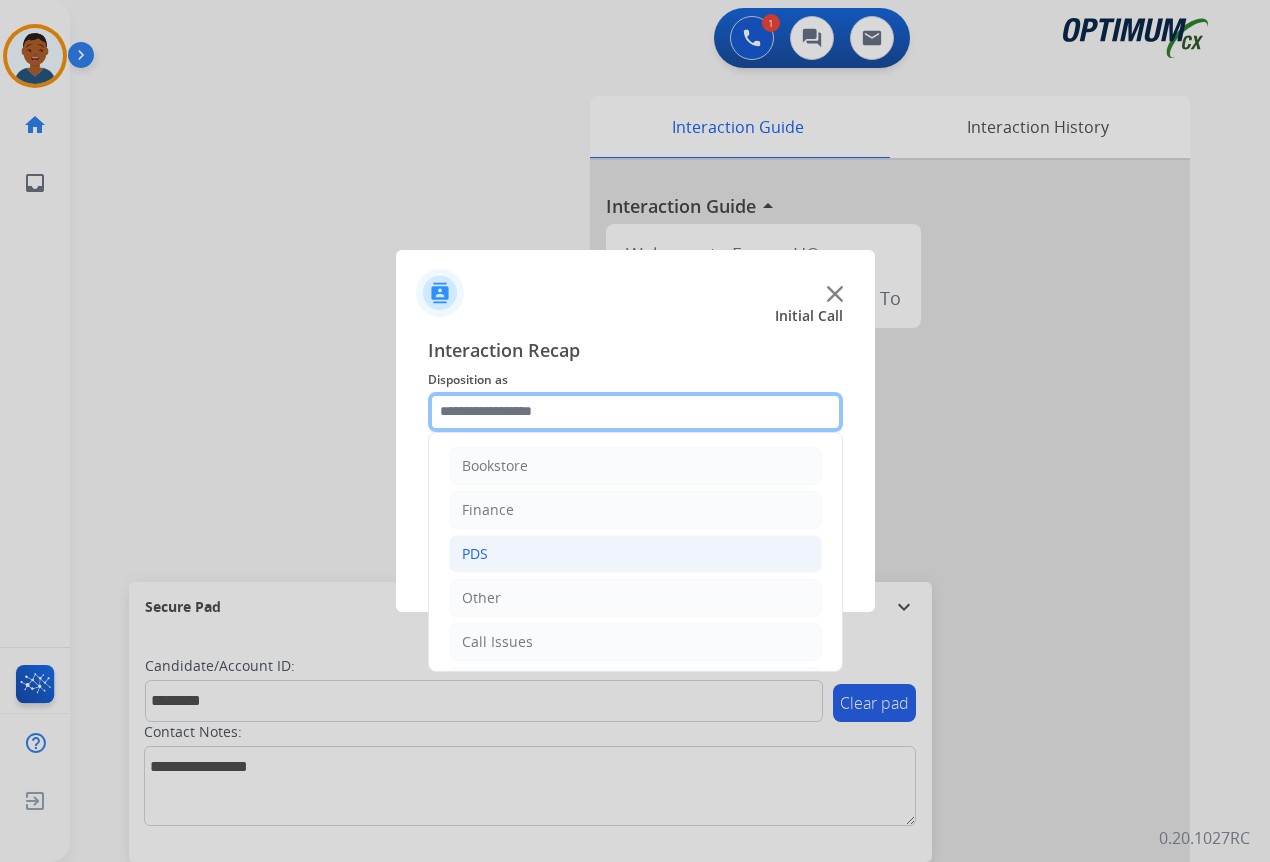 scroll, scrollTop: 136, scrollLeft: 0, axis: vertical 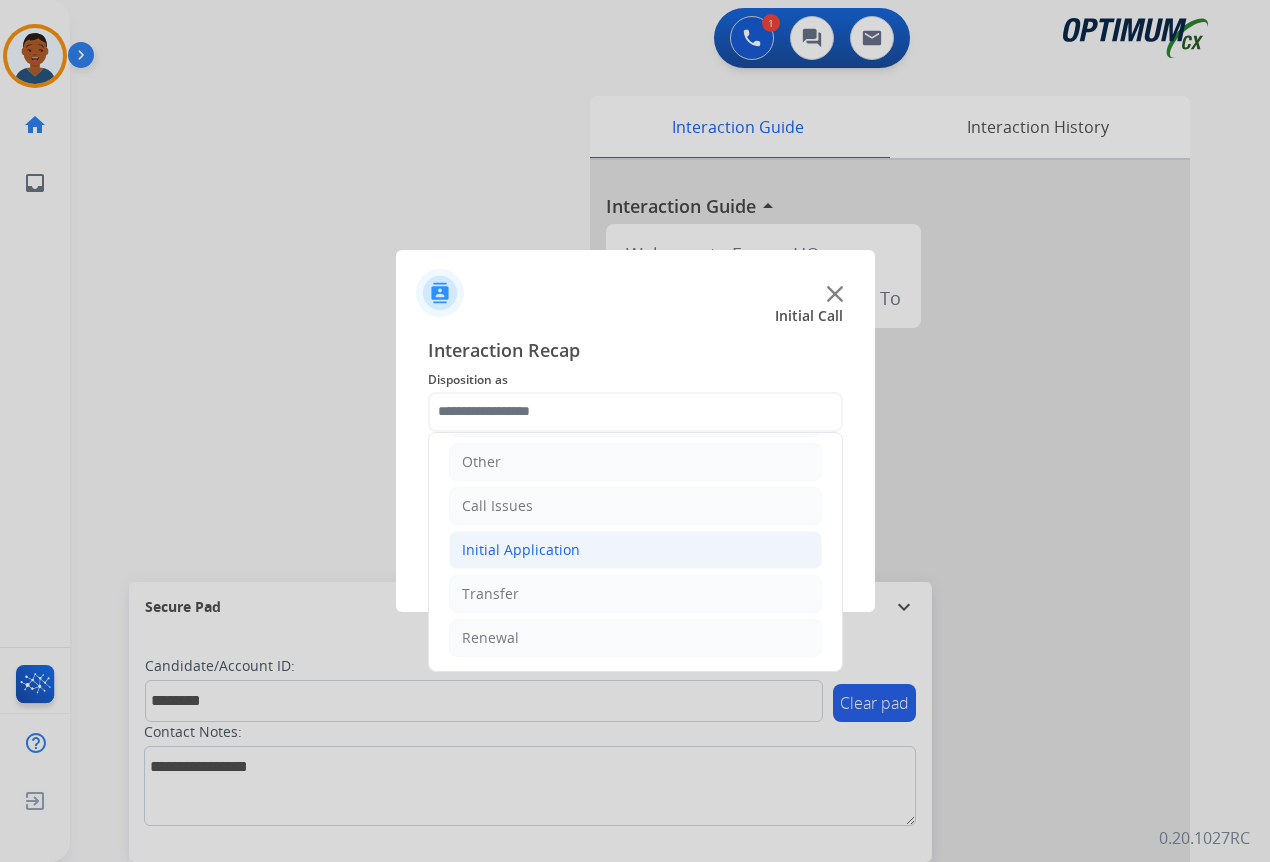 click on "Initial Application" 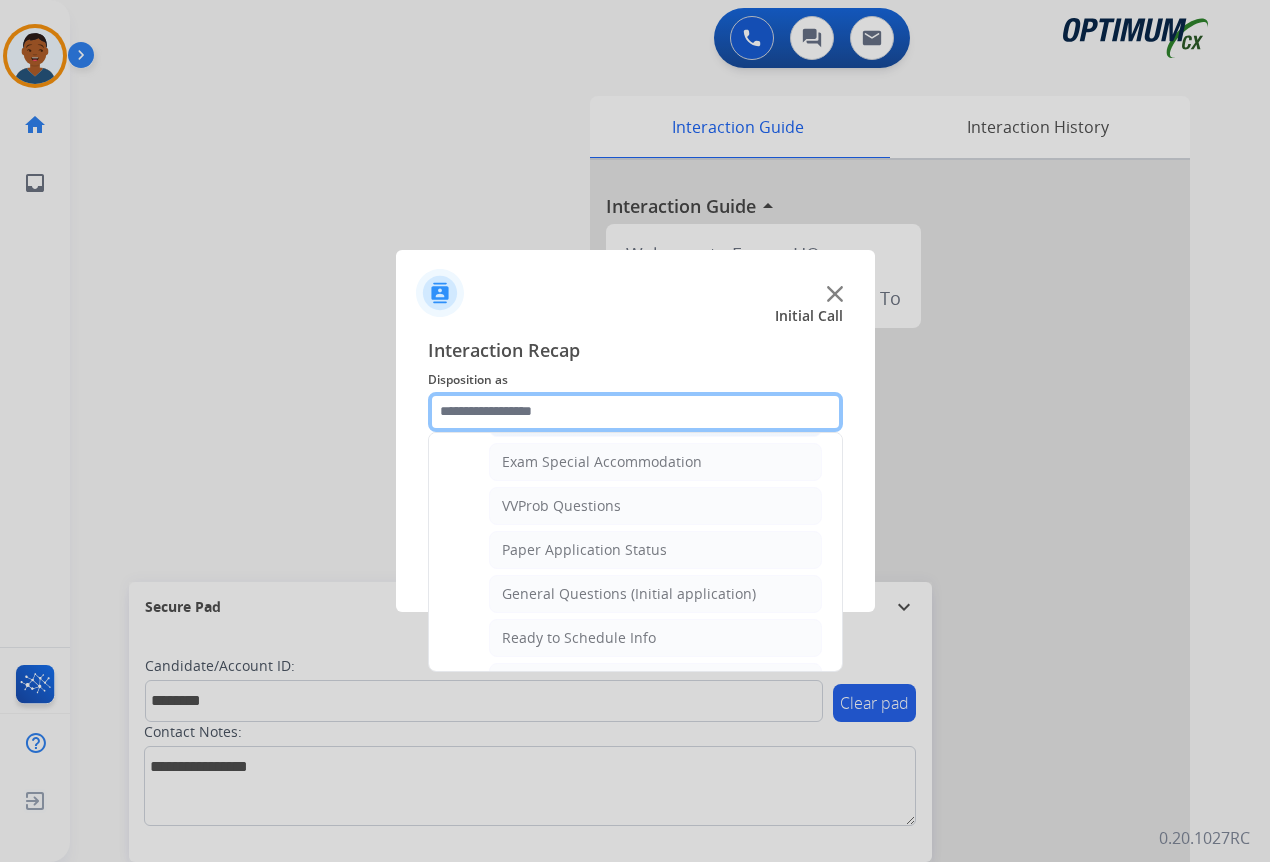 scroll, scrollTop: 1136, scrollLeft: 0, axis: vertical 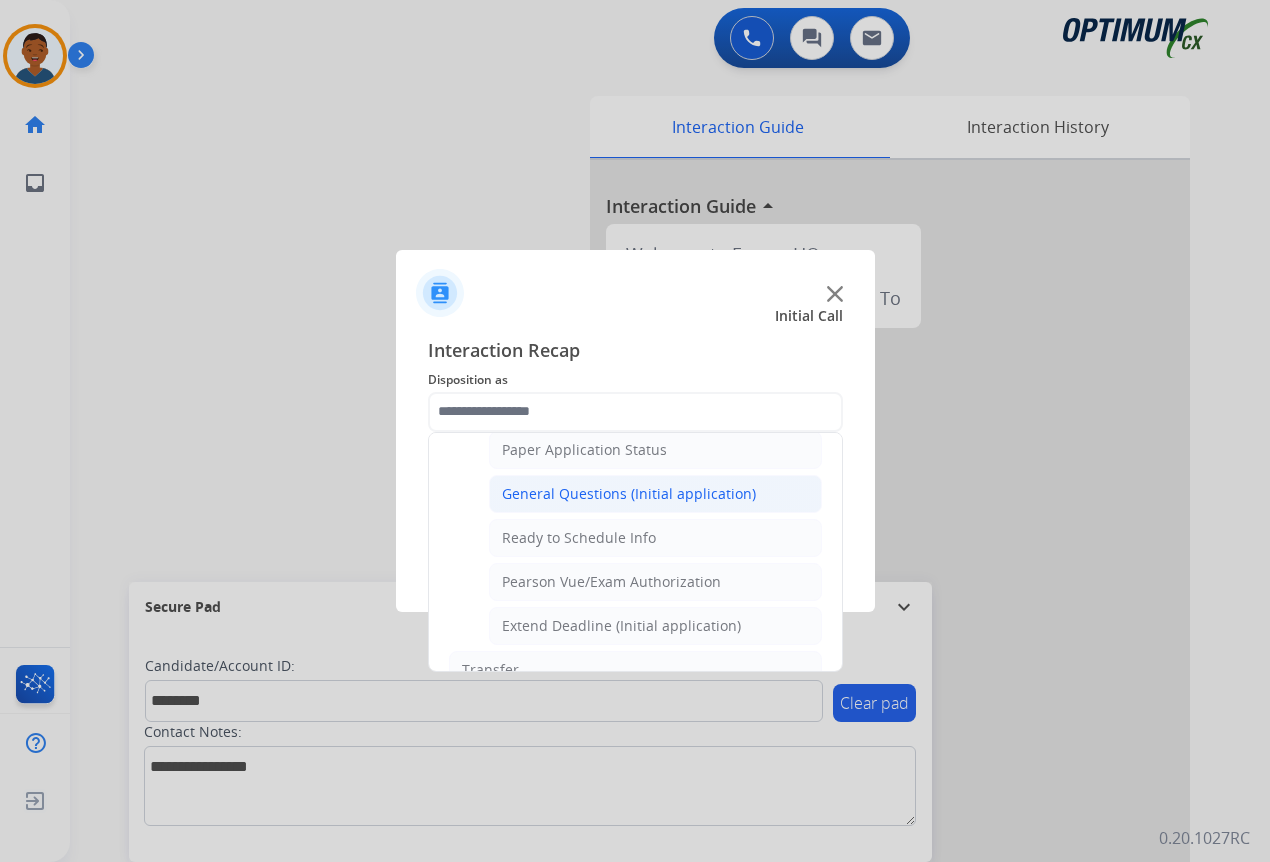 click on "General Questions (Initial application)" 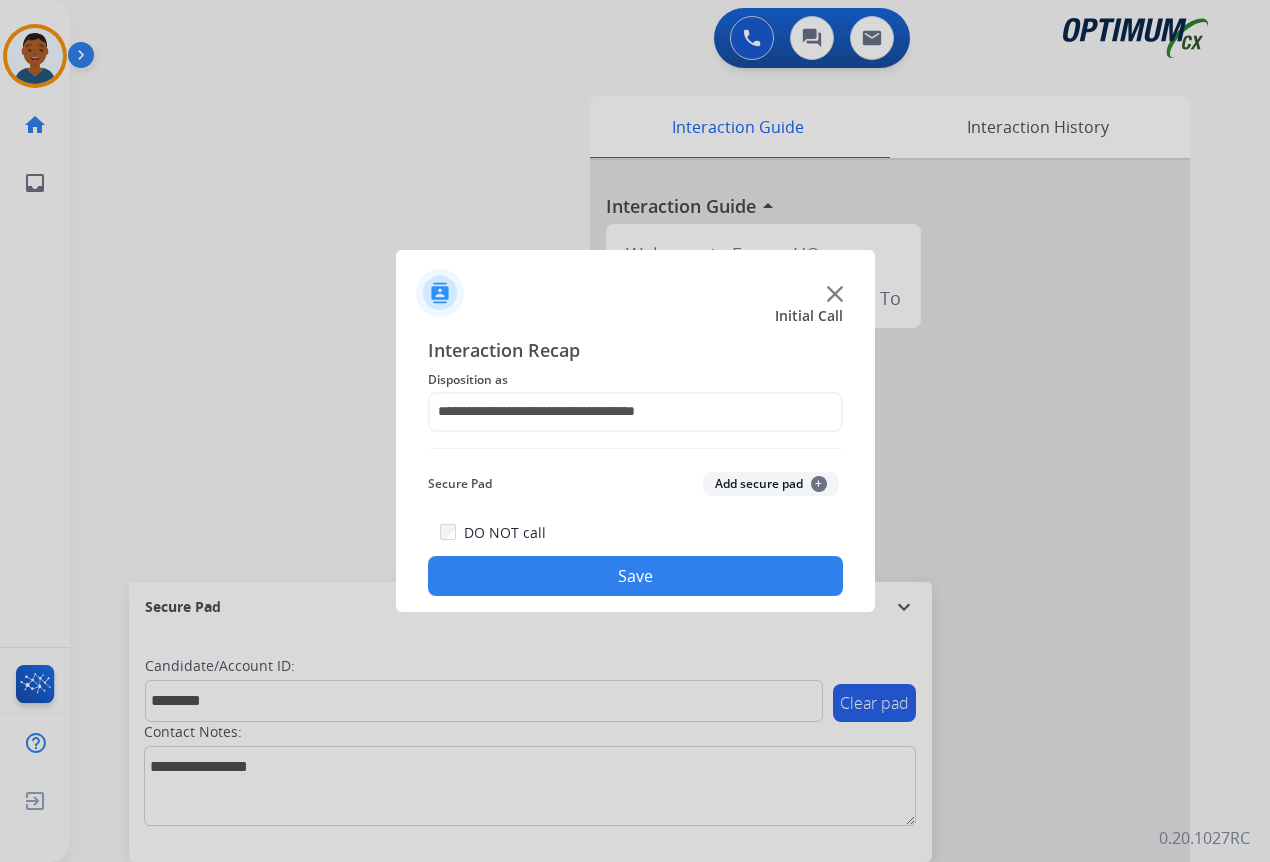 click on "Add secure pad  +" 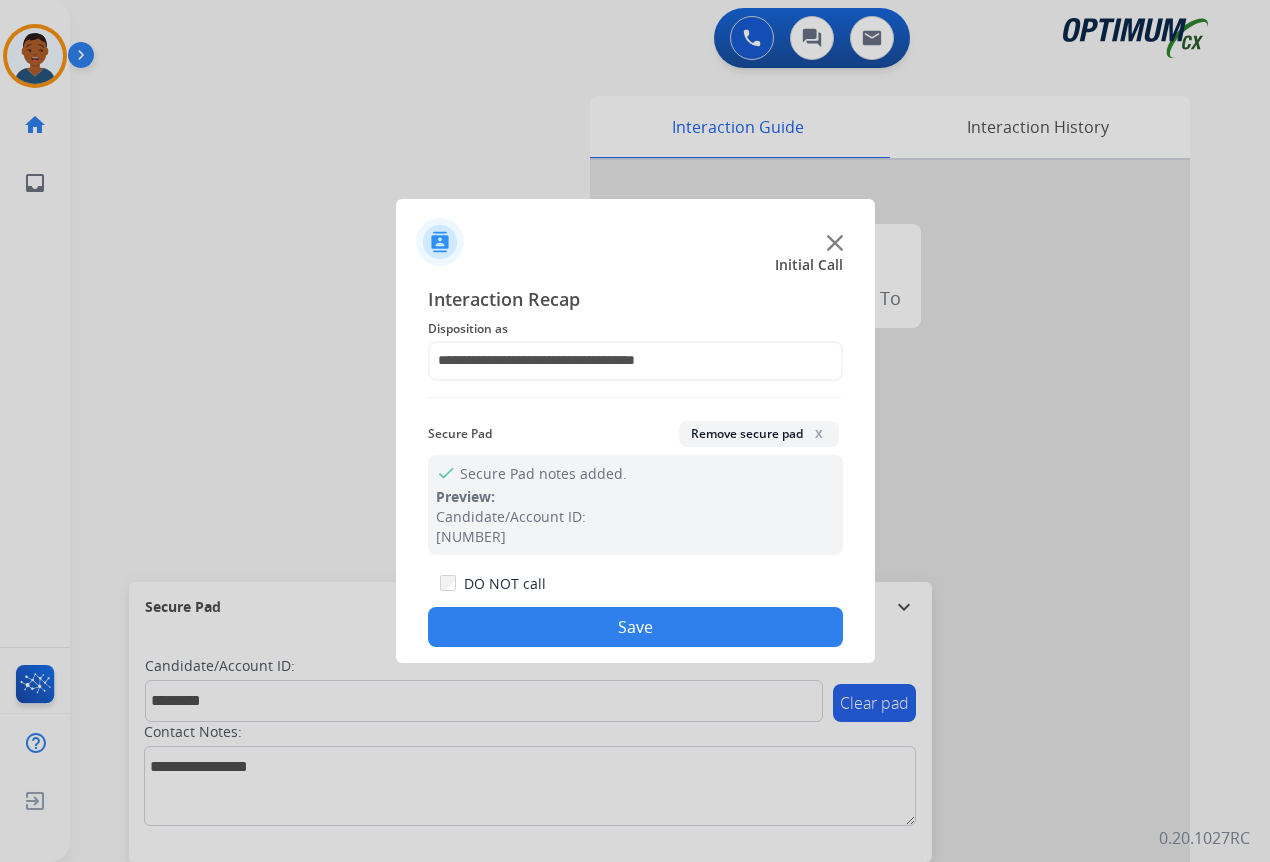click on "Save" 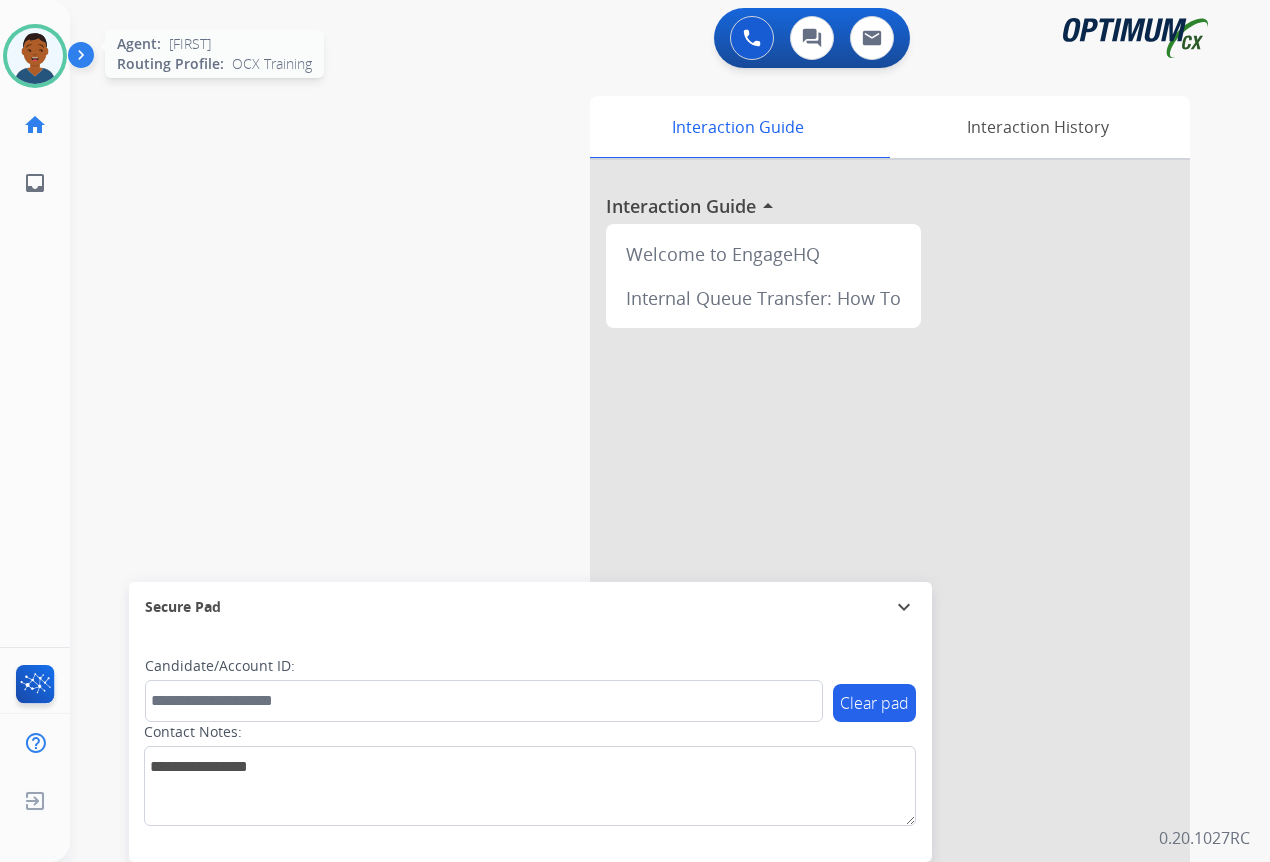 click at bounding box center [35, 56] 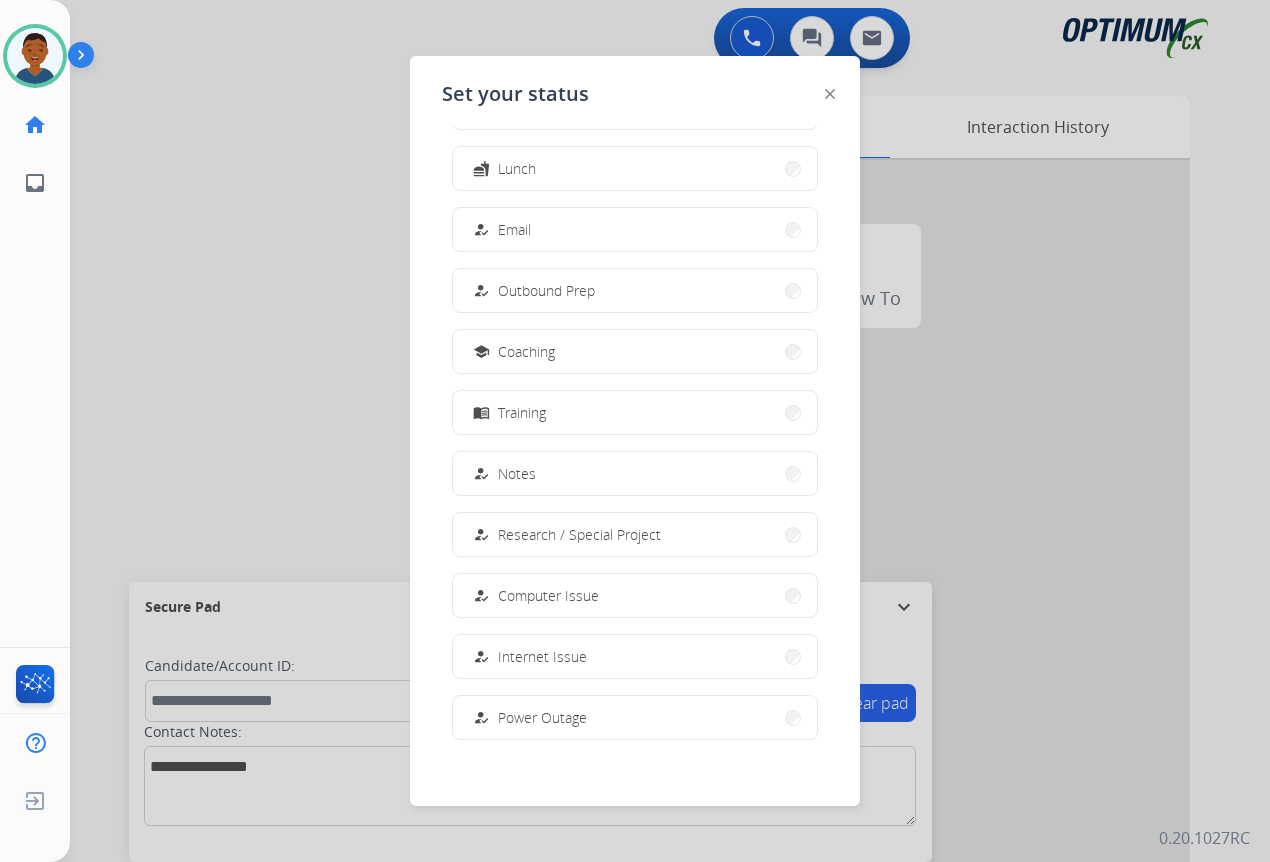 scroll, scrollTop: 189, scrollLeft: 0, axis: vertical 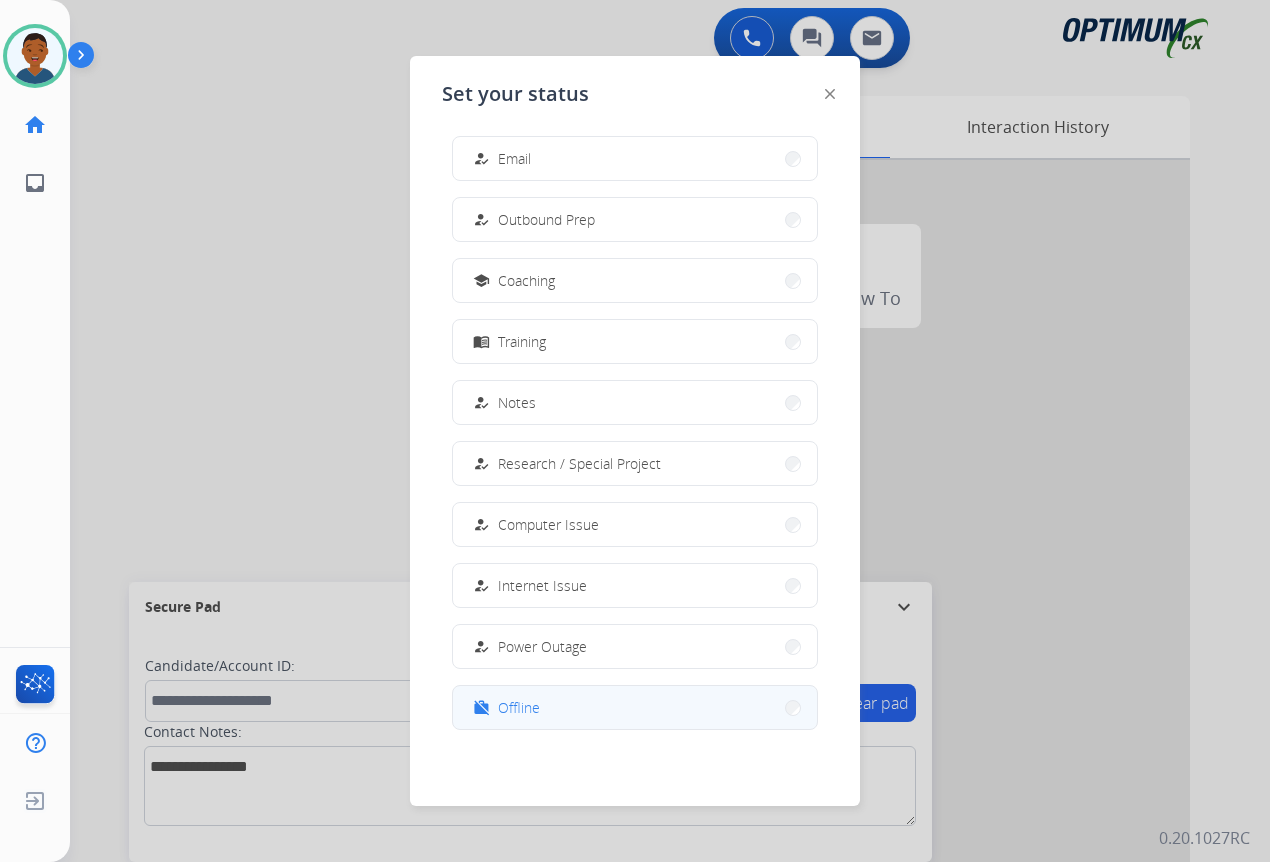 click on "Offline" at bounding box center [519, 707] 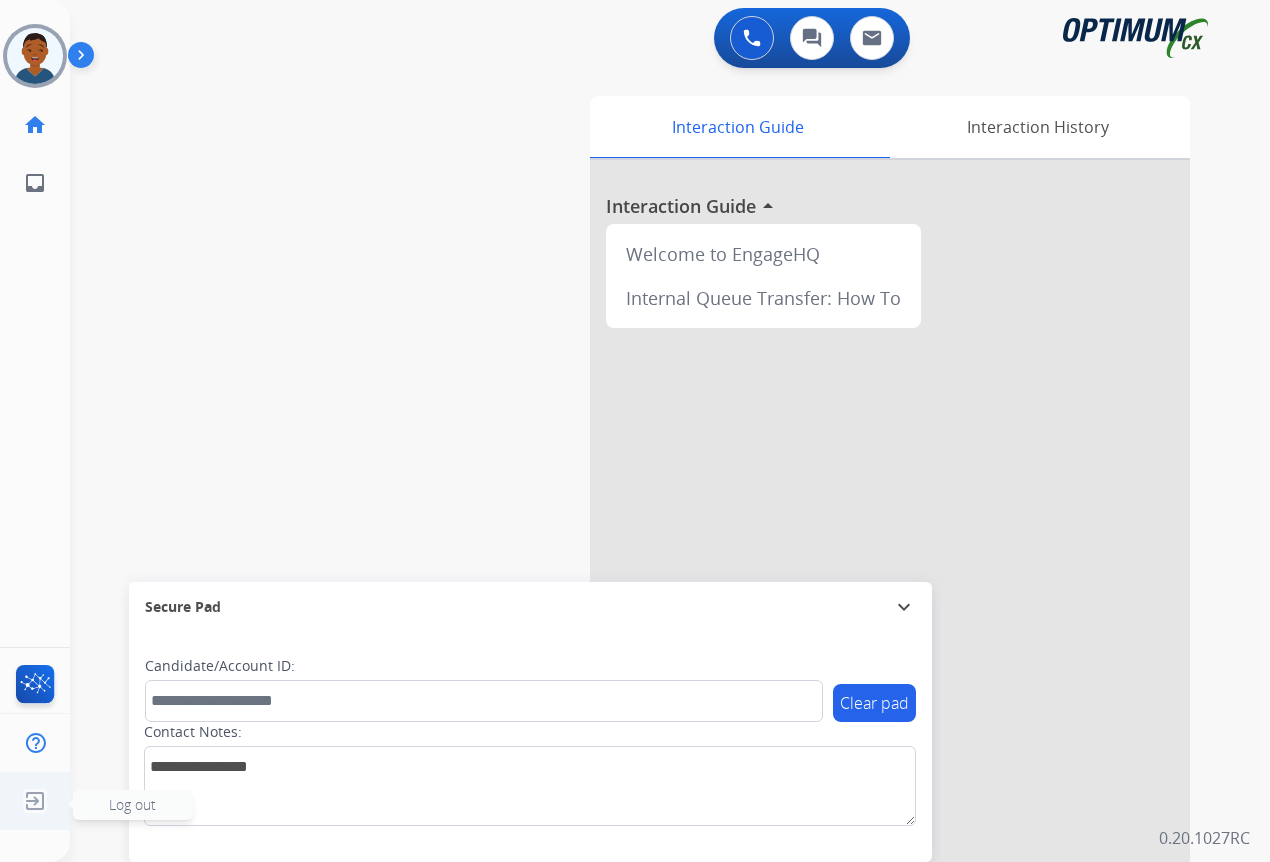 click on "Log out" 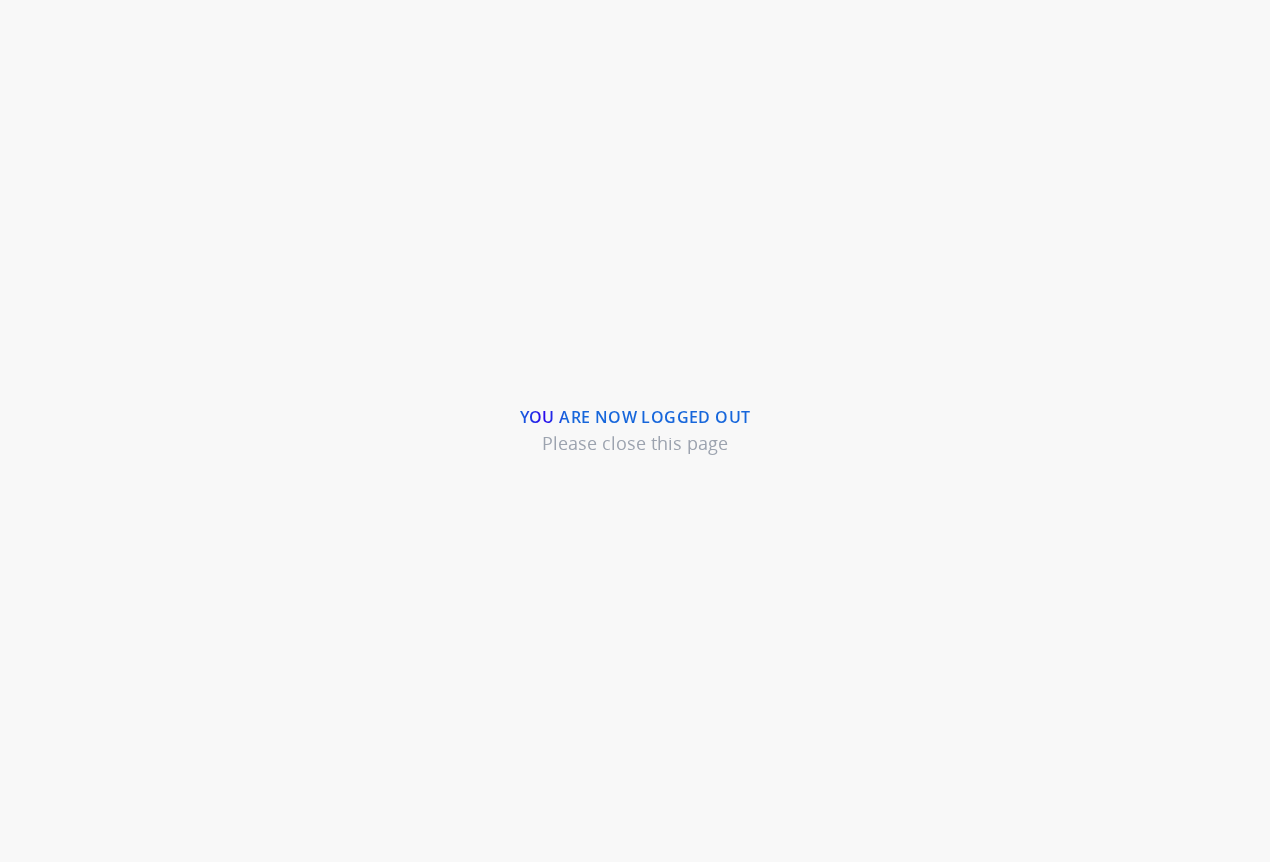 scroll, scrollTop: 0, scrollLeft: 0, axis: both 